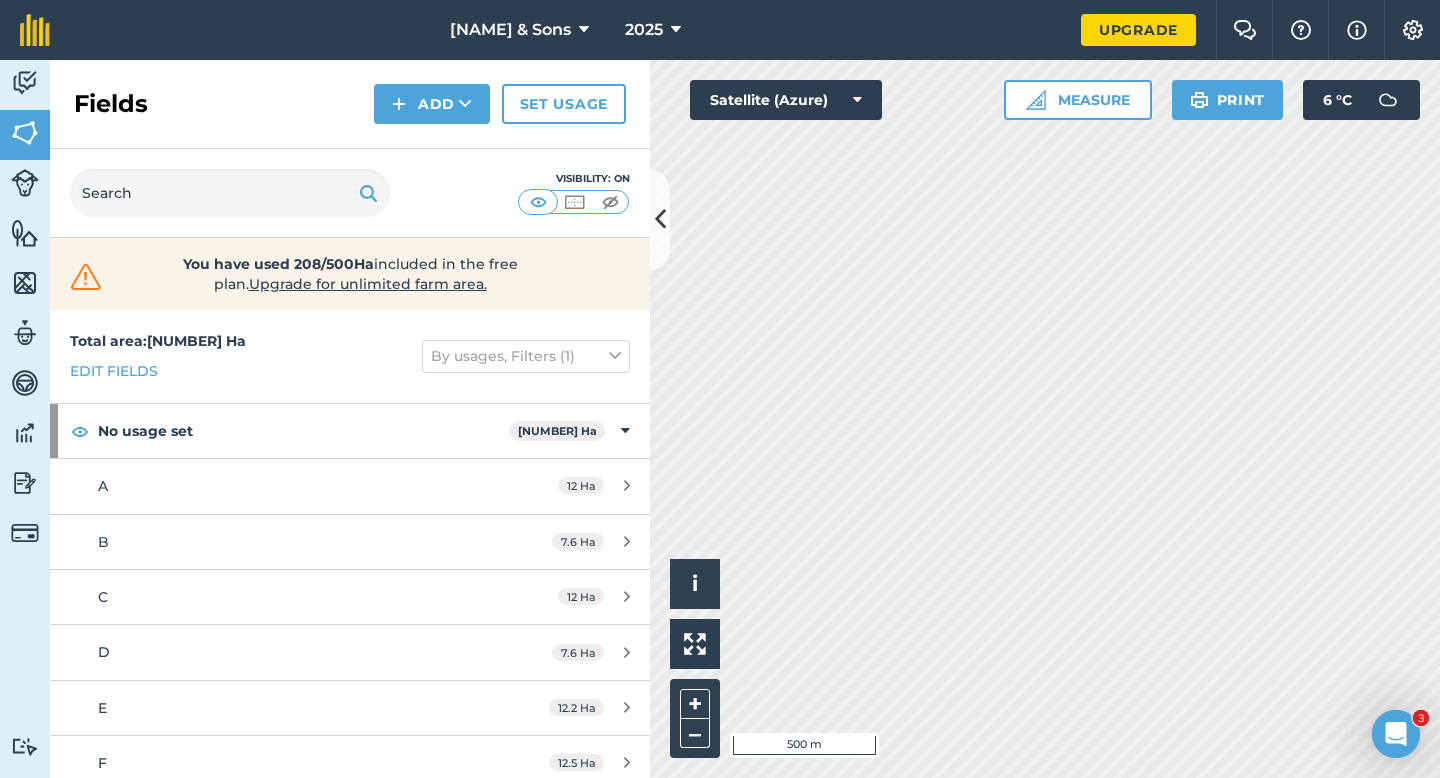 scroll, scrollTop: 0, scrollLeft: 0, axis: both 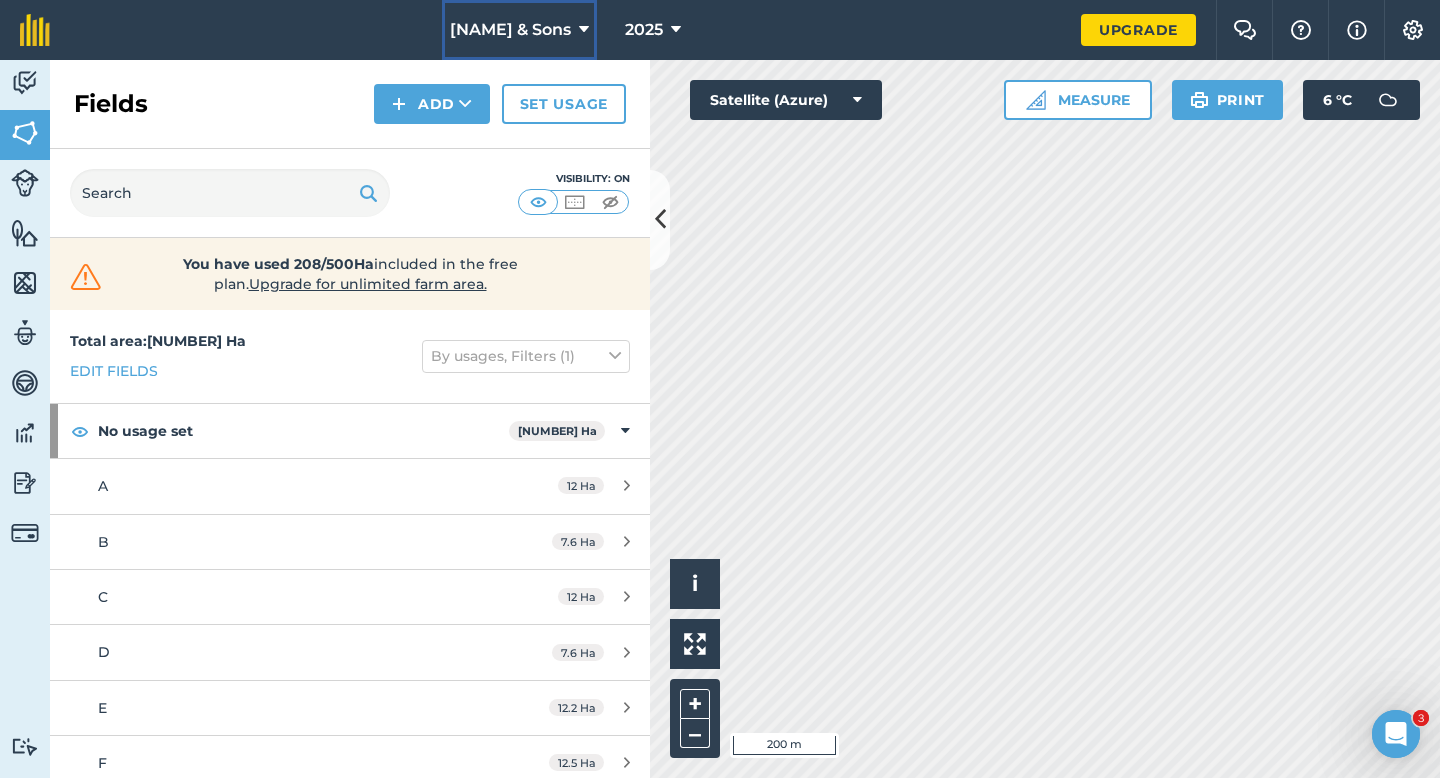click on "[NAME] & Sons" at bounding box center [510, 30] 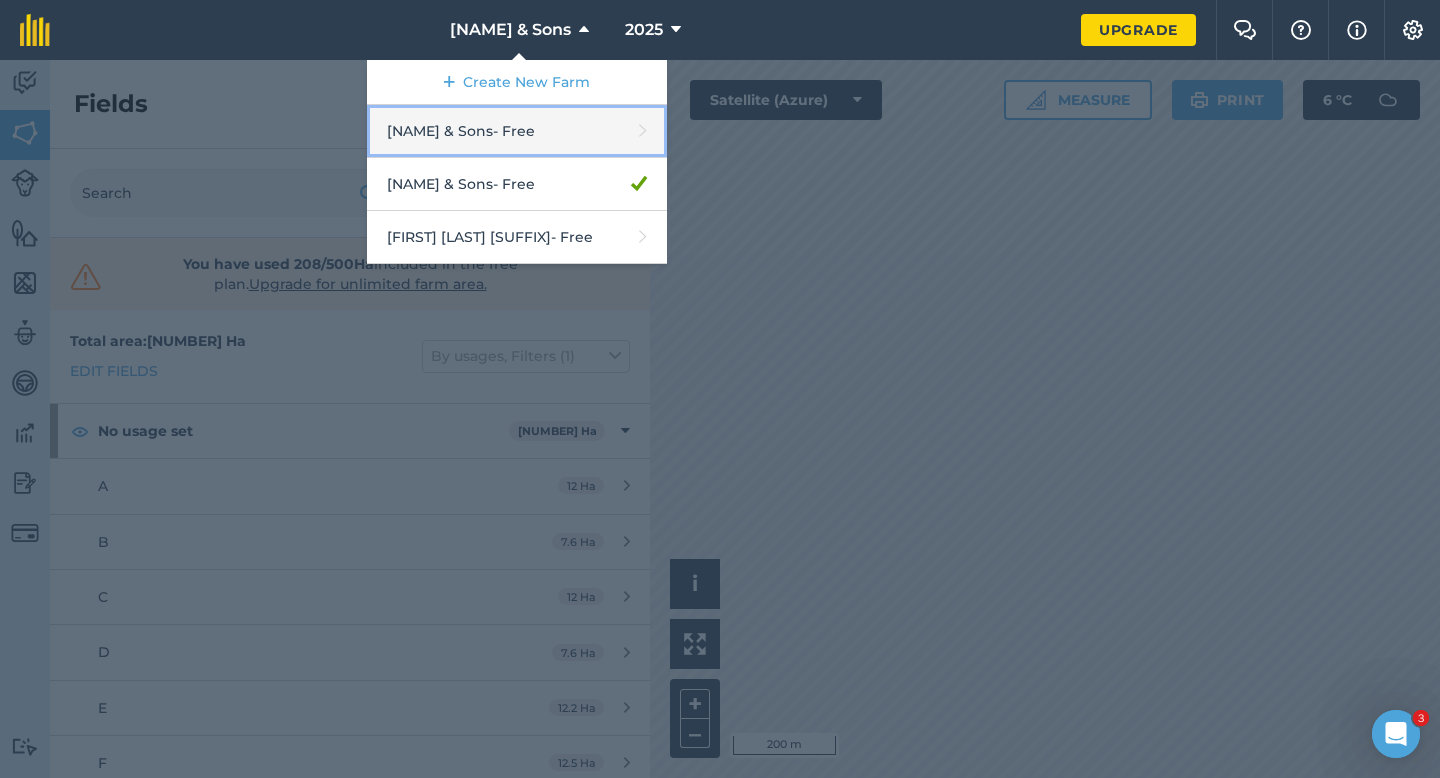 click on "[COMPANY] - Free" at bounding box center [517, 131] 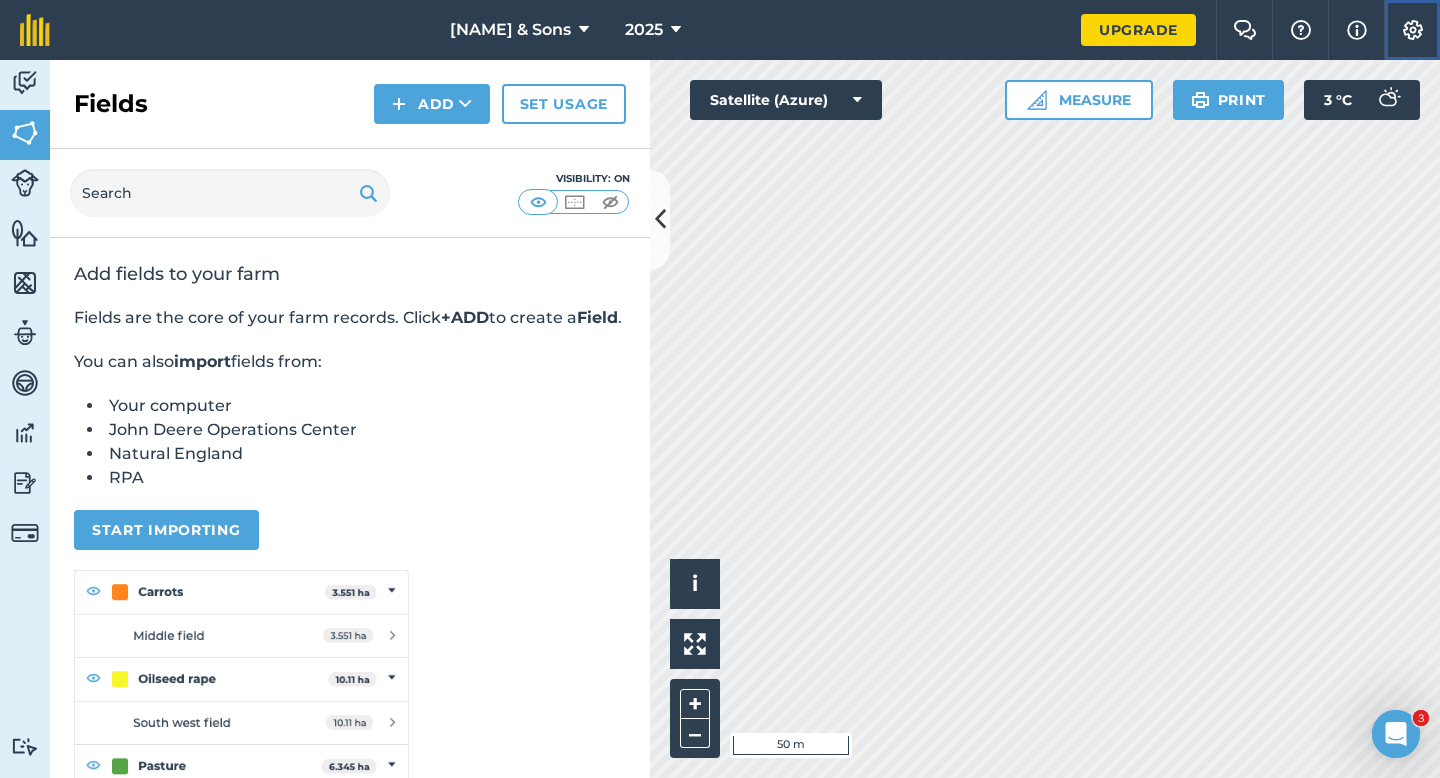 click at bounding box center [1413, 30] 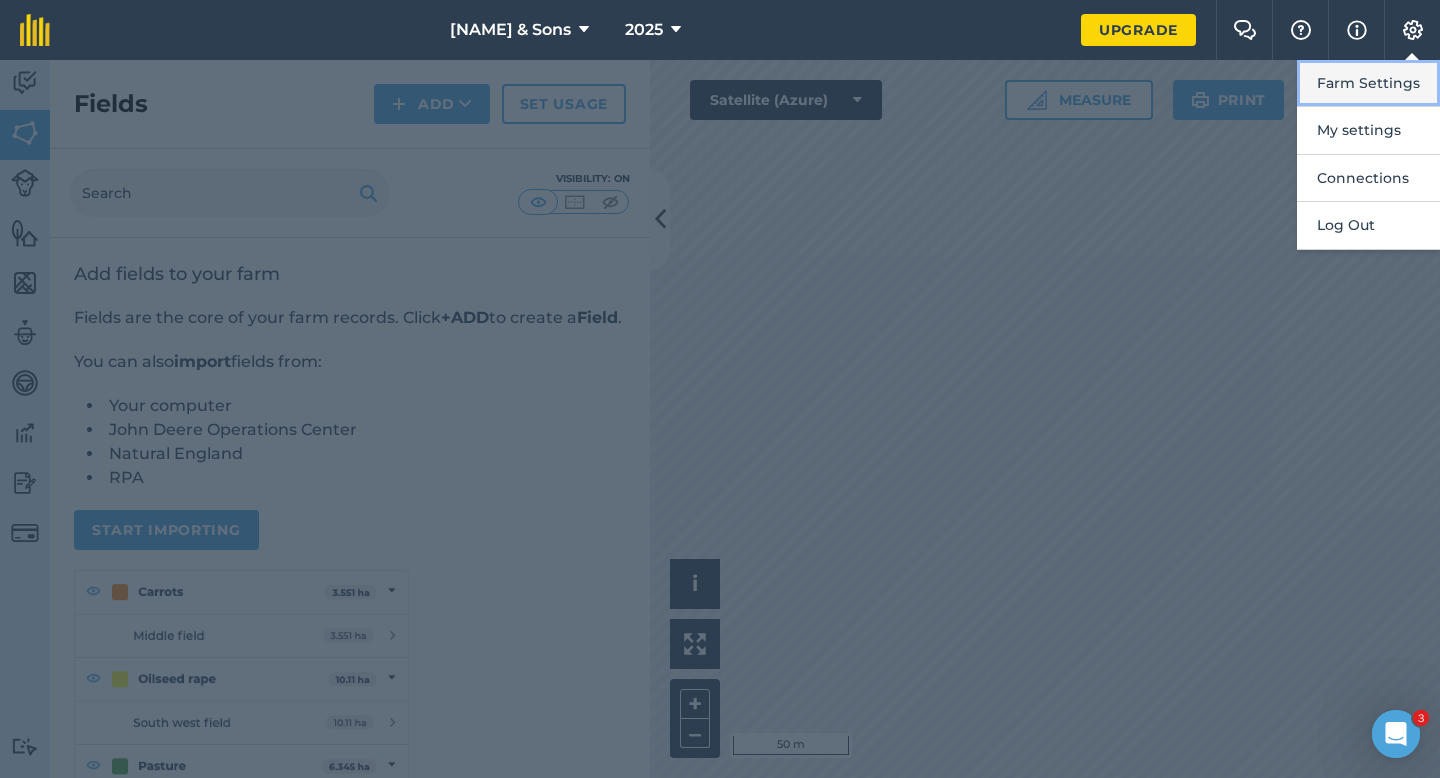 click on "Farm Settings" at bounding box center (1368, 83) 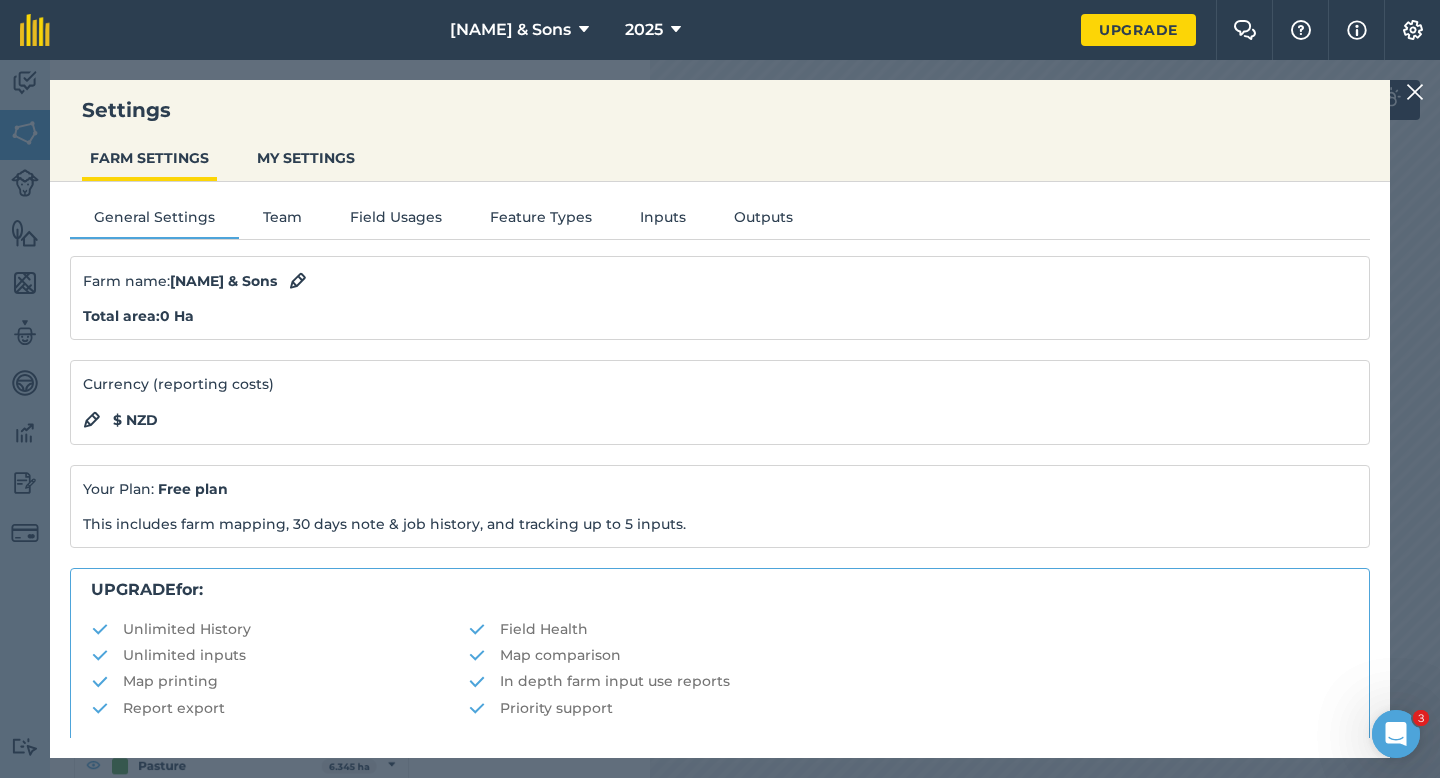 scroll, scrollTop: 384, scrollLeft: 0, axis: vertical 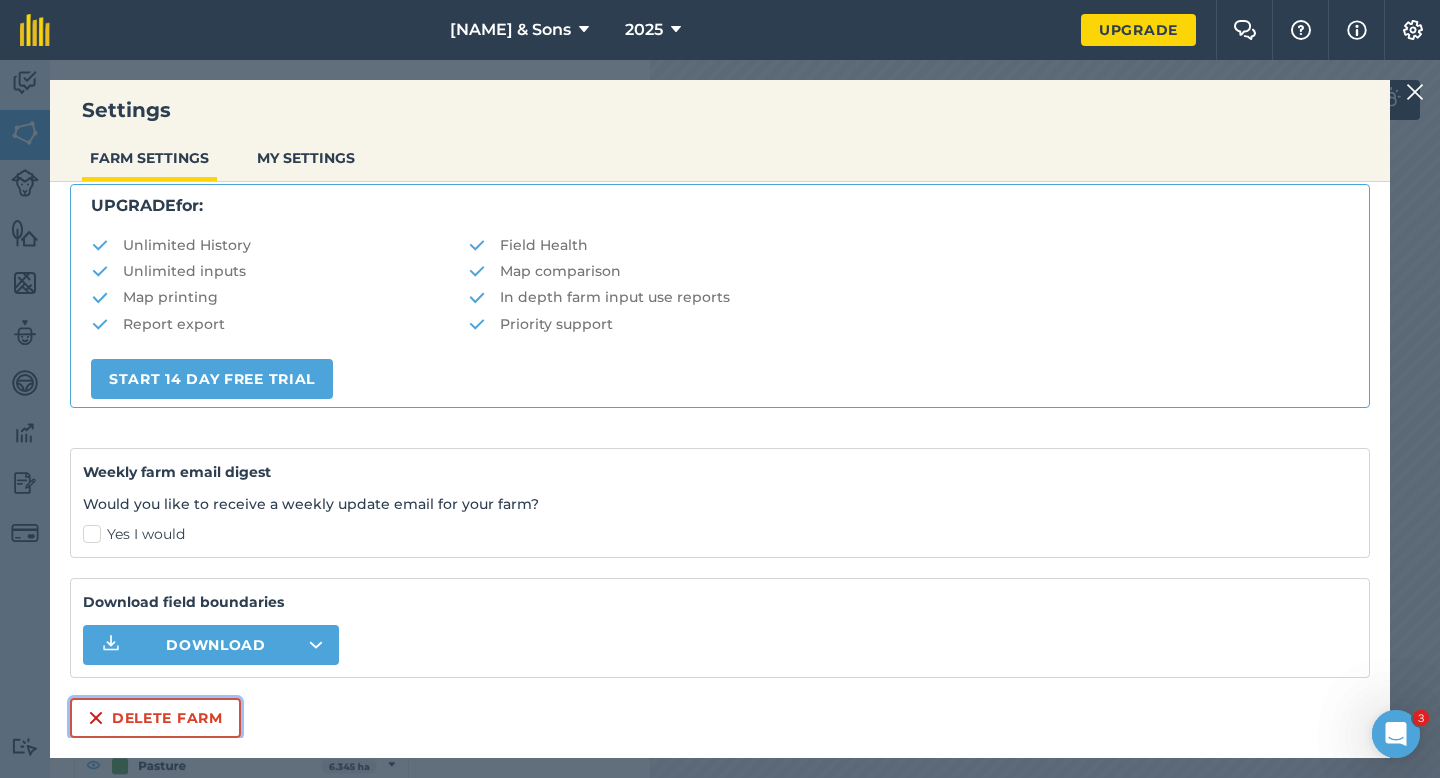 click on "Delete farm" at bounding box center (155, 718) 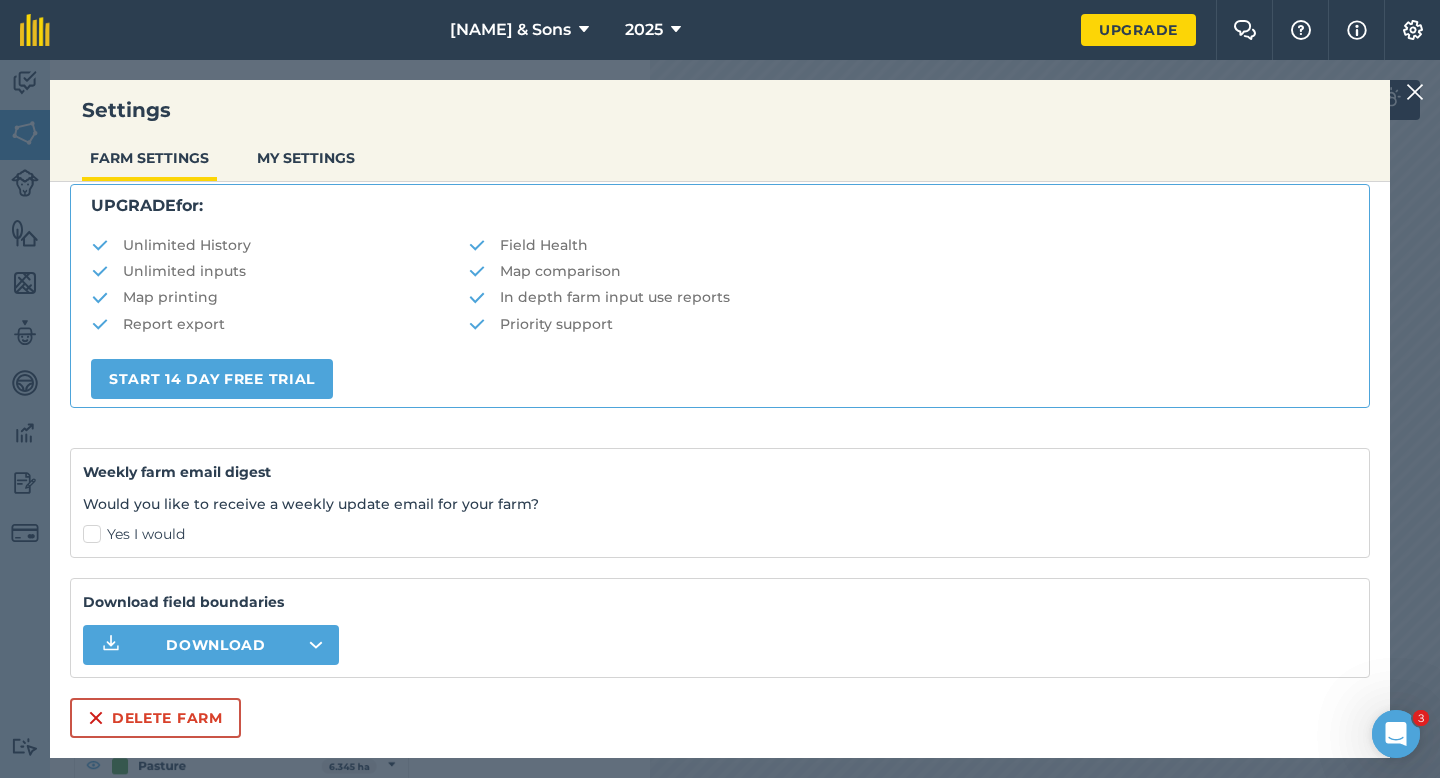scroll, scrollTop: 0, scrollLeft: 0, axis: both 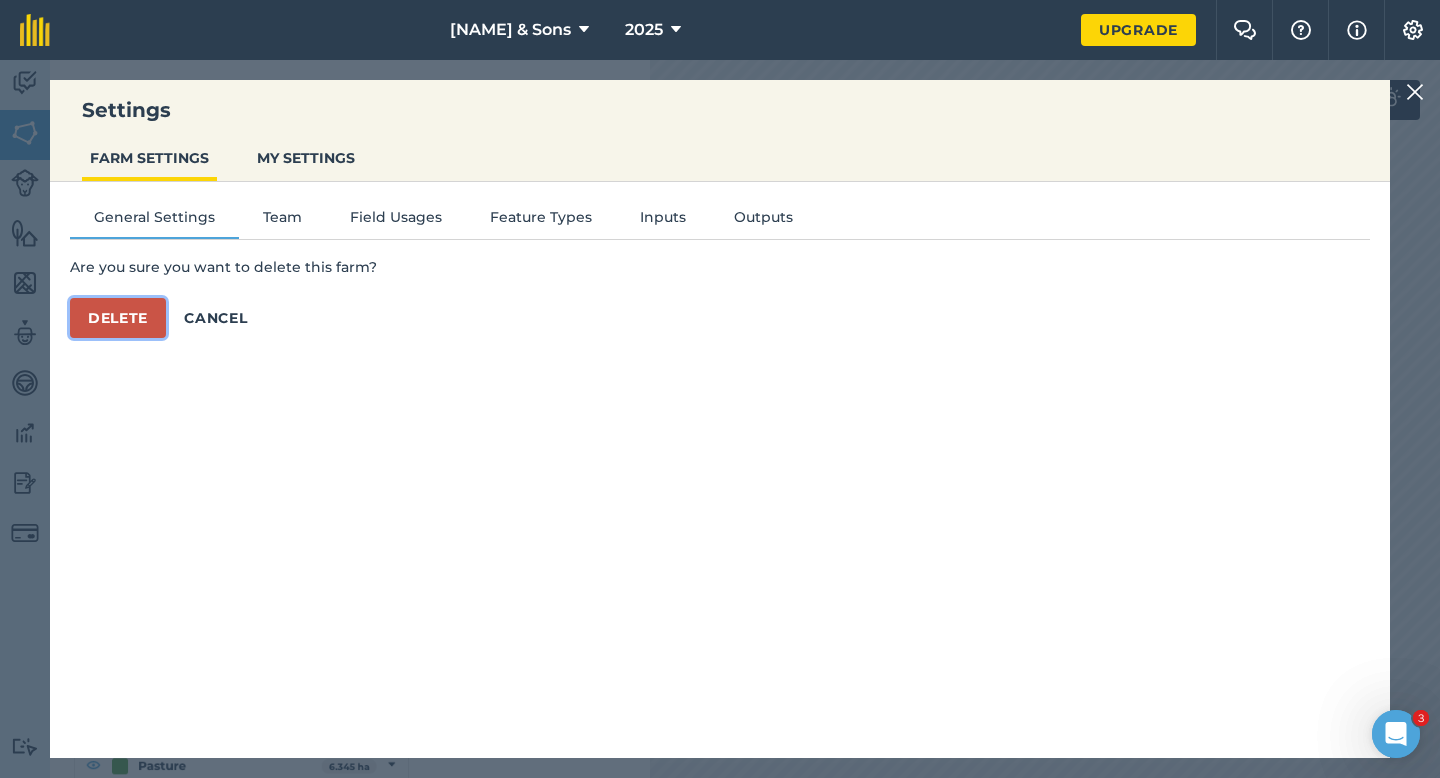 click on "Delete" at bounding box center [118, 318] 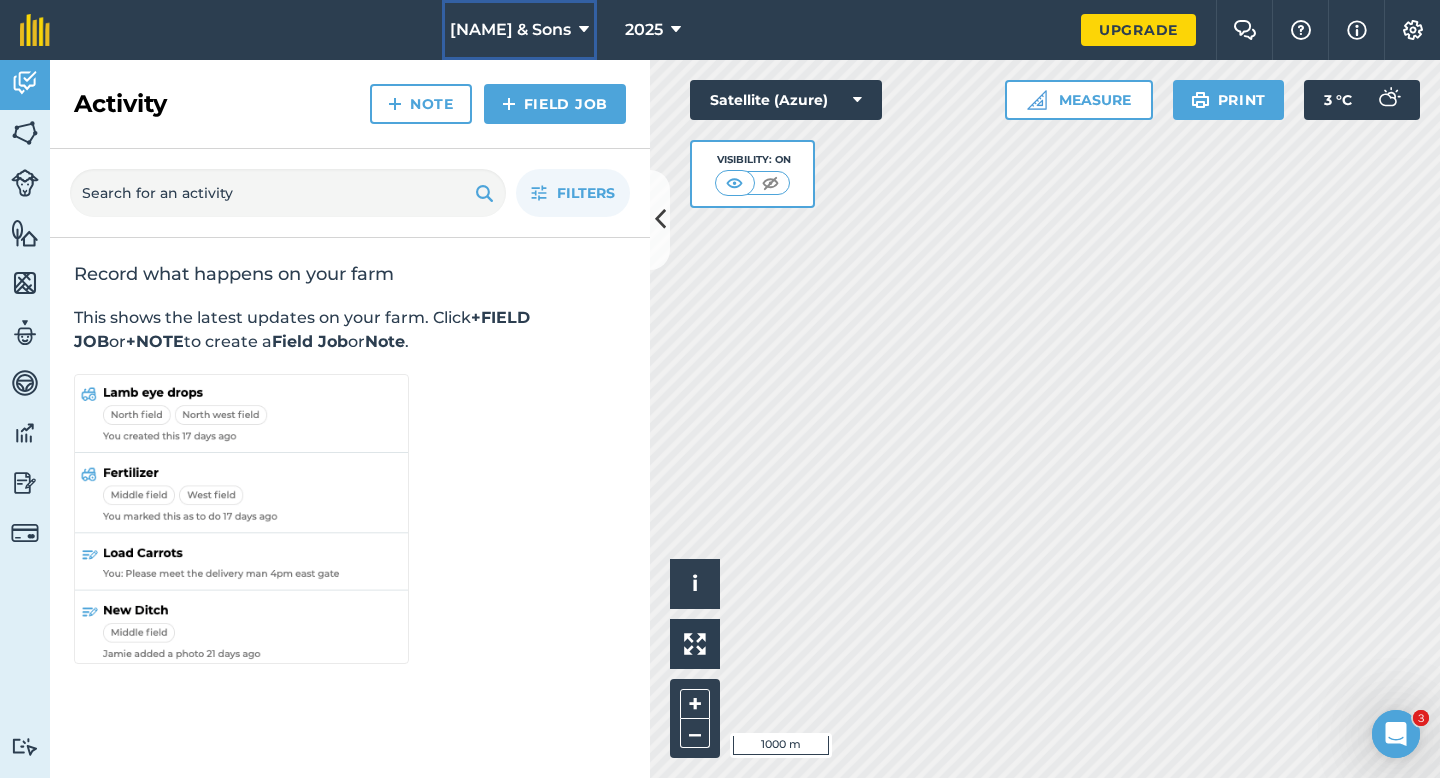 click on "[NAME] & Sons" at bounding box center (510, 30) 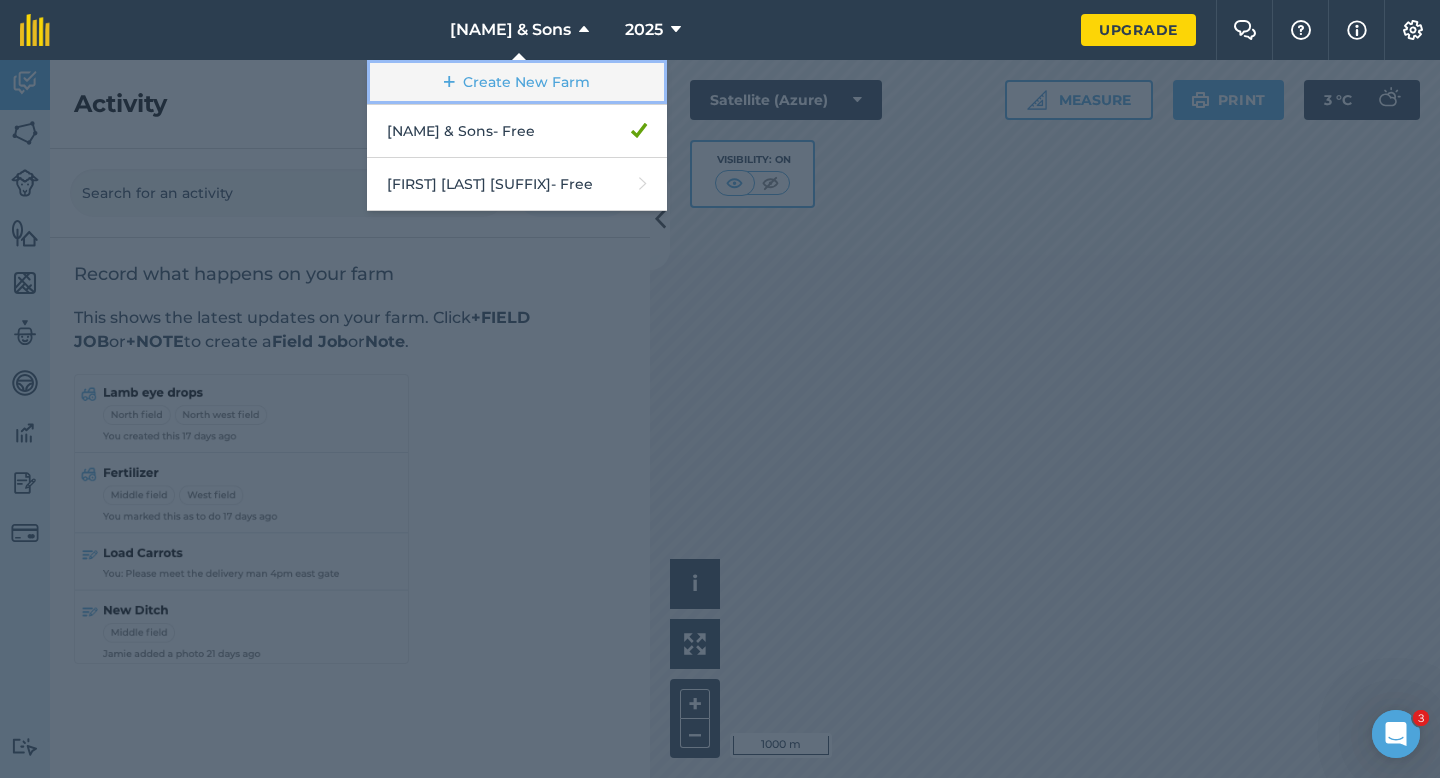 click on "Create New Farm" at bounding box center [517, 82] 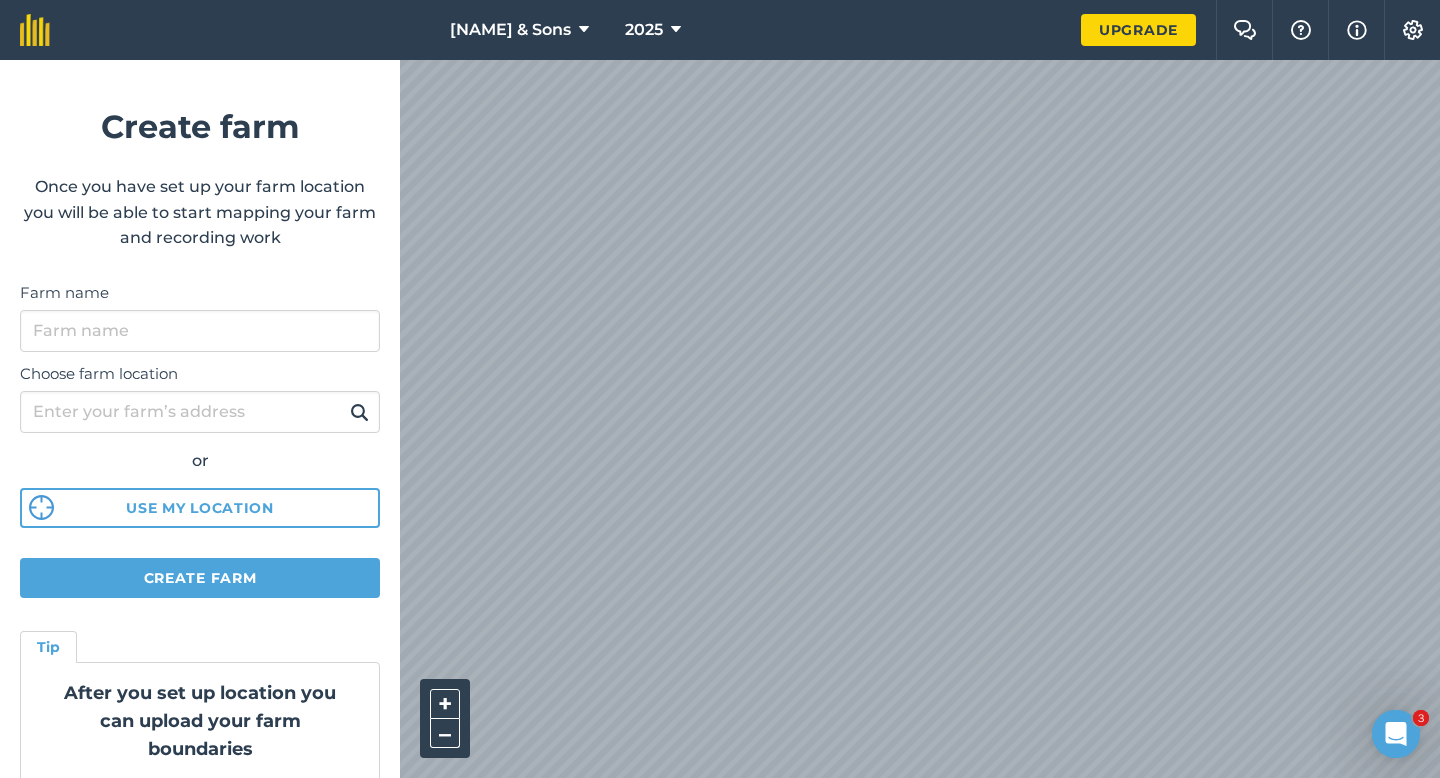 click on "Choose farm location or   Use my location" at bounding box center [200, 440] 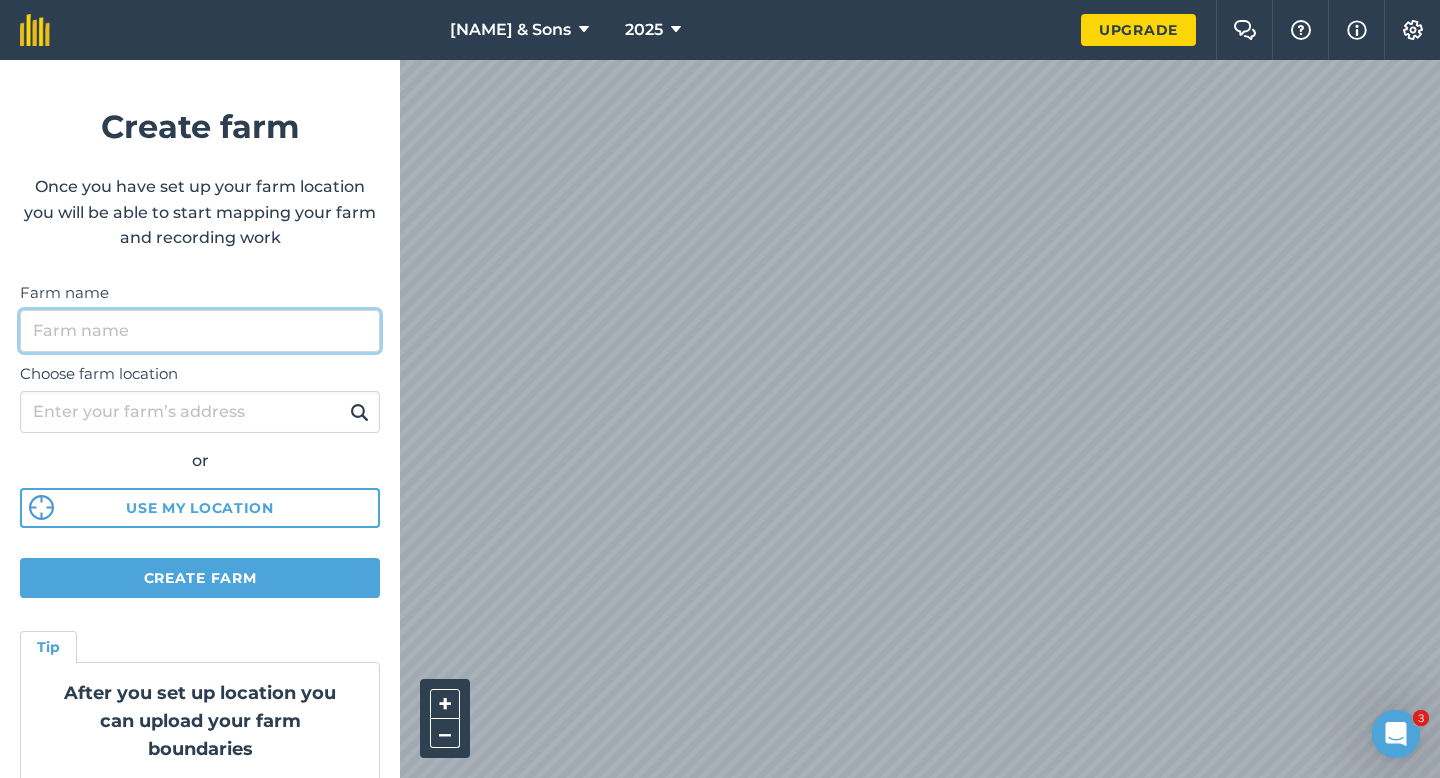 click on "Farm name" at bounding box center [200, 331] 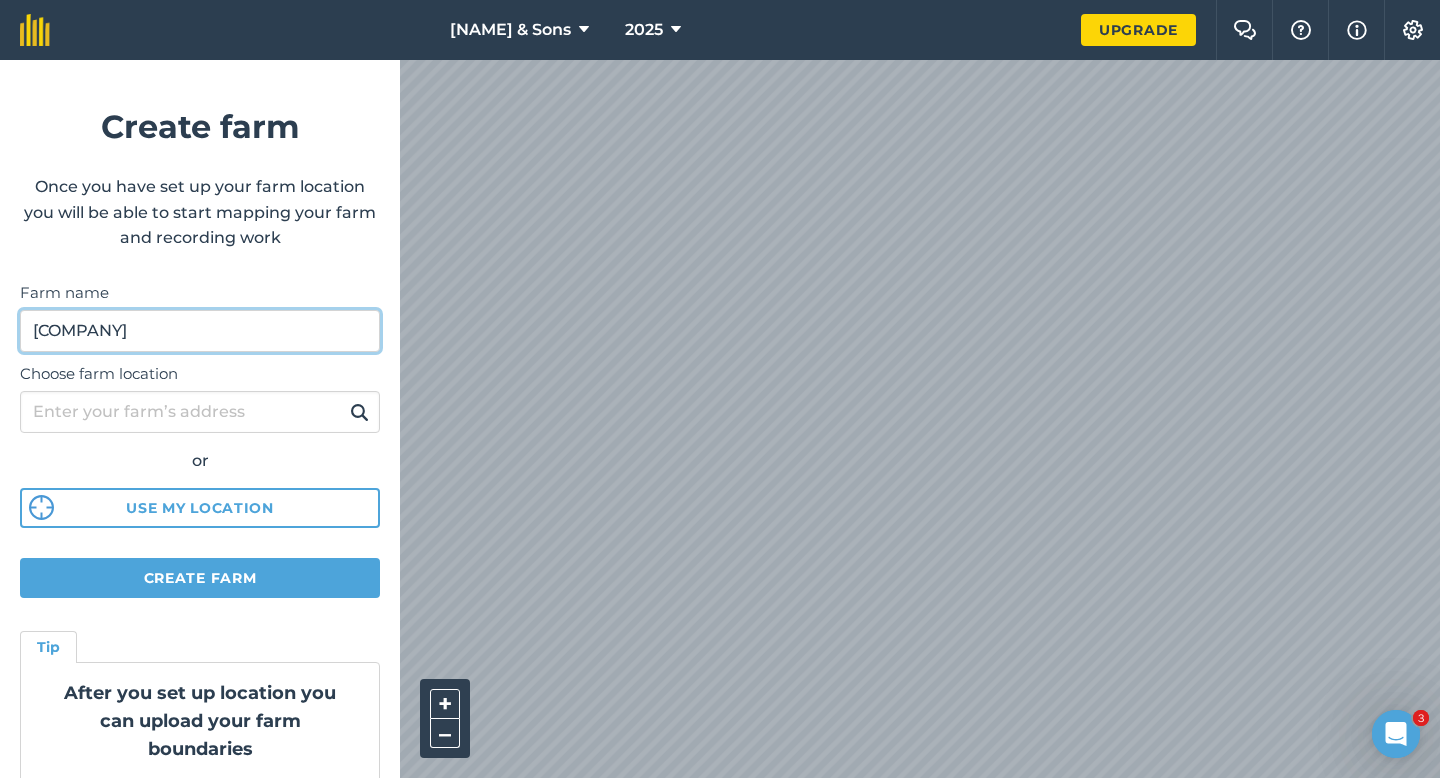 type on "[COMPANY]" 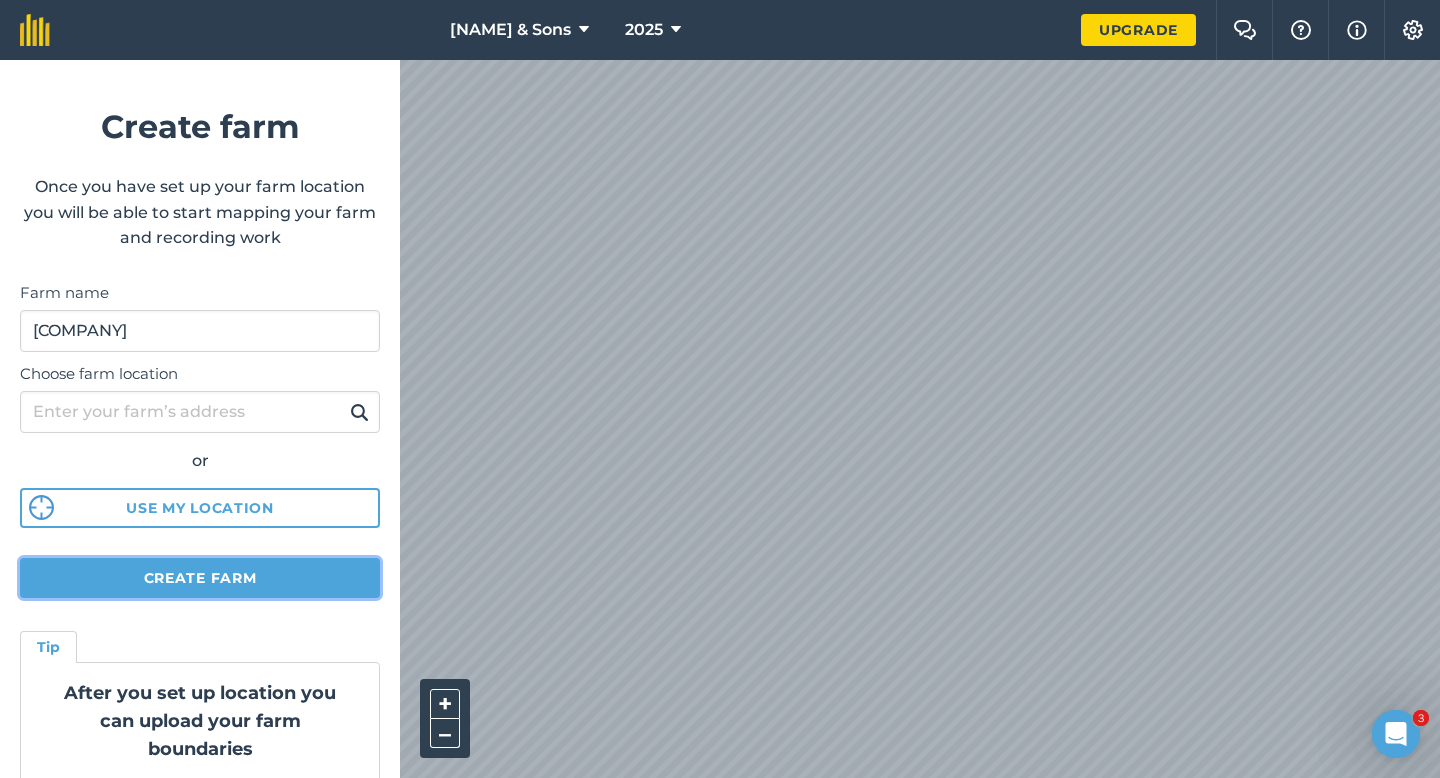 click on "Create farm" at bounding box center (200, 578) 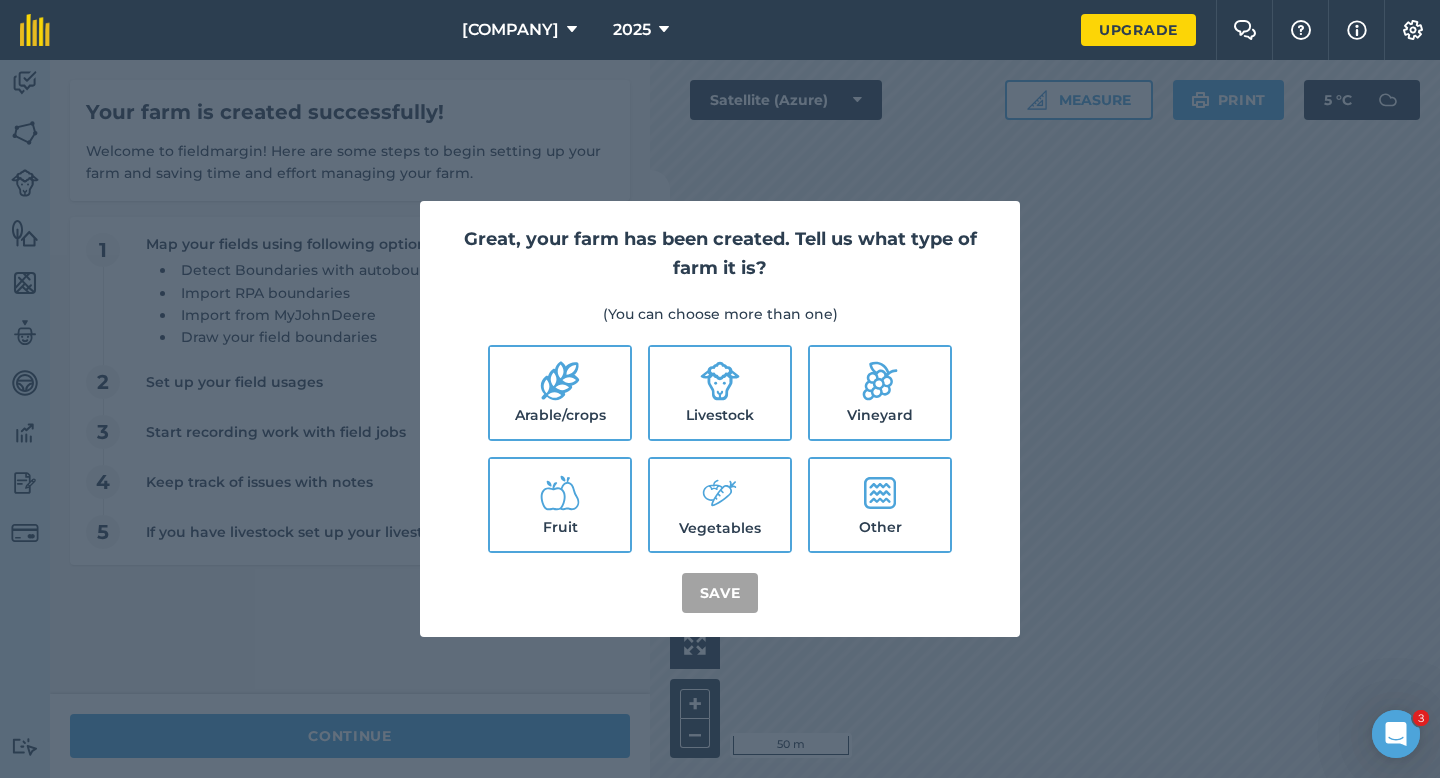click on "Arable/crops" at bounding box center [560, 393] 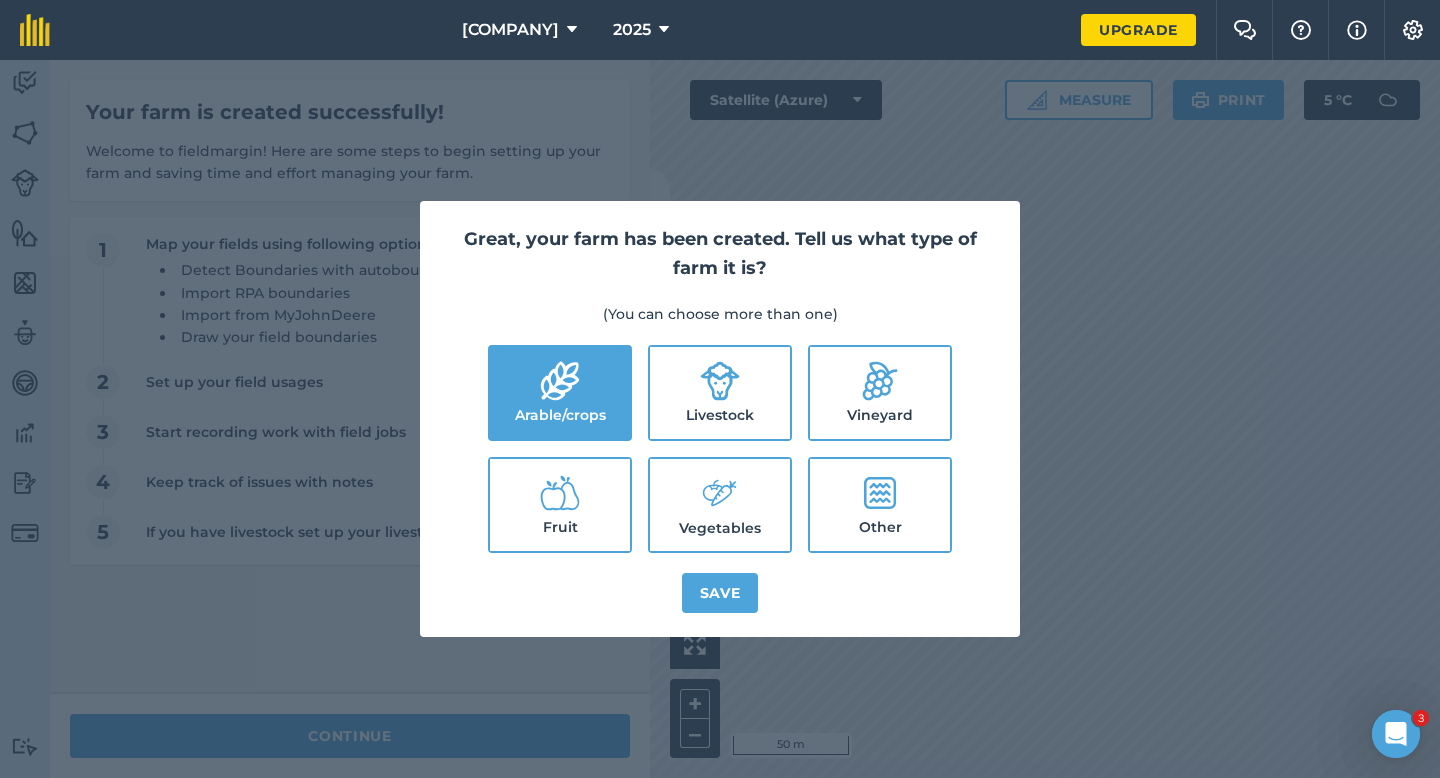 click on "Livestock" at bounding box center (720, 393) 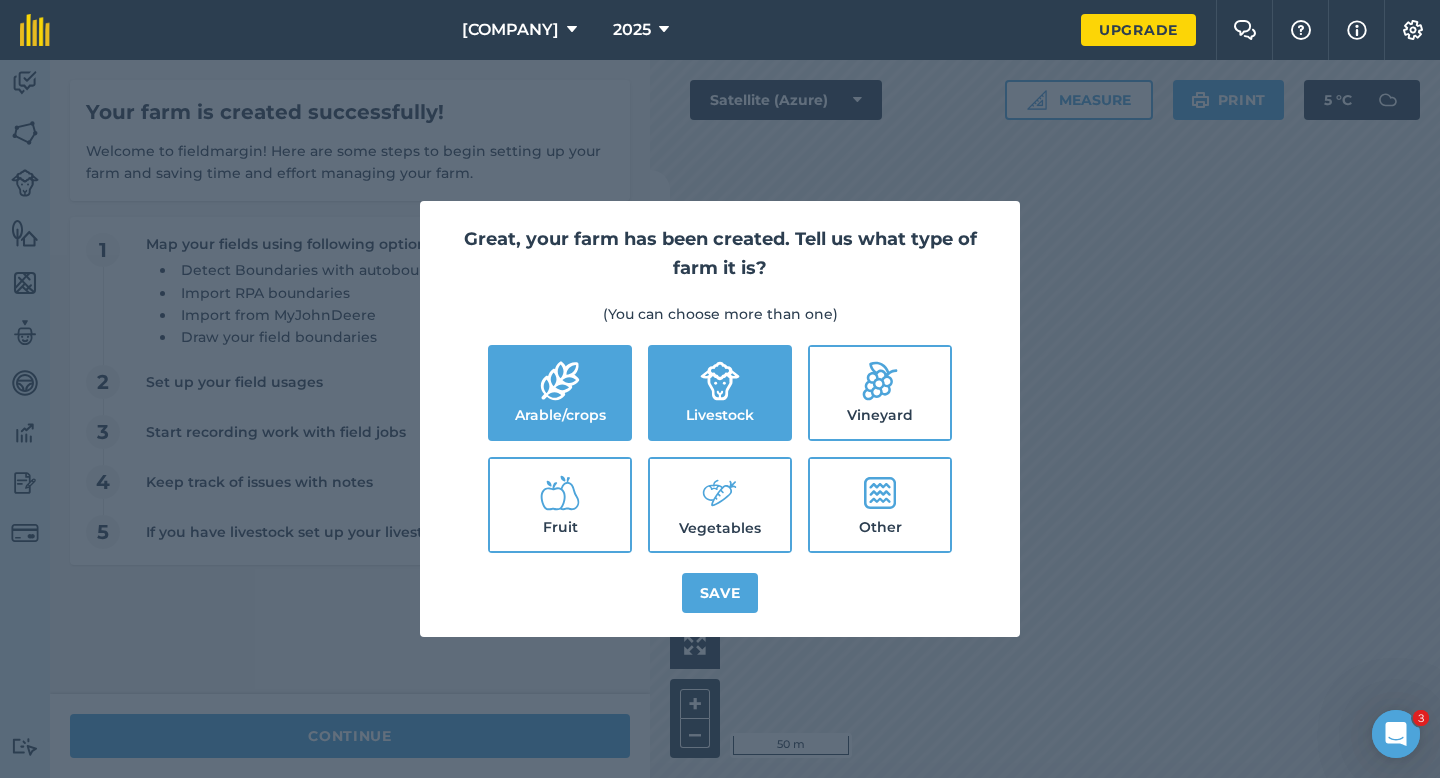 click on "Vegetables" at bounding box center [720, 505] 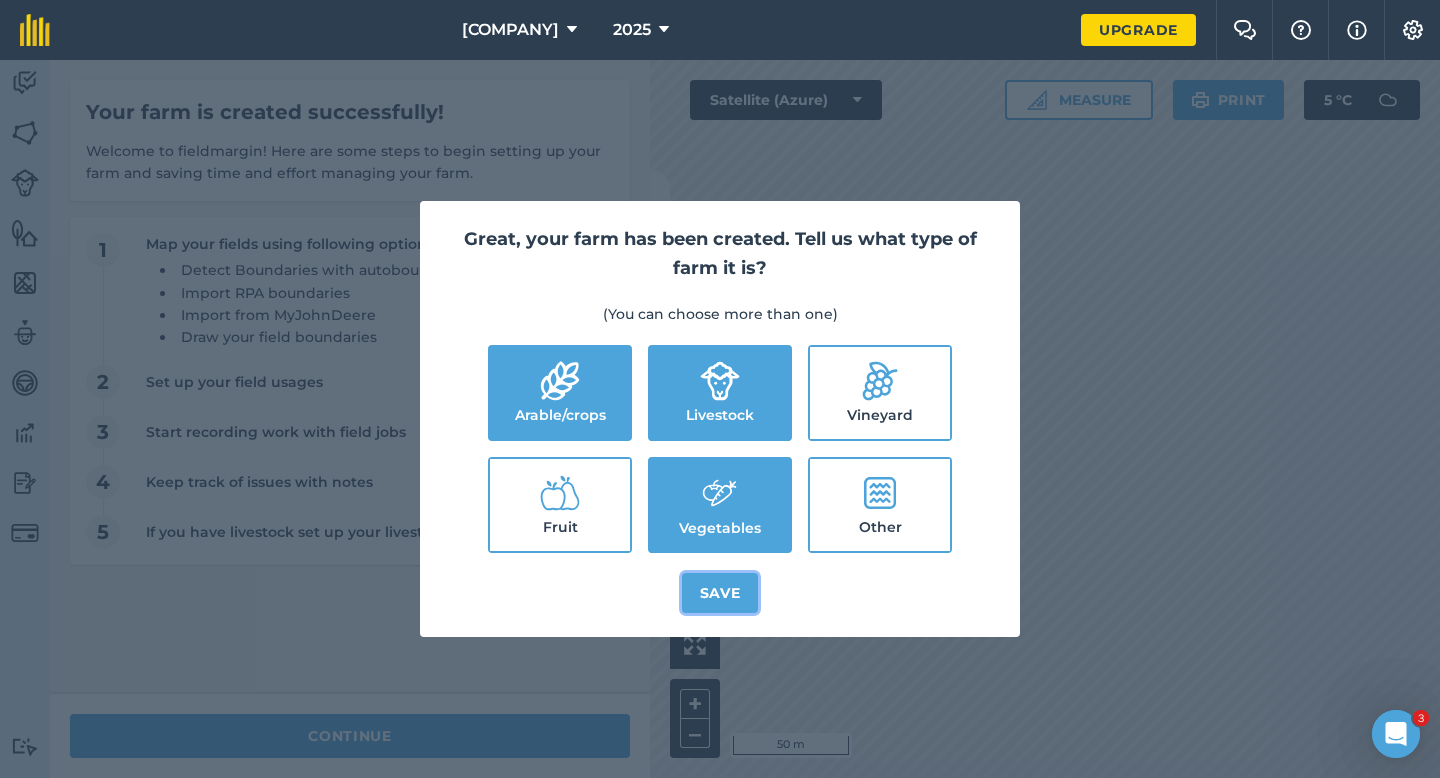 click on "Save" at bounding box center [720, 593] 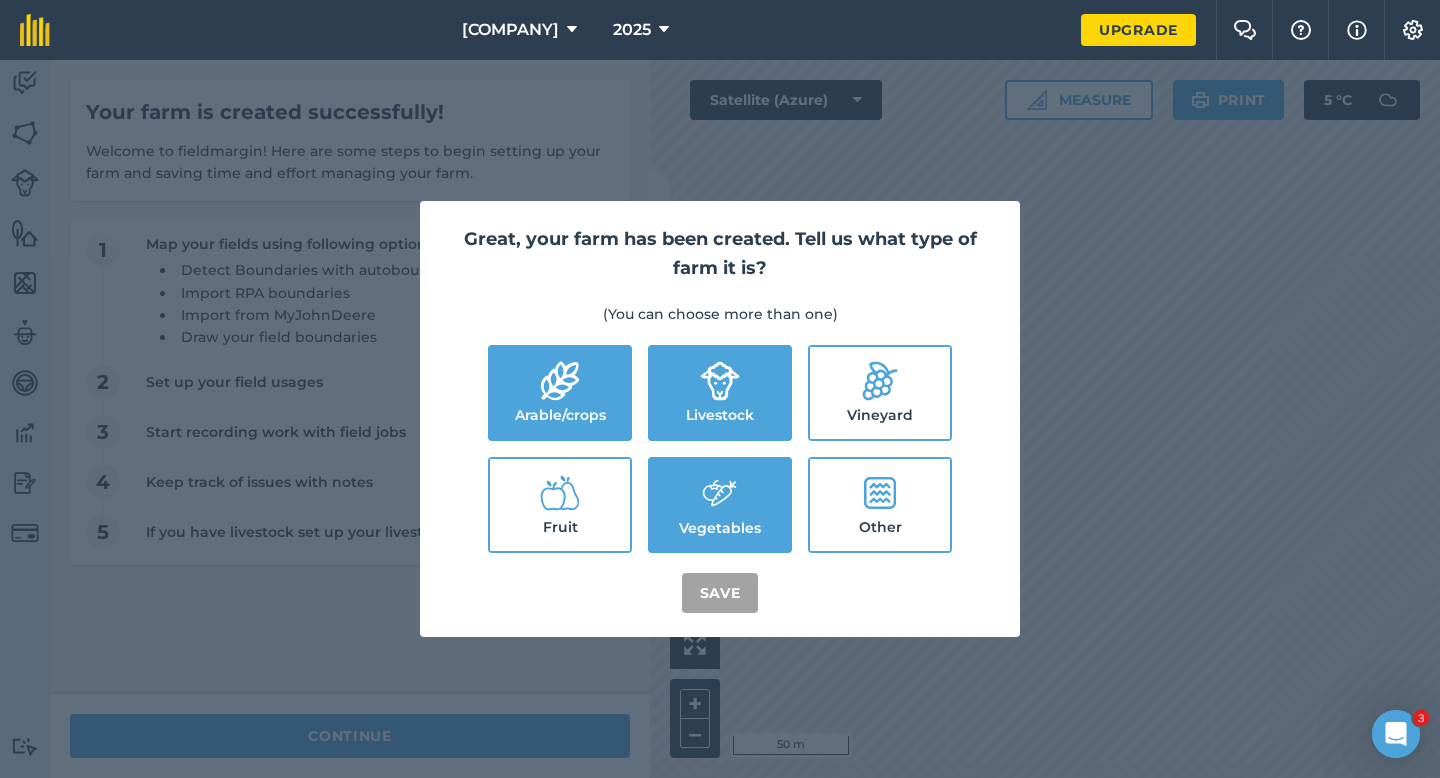 click on "Great, your farm has been created. Tell us what type of farm it is? (You can choose more than one) Arable/crops Livestock Vineyard Fruit Vegetables Other Save" at bounding box center [720, 419] 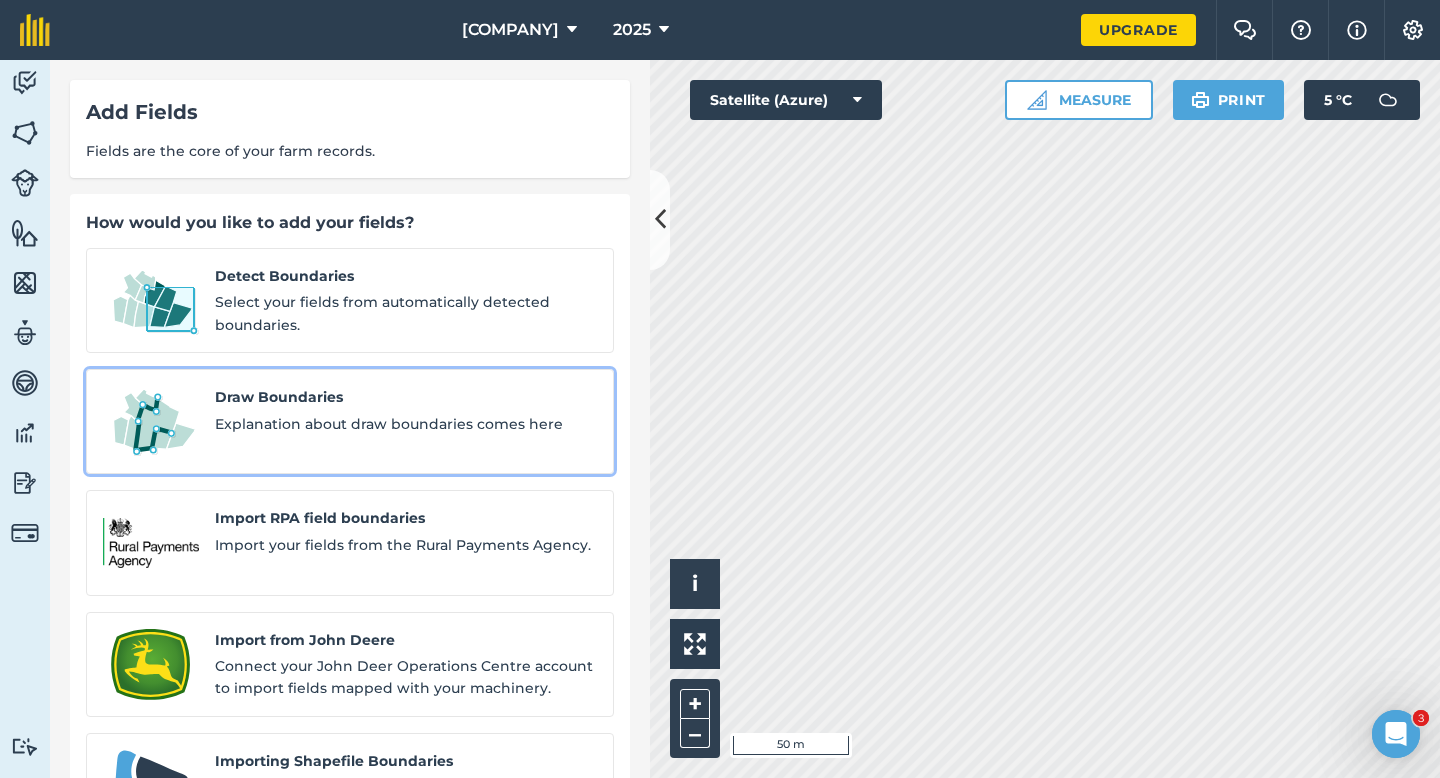 click on "Draw Boundaries Explanation about draw boundaries comes here" at bounding box center [350, 421] 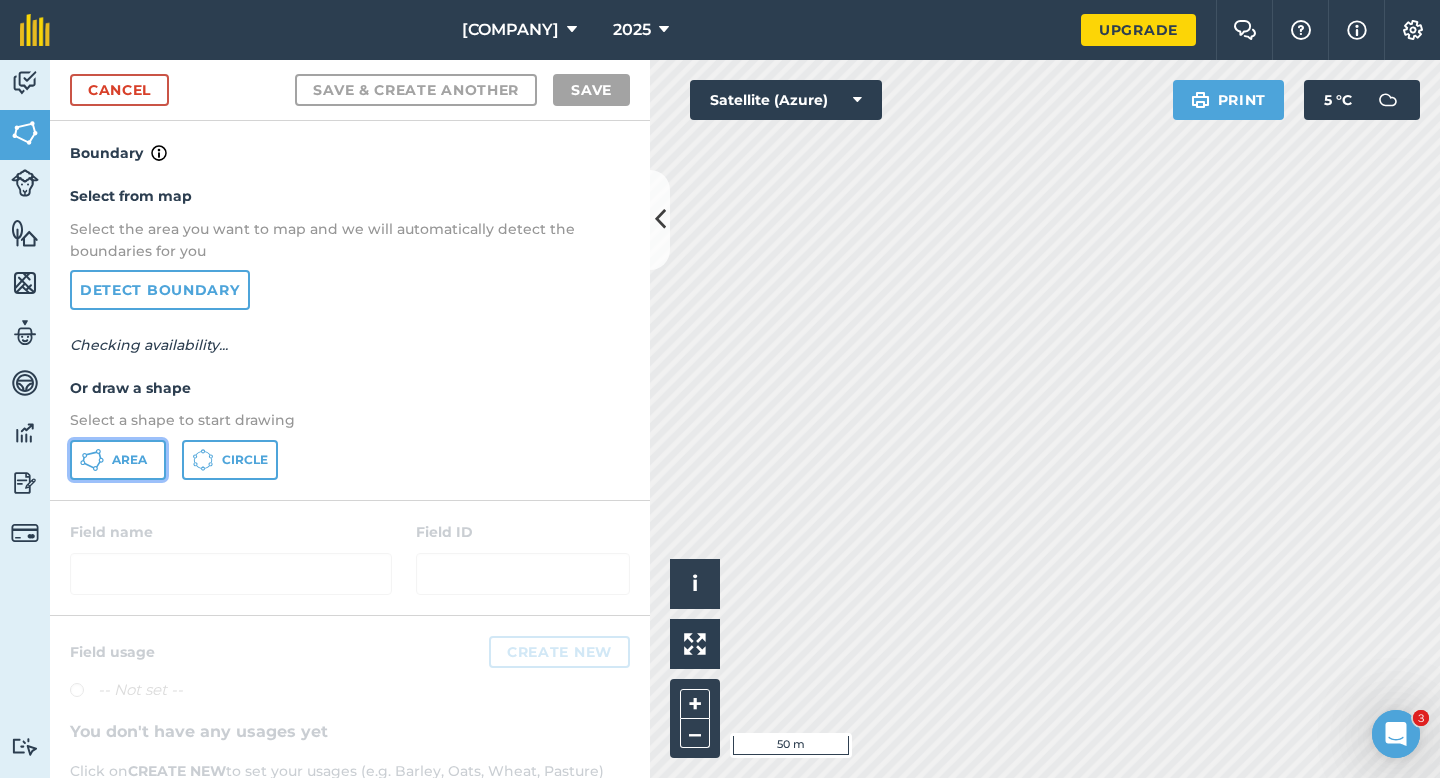 click on "Area" at bounding box center (129, 460) 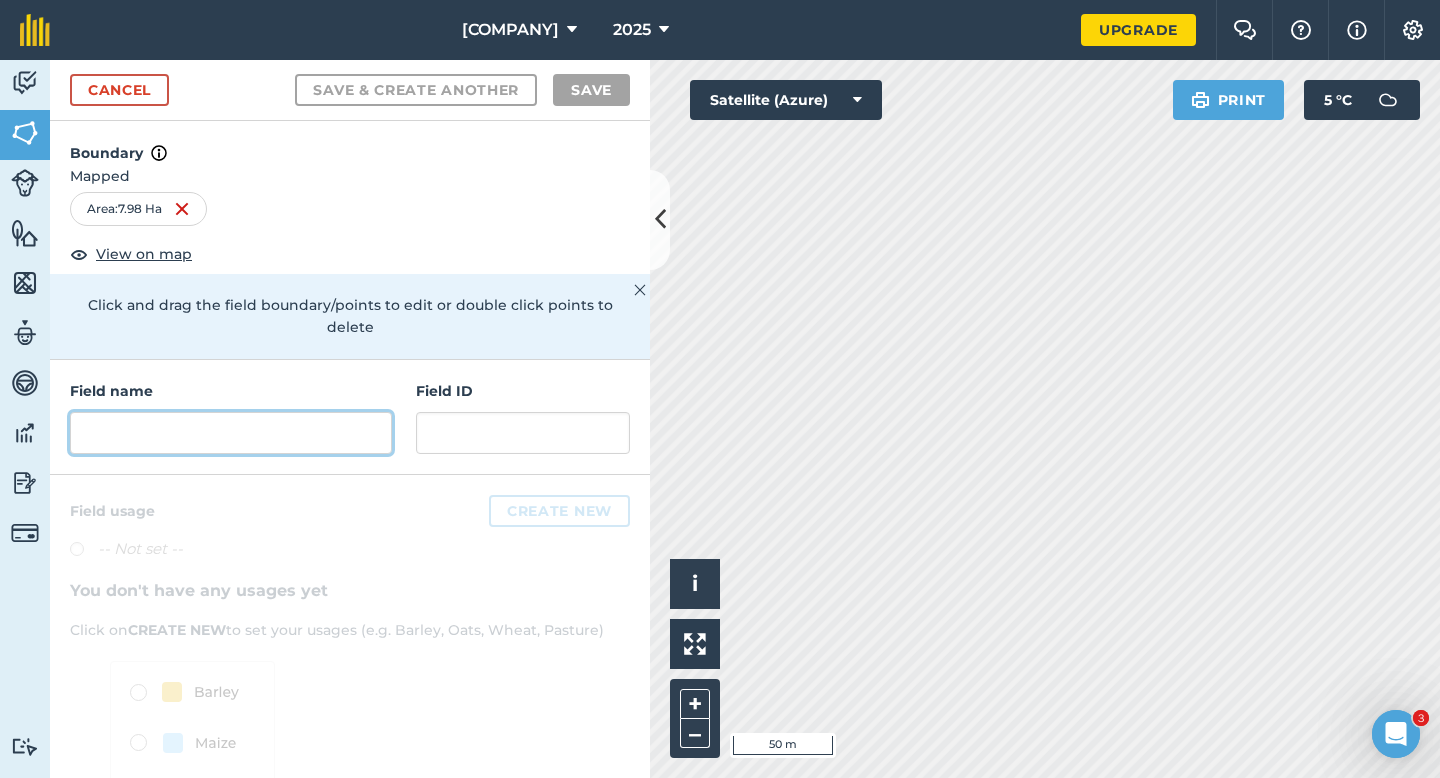 click at bounding box center [231, 433] 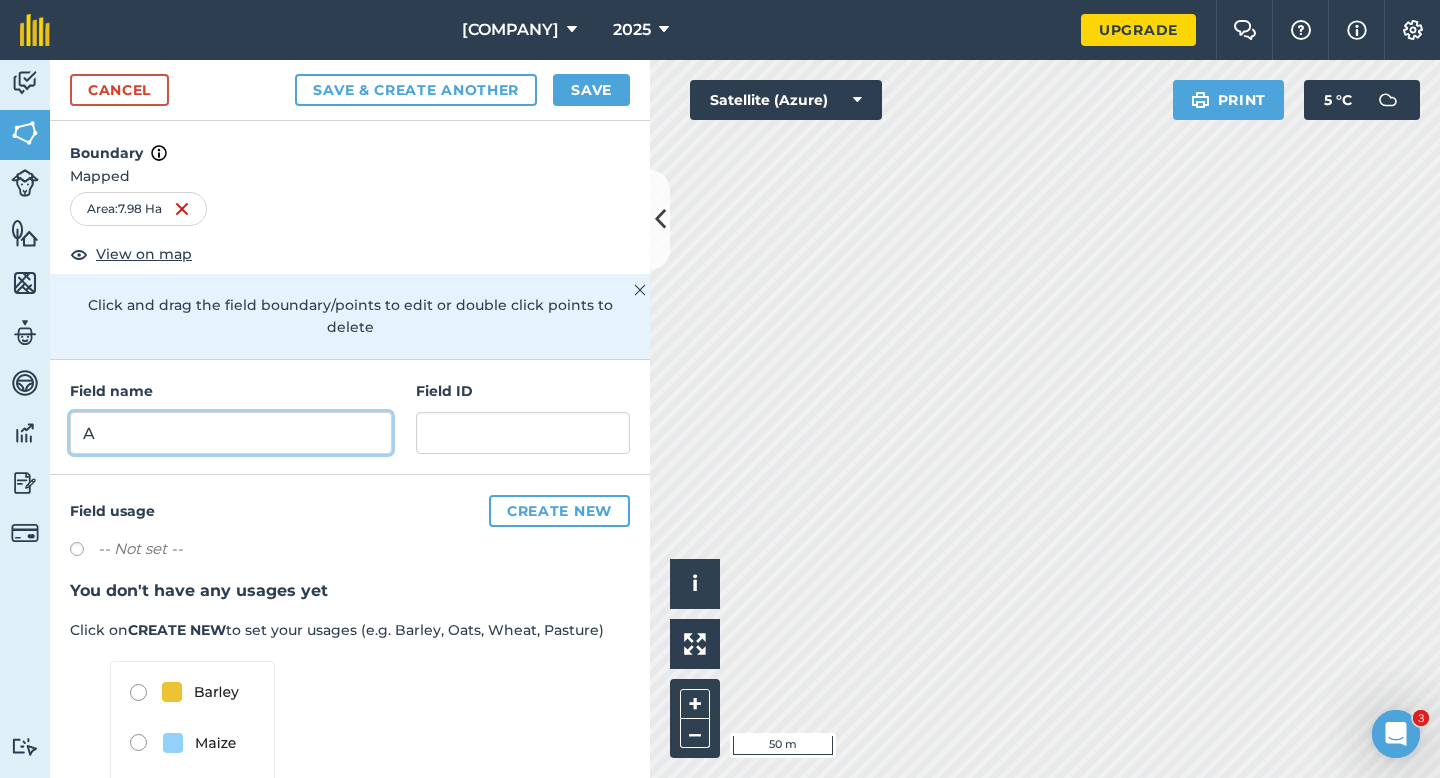 type on "A" 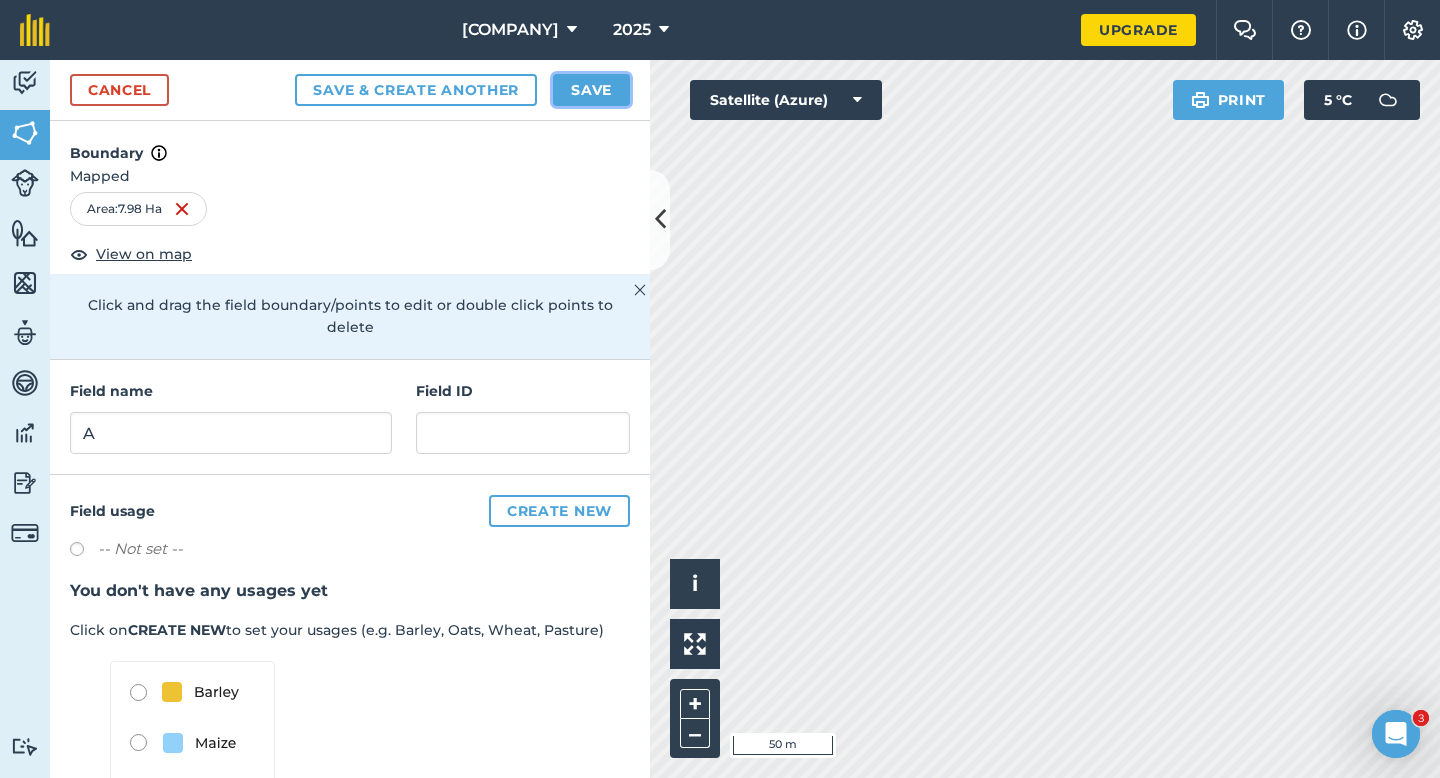 click on "Save" at bounding box center (591, 90) 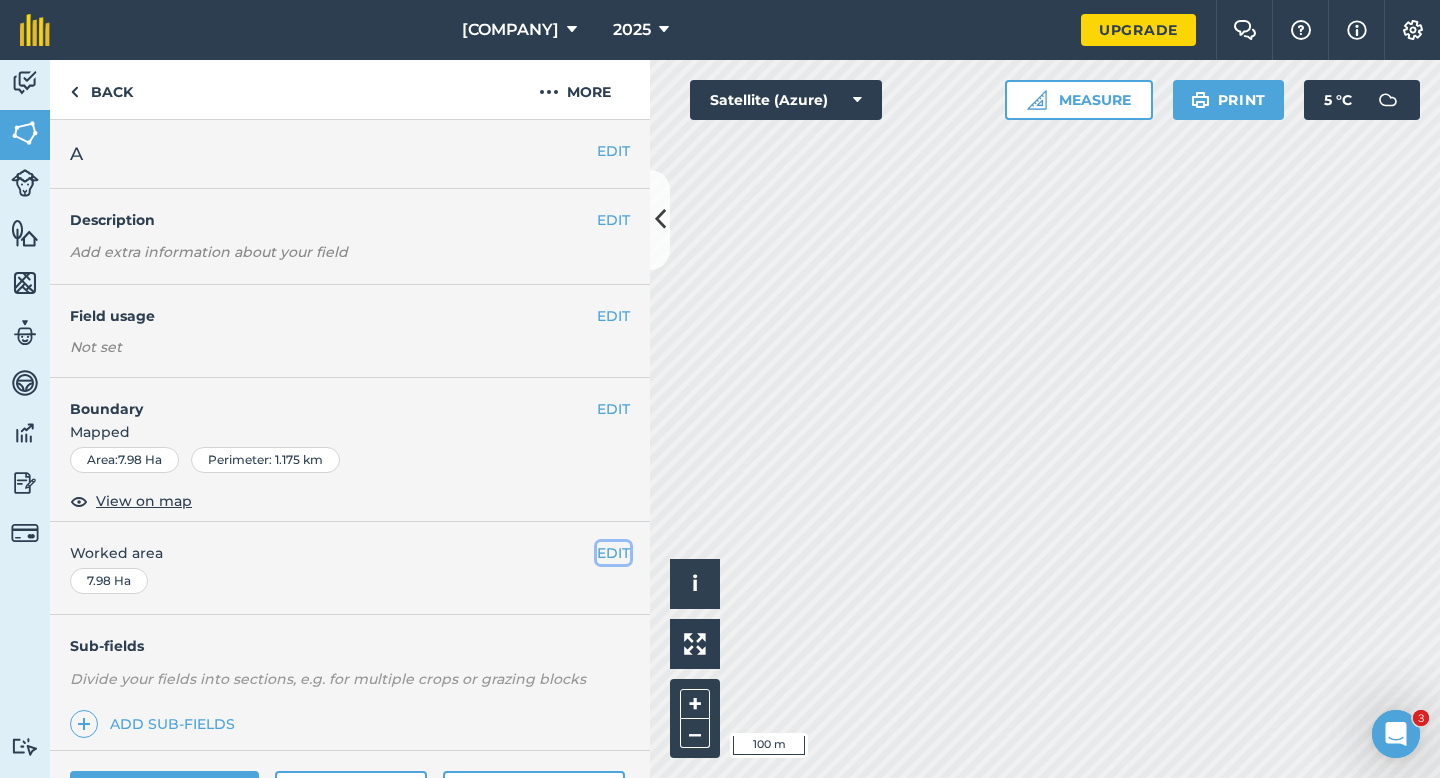 click on "EDIT" at bounding box center (613, 553) 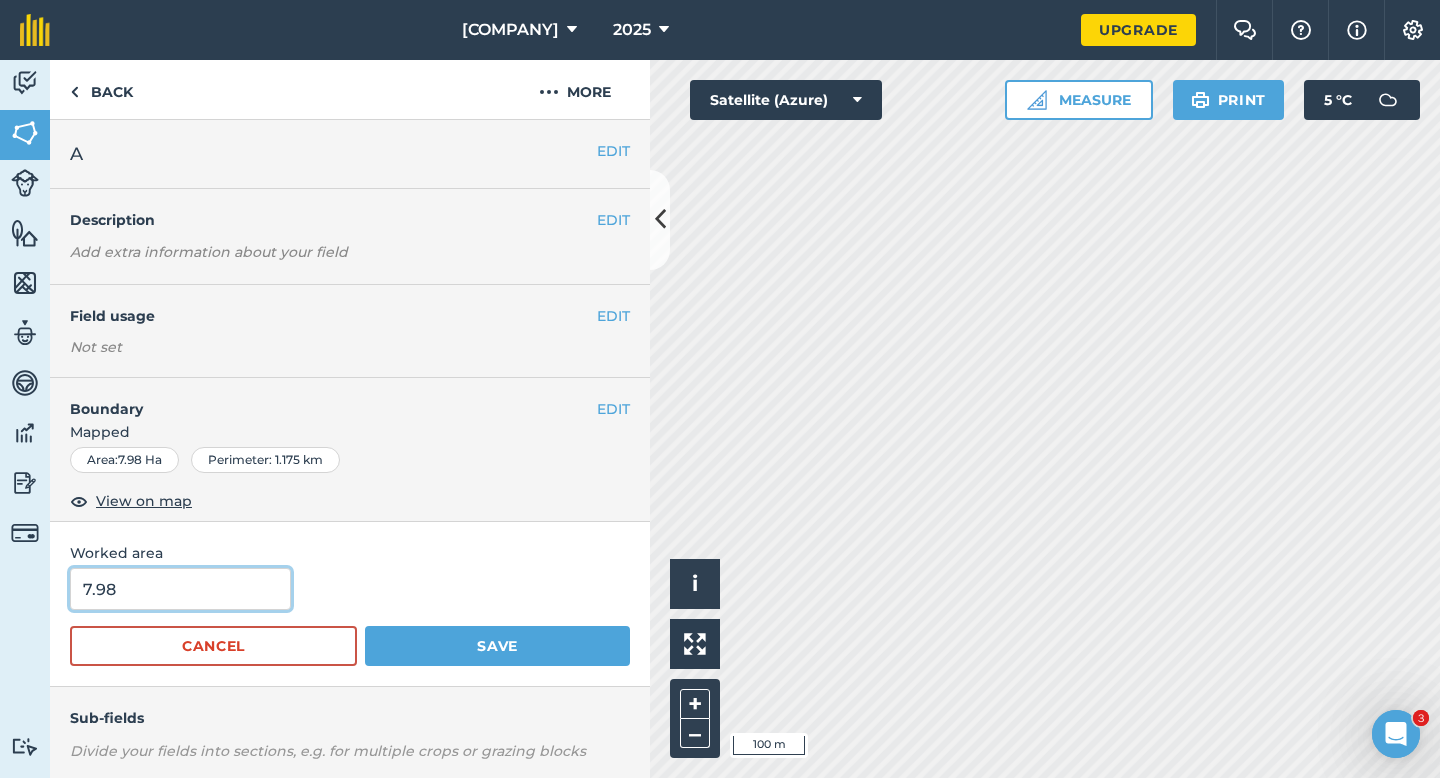 click on "7.98" at bounding box center (180, 589) 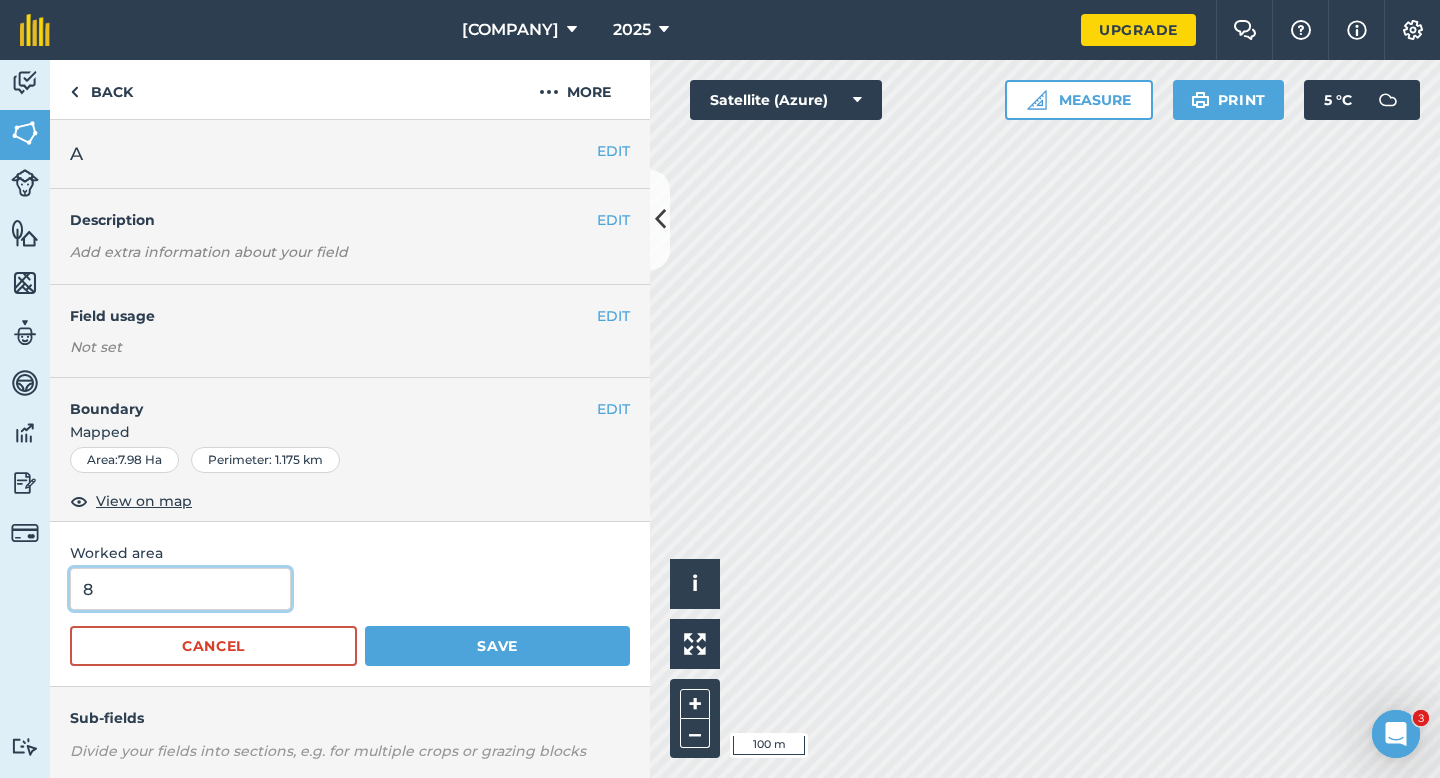 click on "Save" at bounding box center (497, 646) 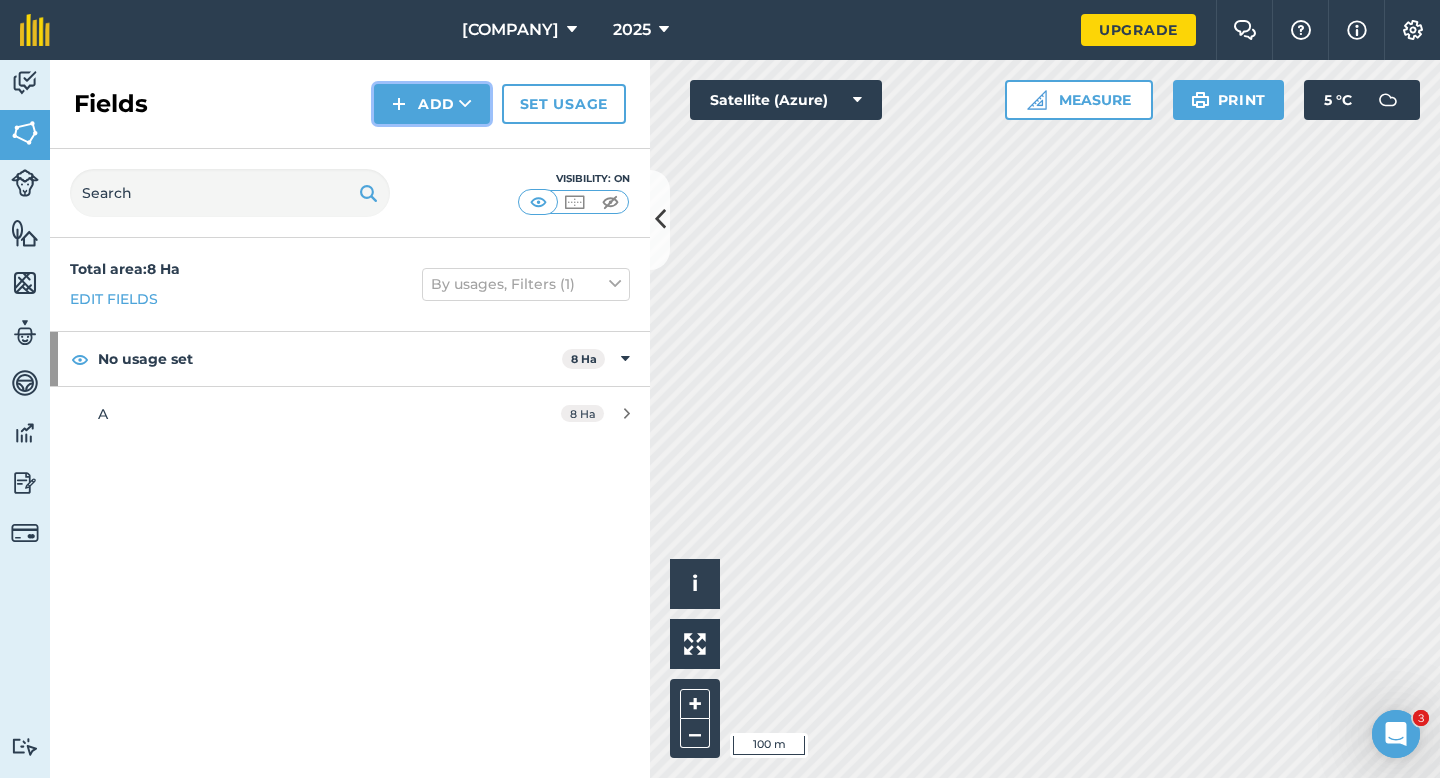 click at bounding box center (399, 104) 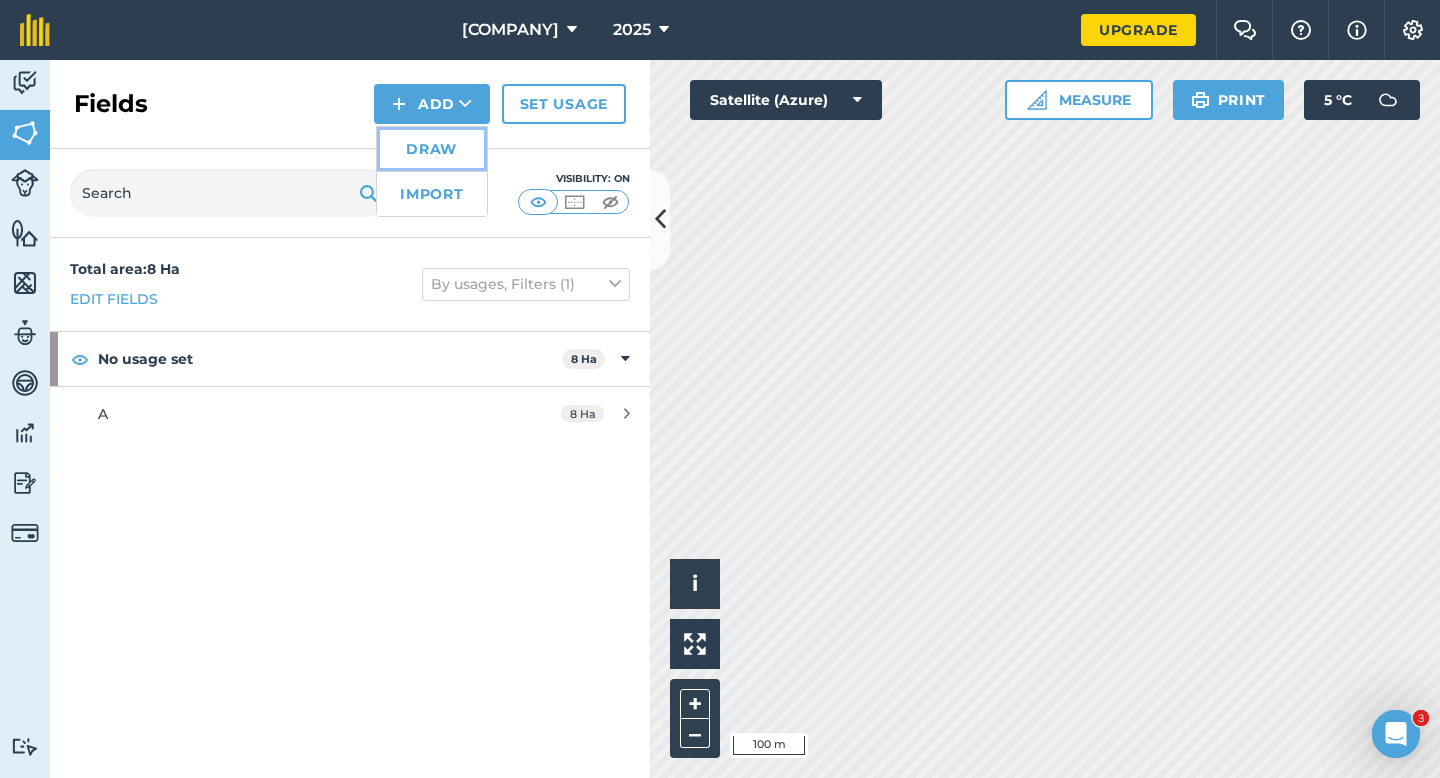 click on "Draw" at bounding box center [432, 149] 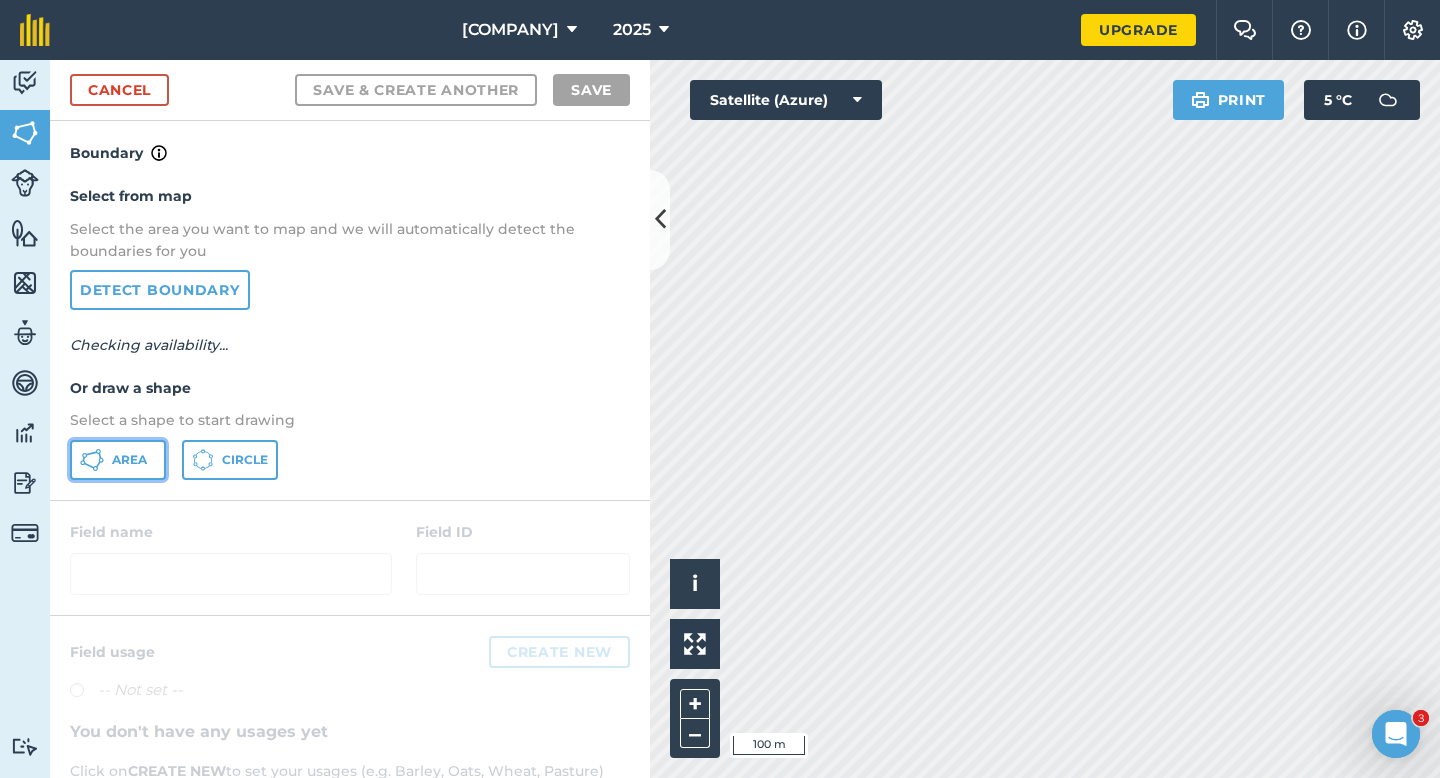 click on "Area" at bounding box center (118, 460) 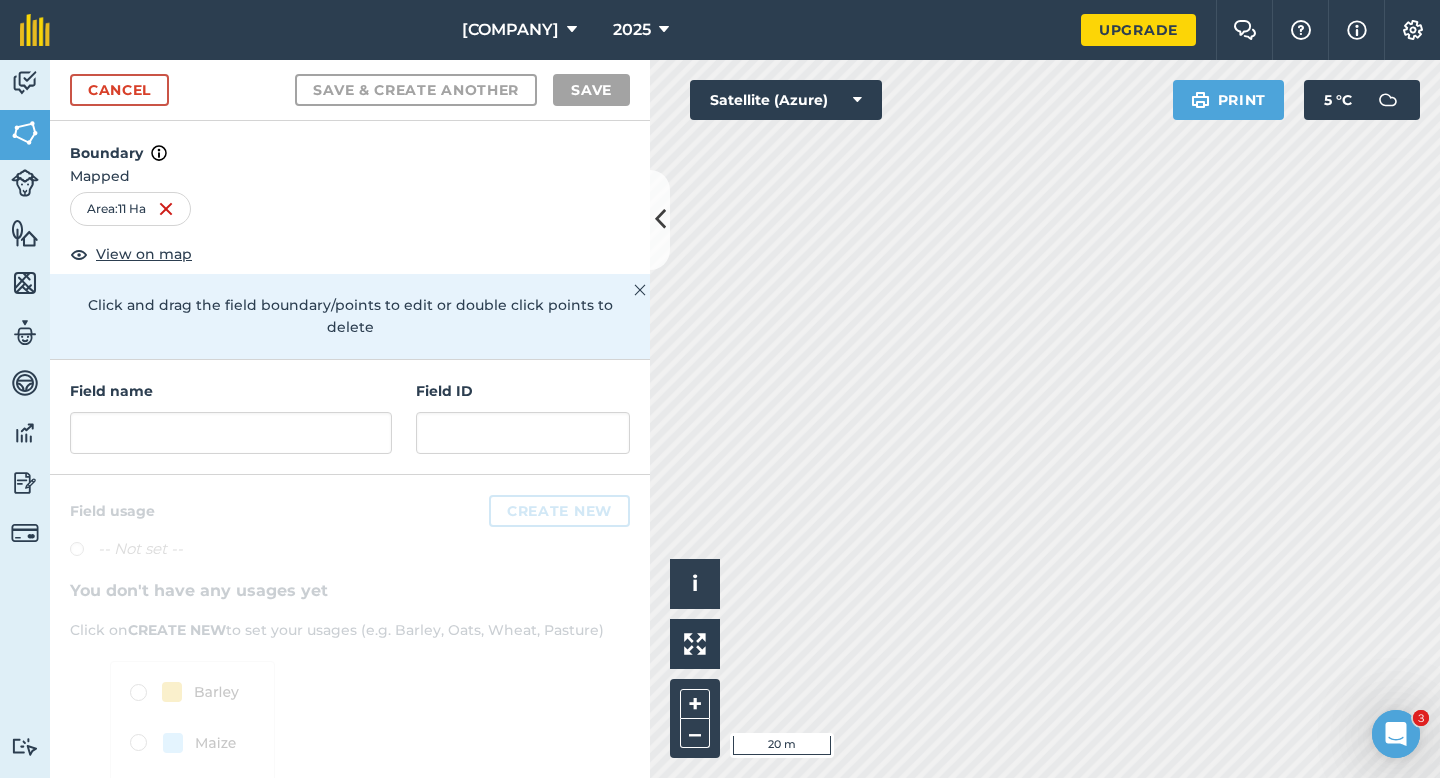 click on "Field name Field ID" at bounding box center [350, 417] 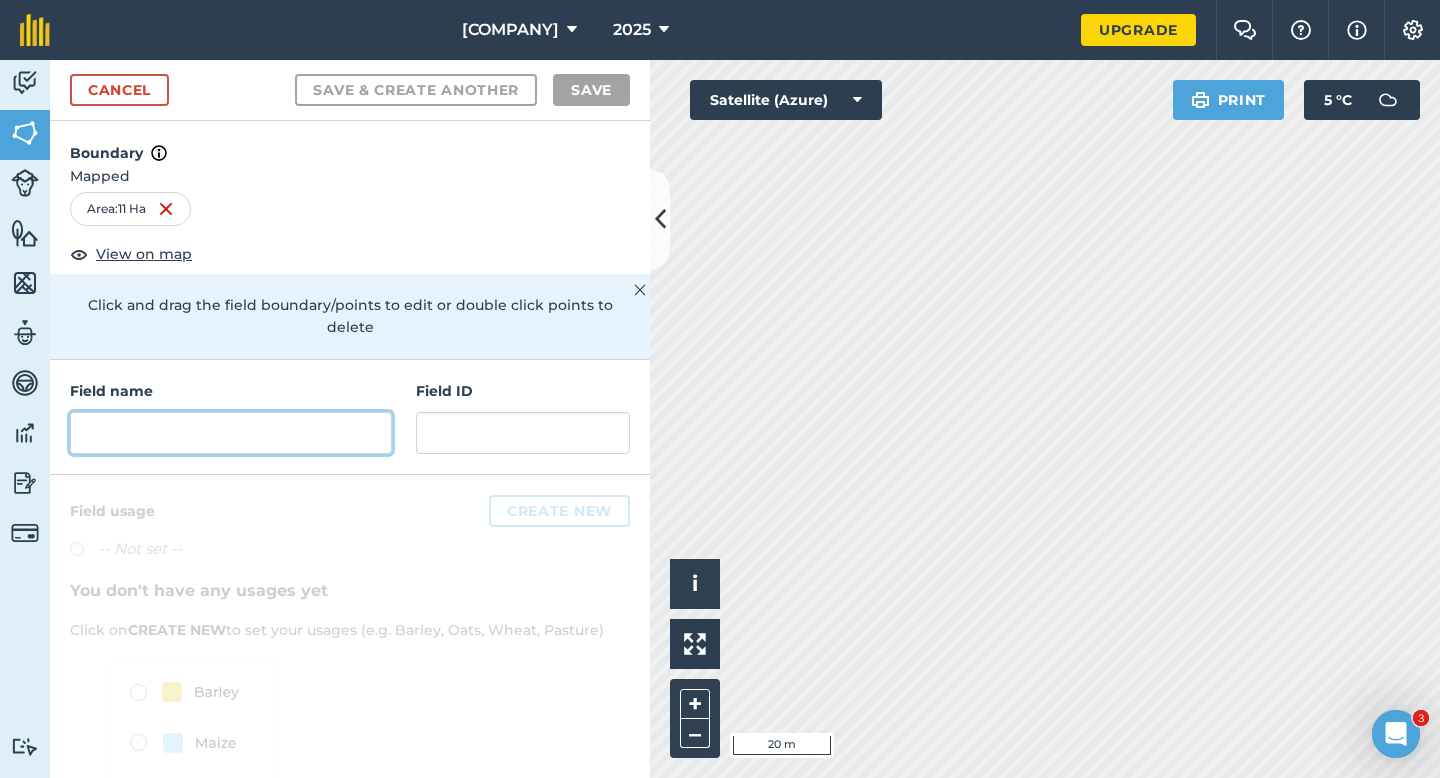 click at bounding box center (231, 433) 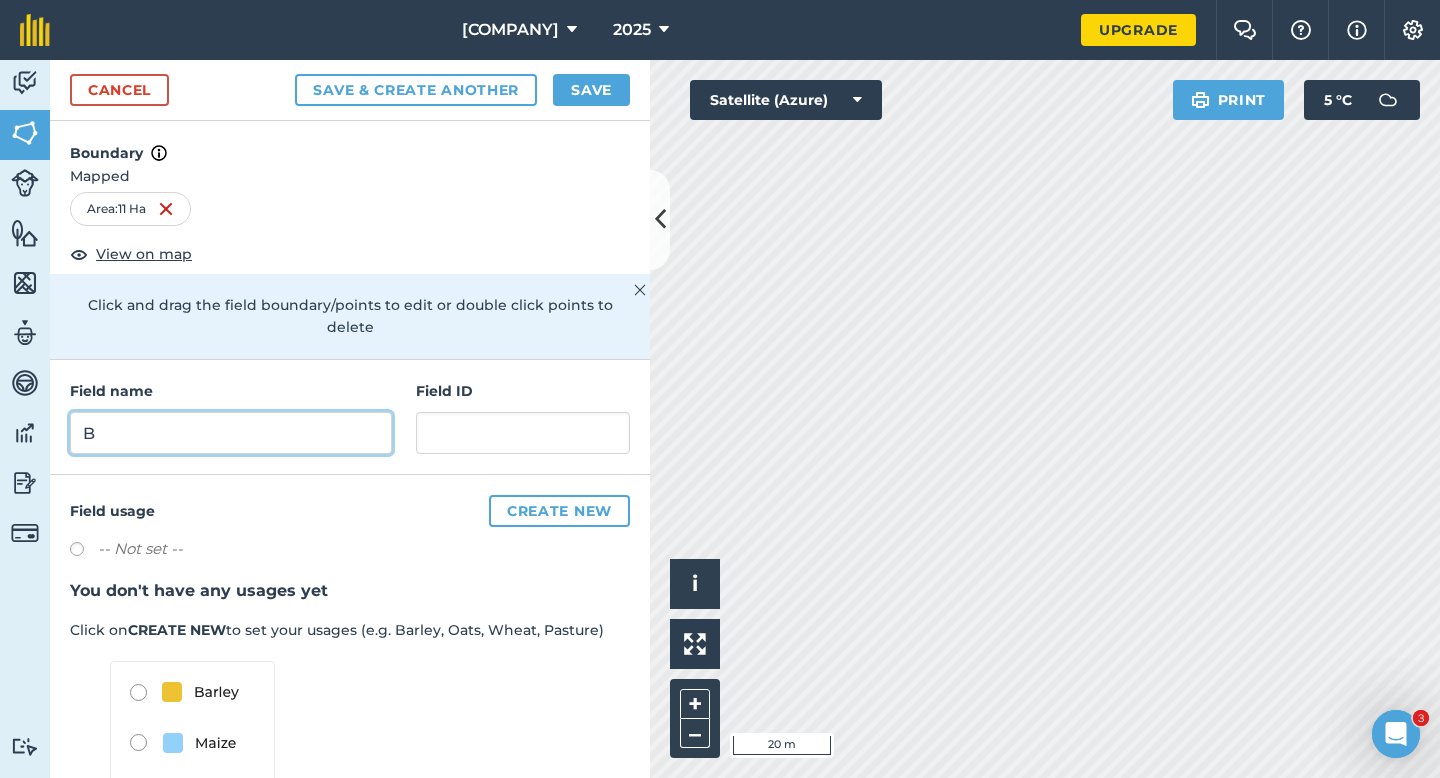 type on "B" 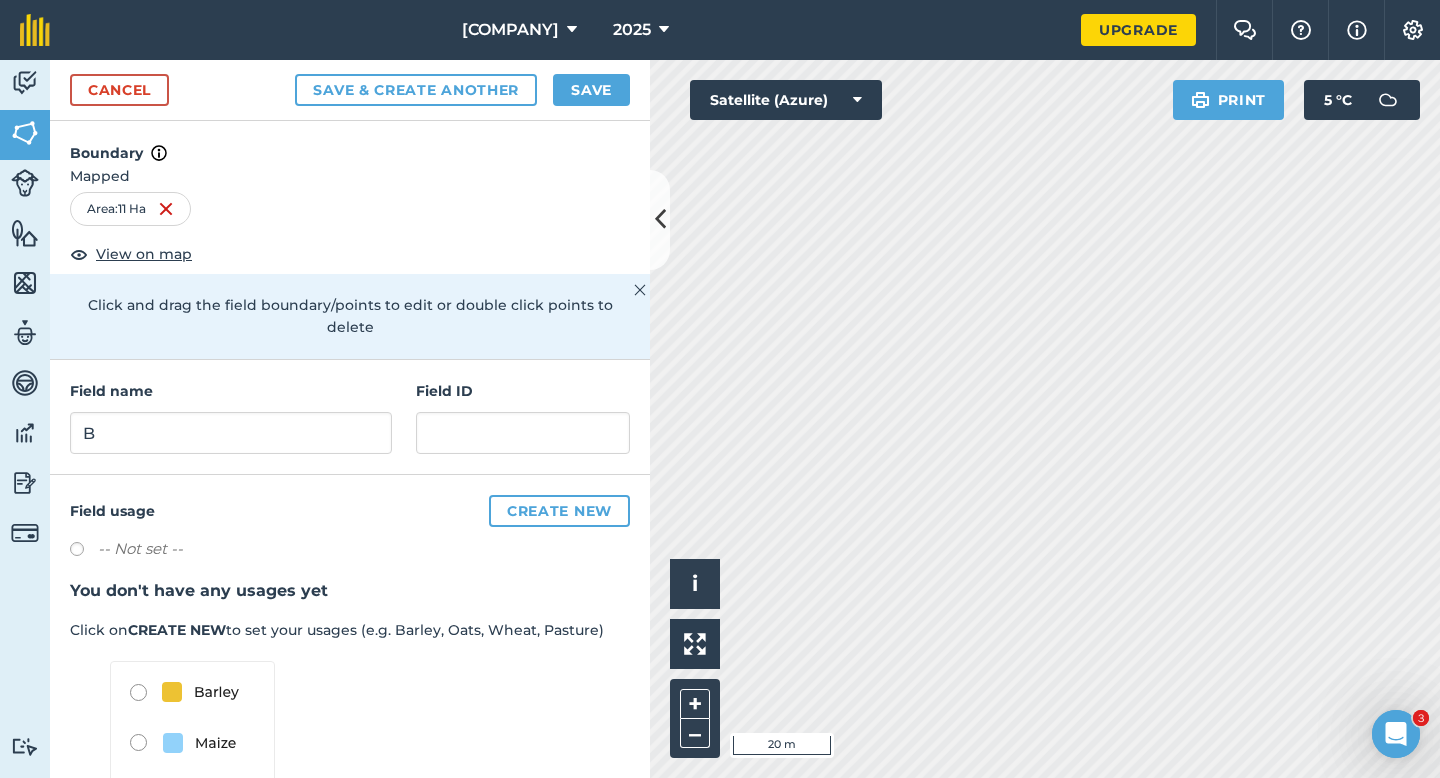 click on "Cancel Save & Create Another Save" at bounding box center (350, 90) 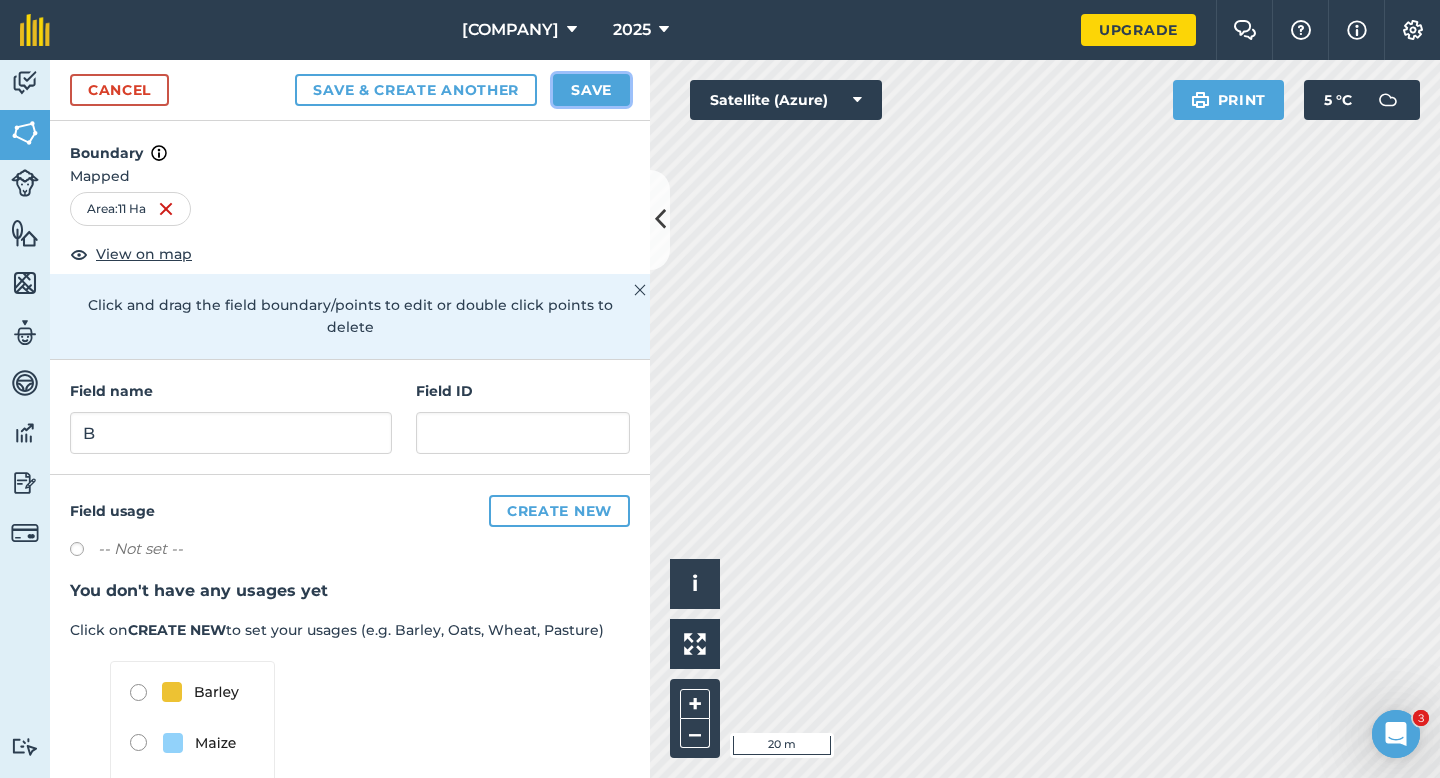 click on "Save" at bounding box center [591, 90] 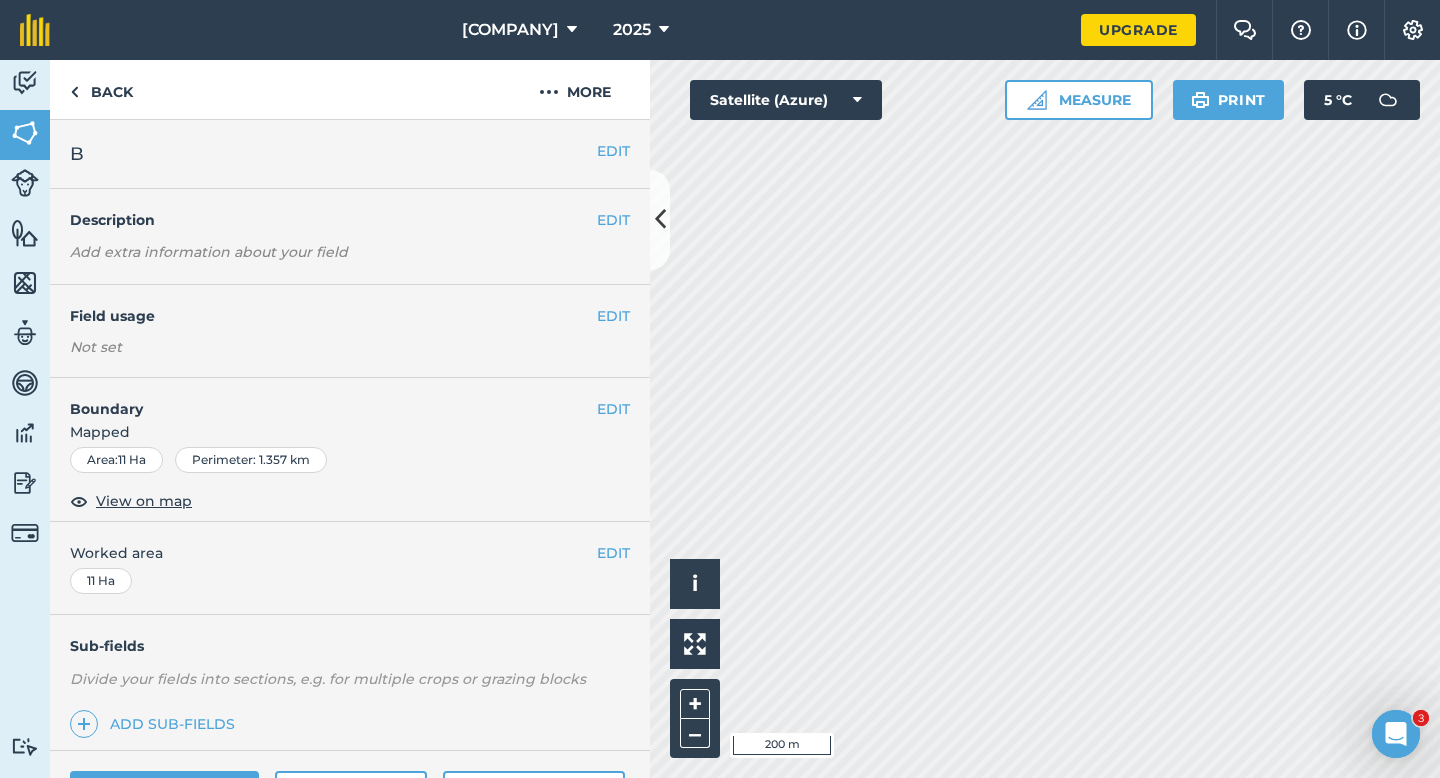 click on "EDIT Worked area [NUMBER] Ha" at bounding box center [350, 568] 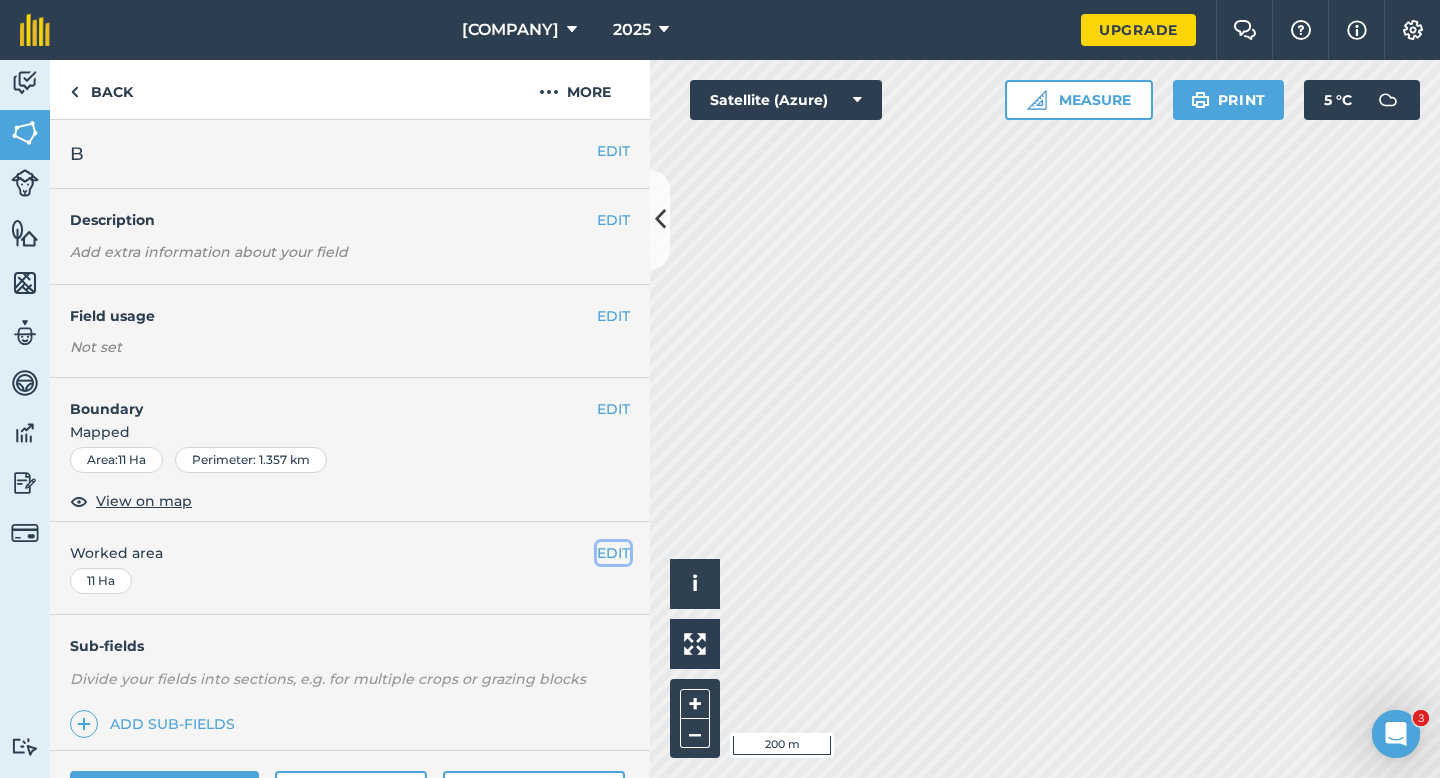 click on "EDIT" at bounding box center [613, 553] 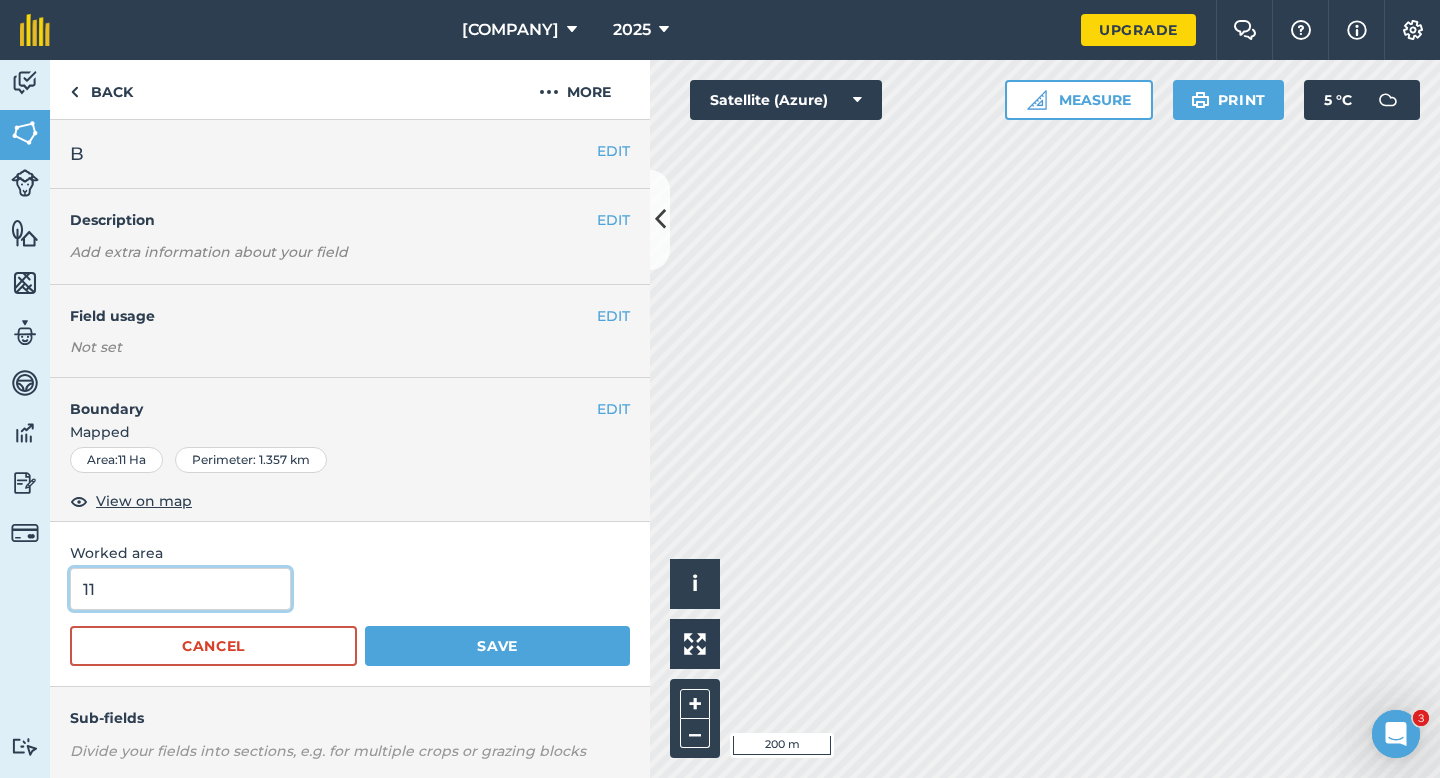 click on "11" at bounding box center [180, 589] 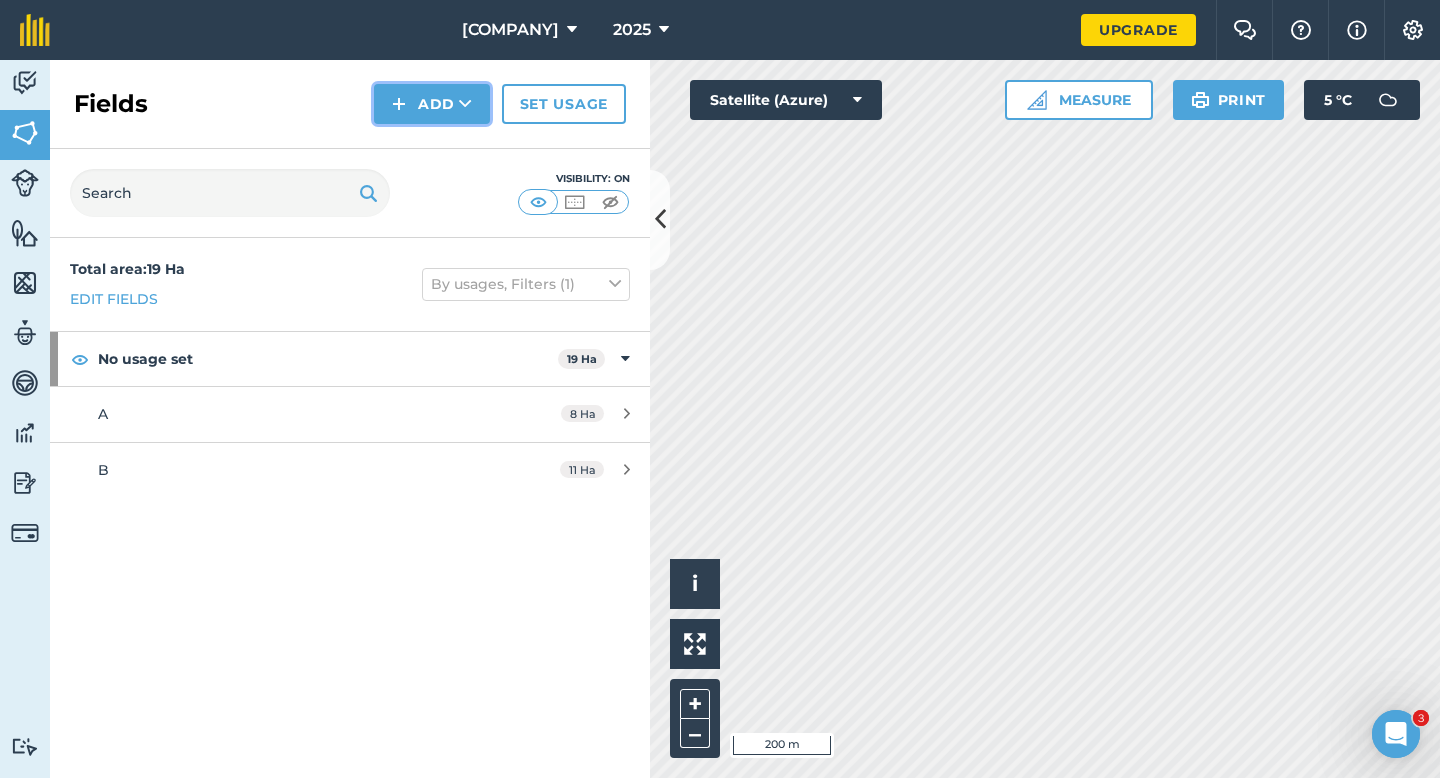 click on "Add" at bounding box center [432, 104] 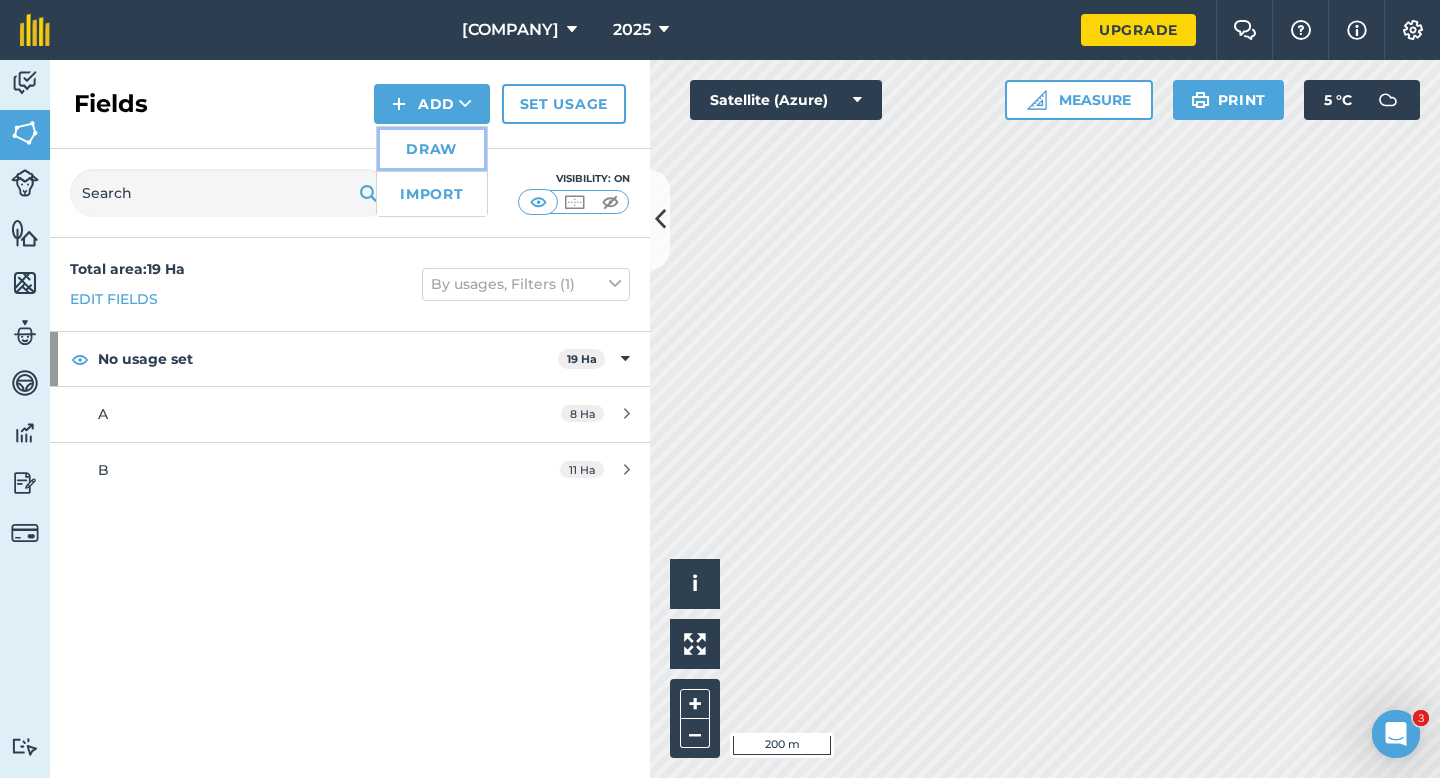 click on "Draw" at bounding box center (432, 149) 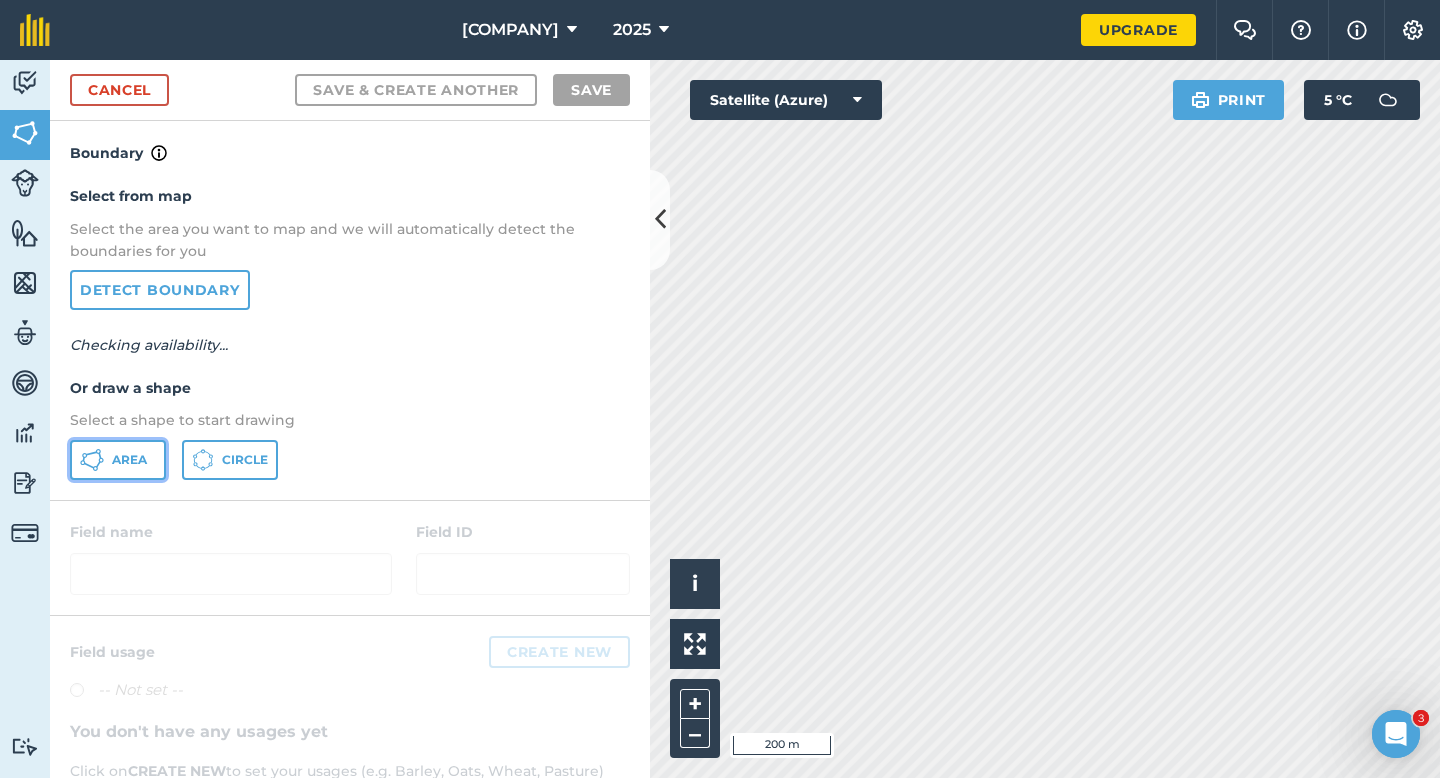 click on "Area" at bounding box center [118, 460] 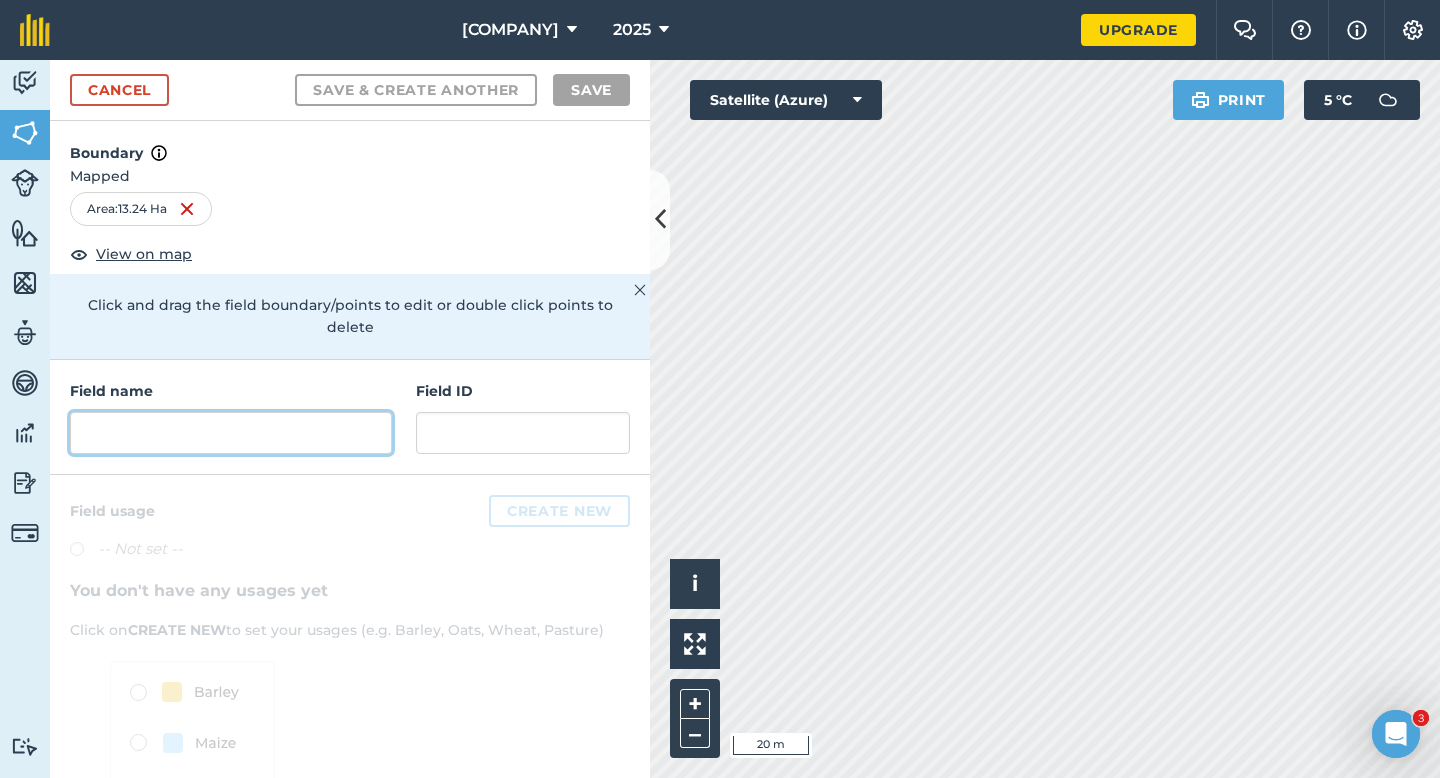 click at bounding box center [231, 433] 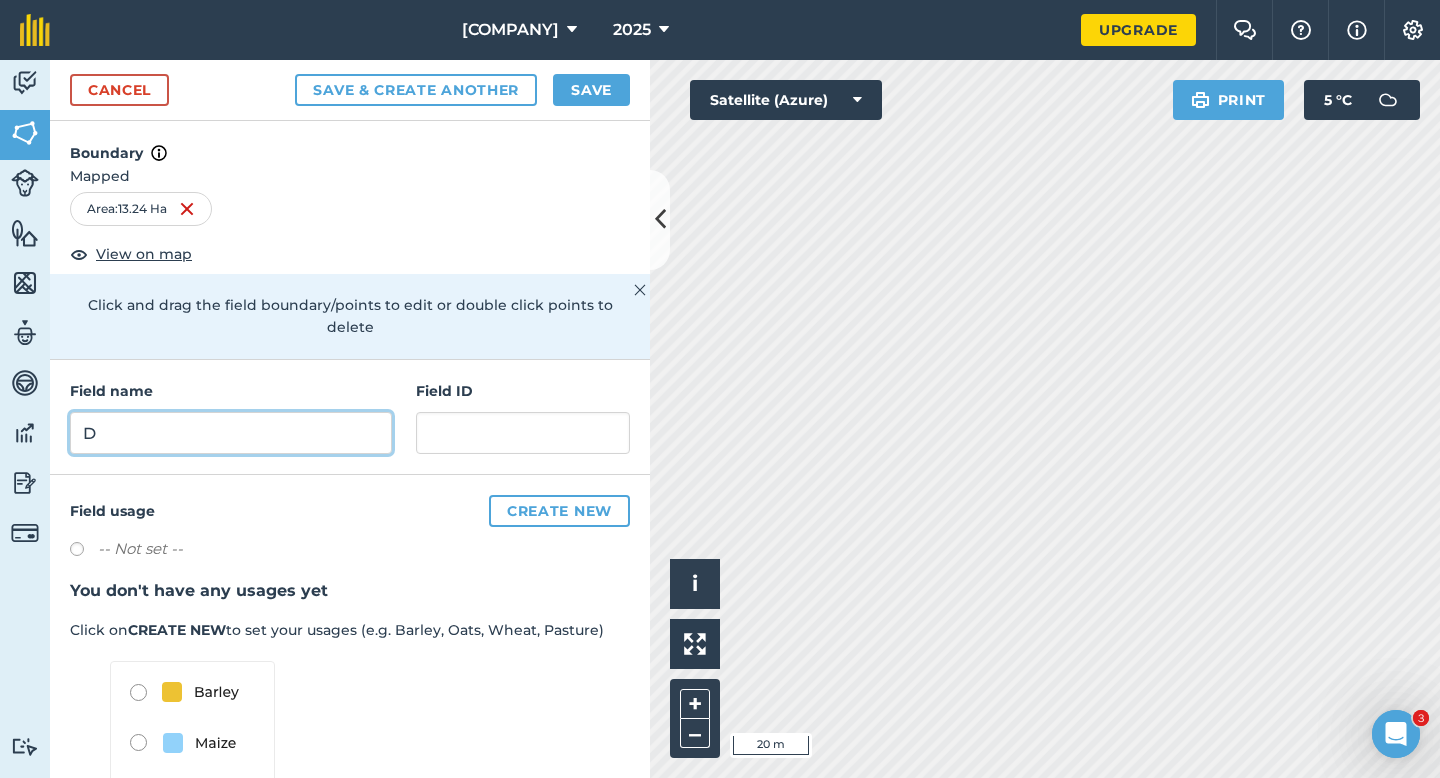 type on "D" 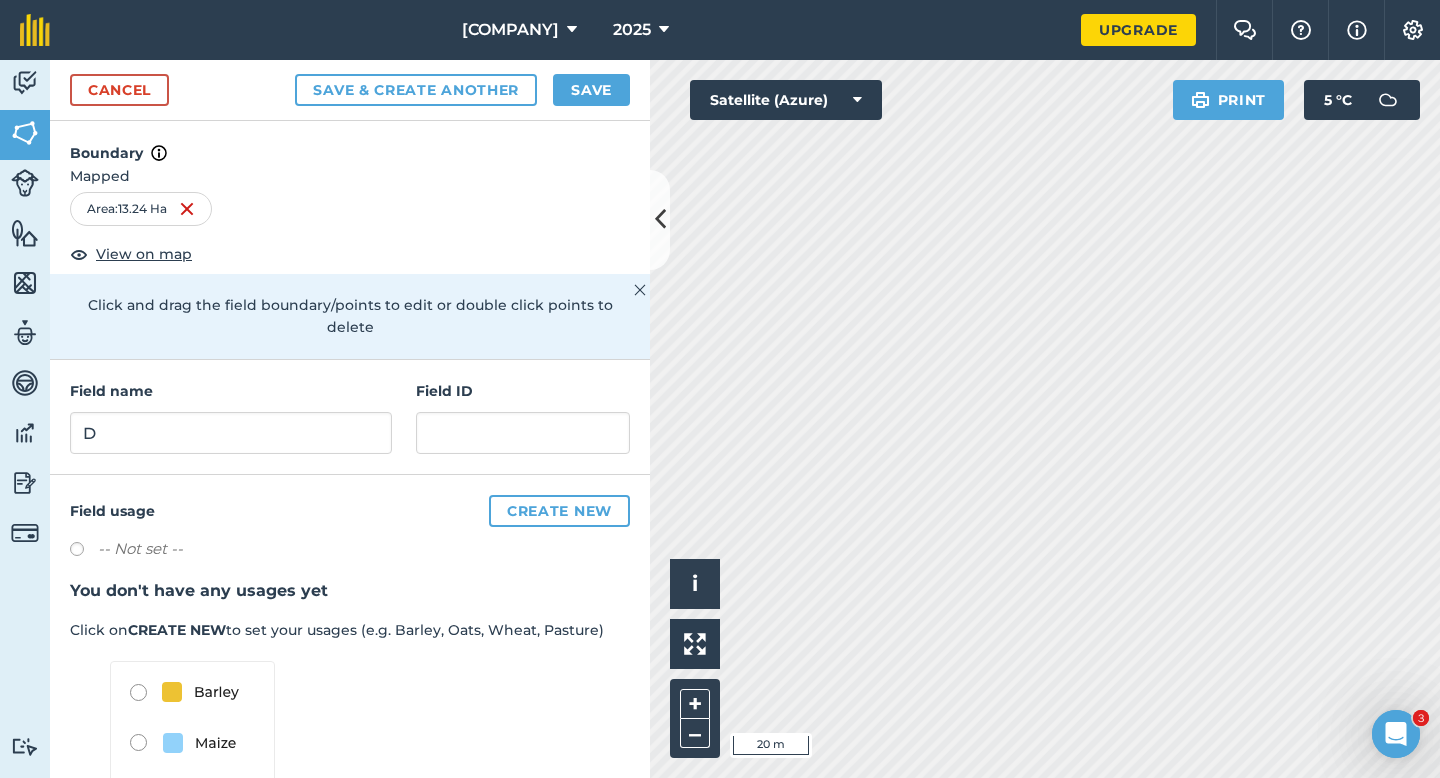 click on "Cancel Save & Create Another Save" at bounding box center [350, 90] 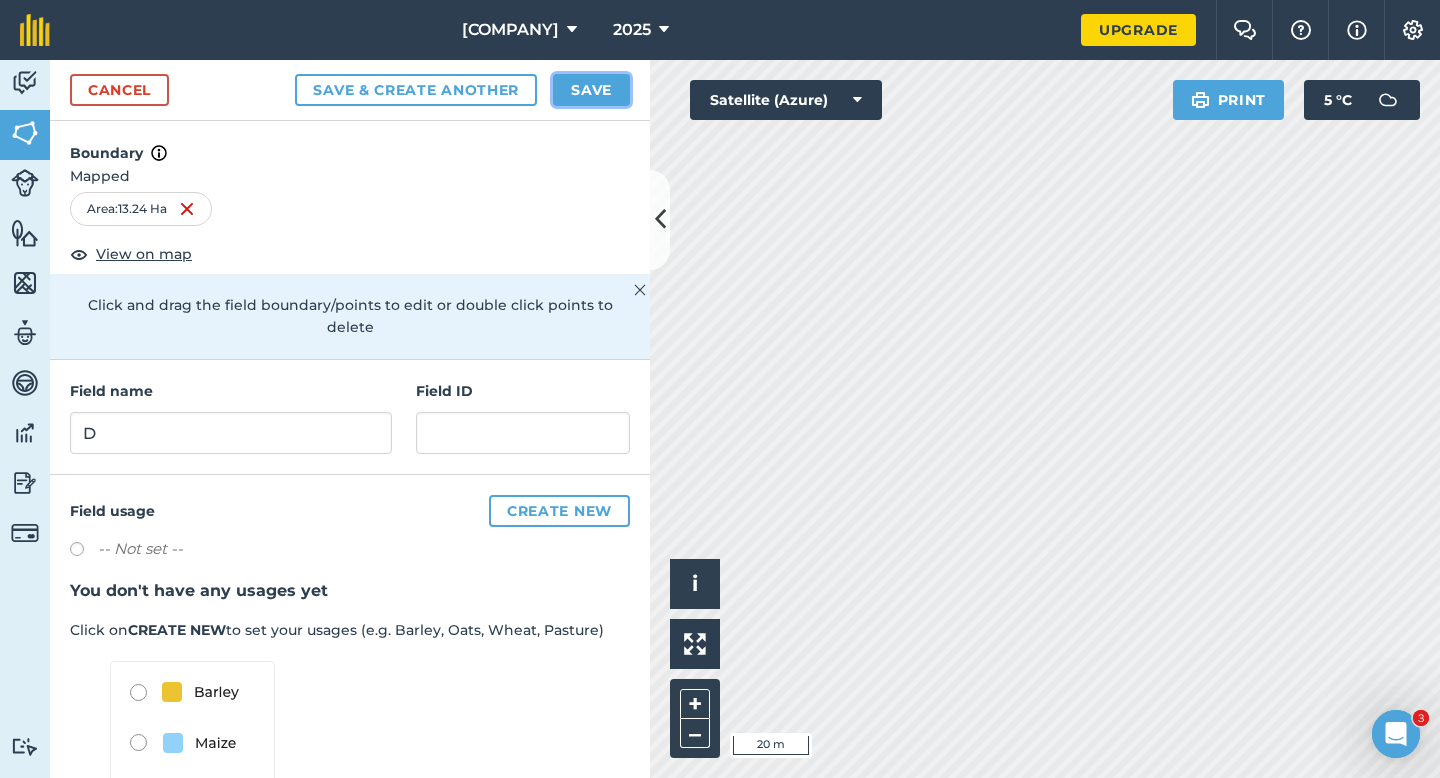 click on "Save" at bounding box center (591, 90) 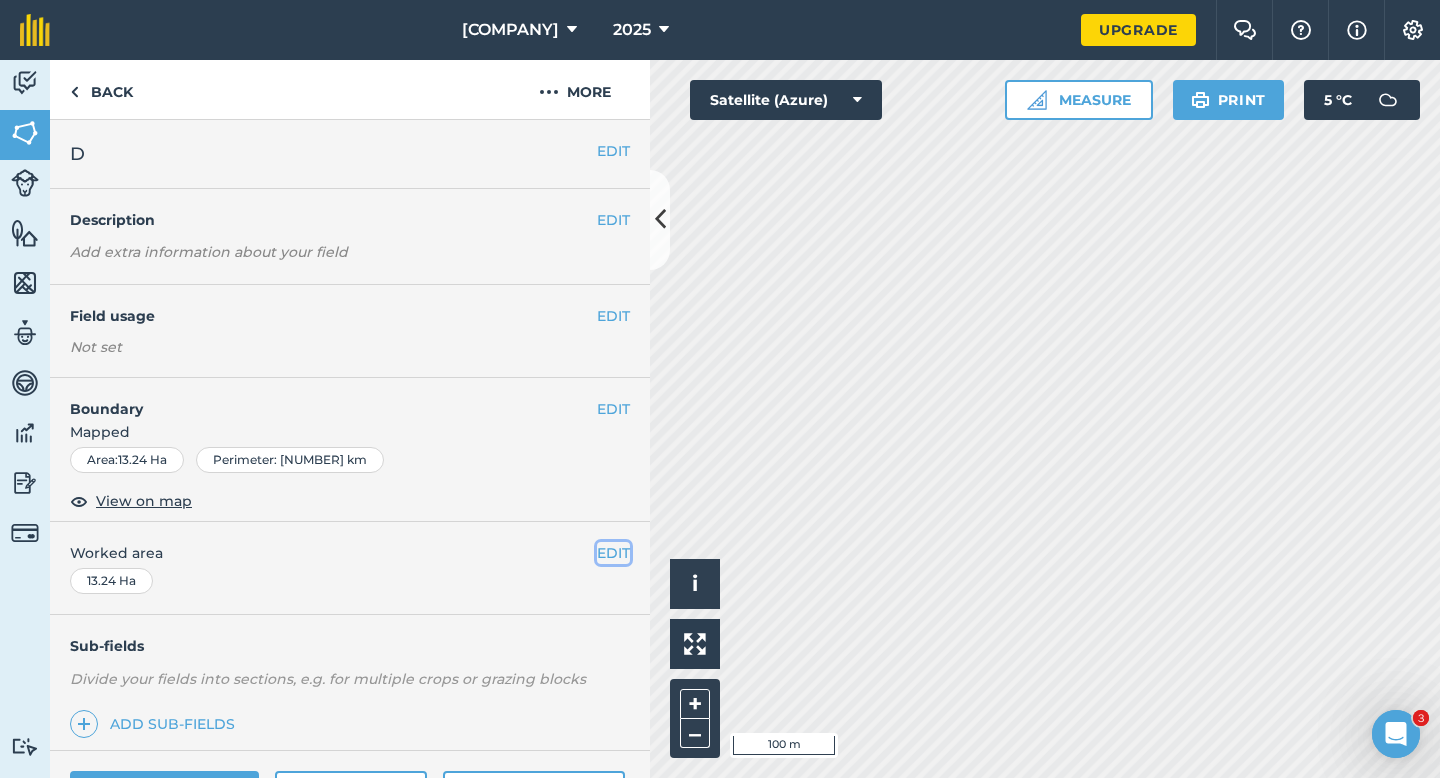 click on "EDIT" at bounding box center [613, 553] 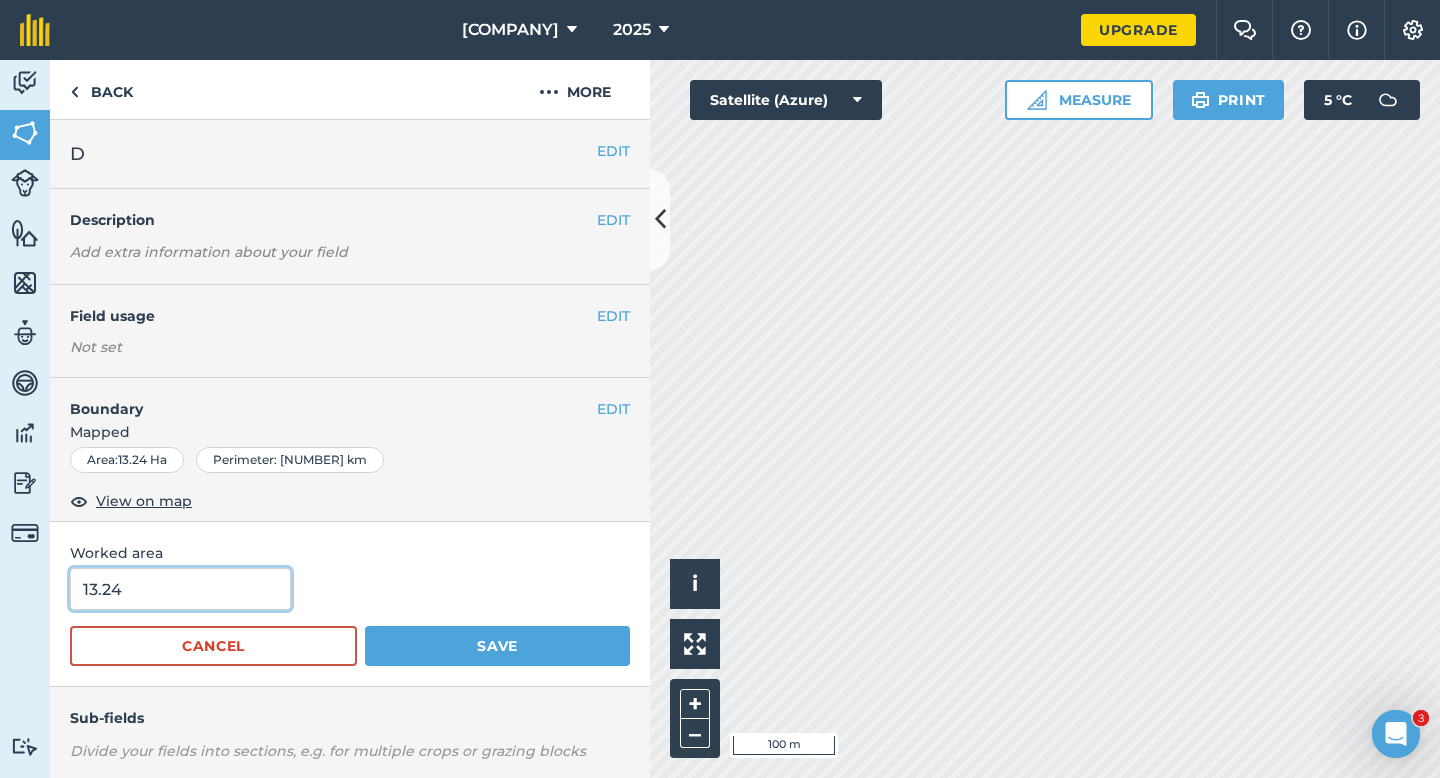 click on "13.24" at bounding box center (180, 589) 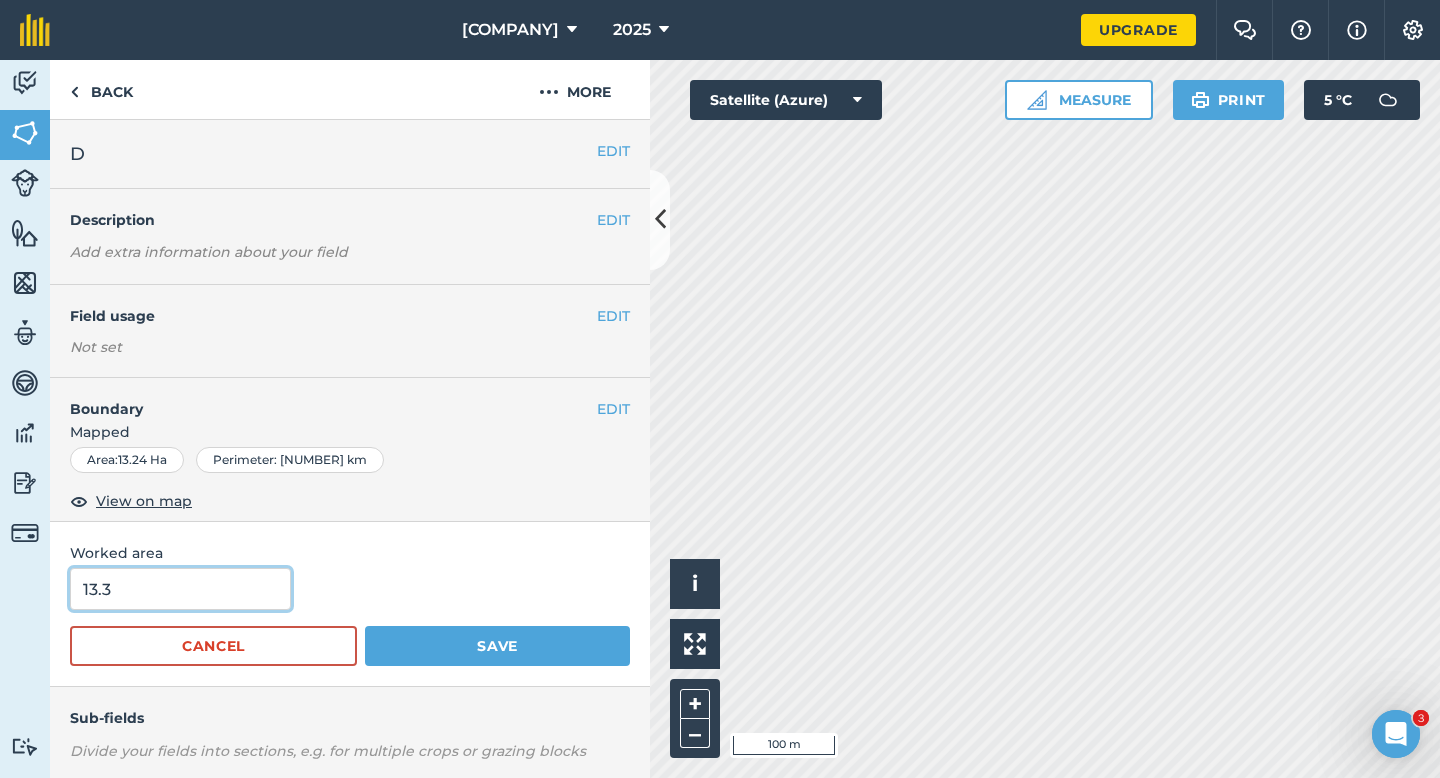 type on "13.3" 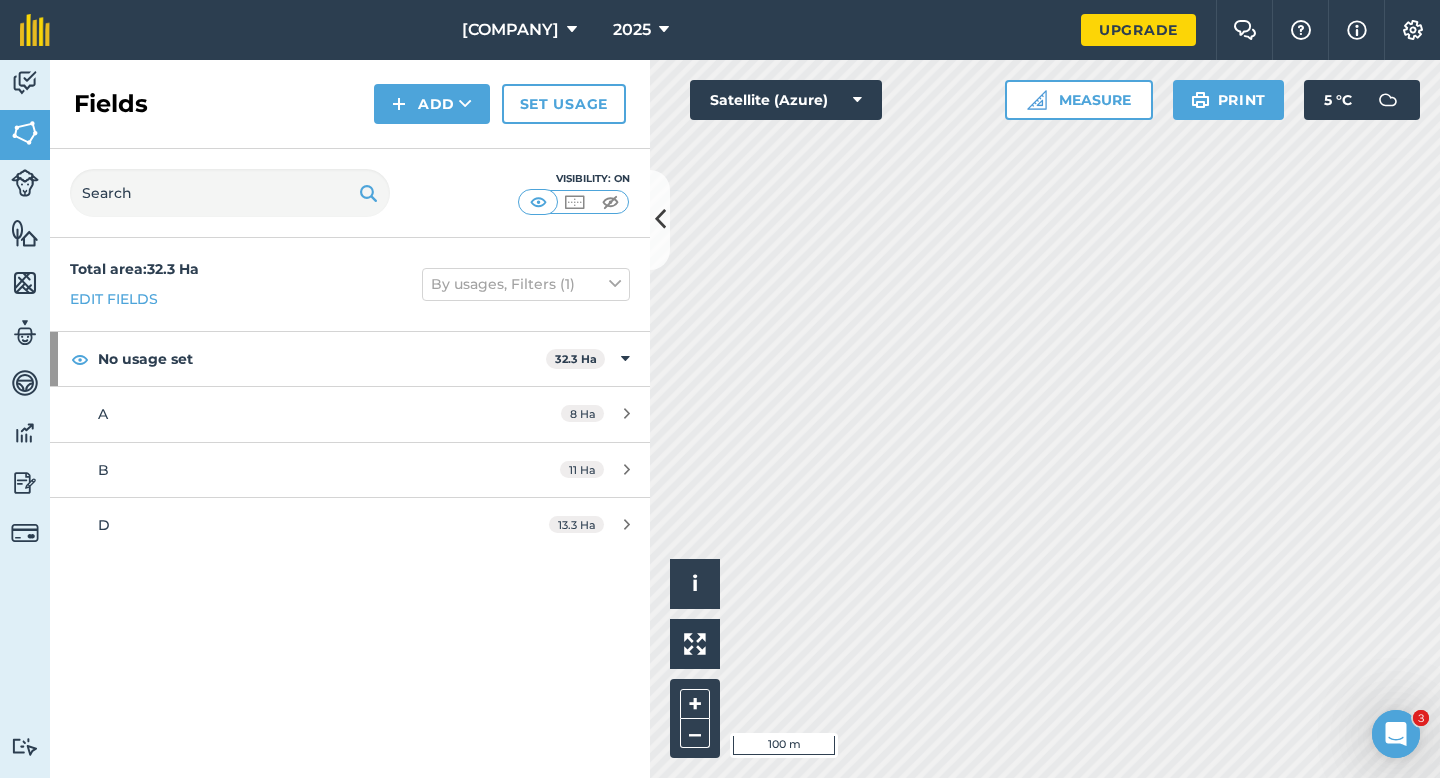 click on "Fields   Add   Set usage" at bounding box center [350, 104] 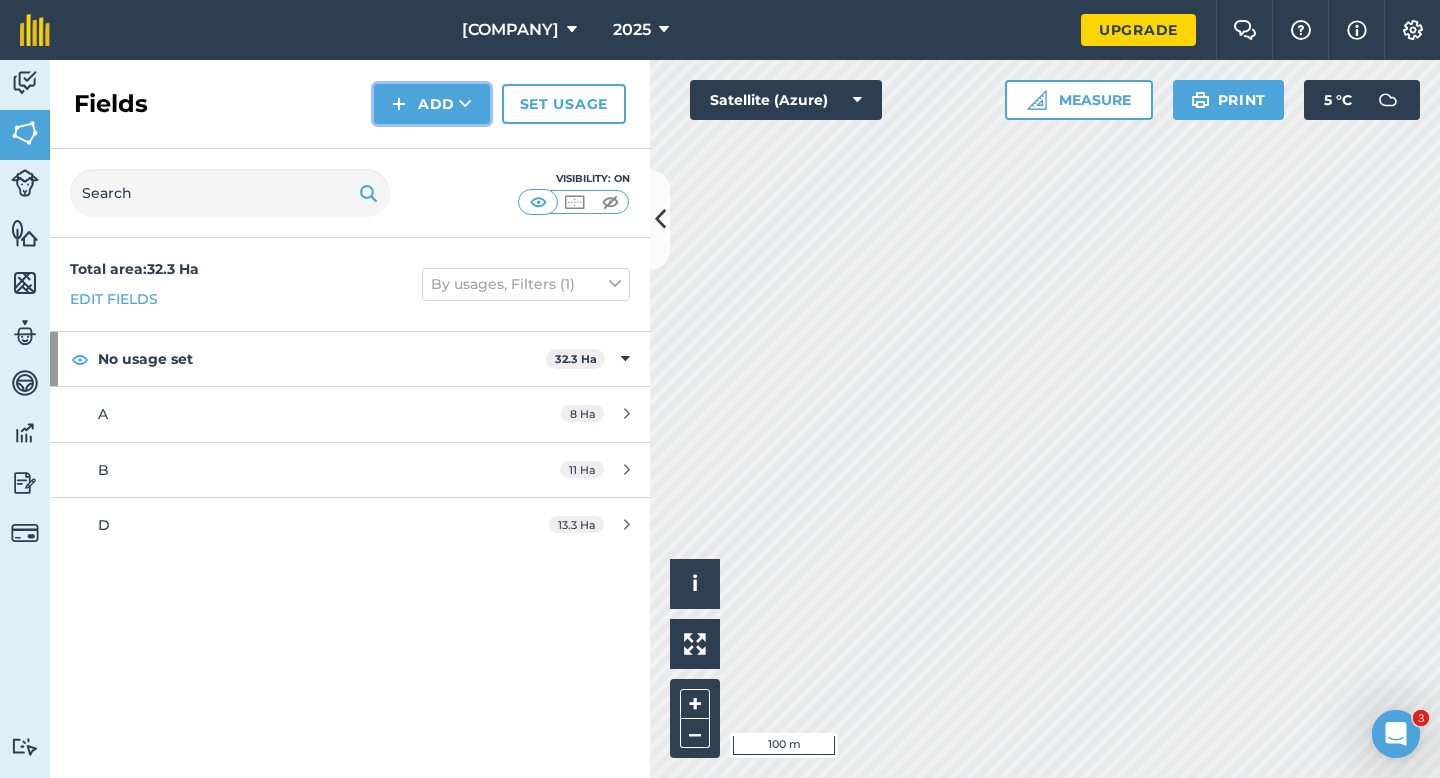 click on "Add" at bounding box center [432, 104] 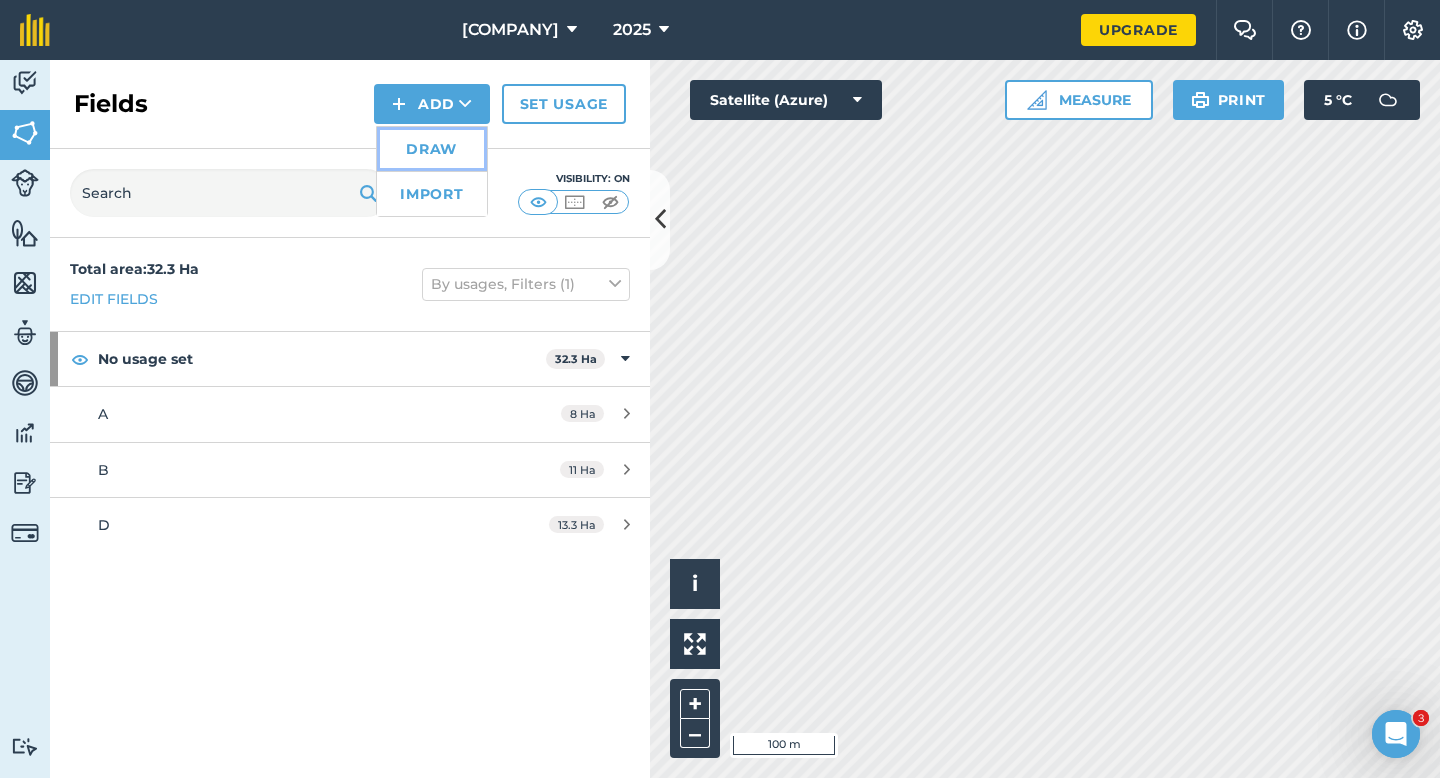 click on "Draw" at bounding box center (432, 149) 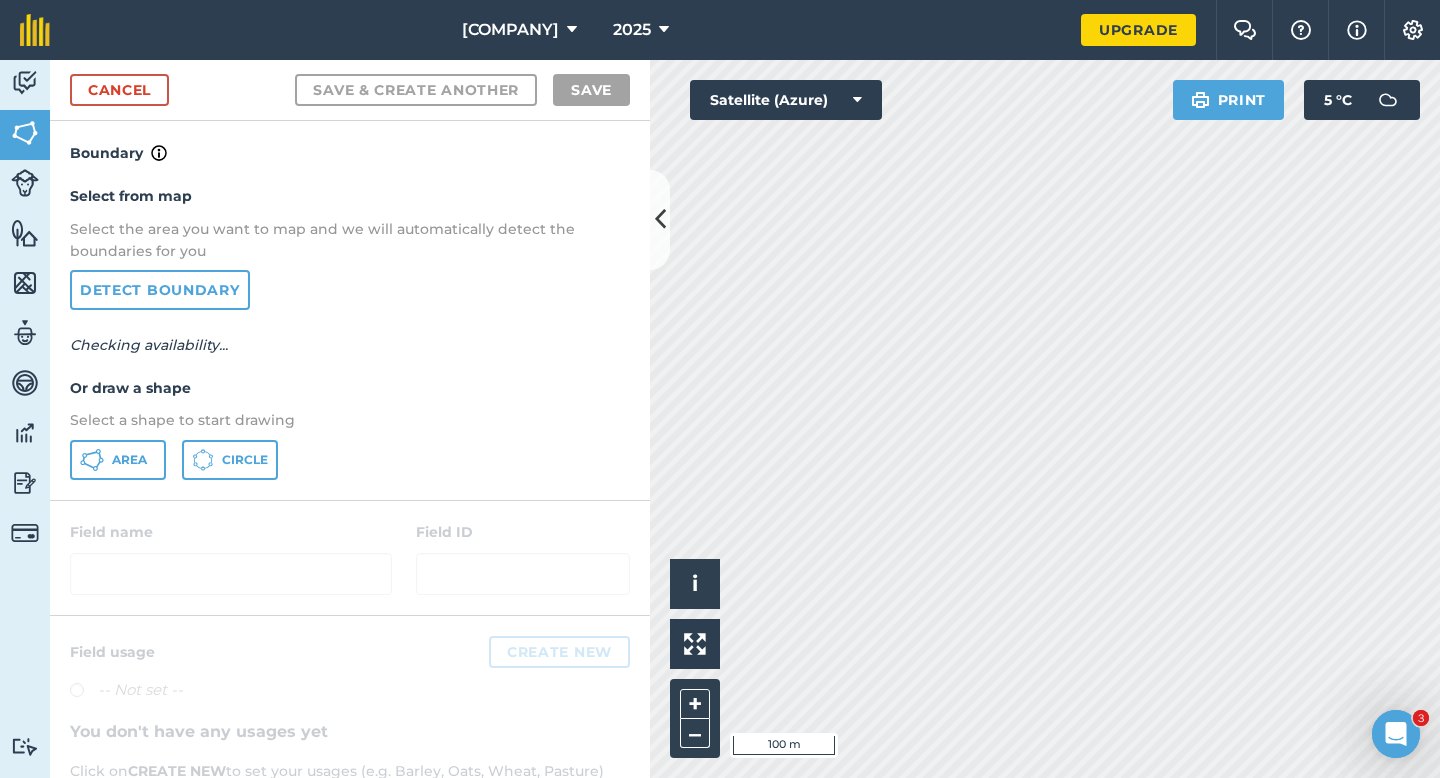 click on "Select from map Select the area you want to map and we will automatically detect the boundaries for you Detect boundary Checking availability... Or draw a shape Select a shape to start drawing Area Circle" at bounding box center (350, 332) 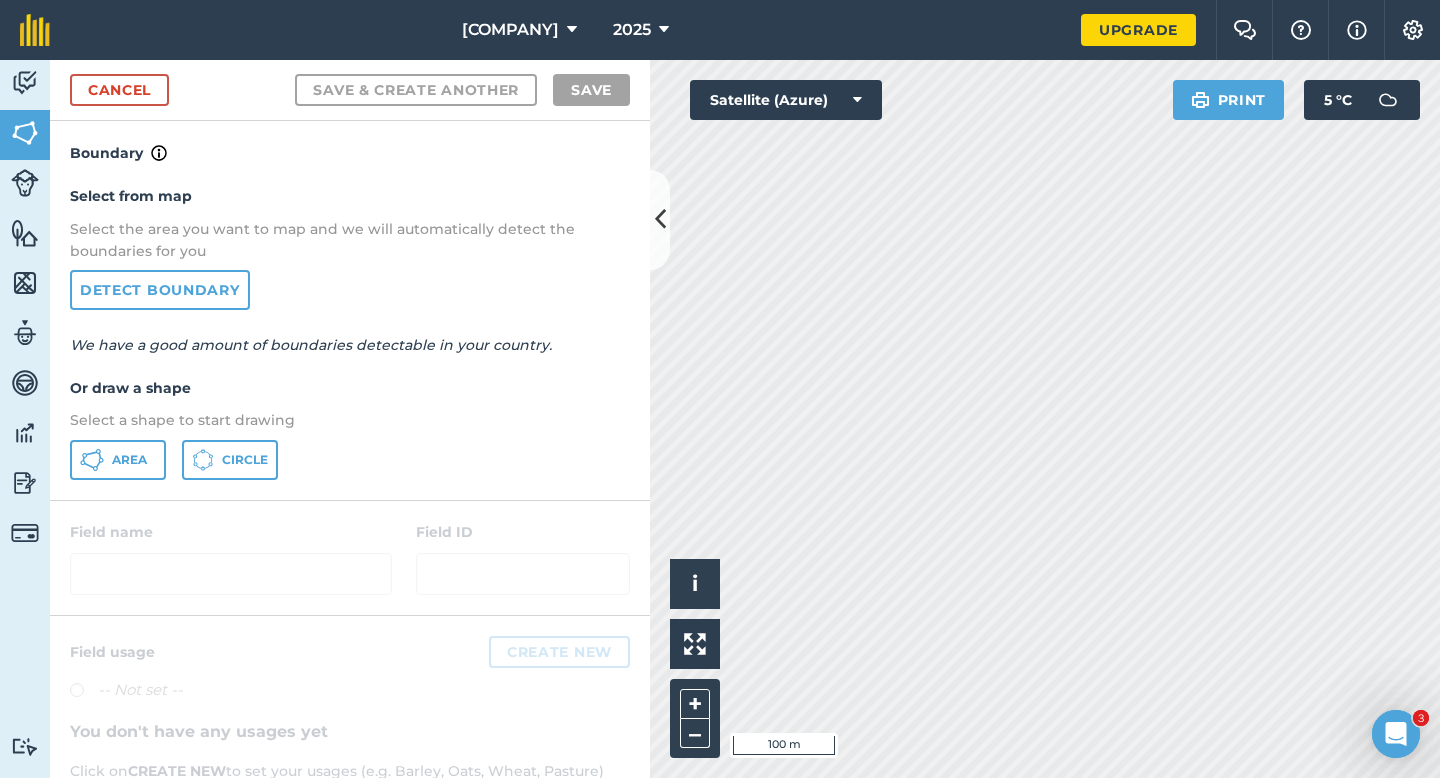 click on "Select from map Select the area you want to map and we will automatically detect the boundaries for you Detect boundary We have a good amount of boundaries detectable in your country. Or draw a shape Select a shape to start drawing Area Circle" at bounding box center [350, 332] 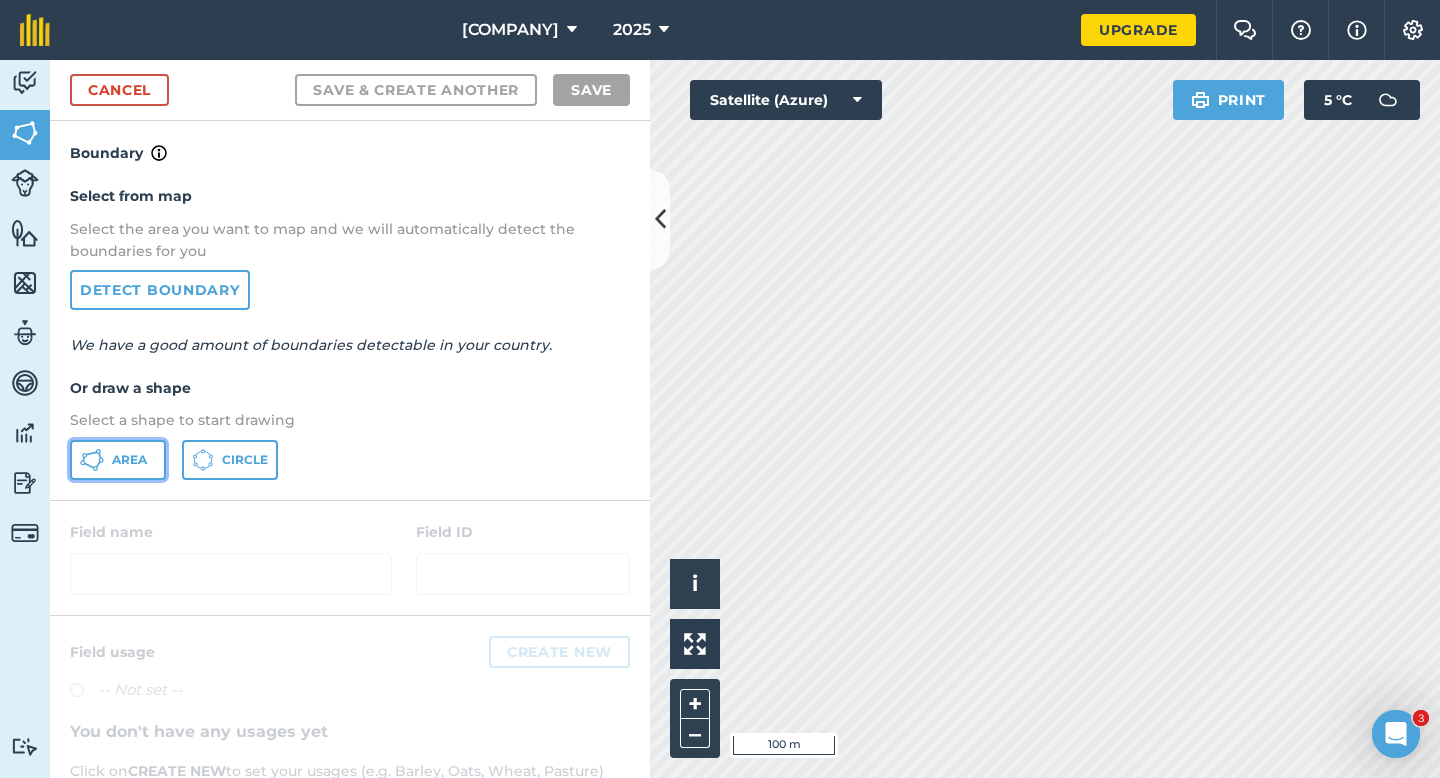 click on "Area" at bounding box center [118, 460] 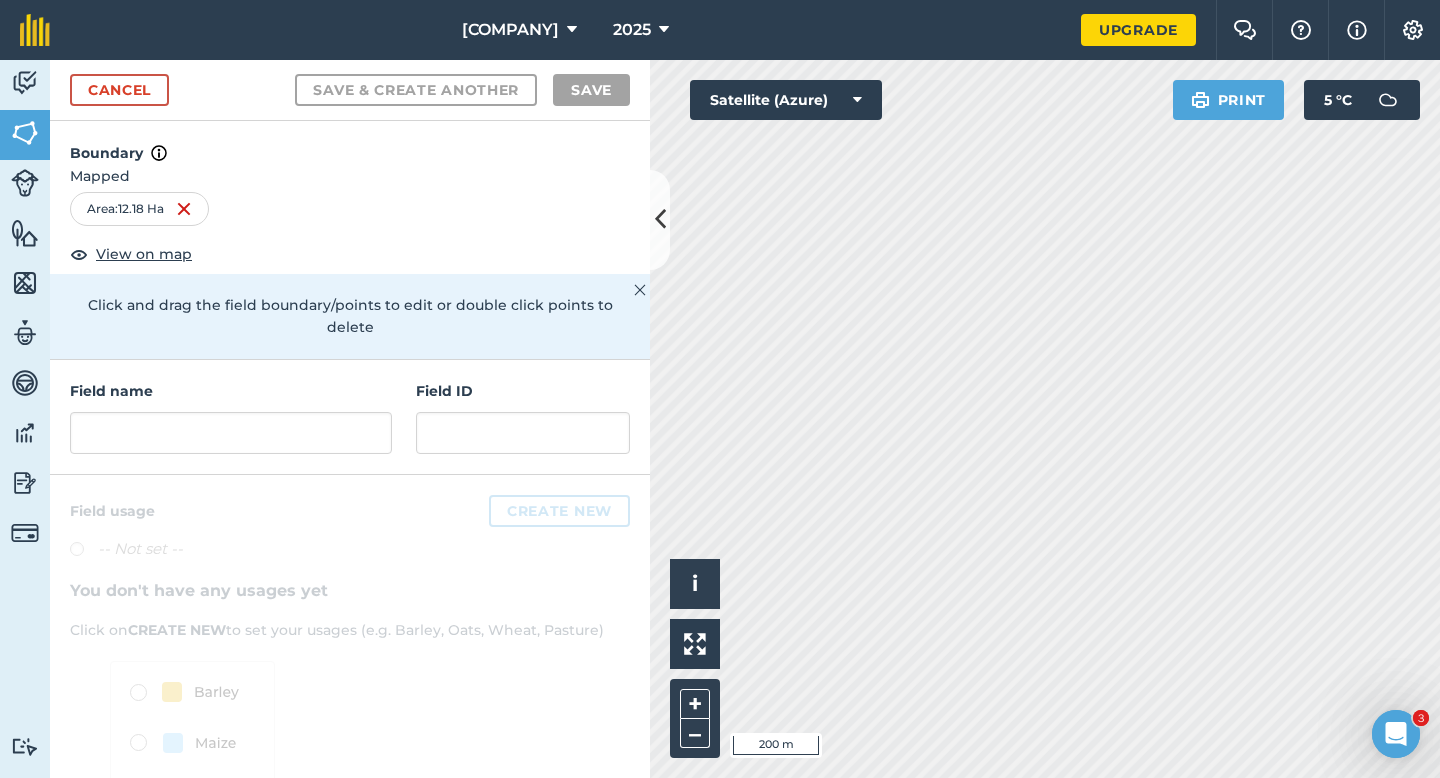 click on "Field name" at bounding box center (231, 417) 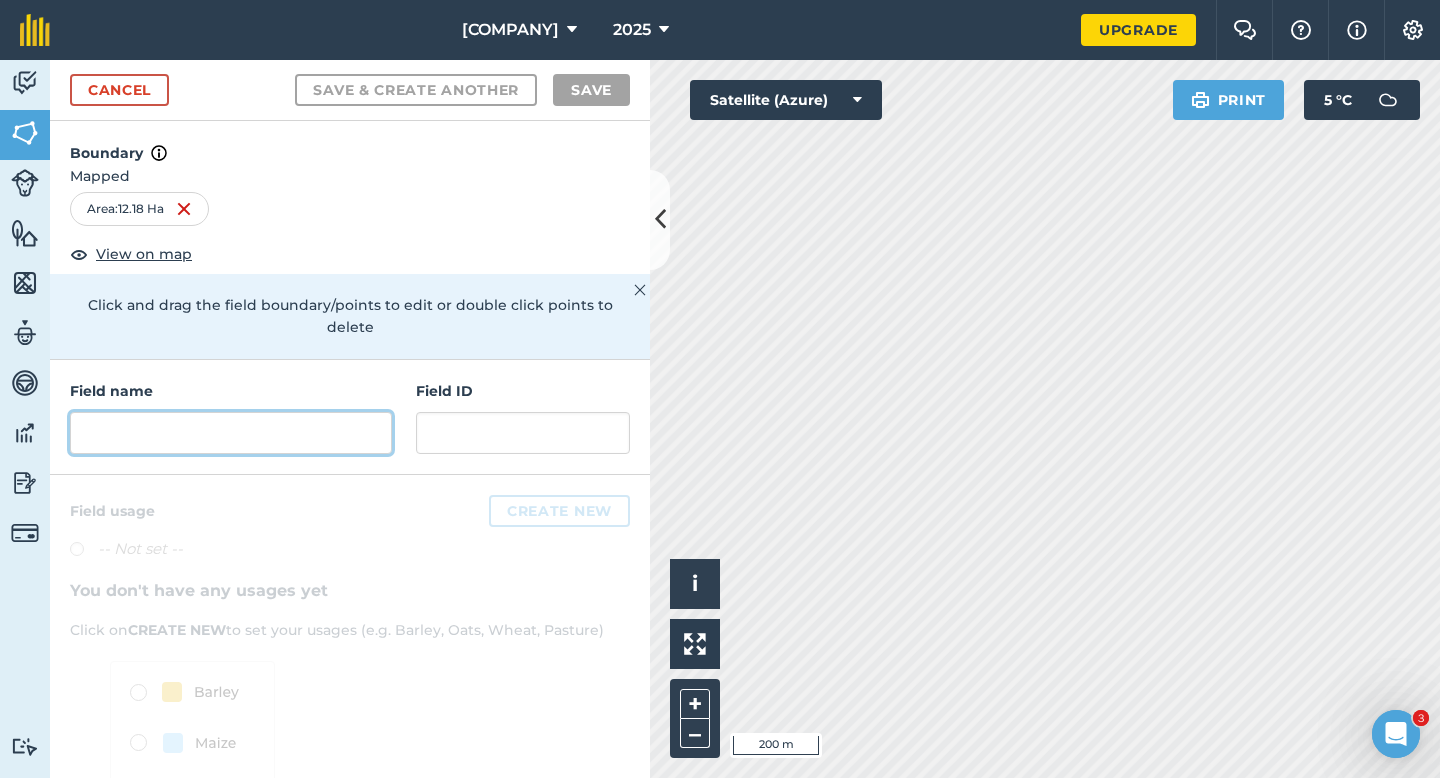 click at bounding box center (231, 433) 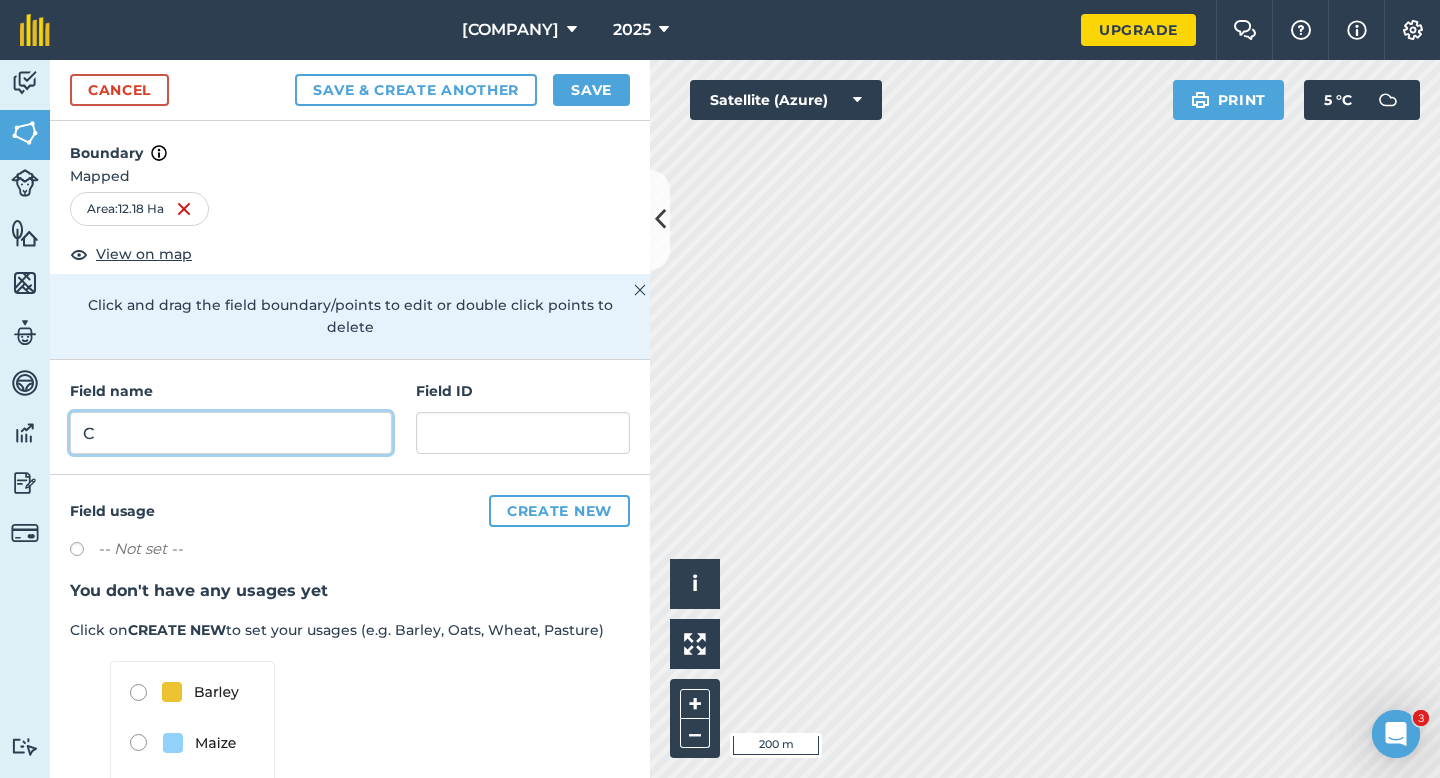 type on "C" 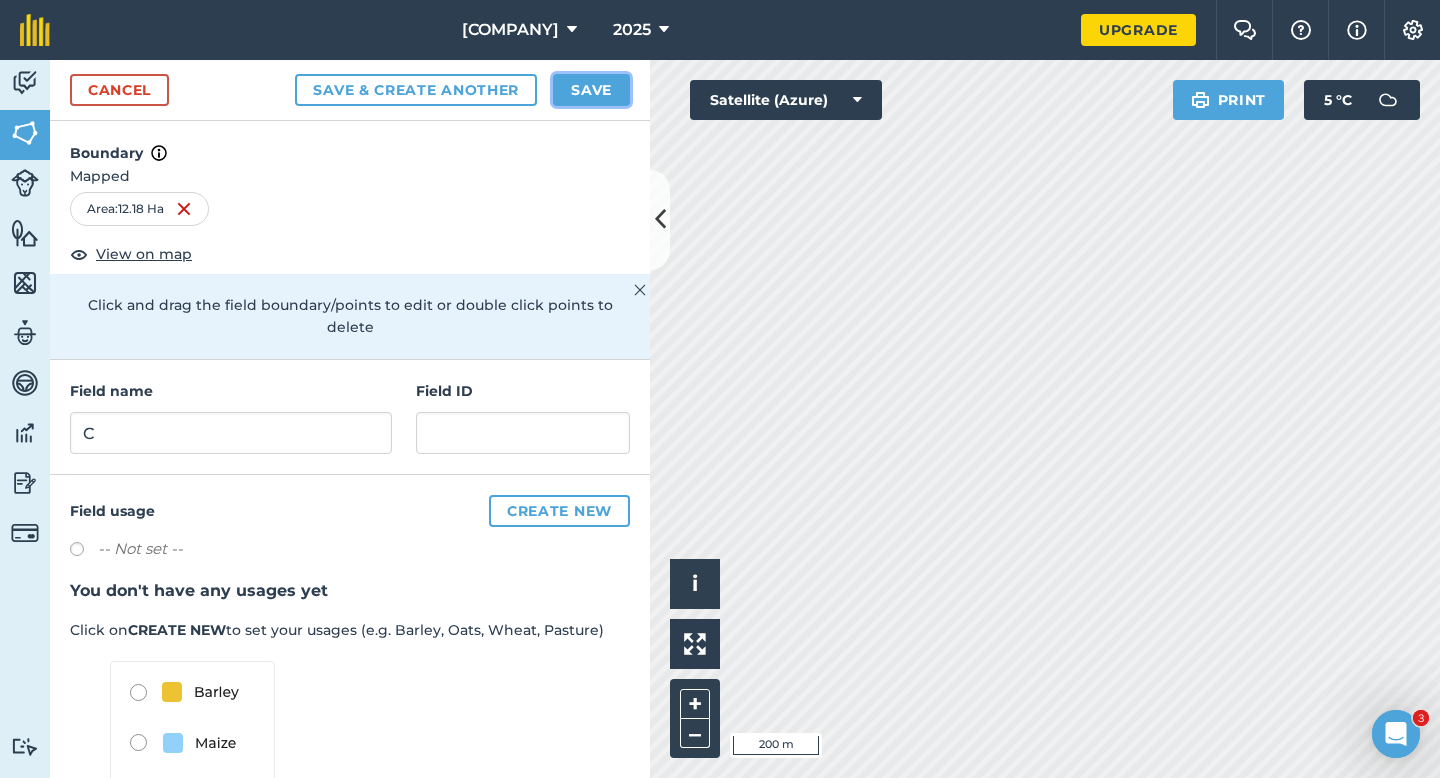 click on "Save" at bounding box center [591, 90] 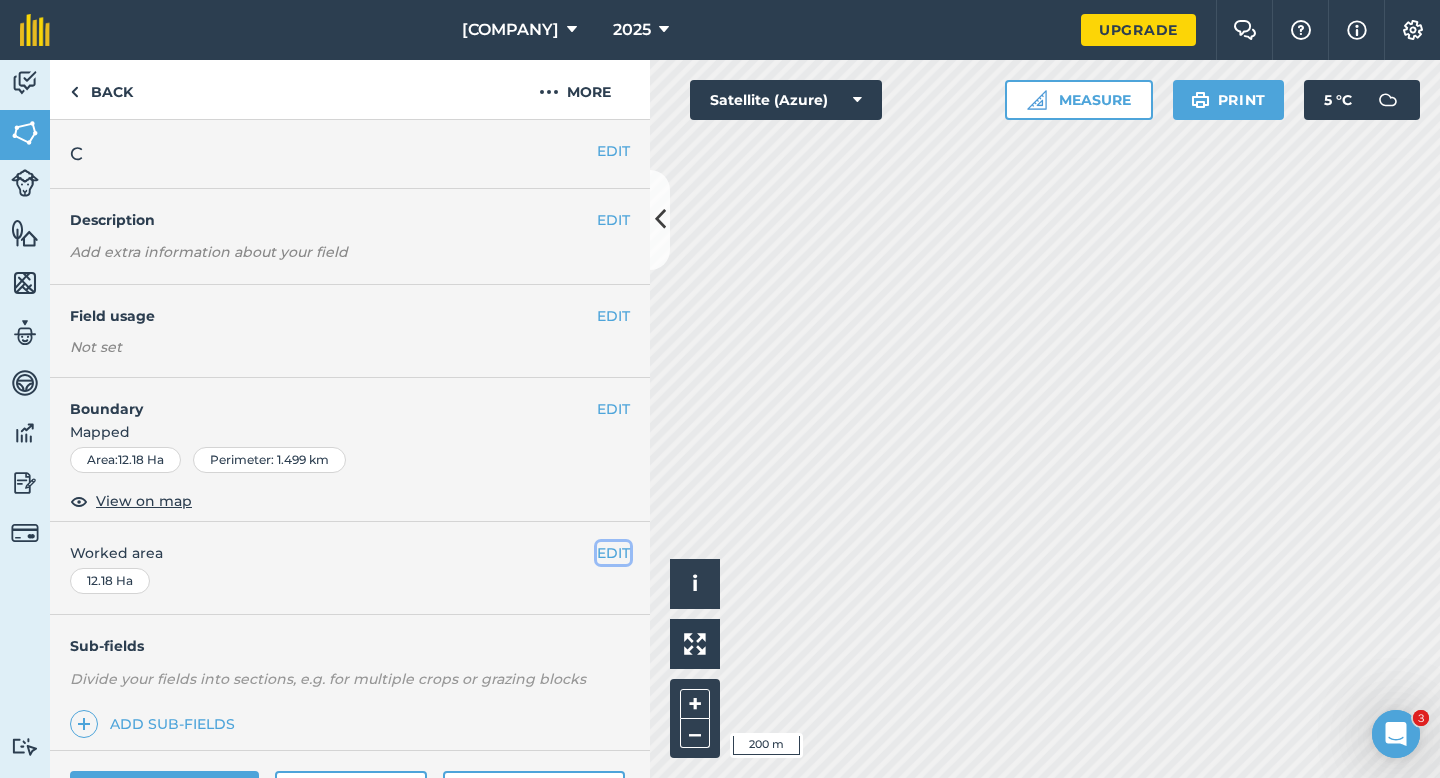 click on "EDIT" at bounding box center [613, 553] 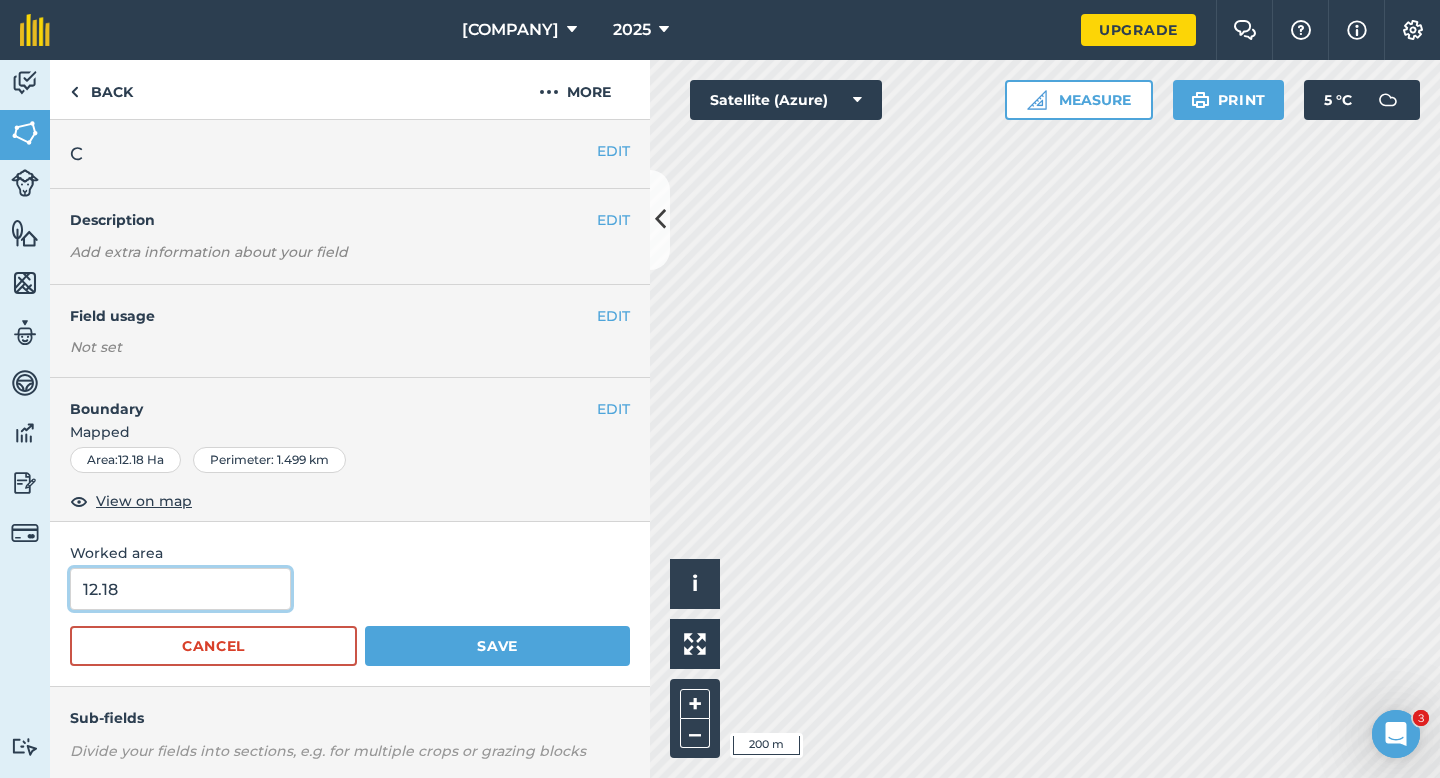 click on "12.18" at bounding box center (180, 589) 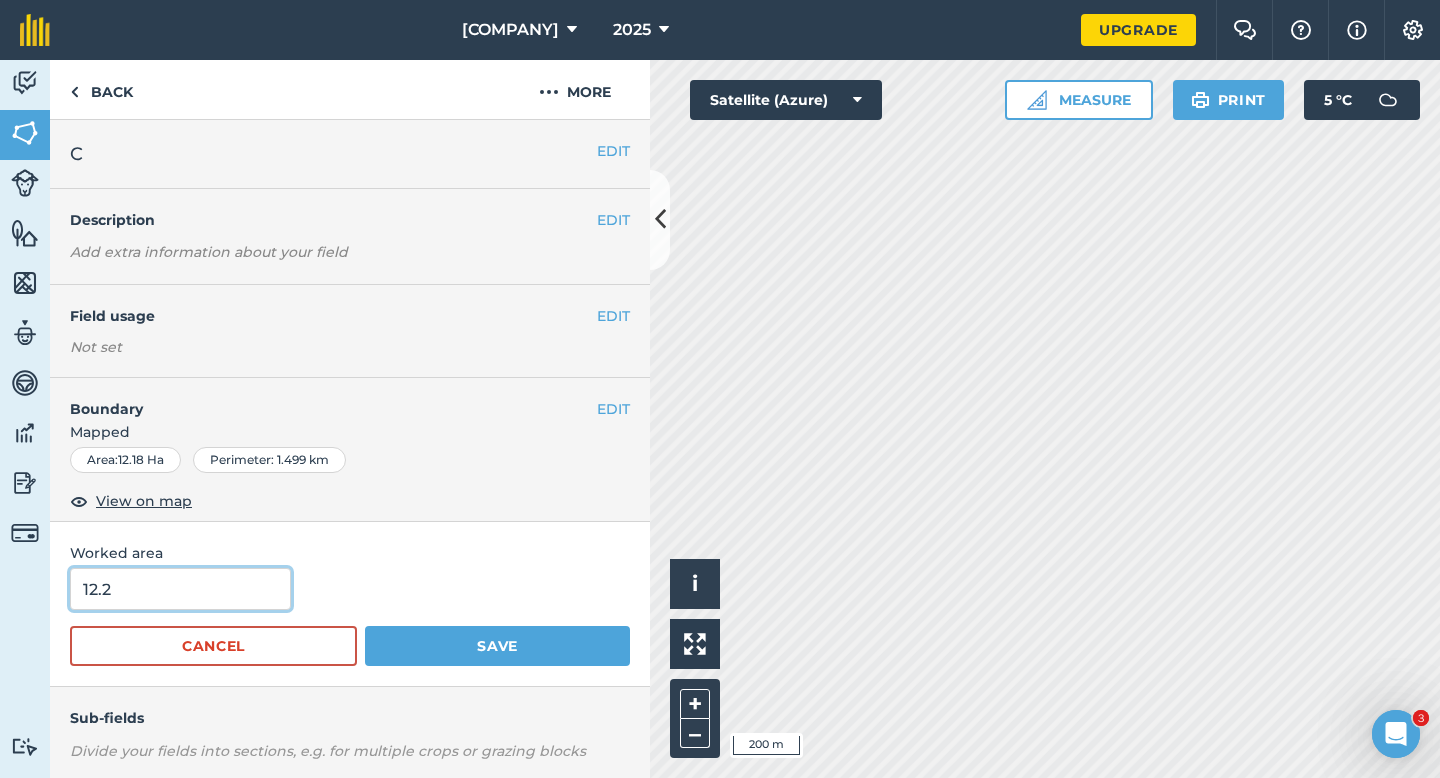 type on "12.2" 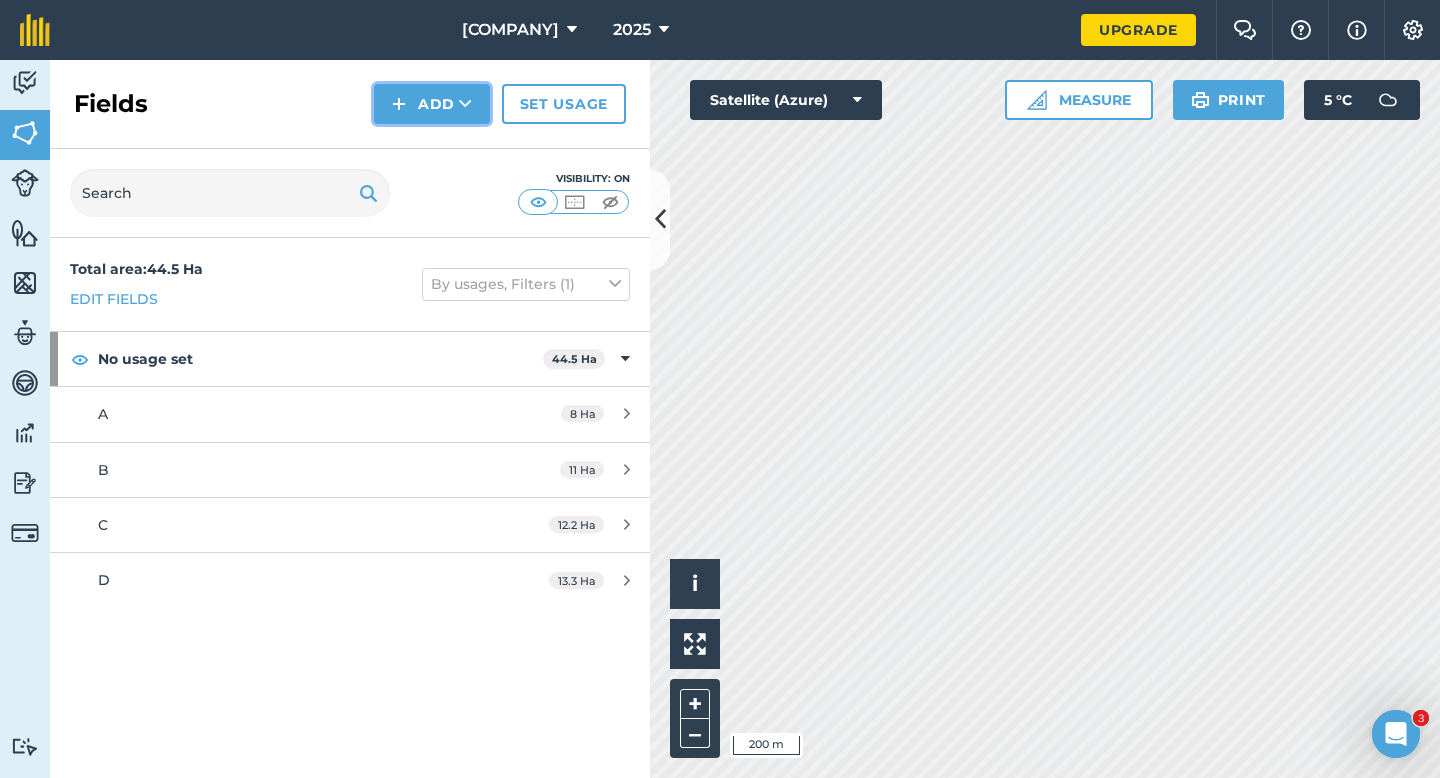 click at bounding box center (399, 104) 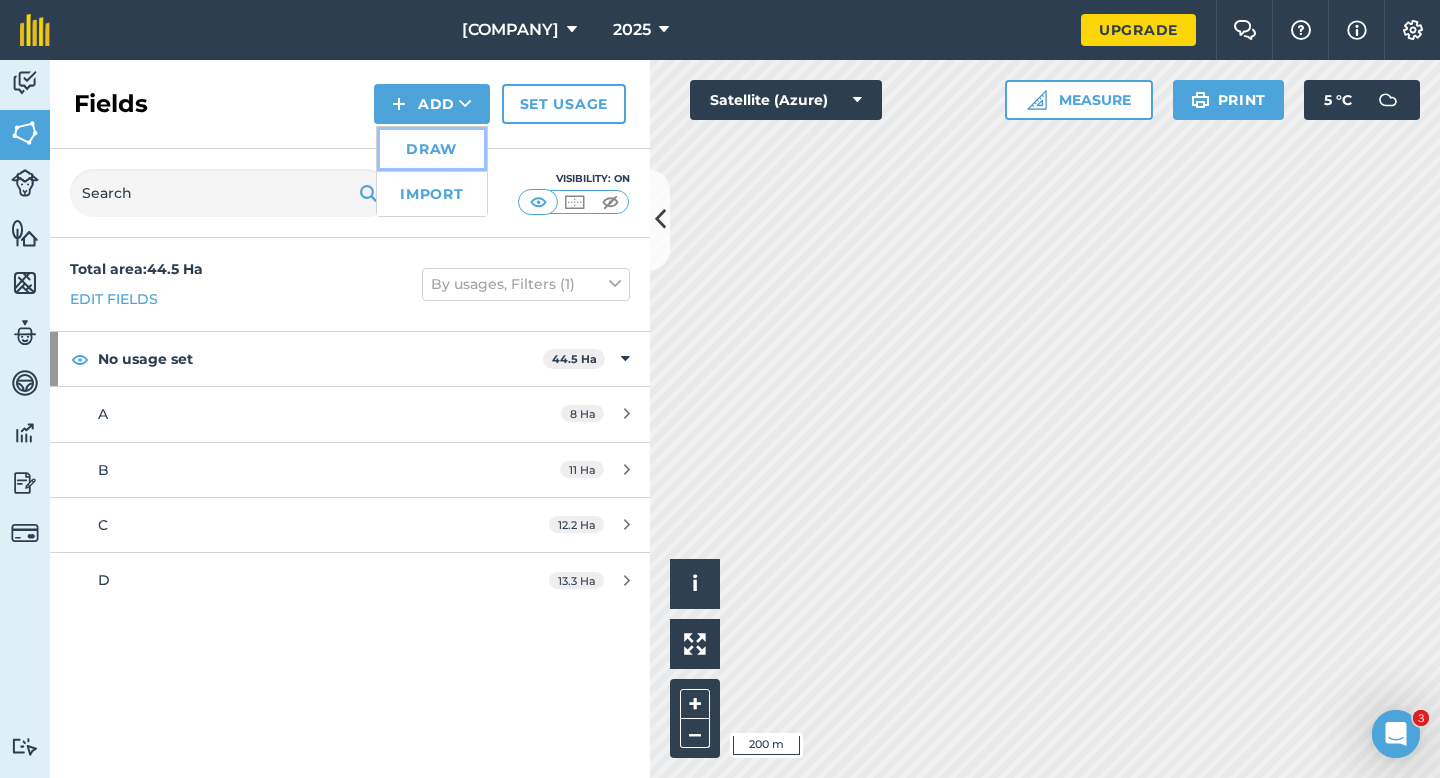 click on "Draw" at bounding box center (432, 149) 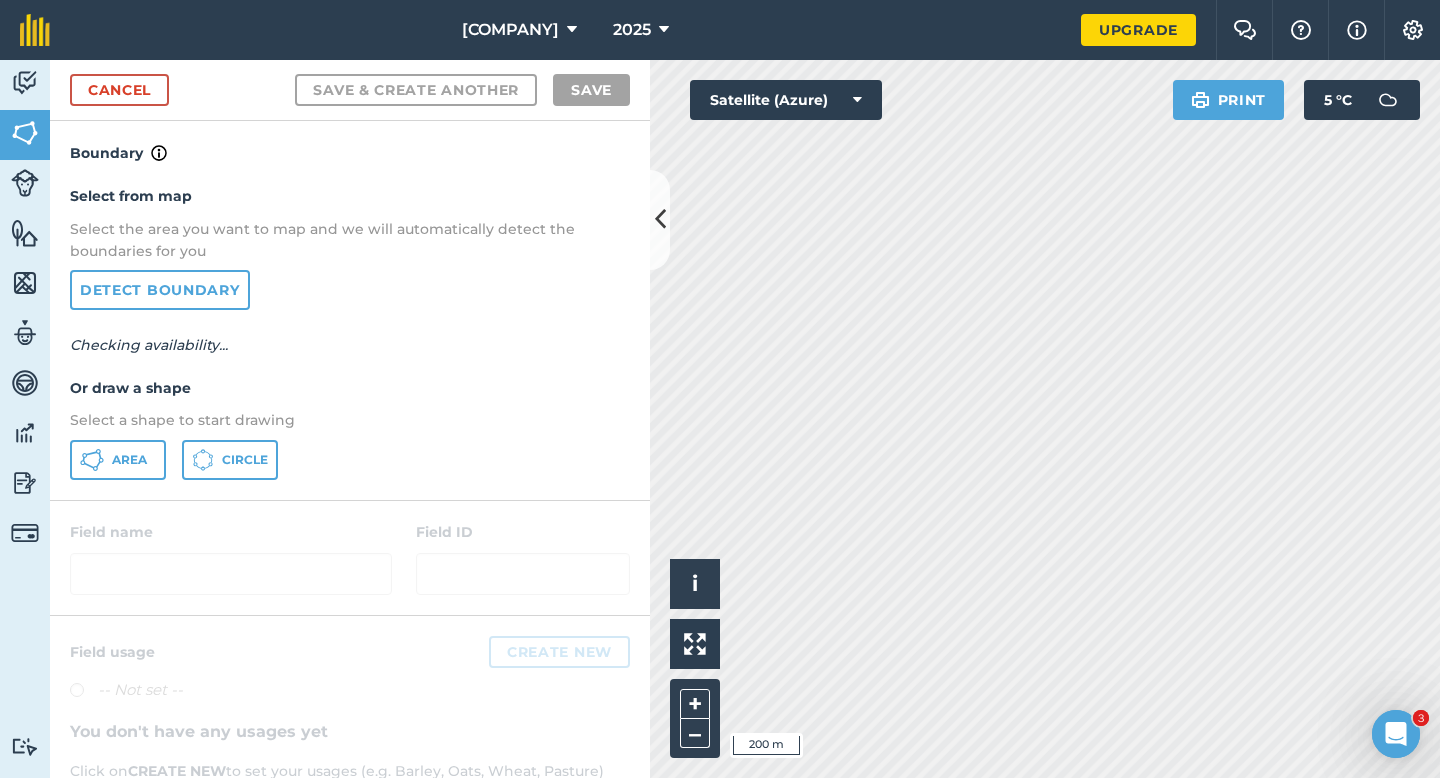click on "Select a shape to start drawing" at bounding box center [350, 420] 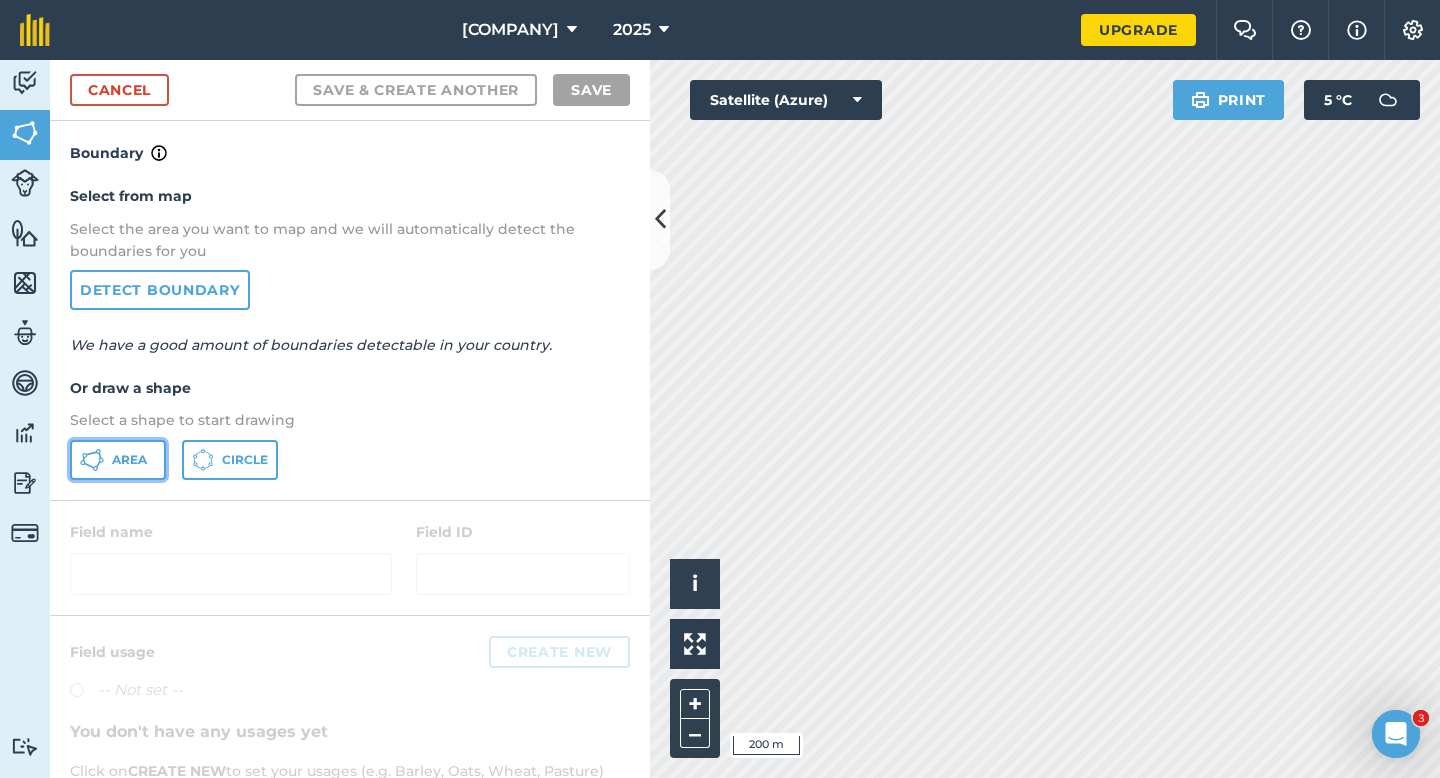 click on "Area" at bounding box center [118, 460] 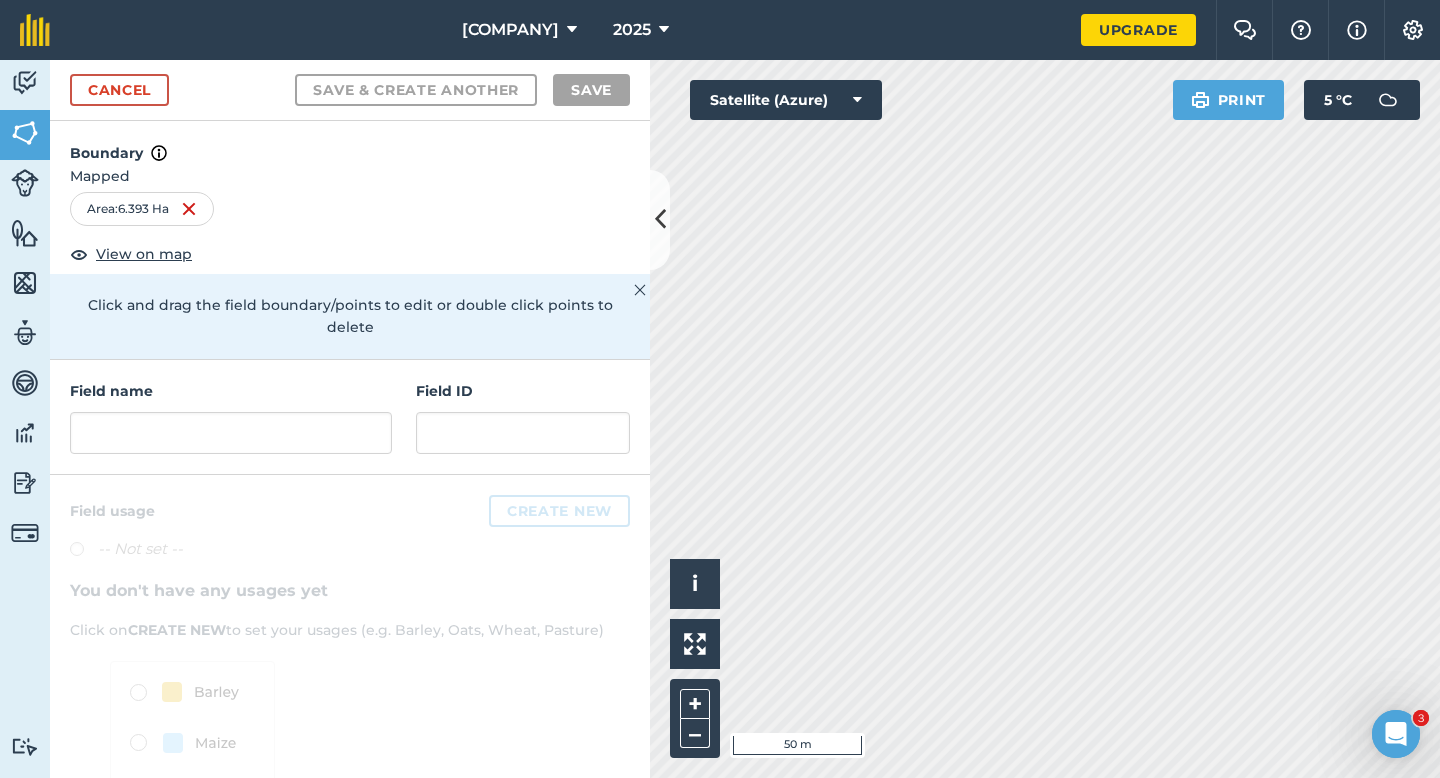 click on "Field name" at bounding box center (231, 391) 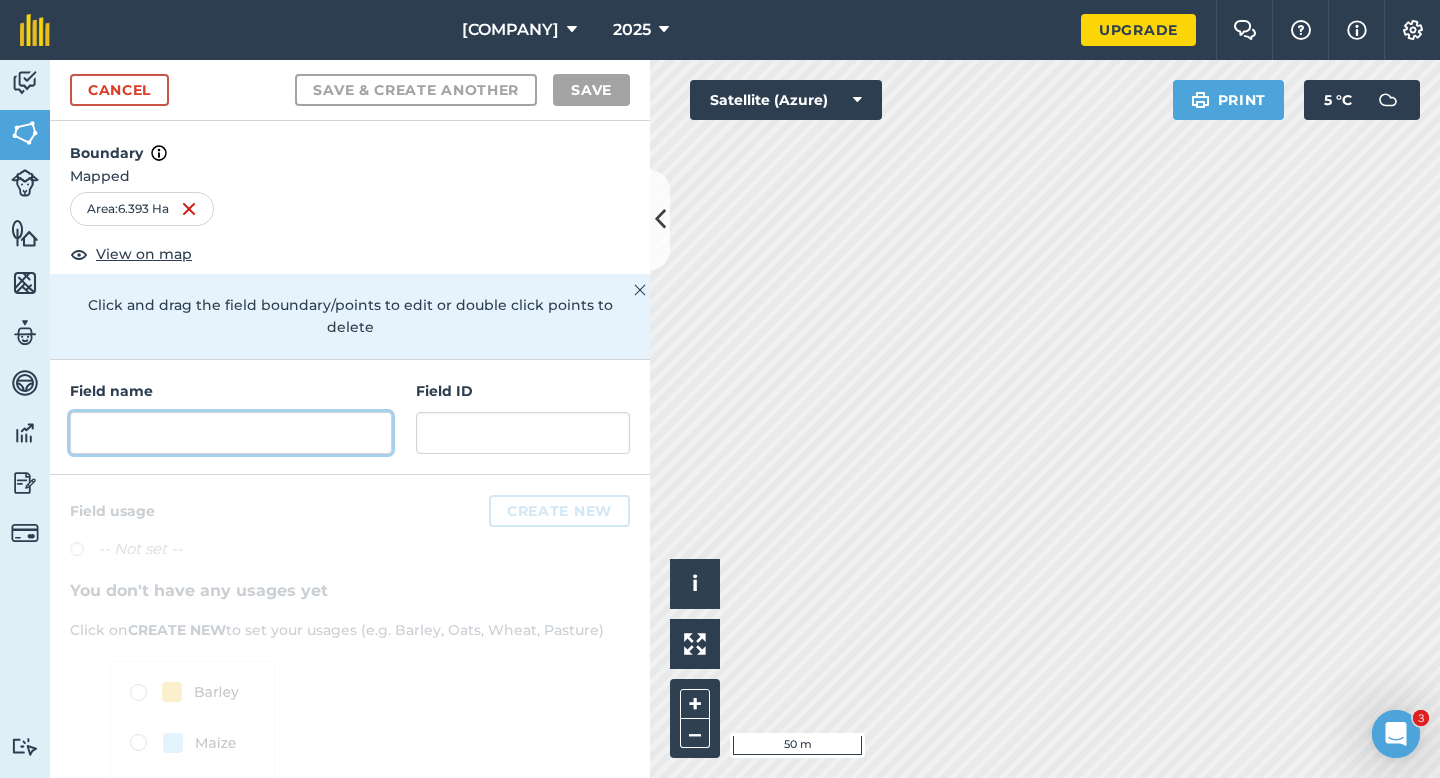 click at bounding box center [231, 433] 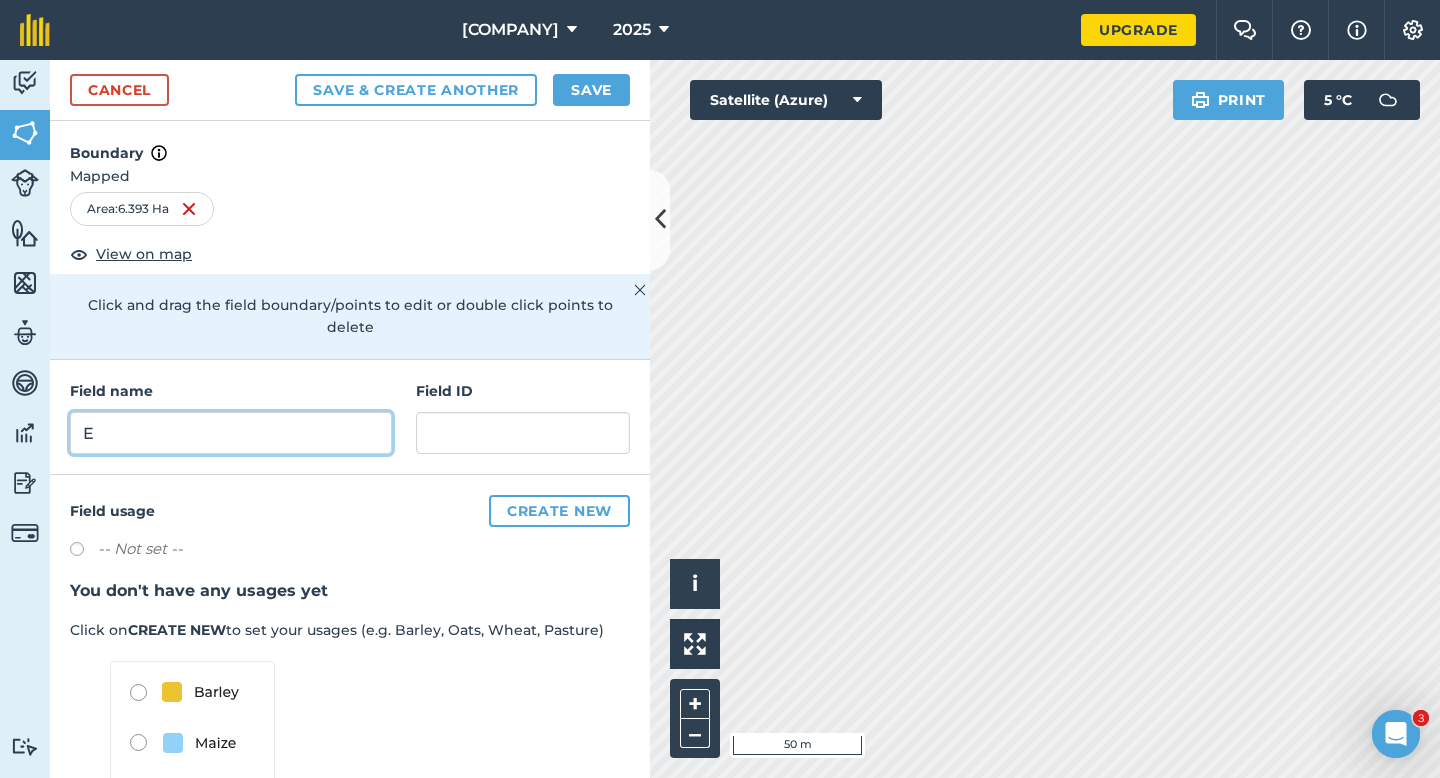 type on "E" 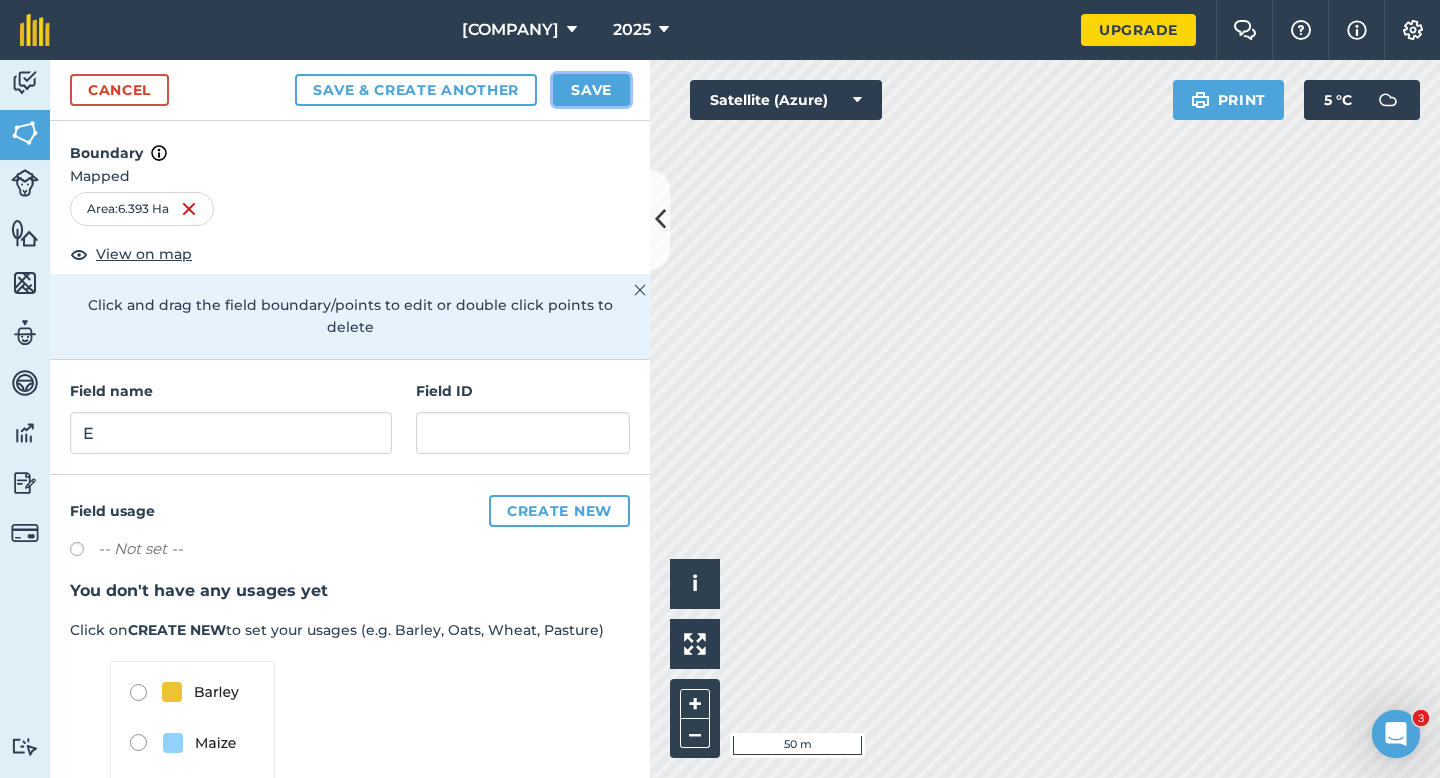 click on "Save" at bounding box center [591, 90] 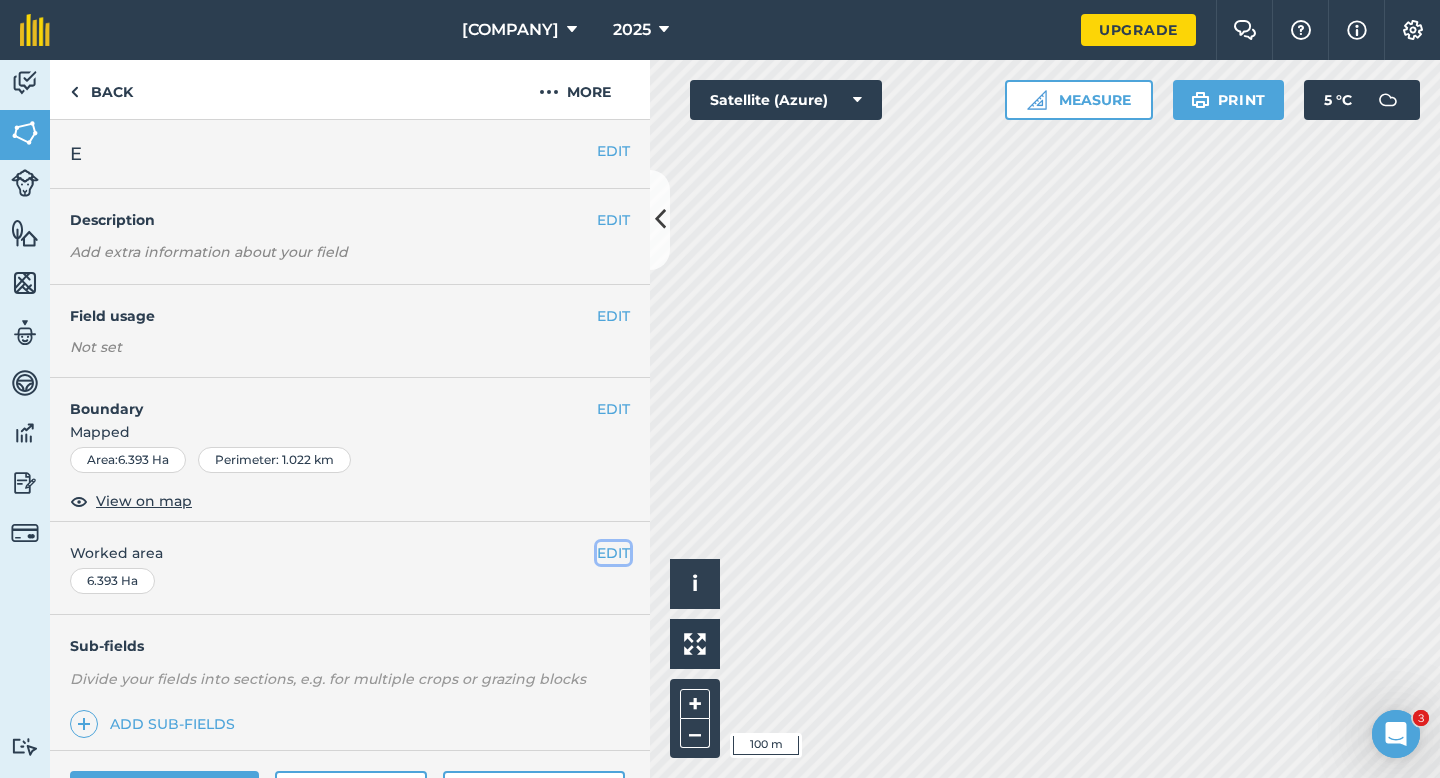 click on "EDIT" at bounding box center (613, 553) 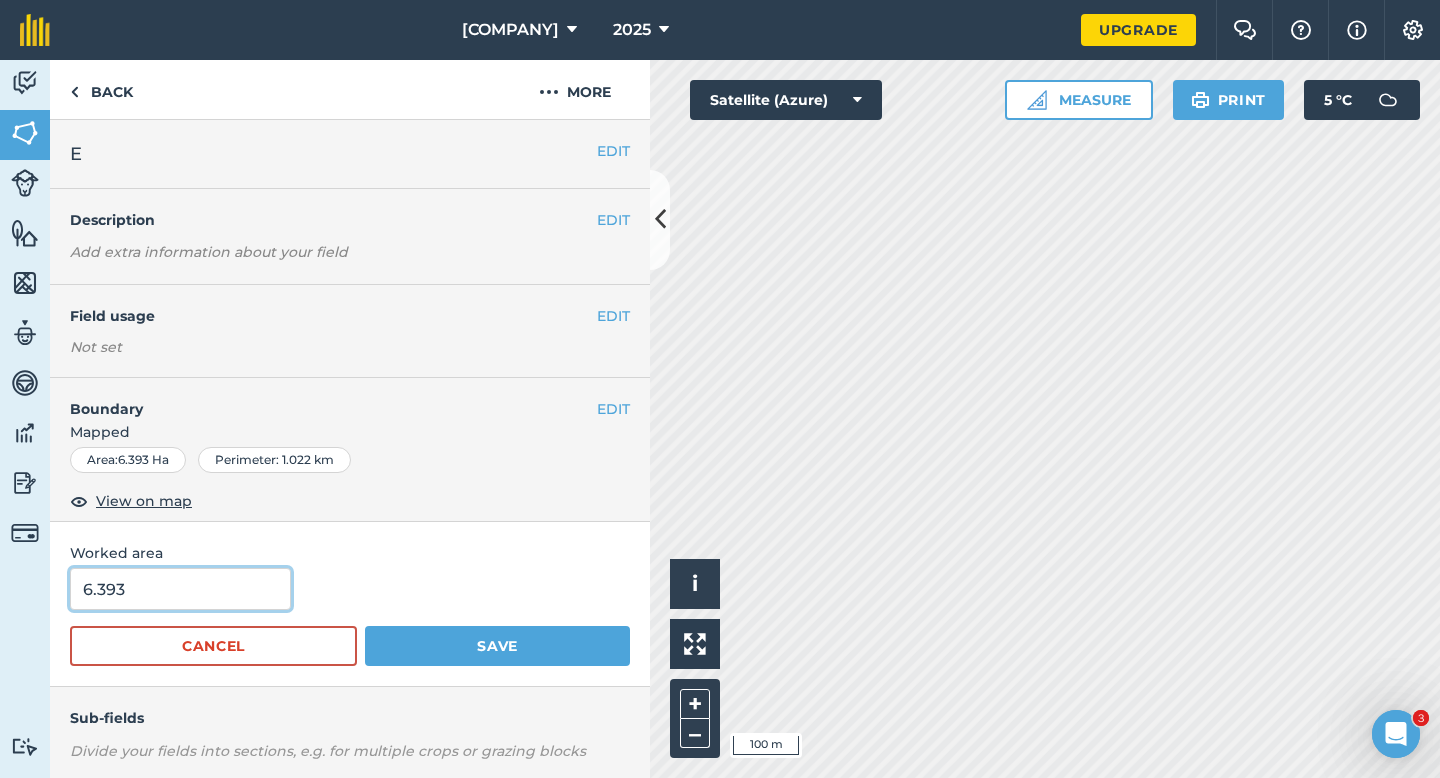 click on "6.393" at bounding box center (180, 589) 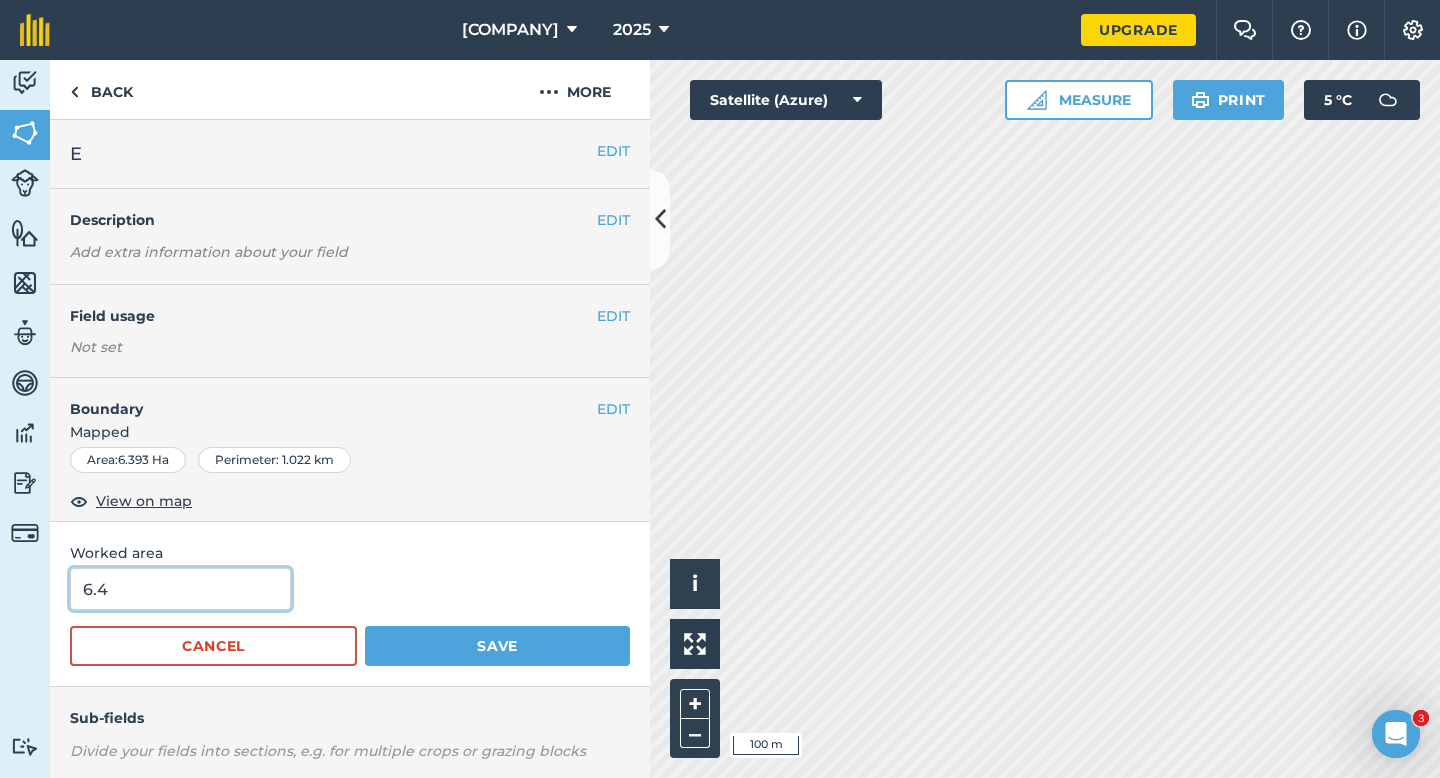 type on "6.4" 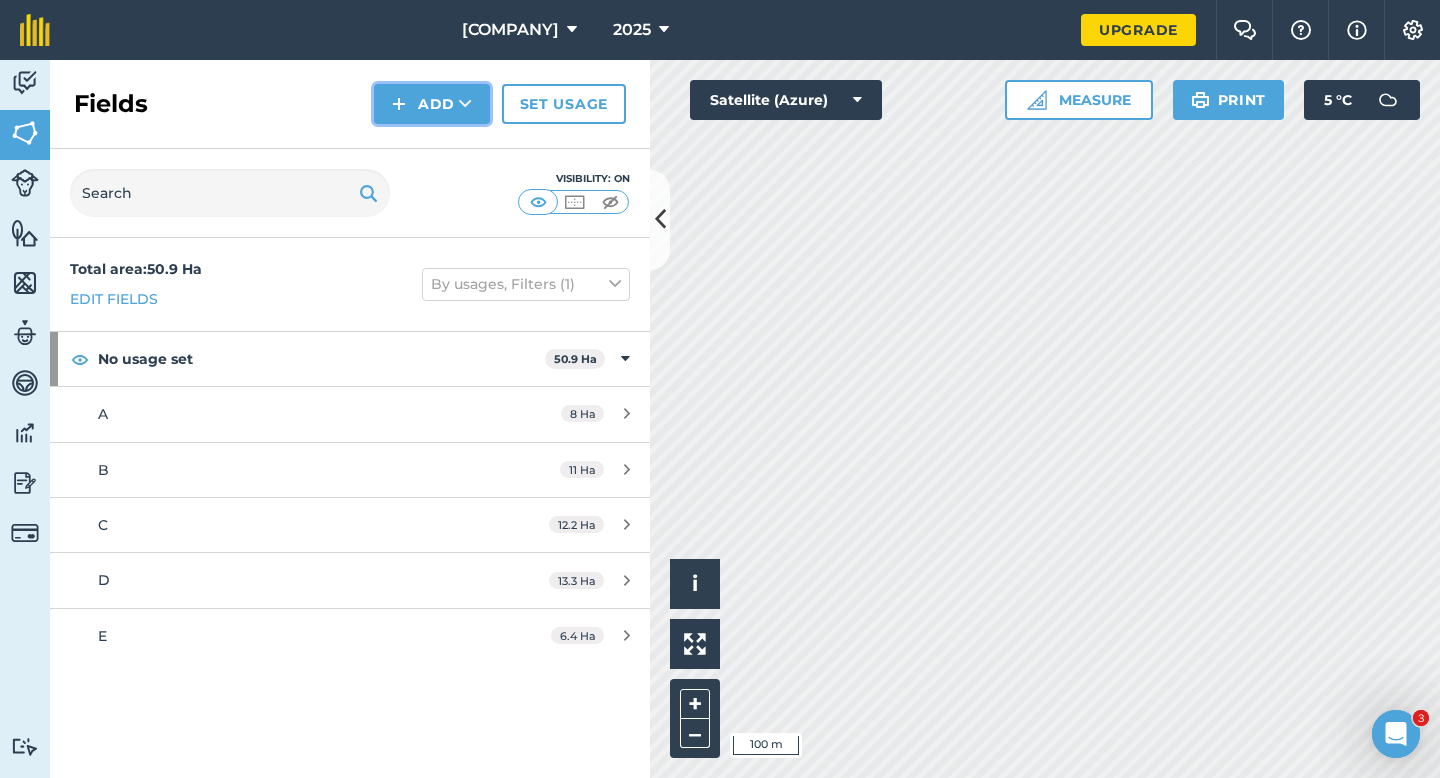 click at bounding box center [399, 104] 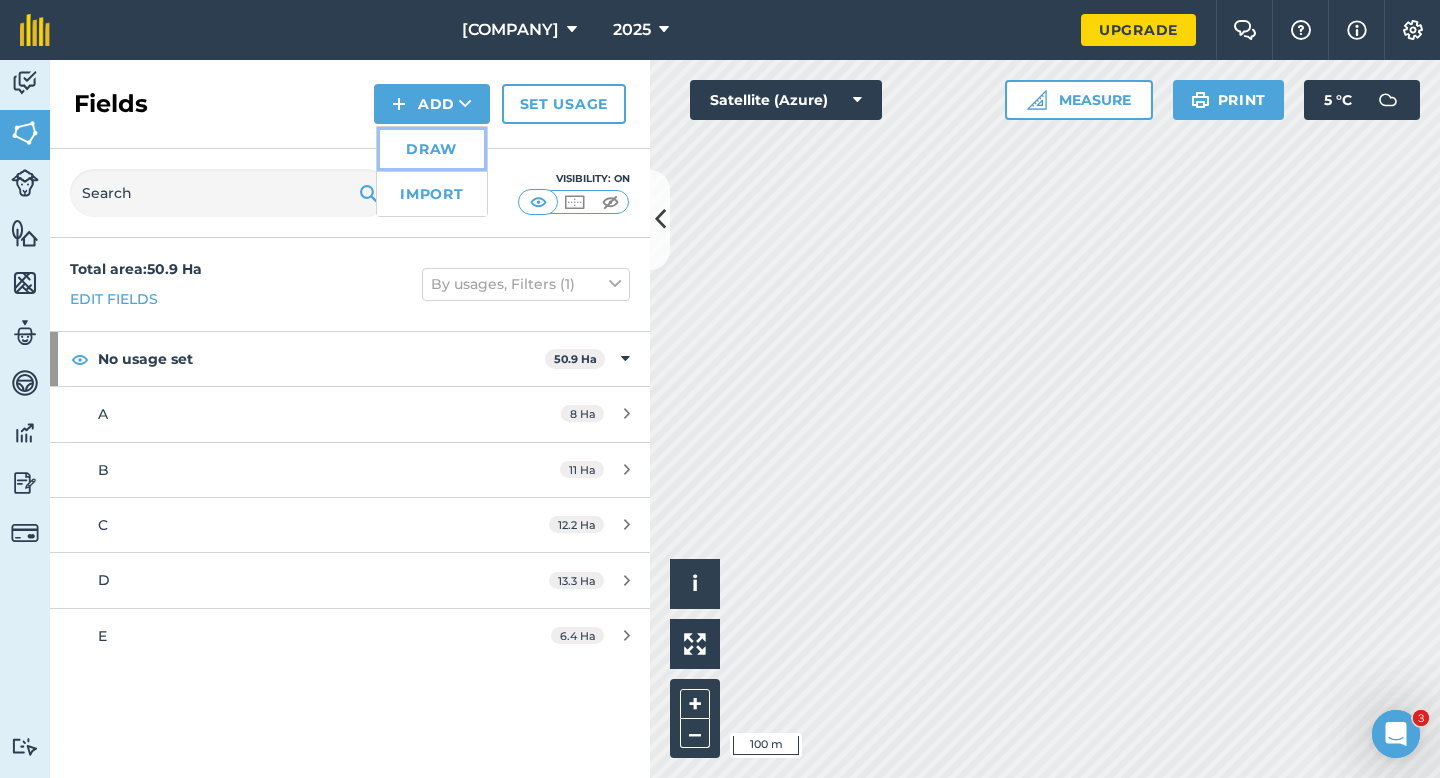 click on "Draw" at bounding box center (432, 149) 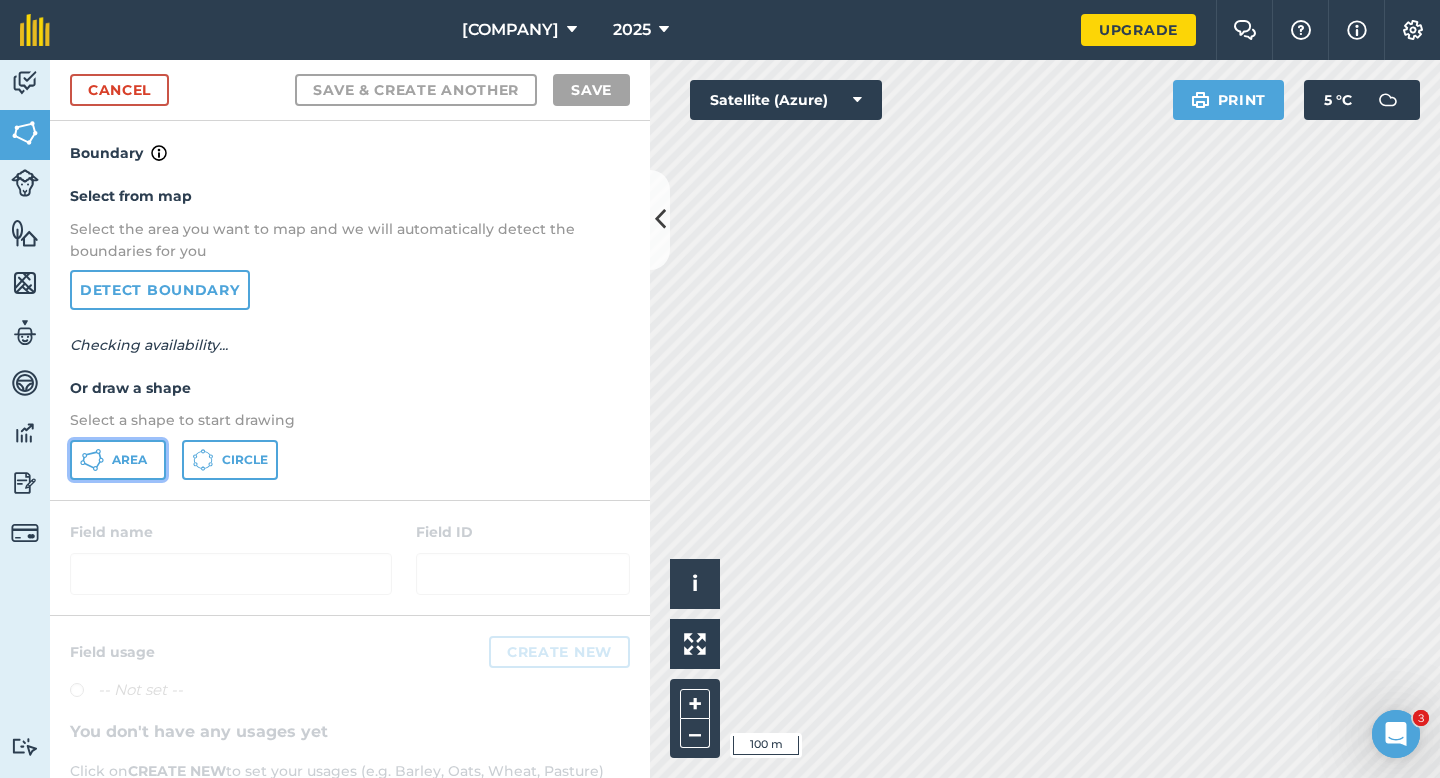 click on "Area" at bounding box center (118, 460) 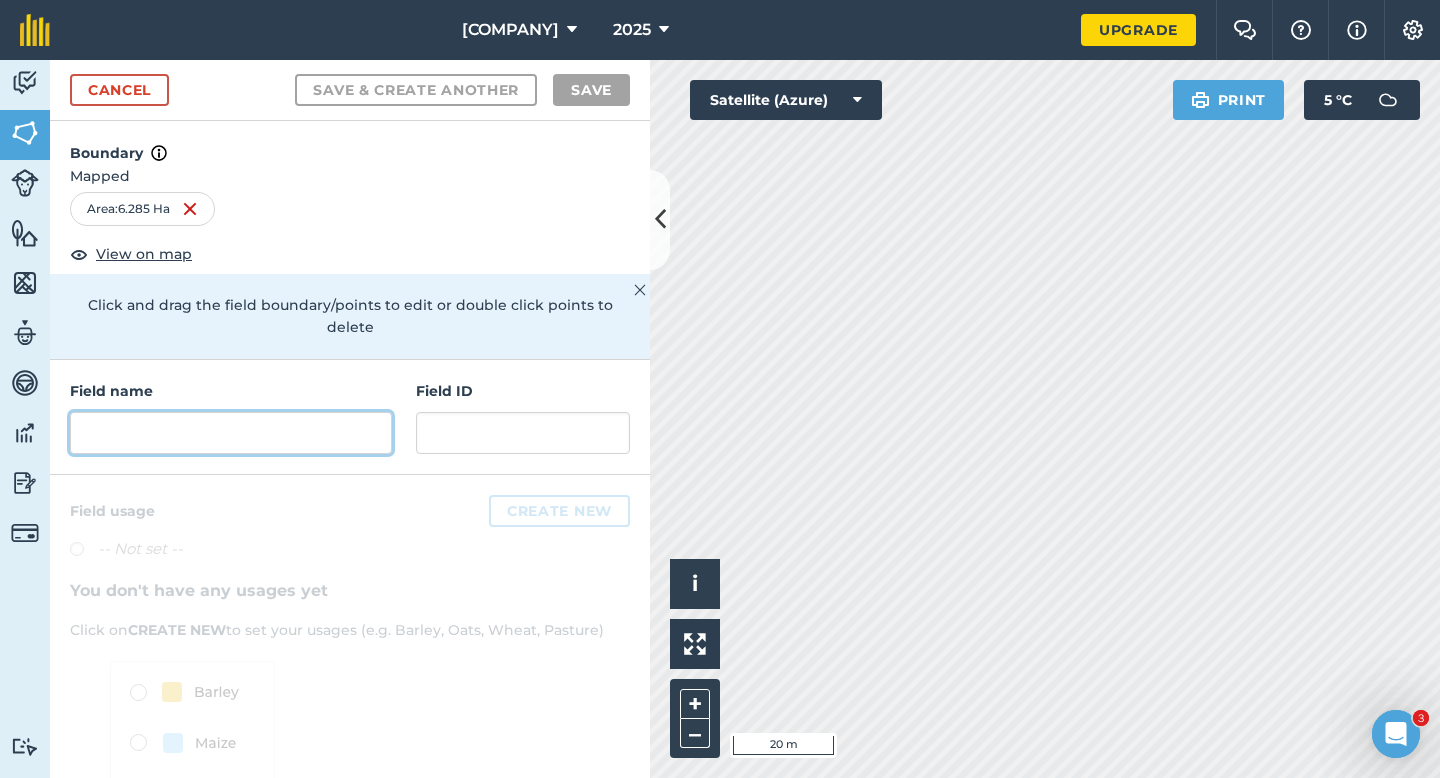 click at bounding box center [231, 433] 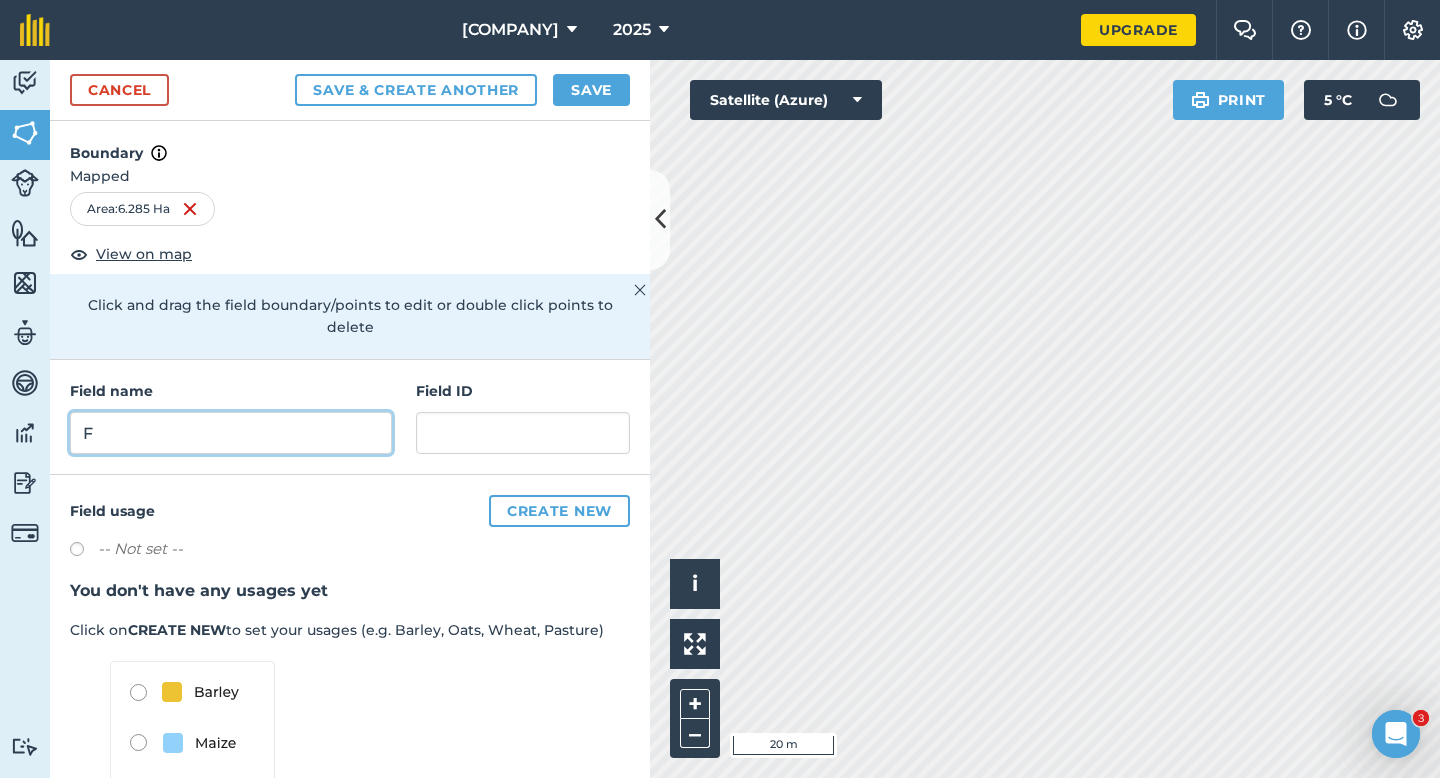 type on "F" 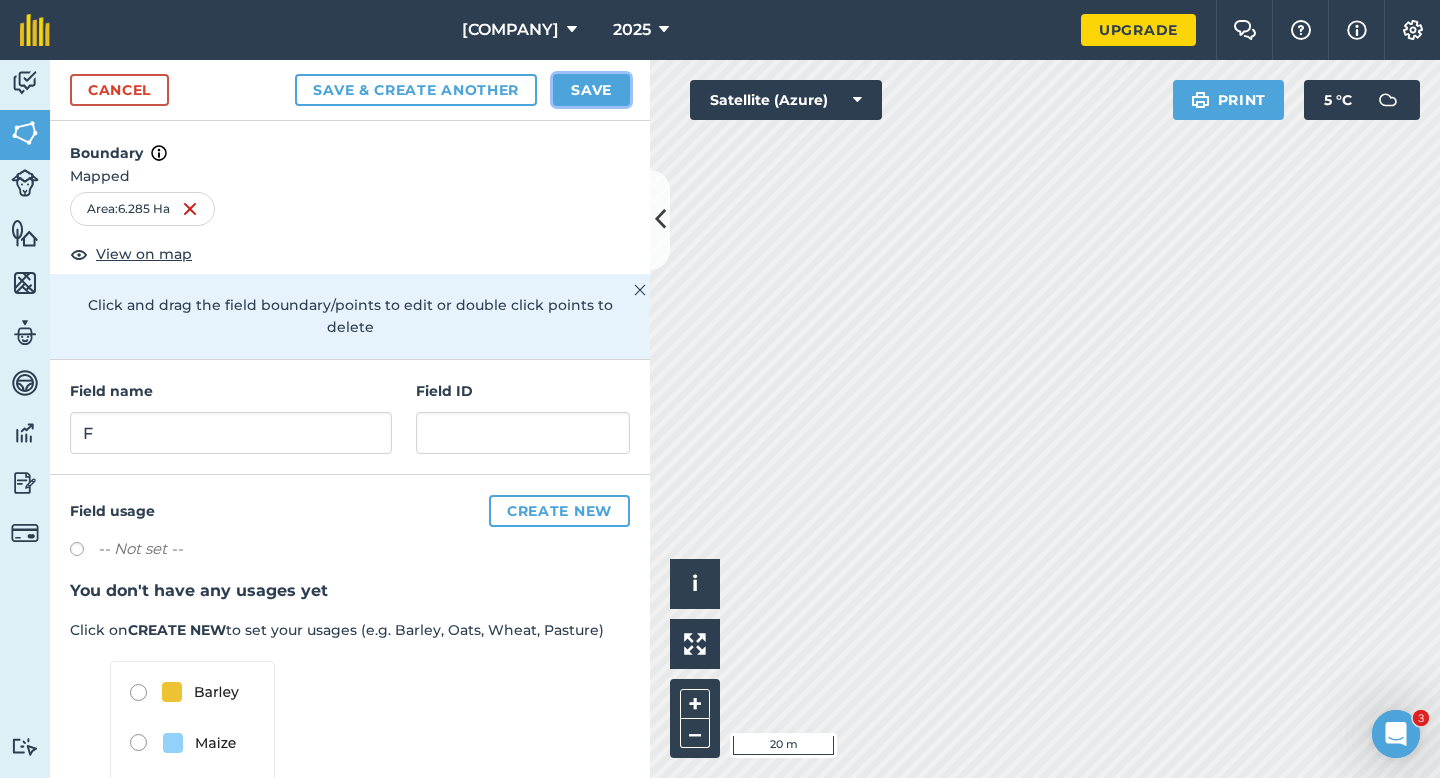 click on "Save" at bounding box center (591, 90) 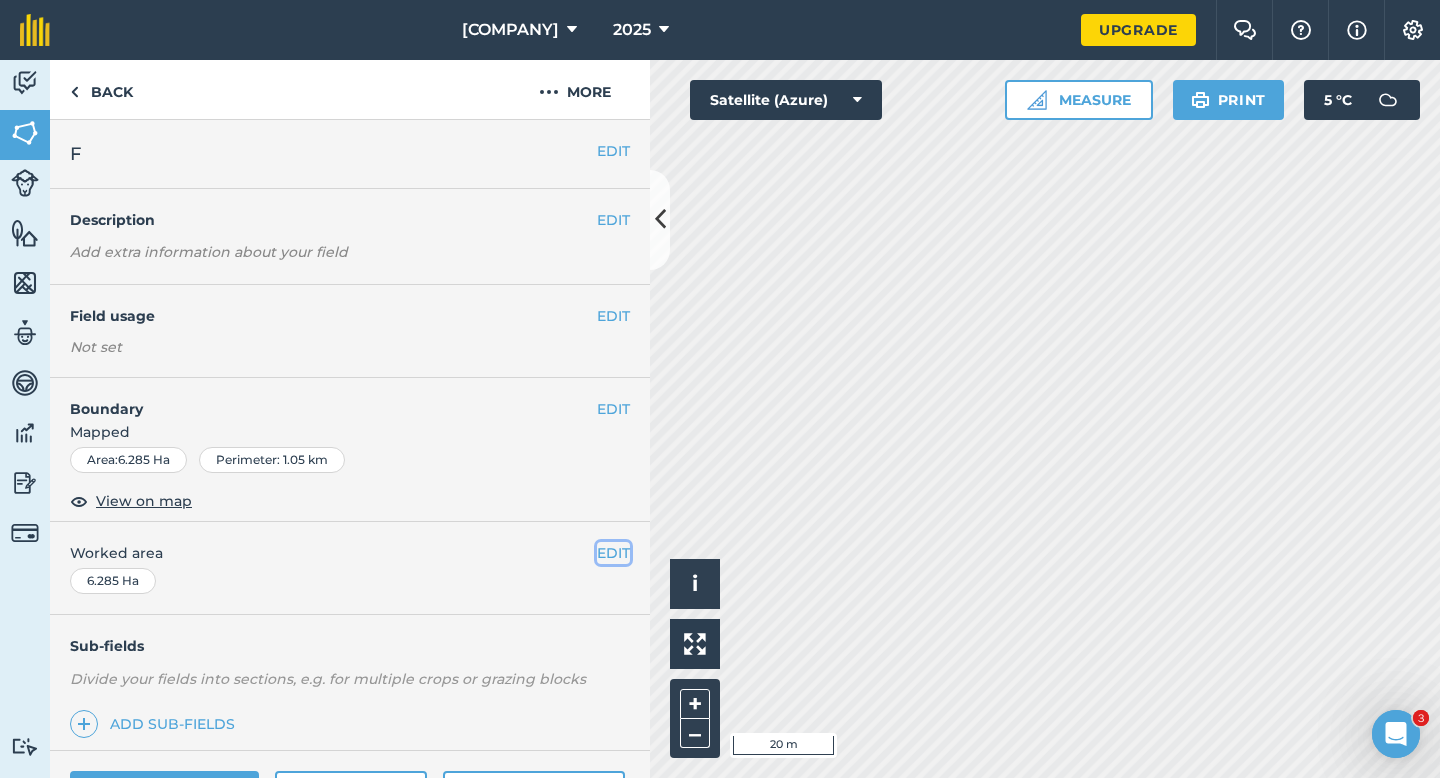 click on "EDIT" at bounding box center (613, 553) 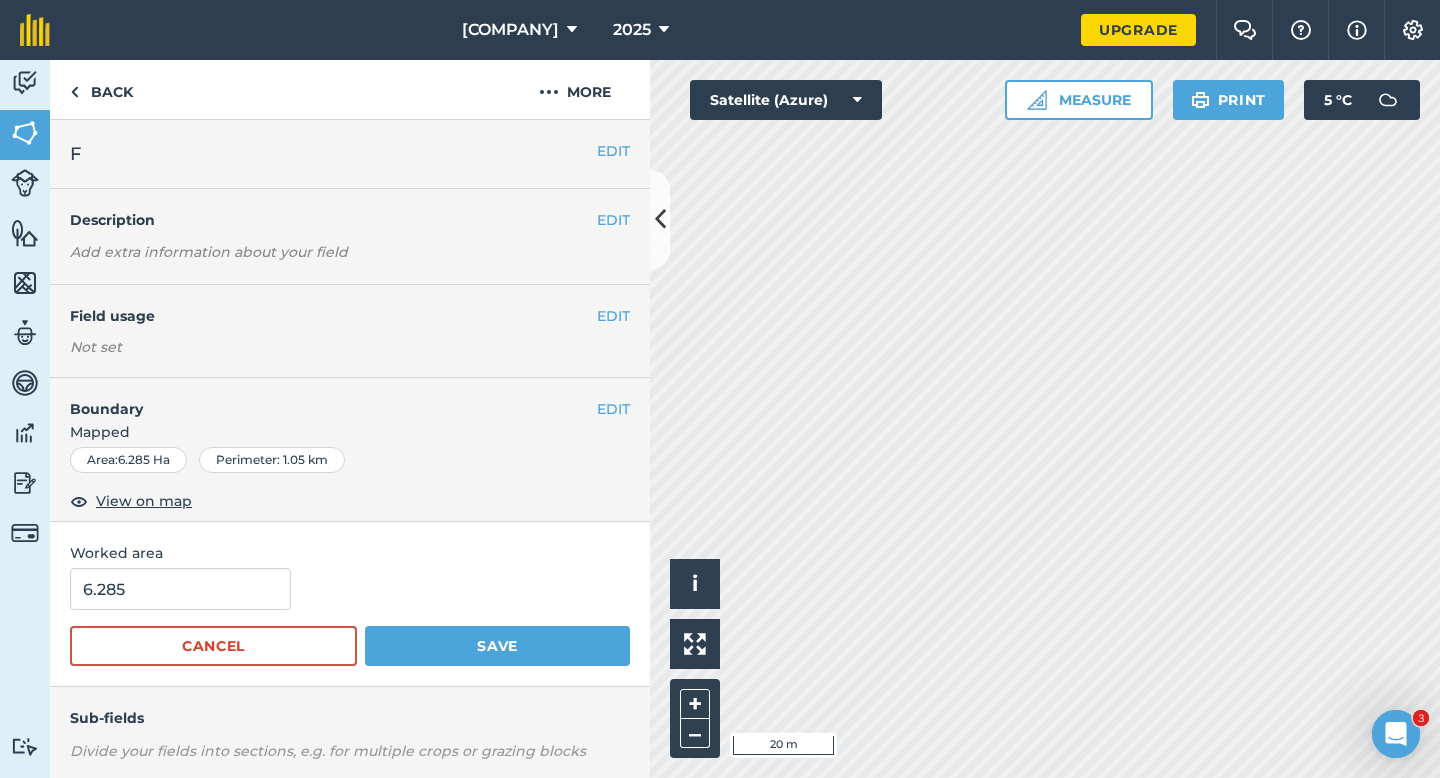 click on "Worked area [NUMBER] Cancel Save" at bounding box center [350, 604] 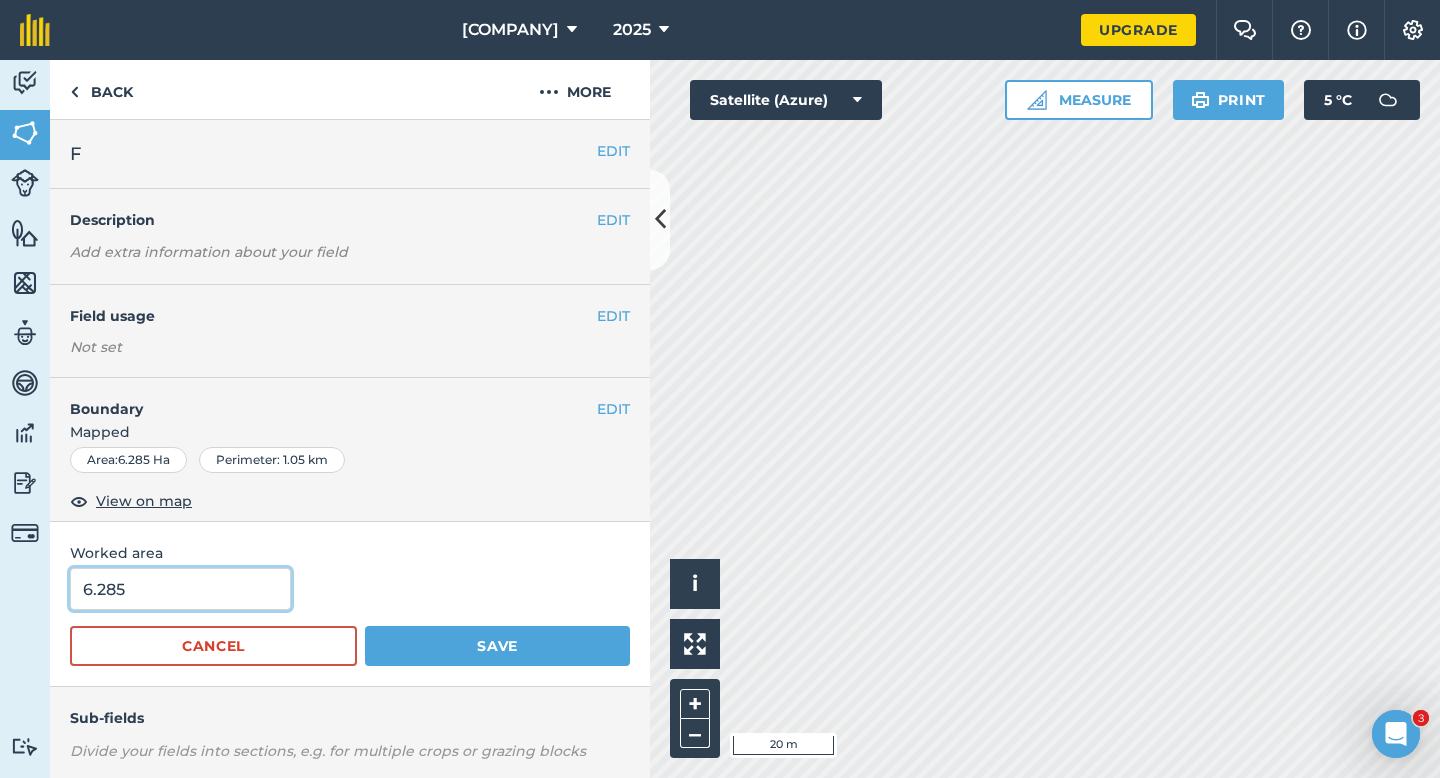 click on "6.285" at bounding box center (180, 589) 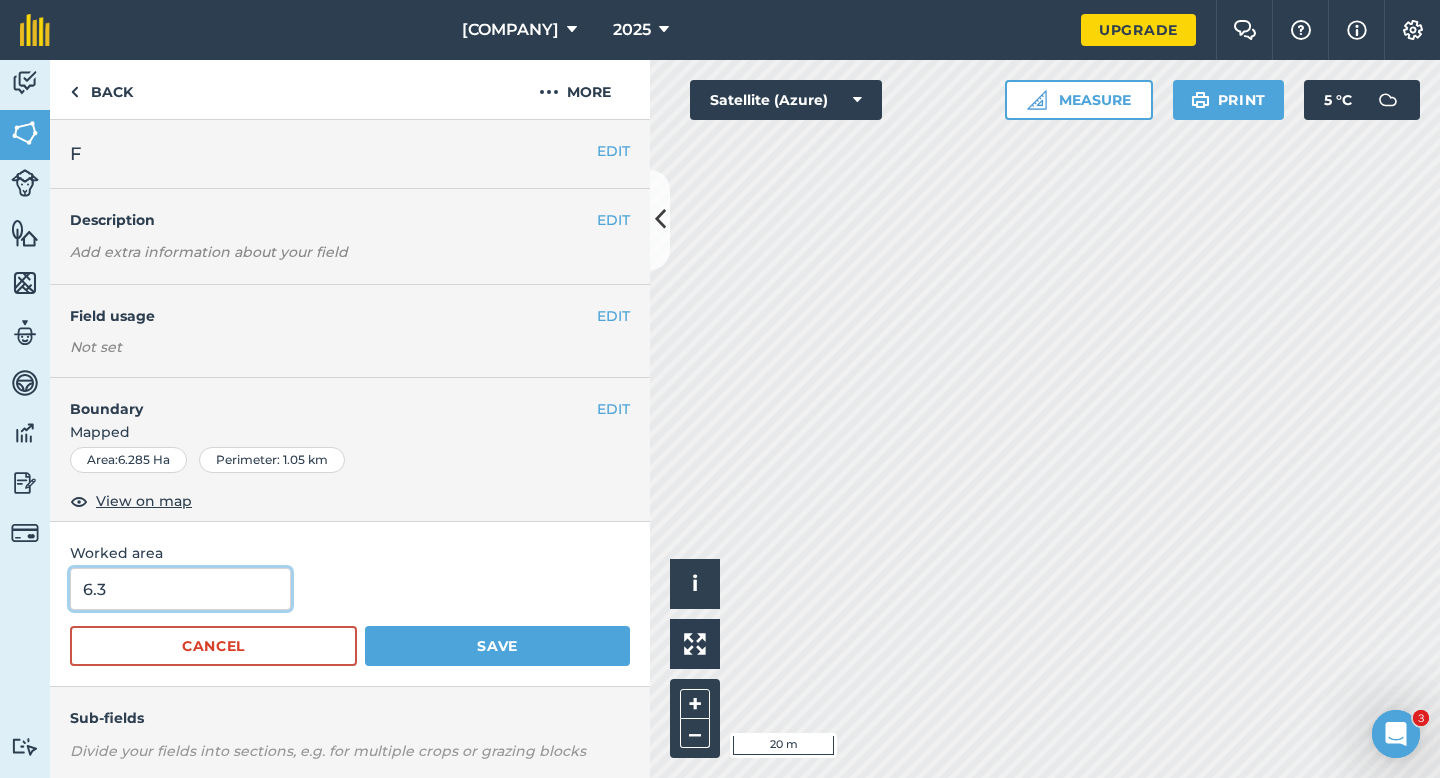 type on "6.3" 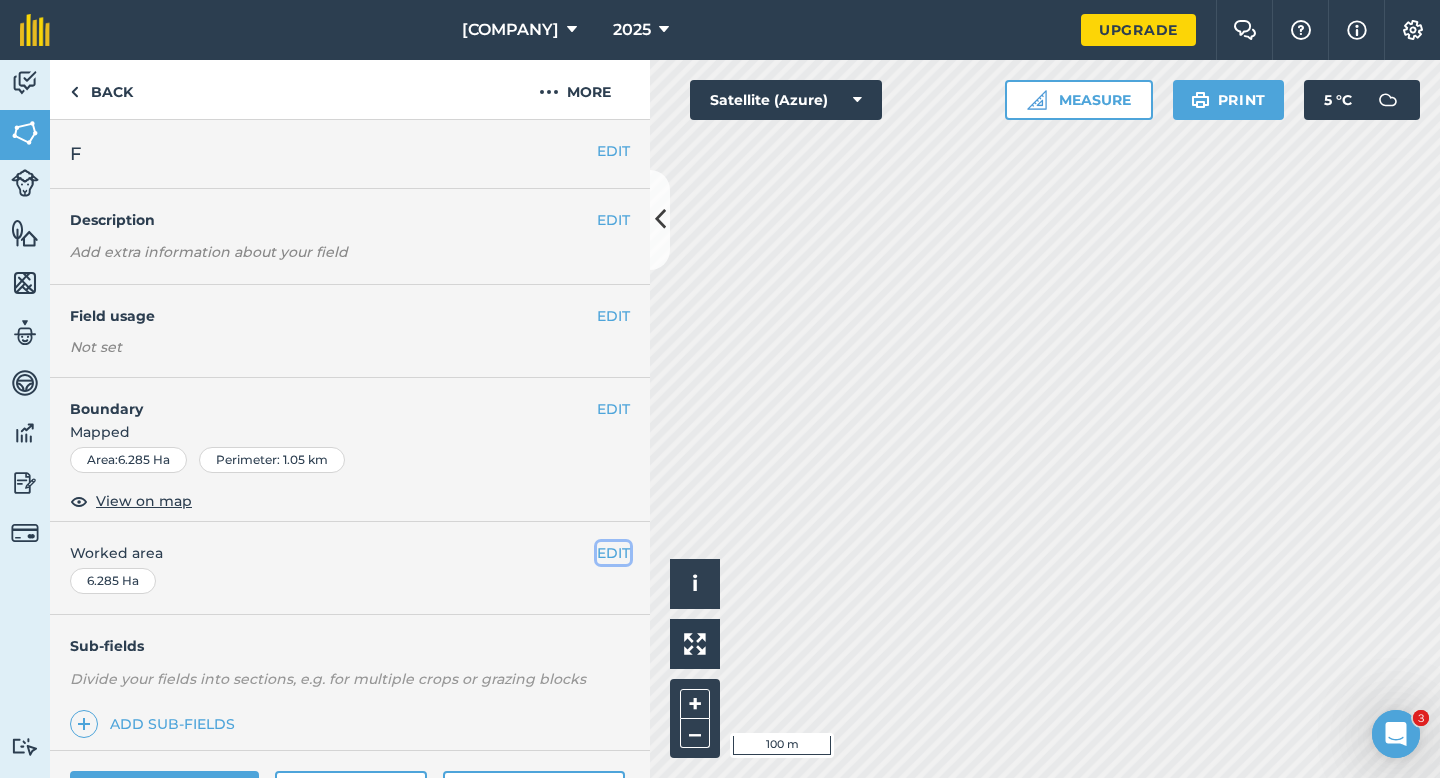 click on "EDIT" at bounding box center (613, 553) 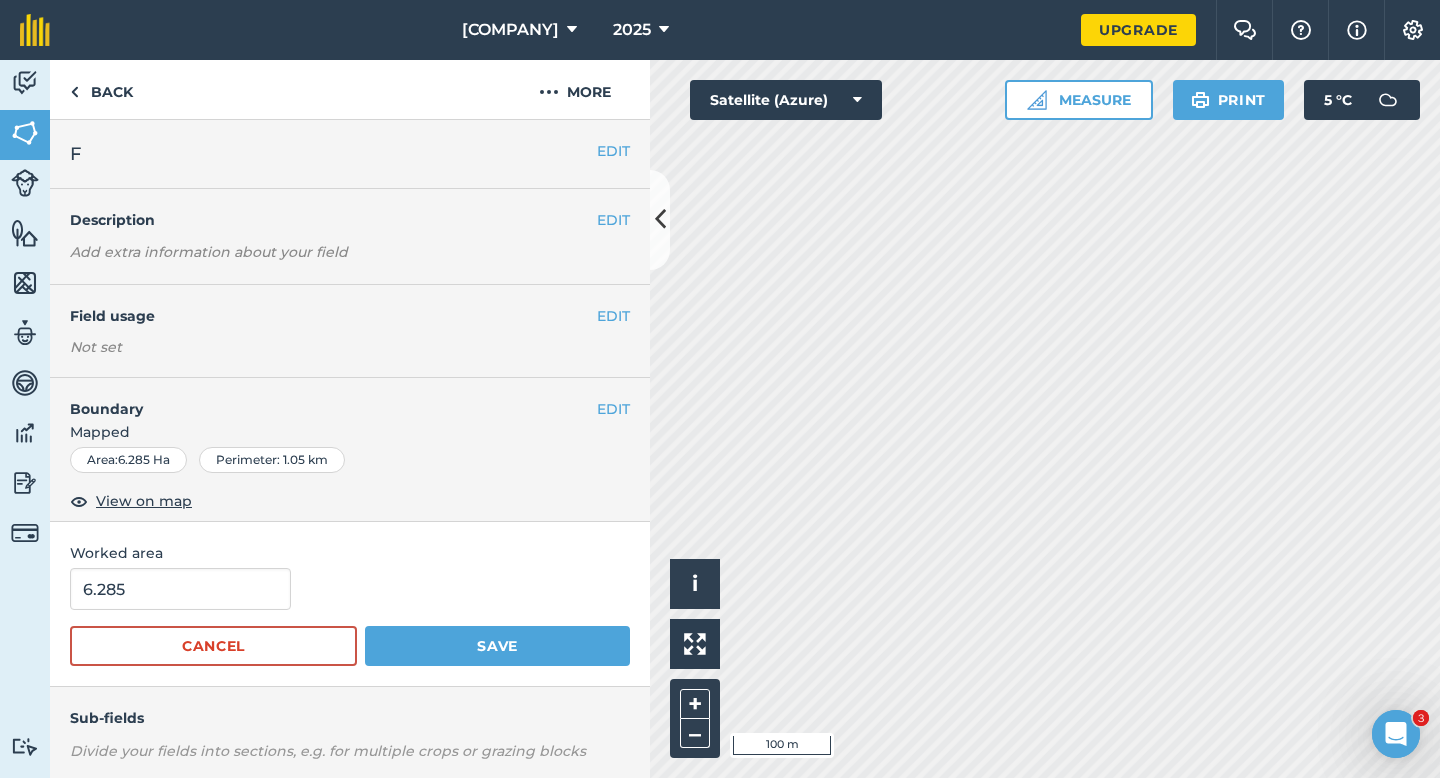 click on "6.285 Cancel Save" at bounding box center (350, 617) 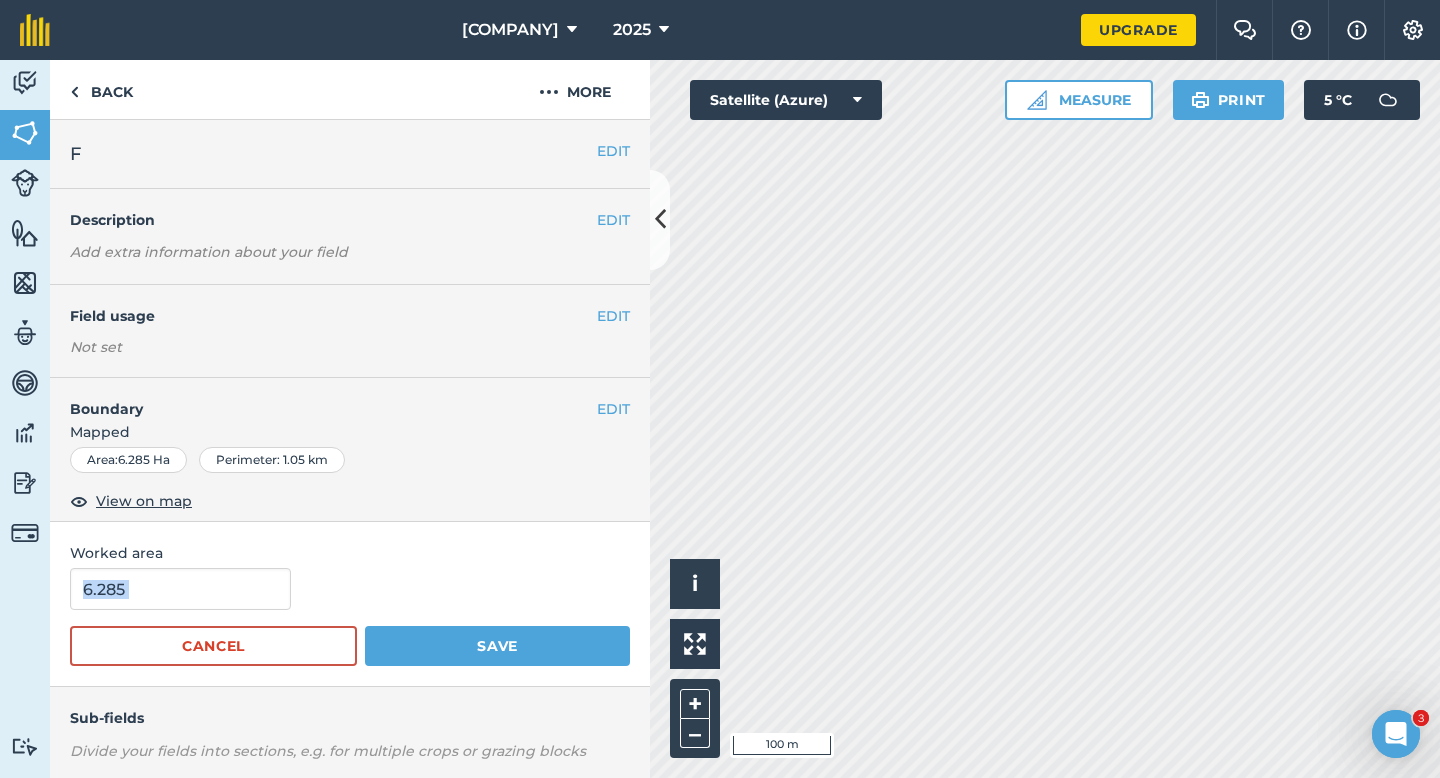 click on "6.285 Cancel Save" at bounding box center [350, 617] 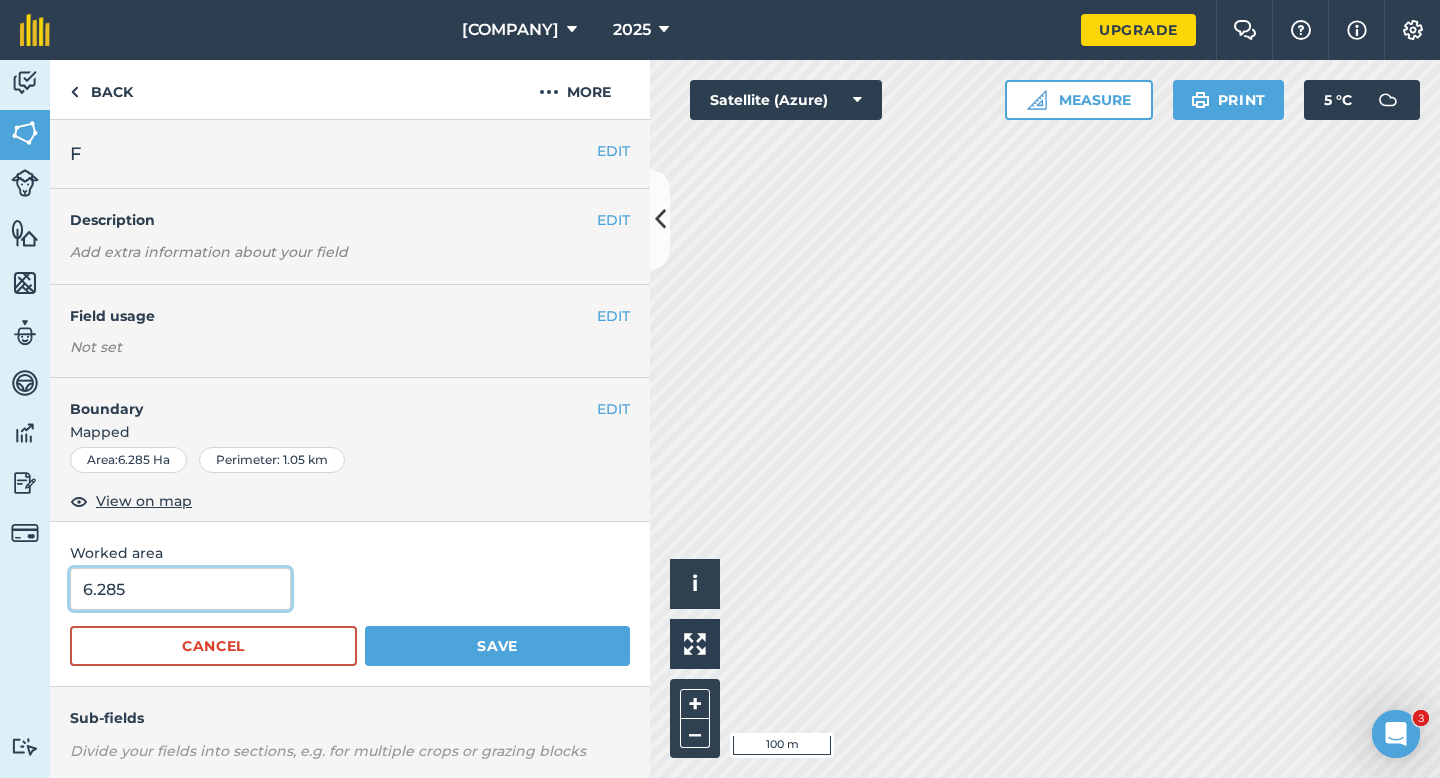 click on "6.285" at bounding box center (180, 589) 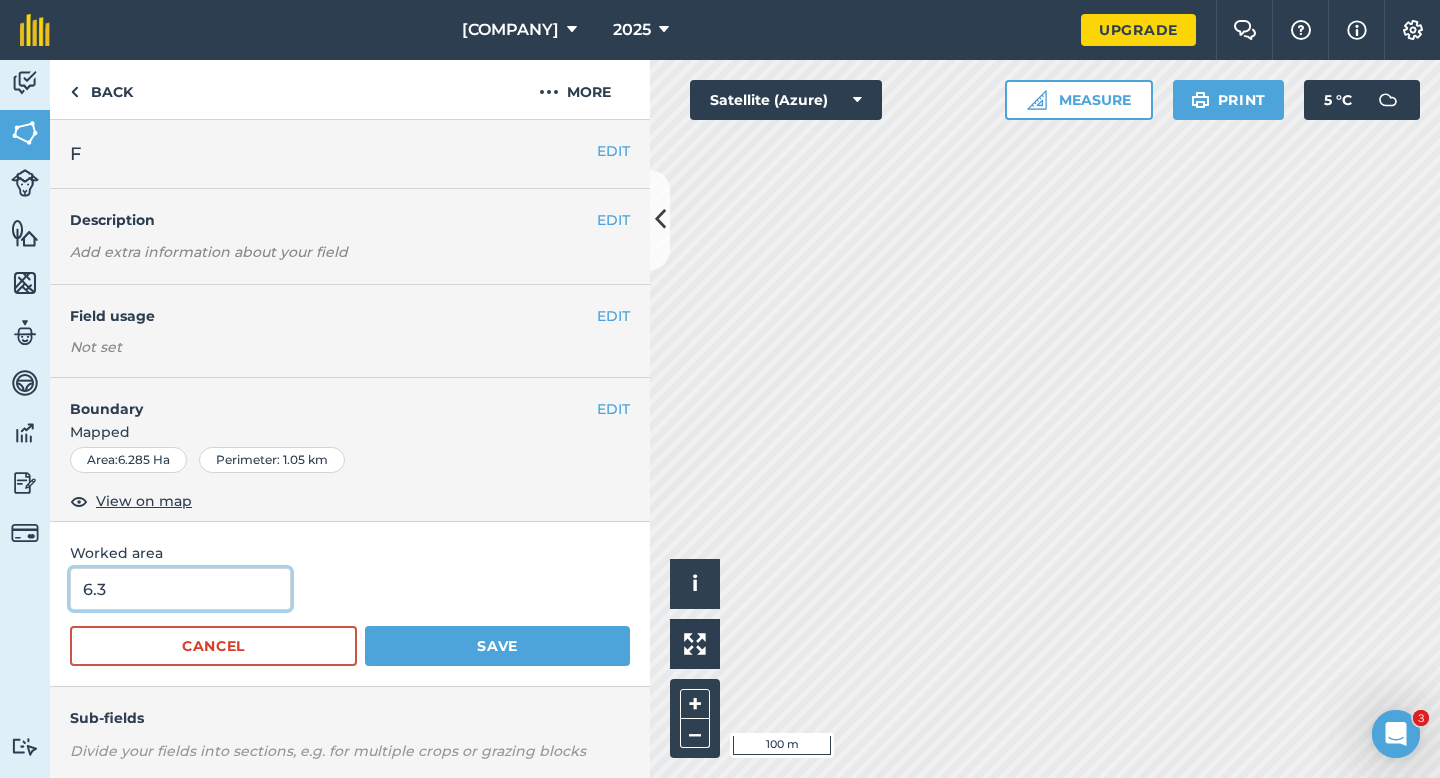 type on "6.3" 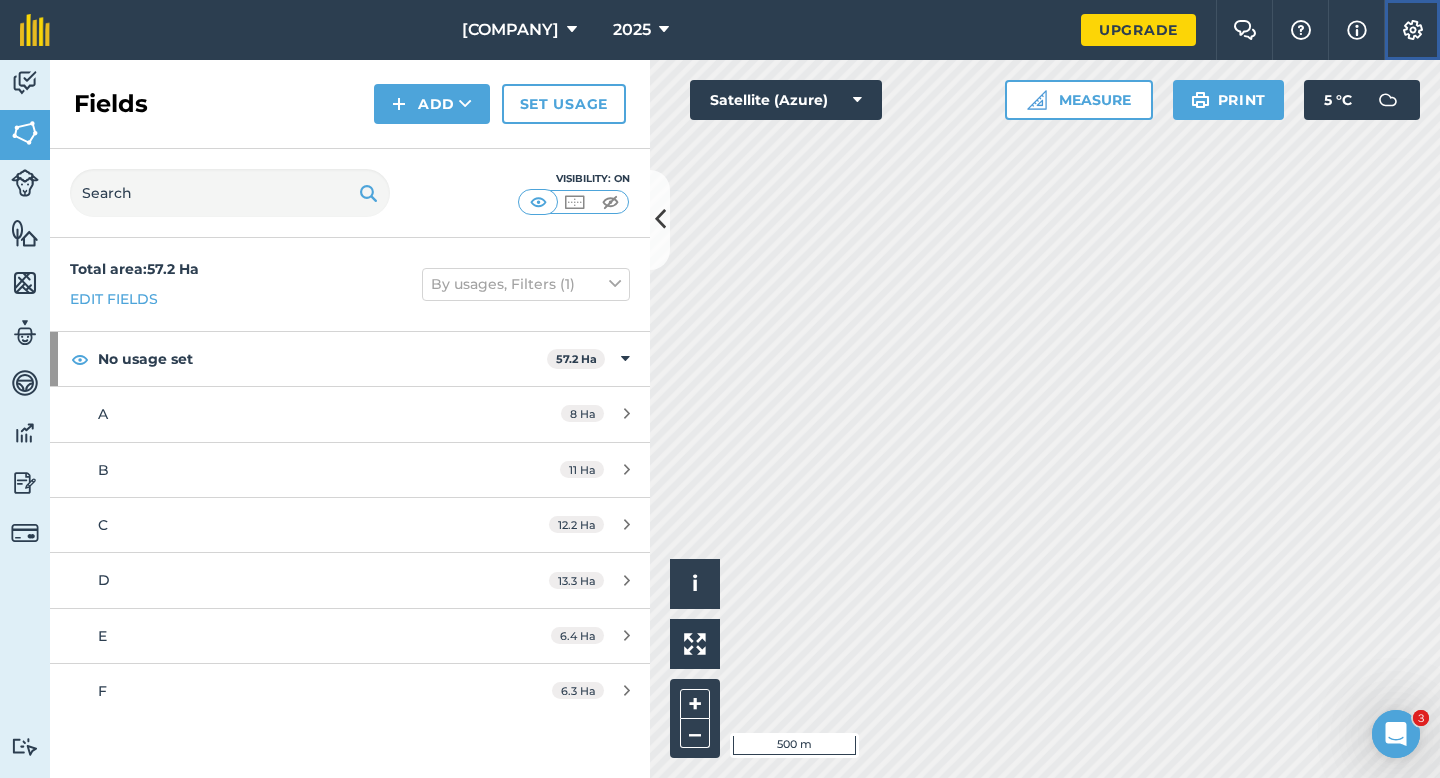 click on "Settings" at bounding box center [1412, 30] 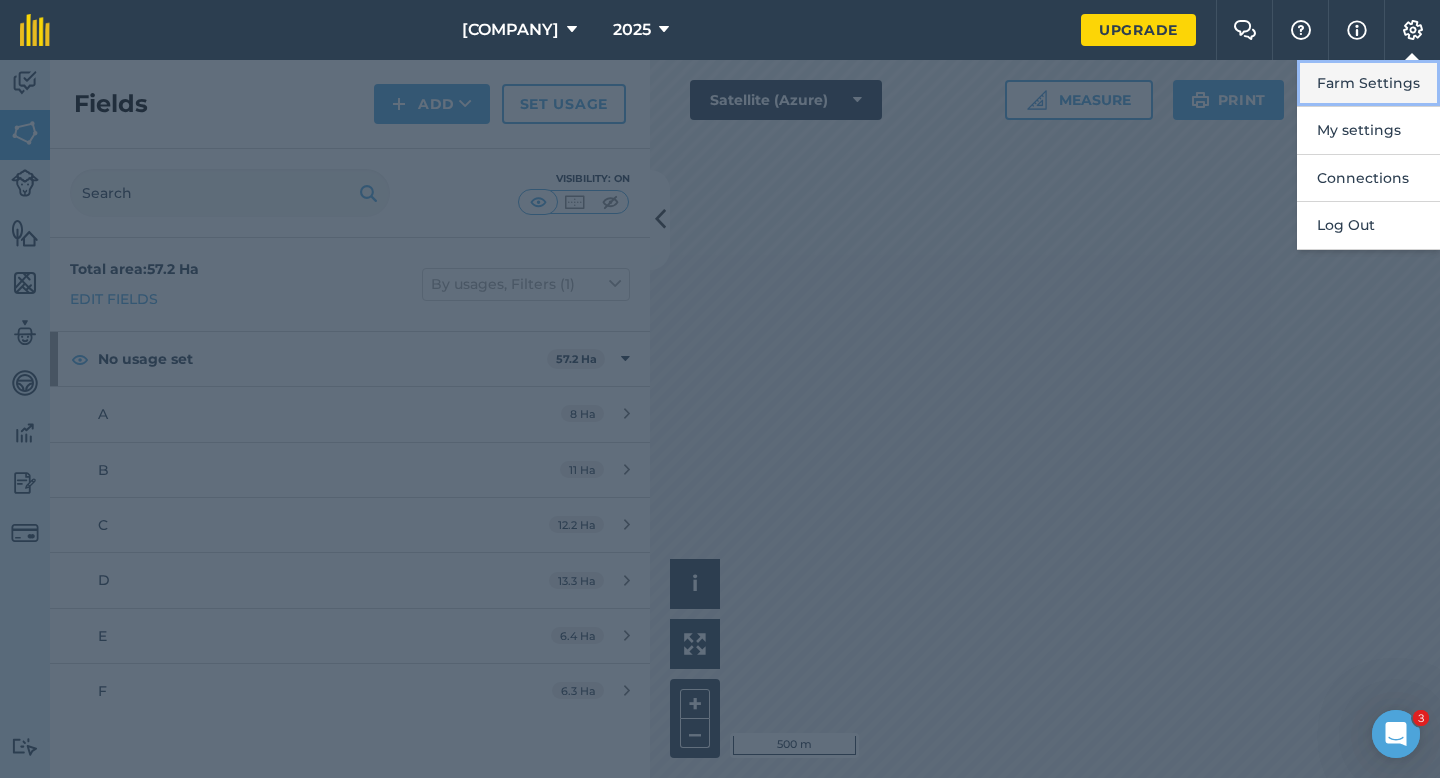 click on "Farm Settings" at bounding box center [1368, 83] 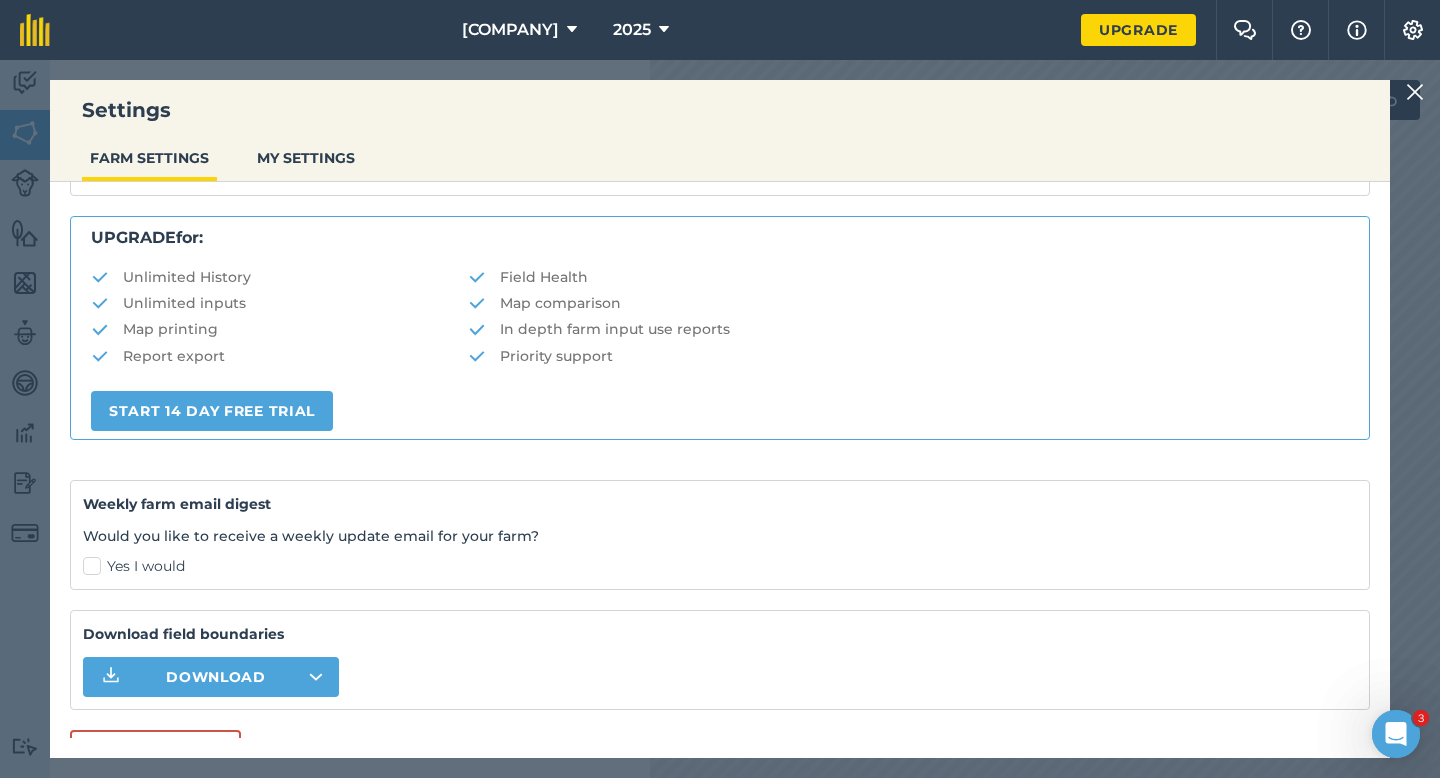 scroll, scrollTop: 384, scrollLeft: 0, axis: vertical 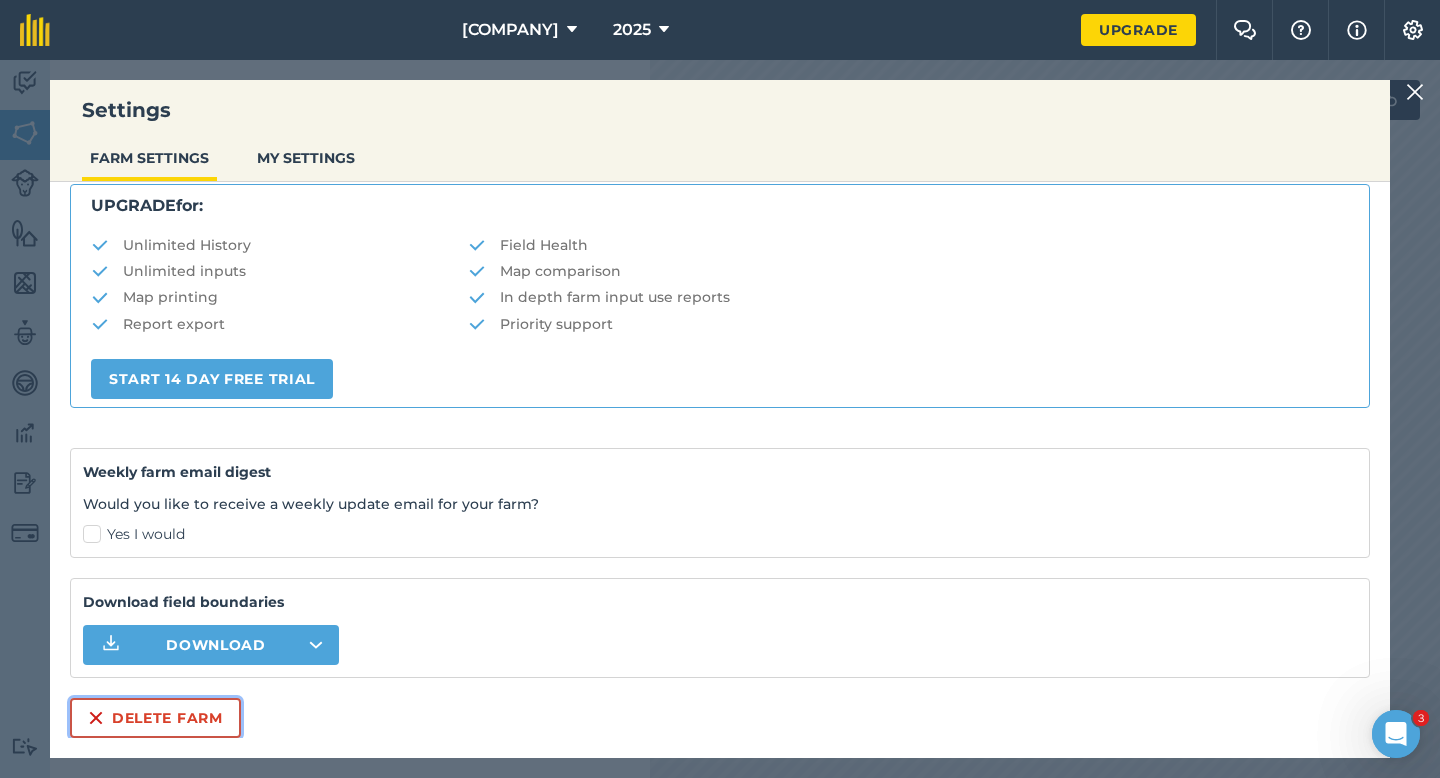 click on "Delete farm" at bounding box center (155, 718) 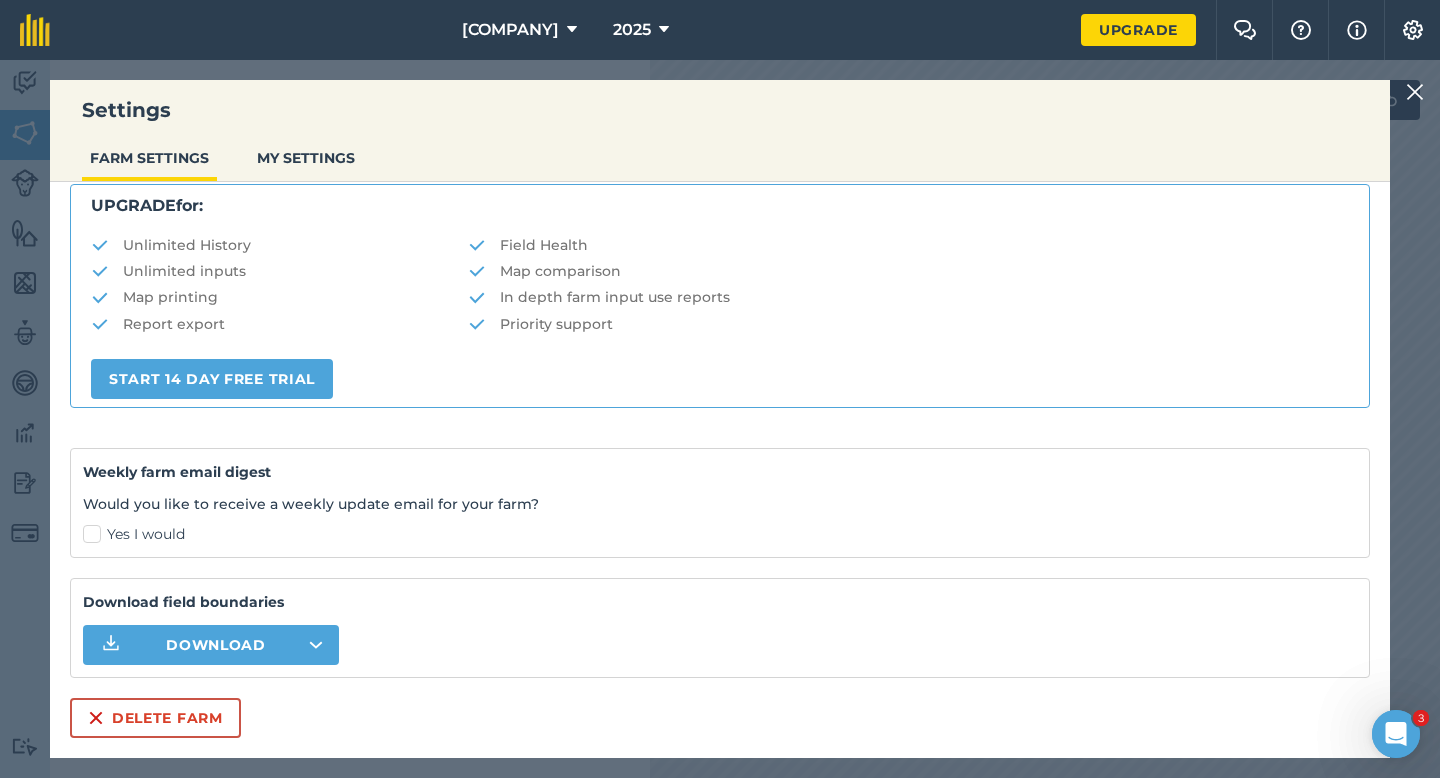 scroll, scrollTop: 0, scrollLeft: 0, axis: both 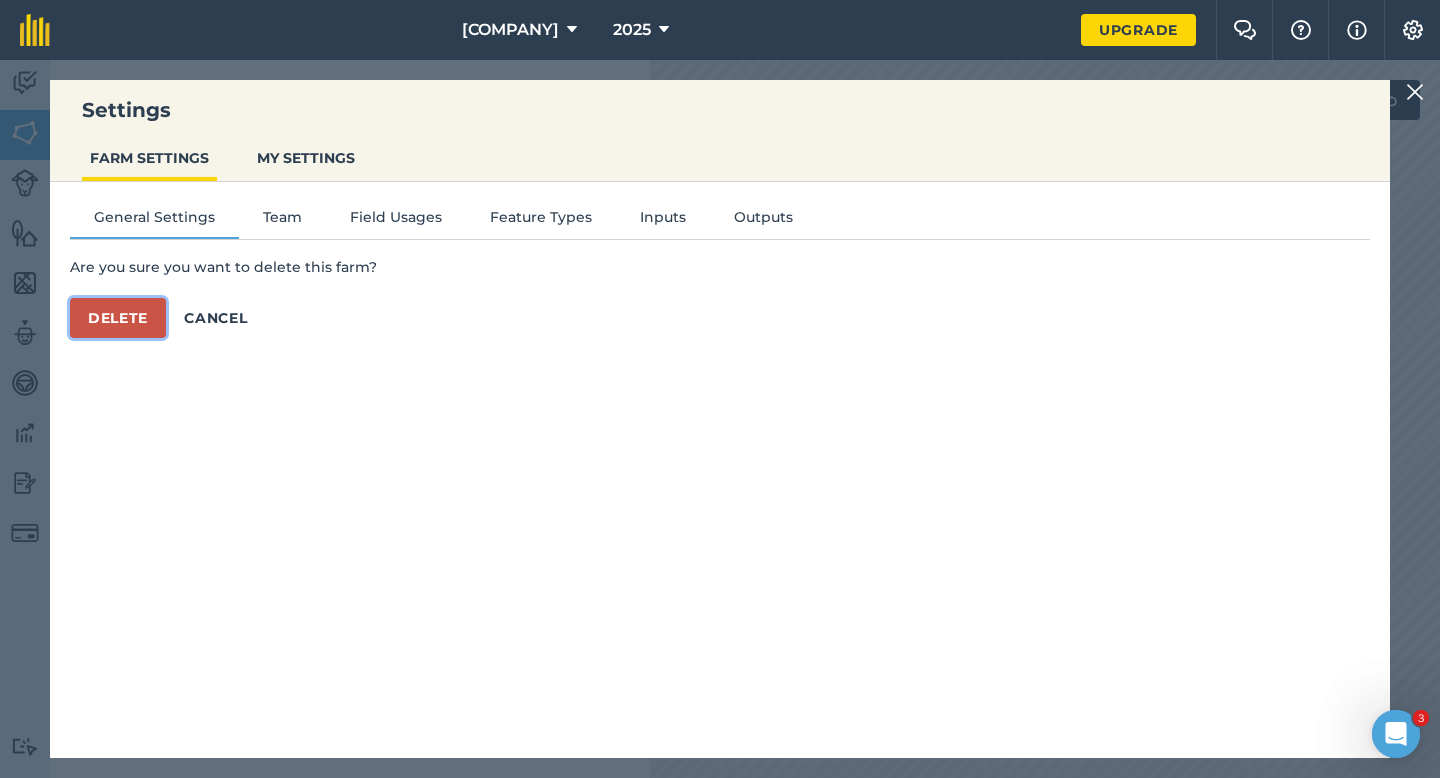 click on "Delete" at bounding box center [118, 318] 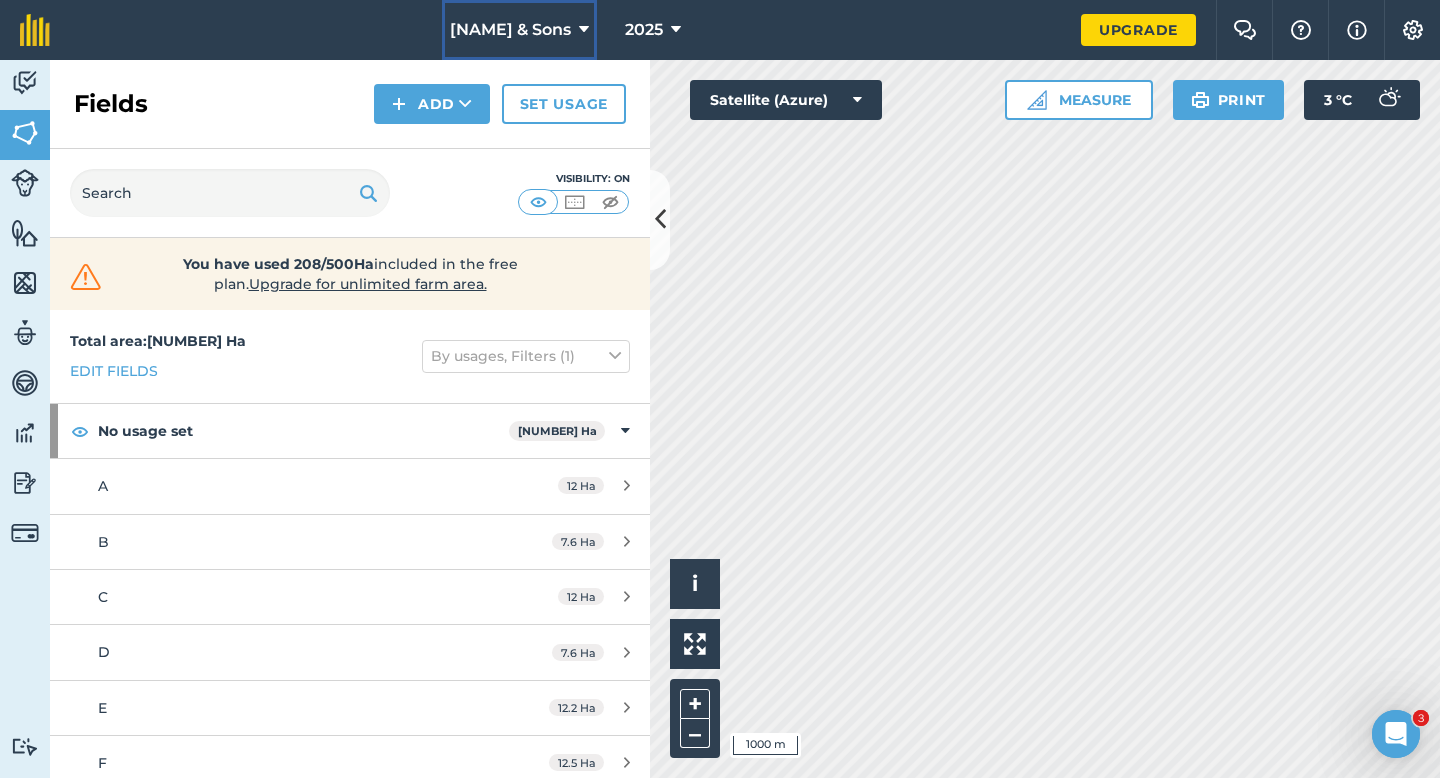 click on "[NAME] & Sons" at bounding box center (510, 30) 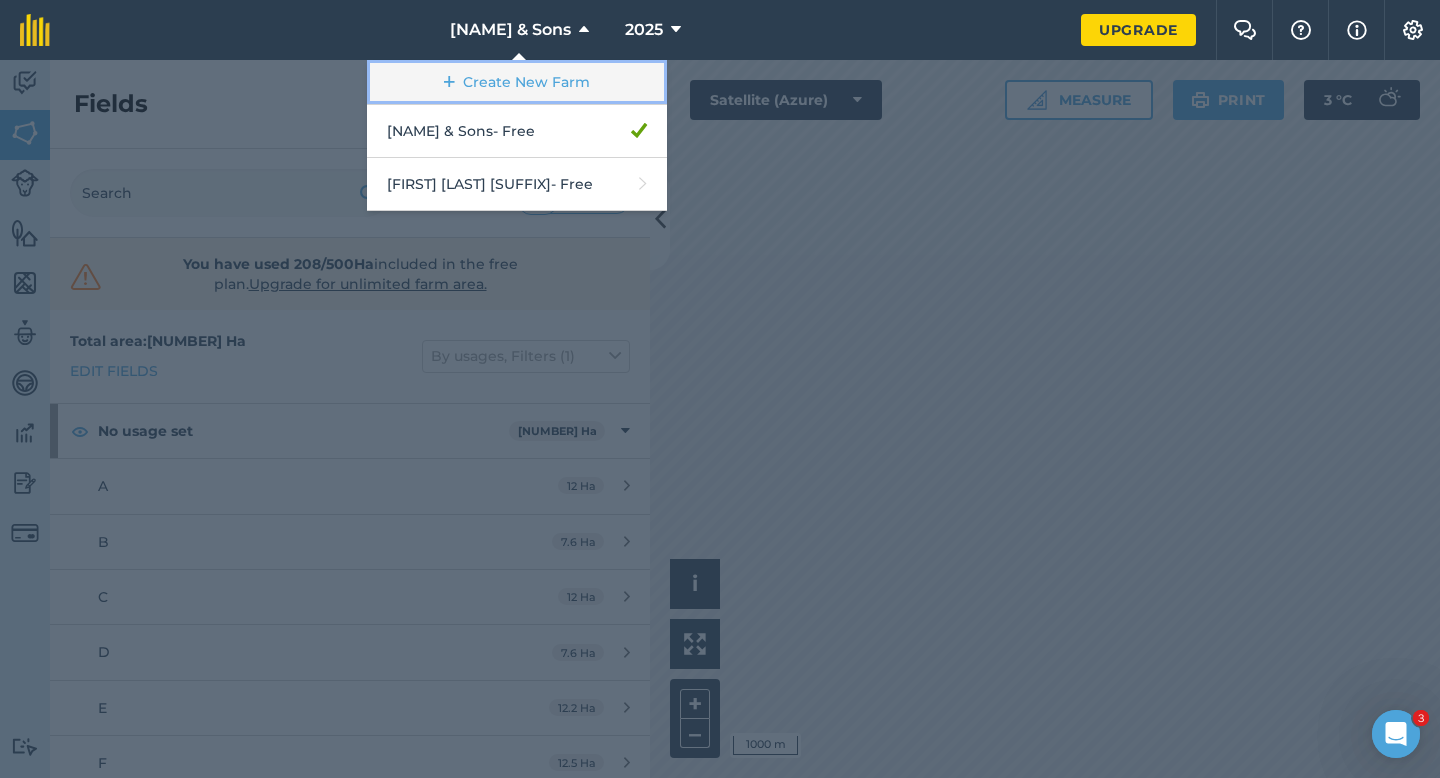 click on "Create New Farm" at bounding box center (517, 82) 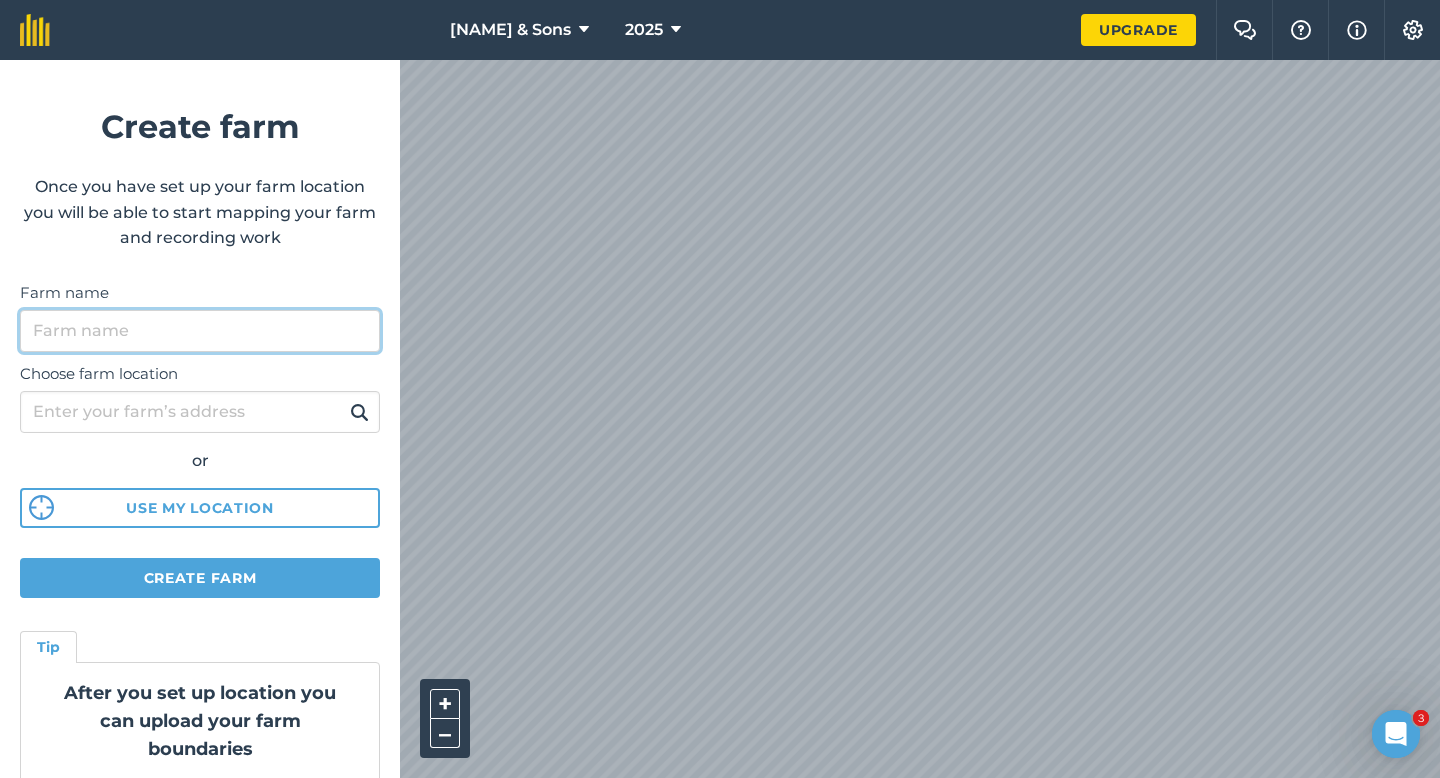 click on "Farm name" at bounding box center (200, 331) 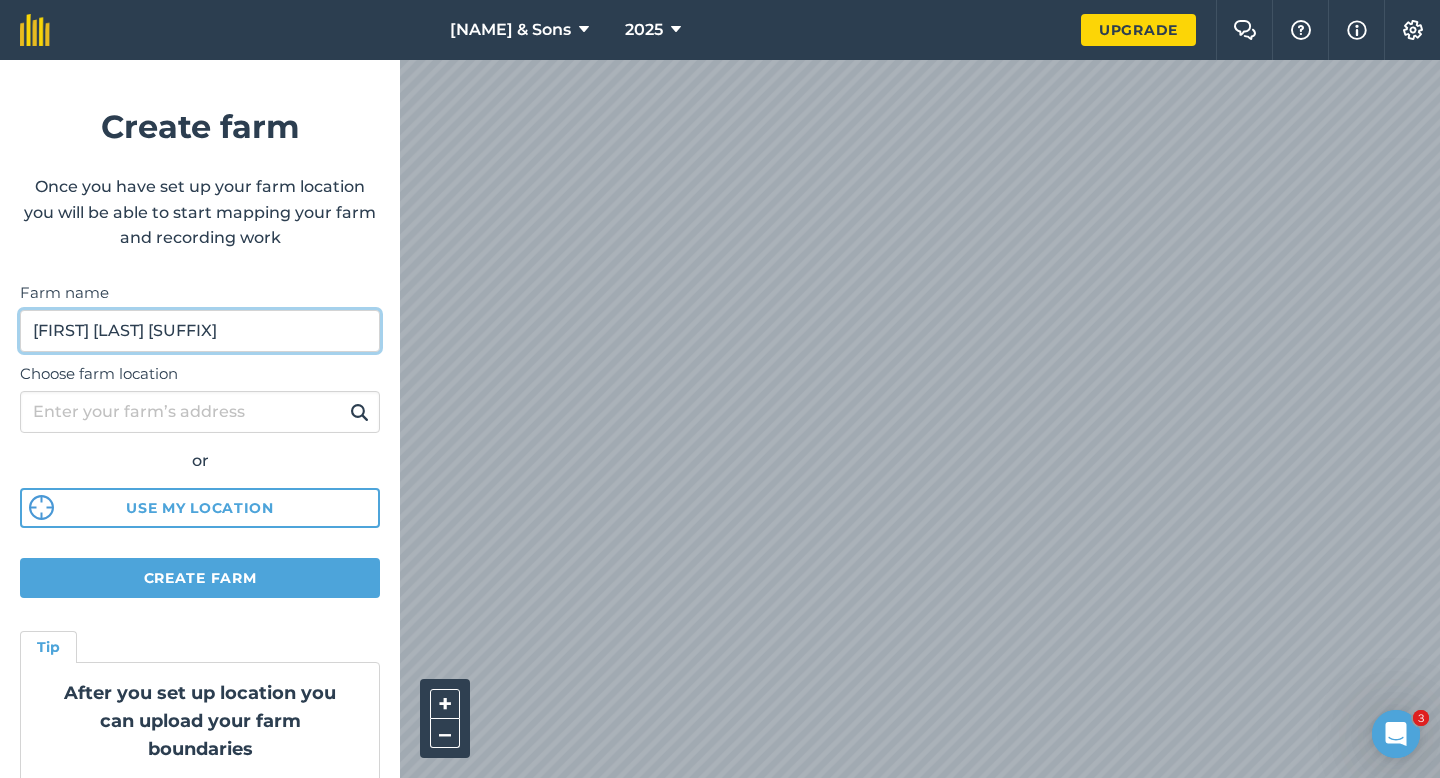 type on "[FIRST] [LAST] [SUFFIX]" 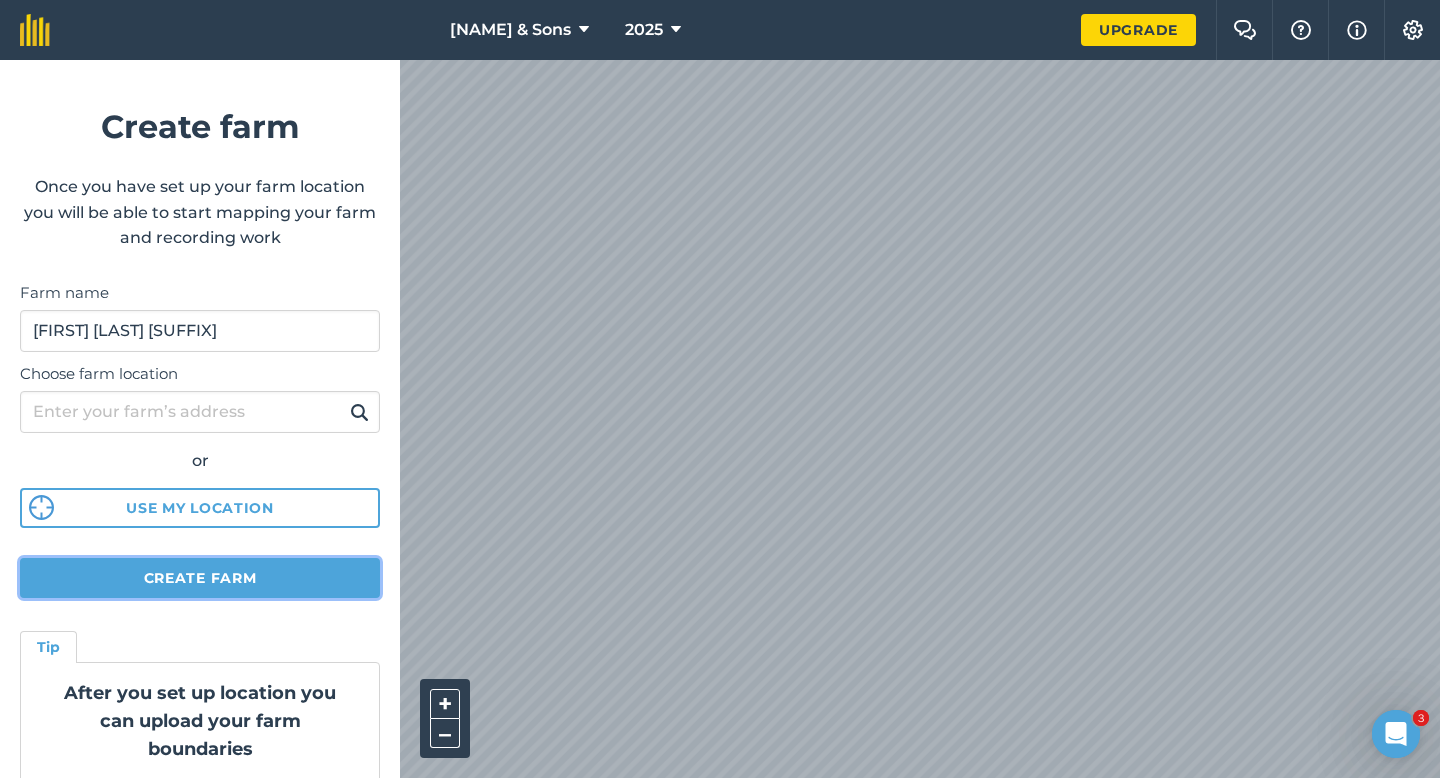 click on "Create farm" at bounding box center [200, 578] 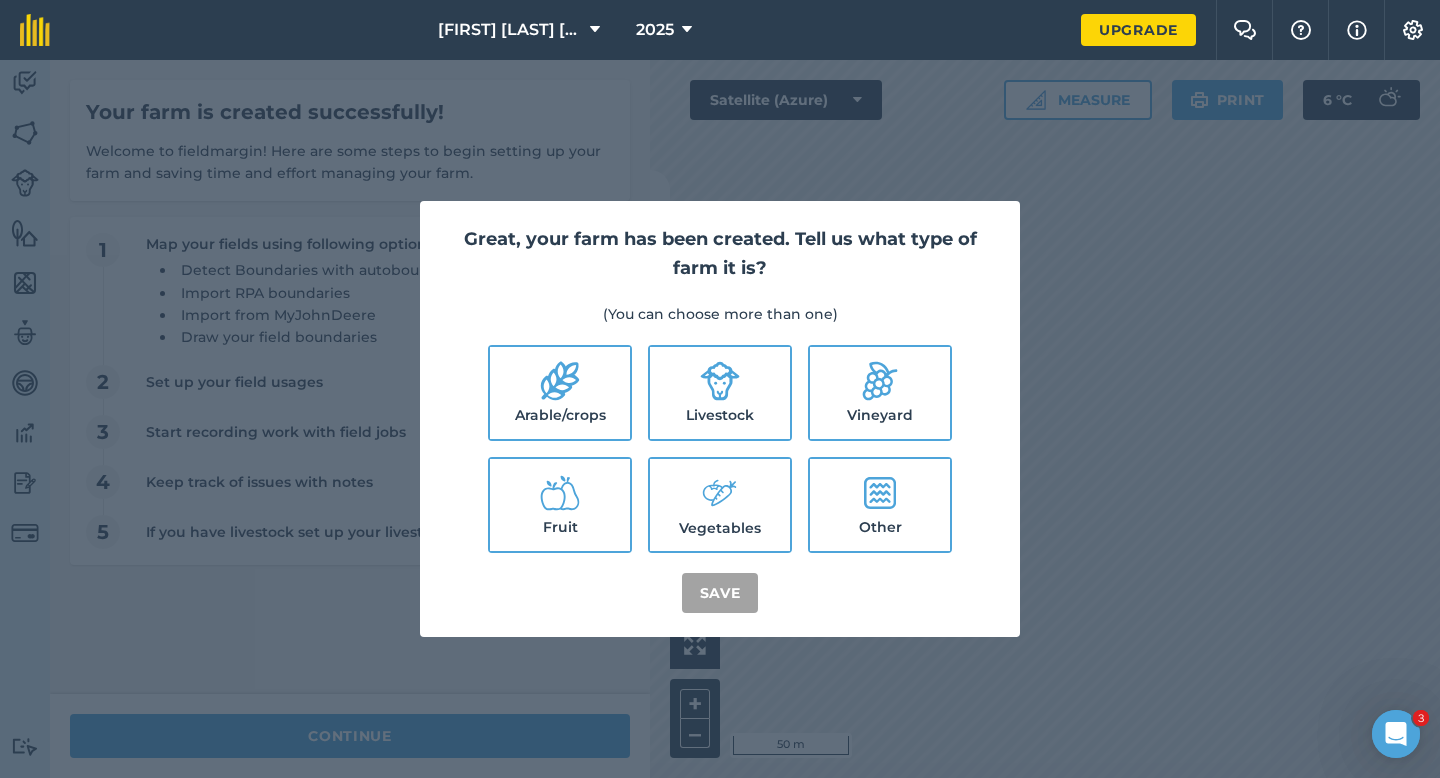 click on "Arable/crops" at bounding box center (560, 393) 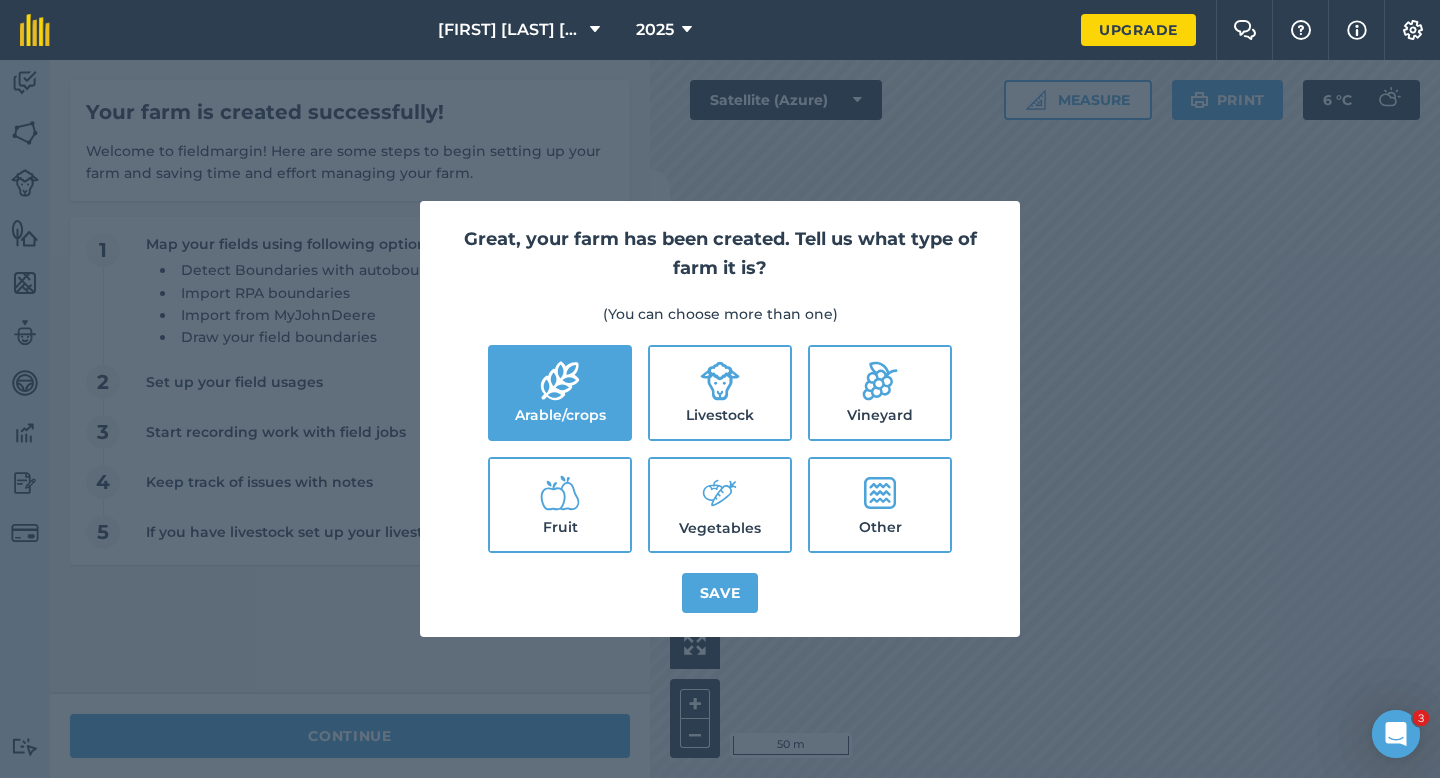 click 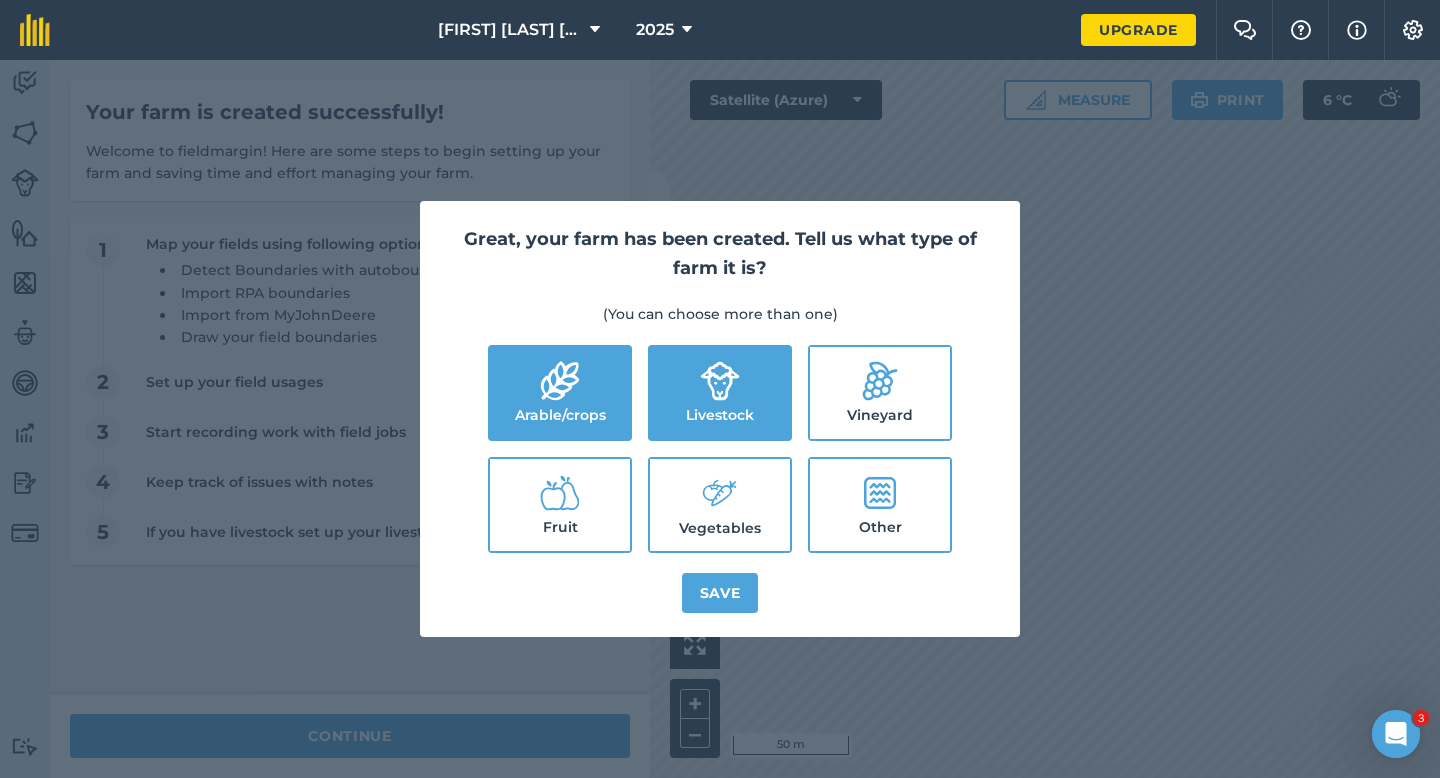 click 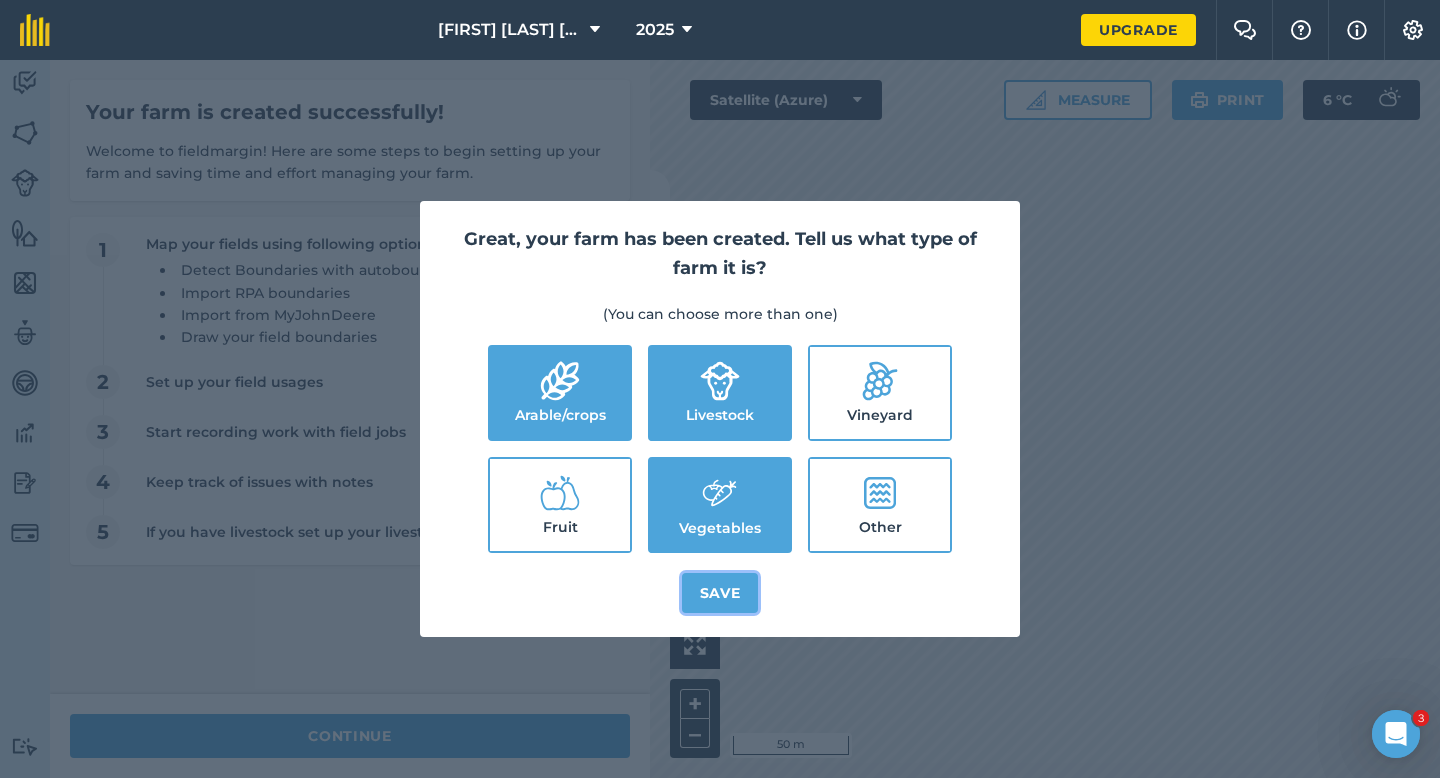 click on "Save" at bounding box center (720, 593) 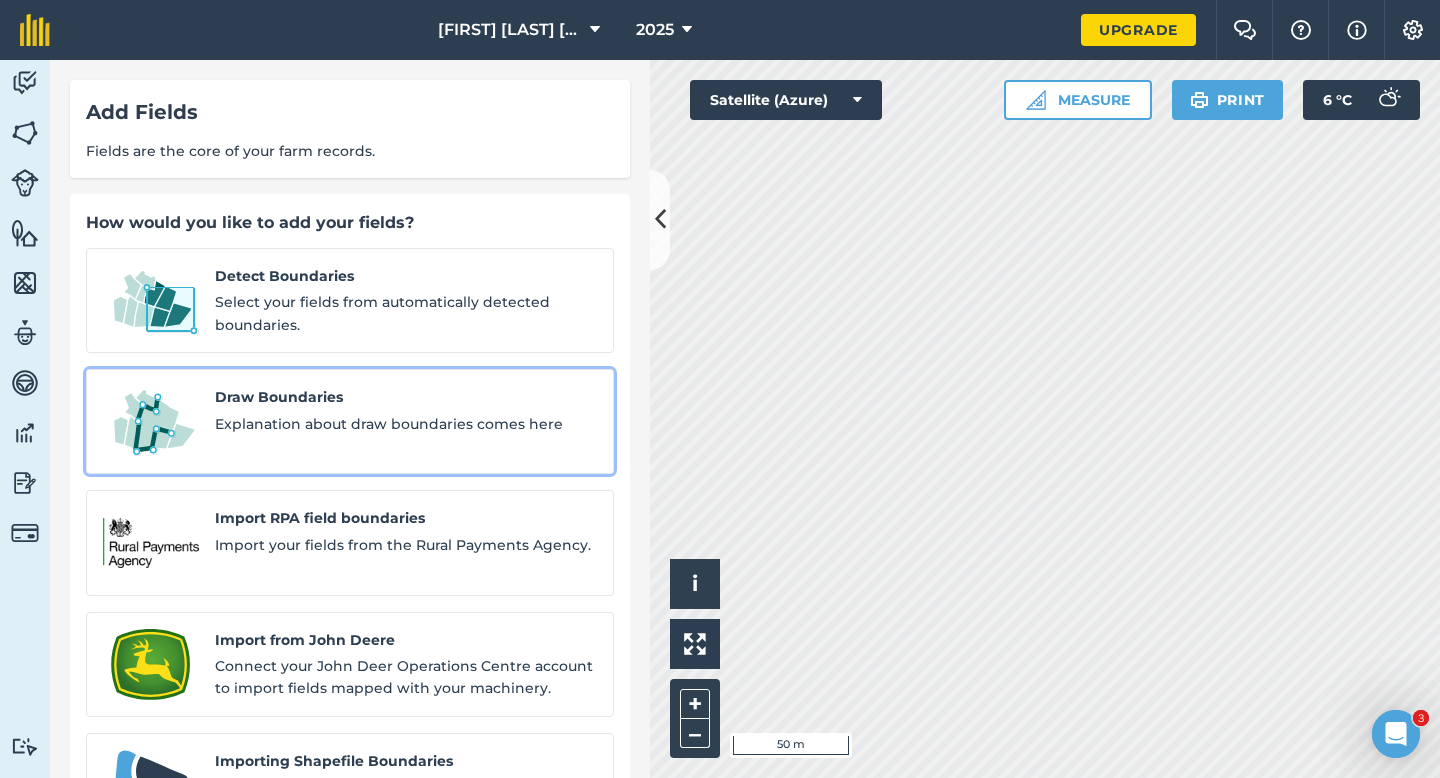 click on "Explanation about draw boundaries comes here" at bounding box center (406, 424) 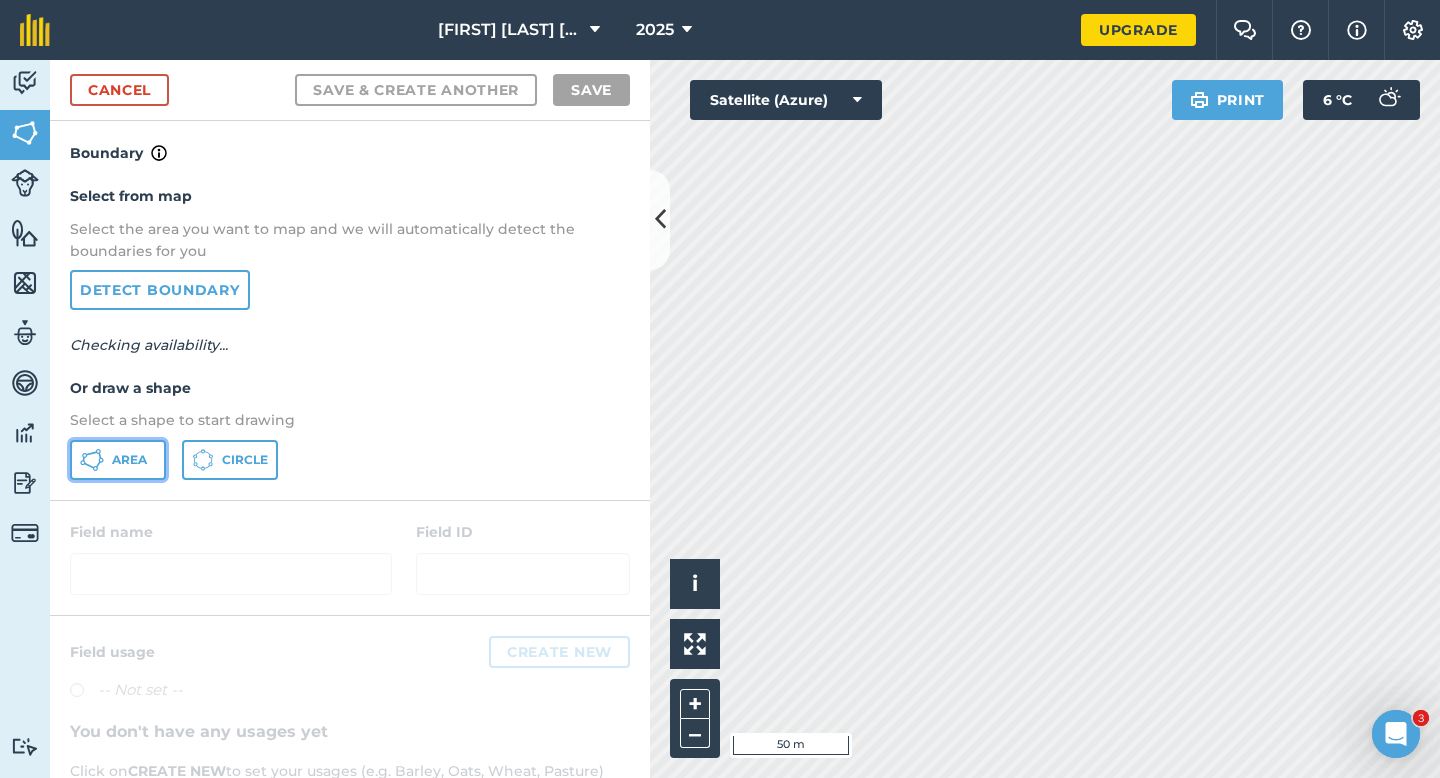 click on "Area" at bounding box center [118, 460] 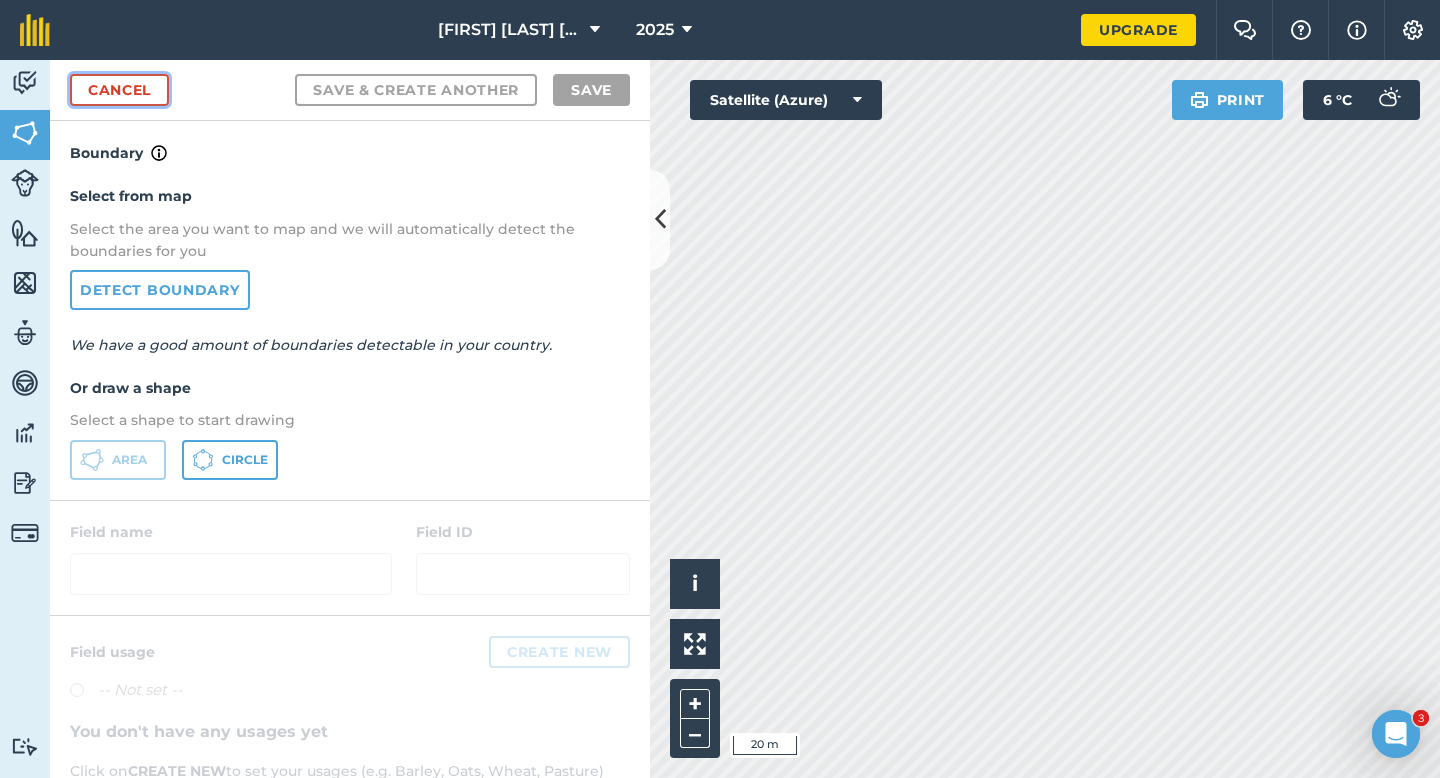 click on "Cancel" at bounding box center (119, 90) 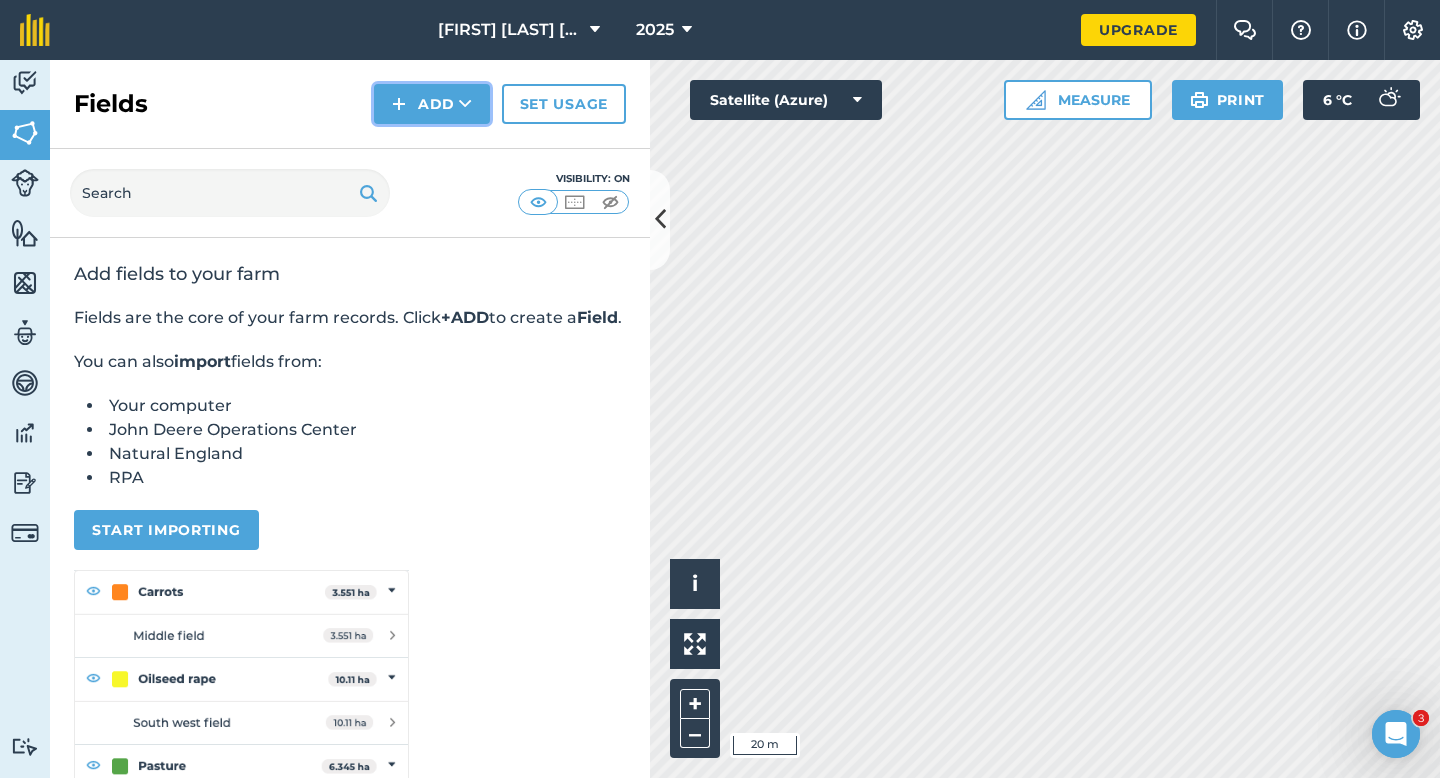 click on "Add" at bounding box center [432, 104] 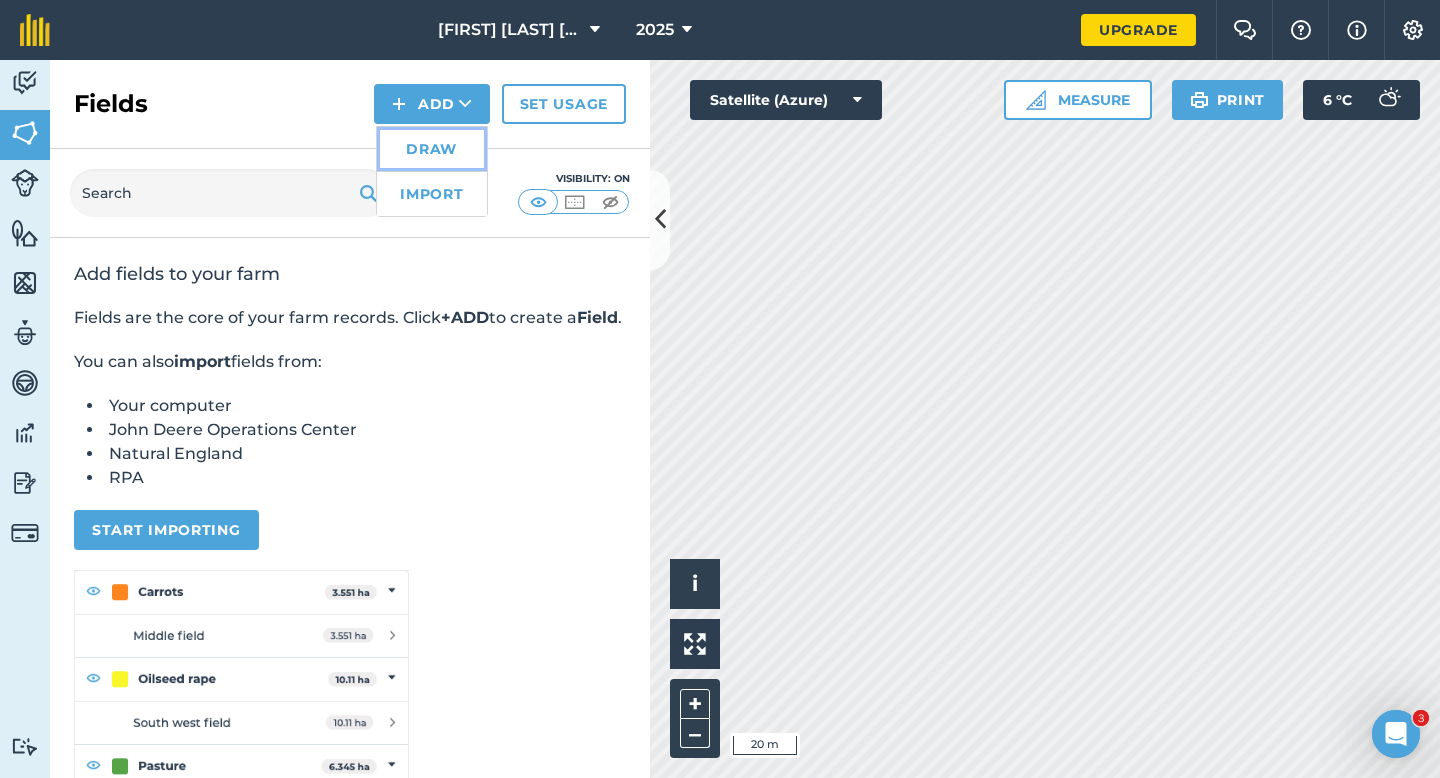 click on "Draw" at bounding box center [432, 149] 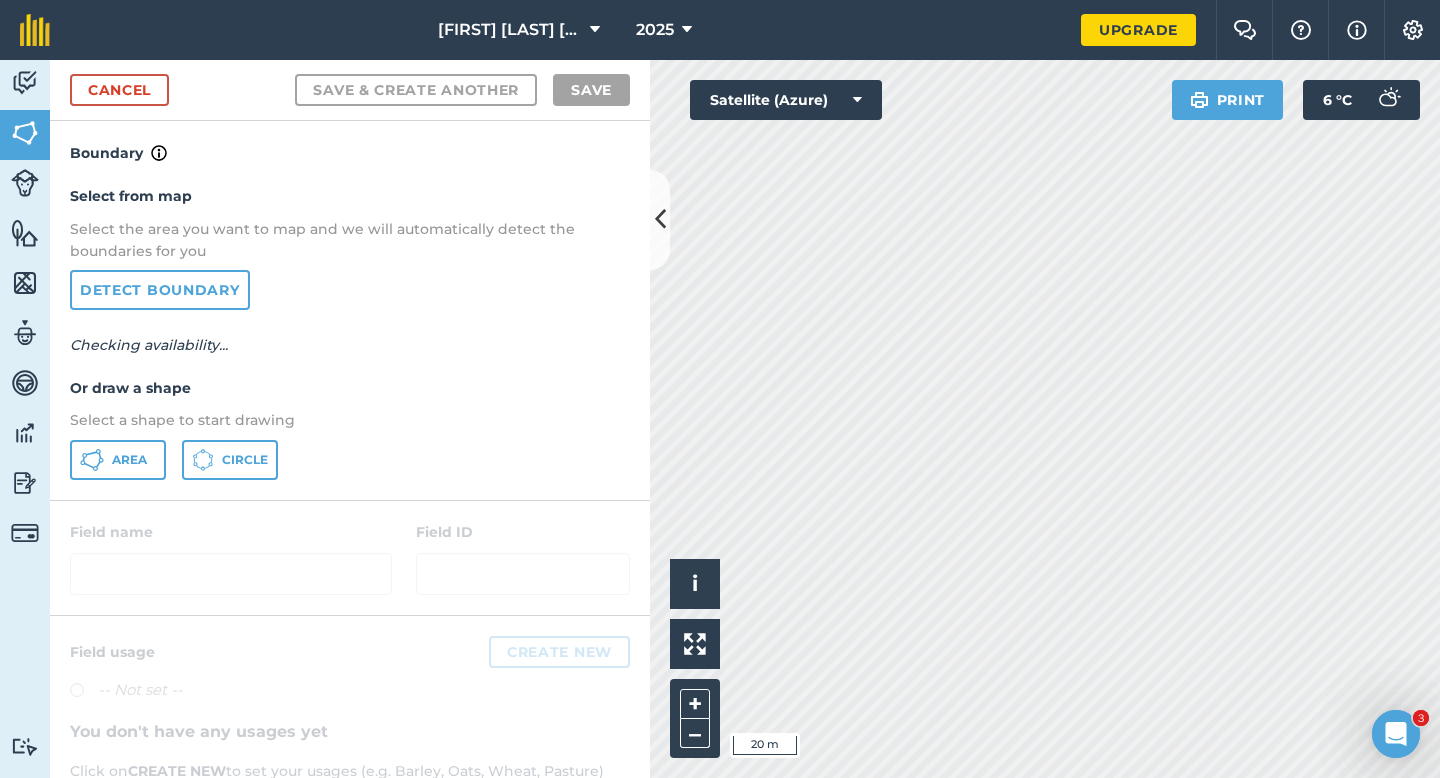 click on "Select from map Select the area you want to map and we will automatically detect the boundaries for you Detect boundary Checking availability... Or draw a shape Select a shape to start drawing Area Circle" at bounding box center (350, 332) 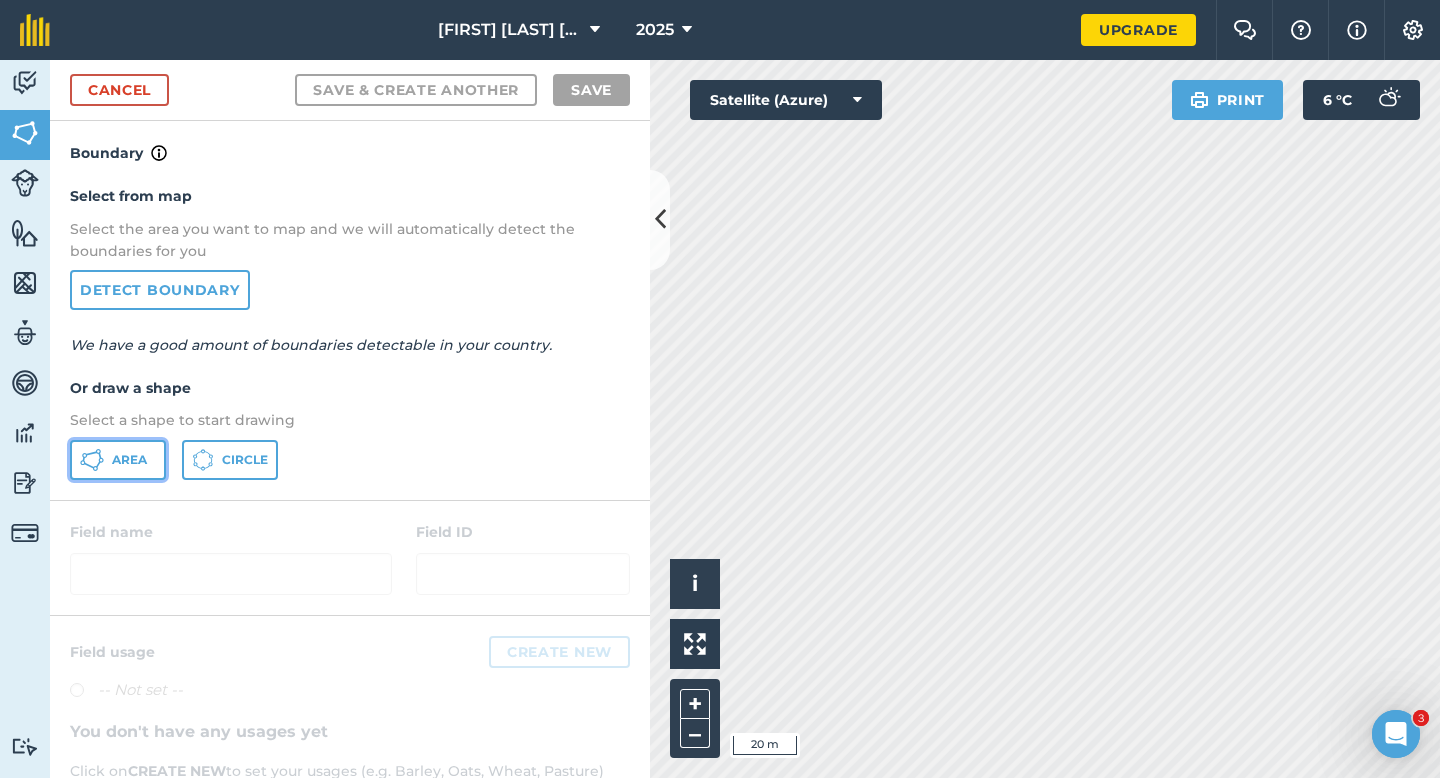 click on "Area" at bounding box center [129, 460] 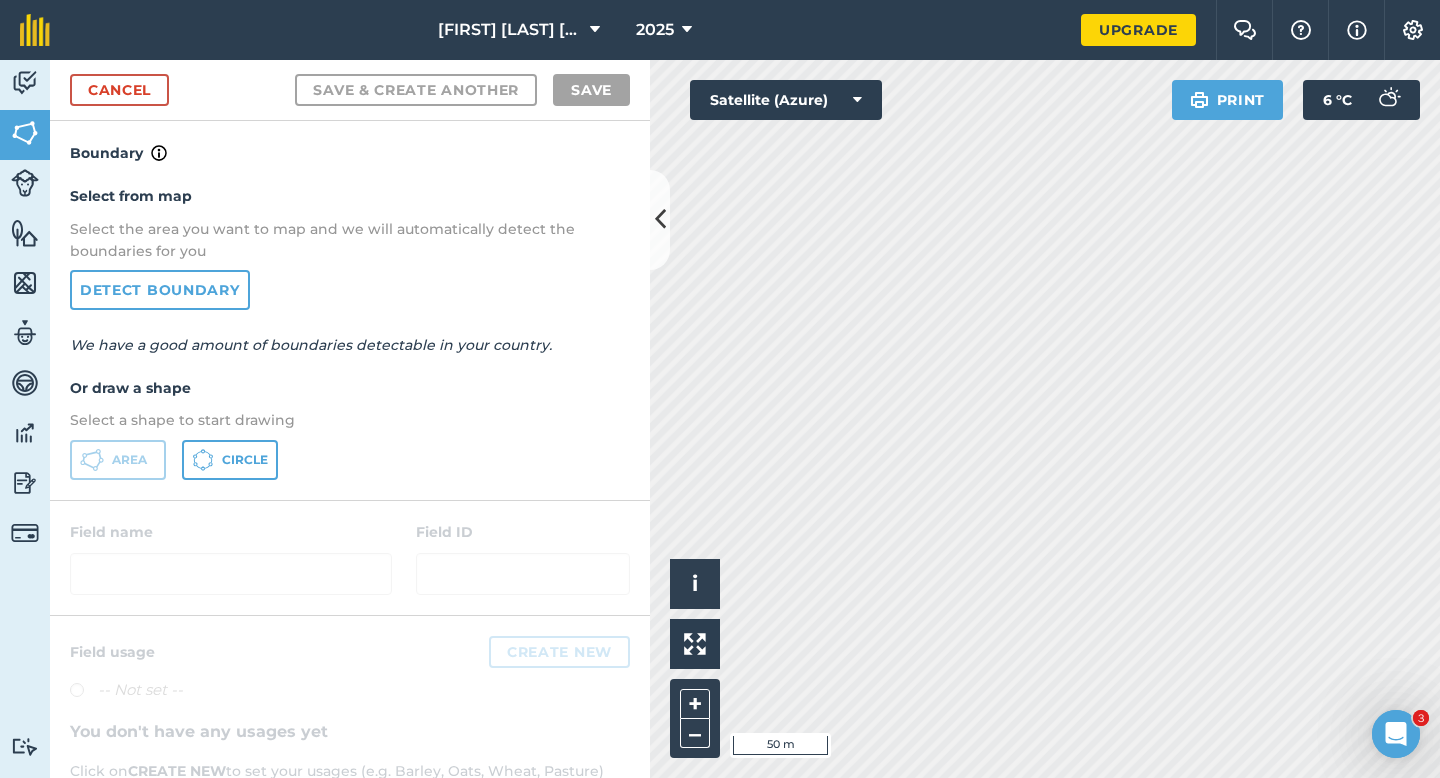 click on "[COMPANY] Farming LTD 2025 Upgrade Farm Chat Help Info Settings Map printing is not available on our free plan Please upgrade to our Essentials, Plus or Pro plan to access this feature. Activity Fields Livestock Features Maps Team Vehicles Data Reporting Billing Tutorials Tutorials Cancel Save & Create Another Save Boundary Select from map Select the area you want to map and we will automatically detect the boundaries for you Detect boundary We have a good amount of boundaries detectable in your country. Or draw a shape Select a shape to start drawing Area Circle Field name Field ID Field usage Create new -- Not set -- You don't have any usages yet Click on CREATE NEW to set your usages (e.g. Barley, Oats, Wheat, Pasture) Click to start drawing i © 2025 TomTom, Microsoft 50 m + – Satellite (Azure) Print 6 ° C" at bounding box center (720, 389) 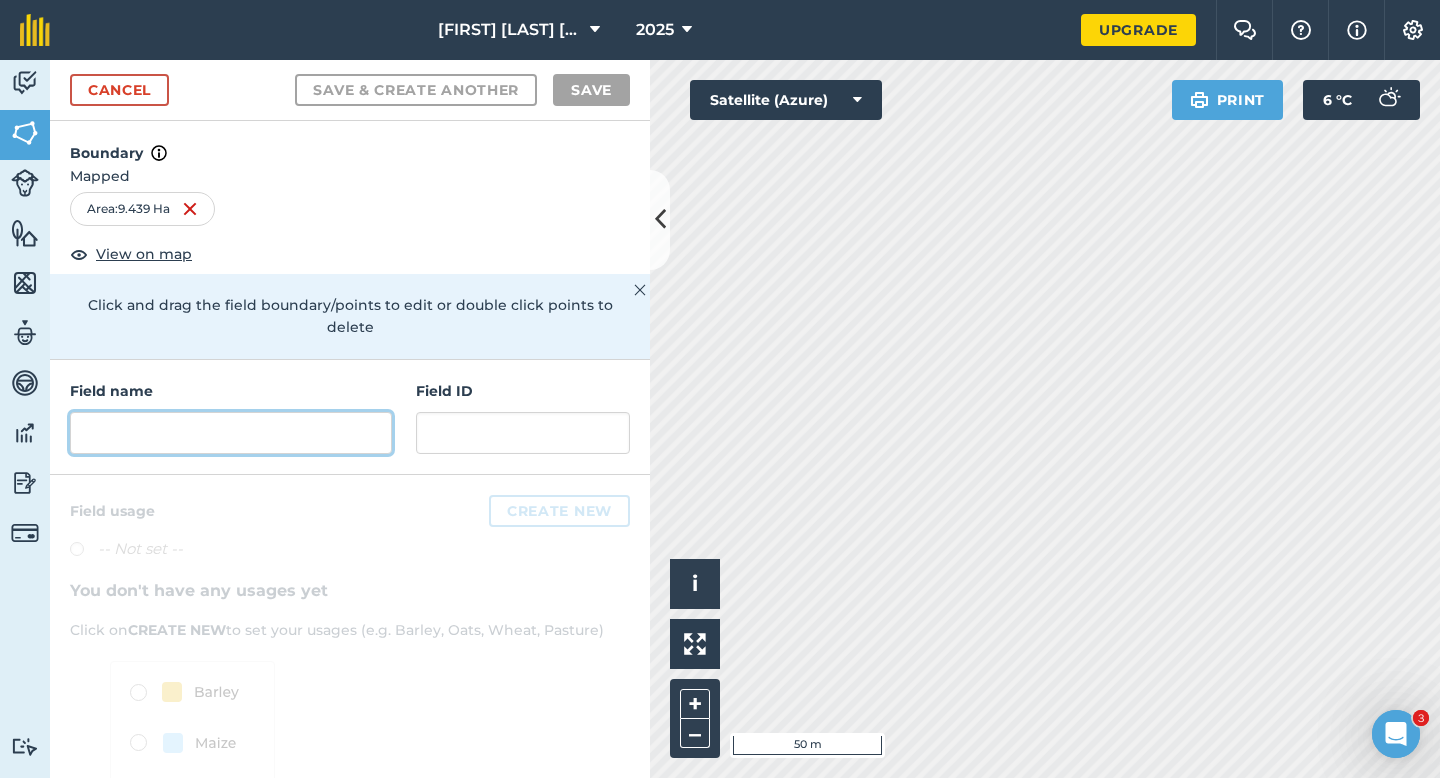 click at bounding box center (231, 433) 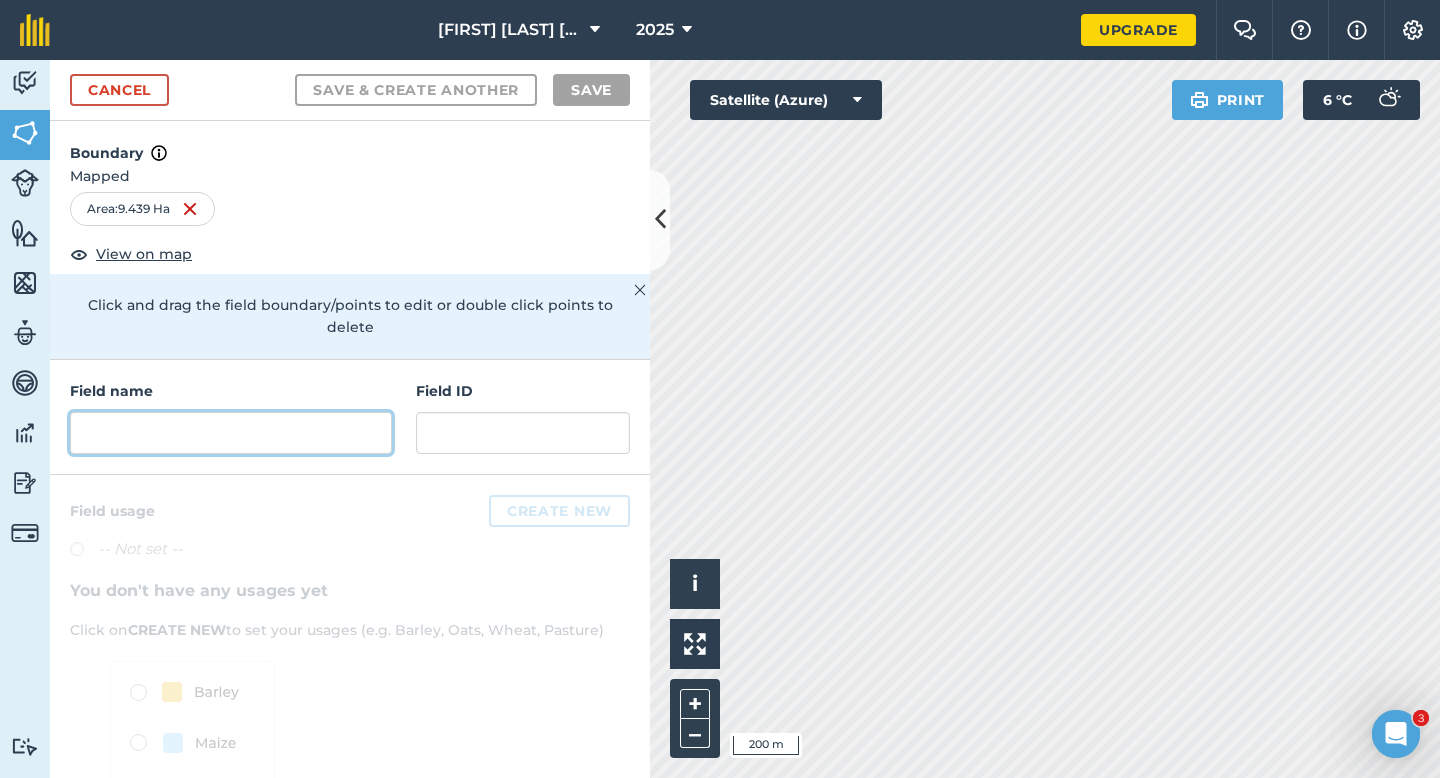 click at bounding box center [231, 433] 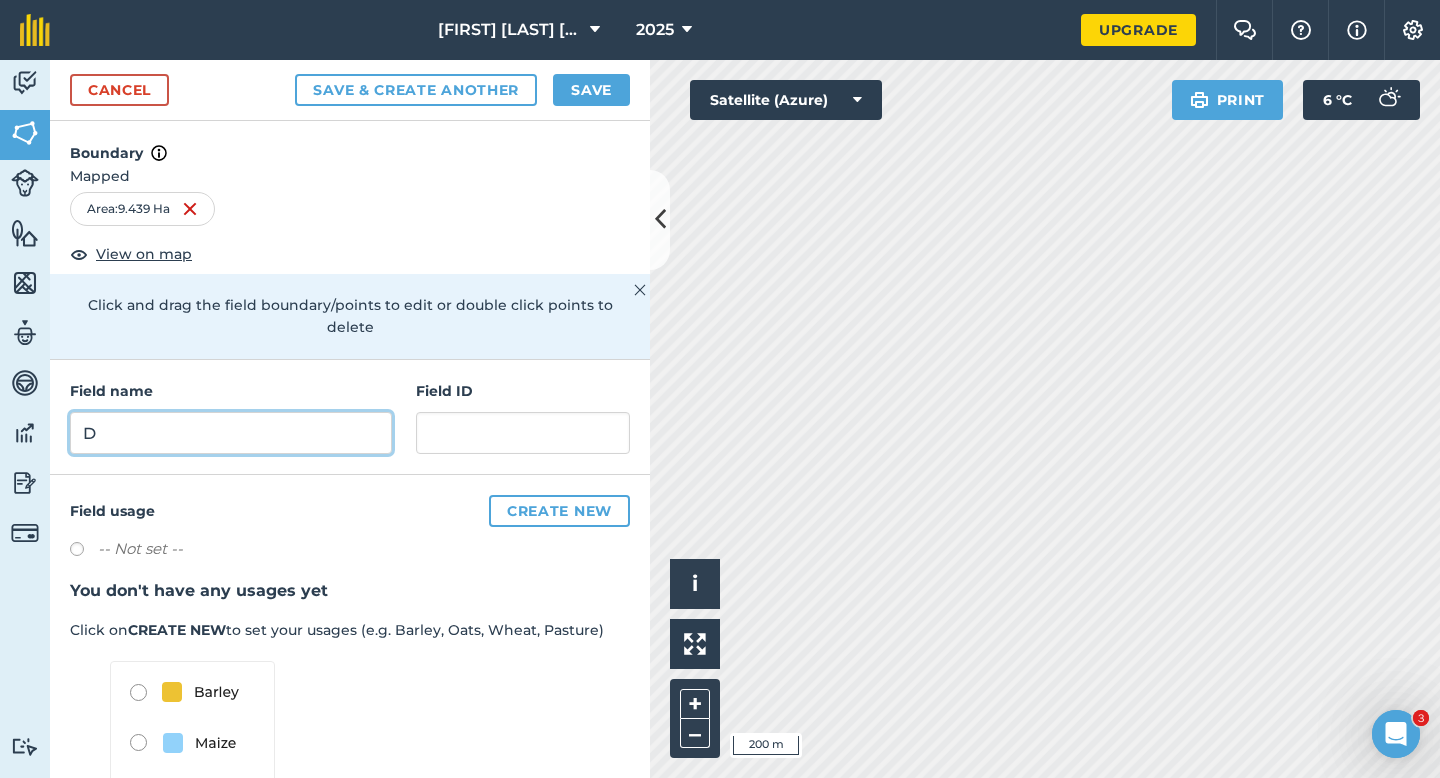 type on "D" 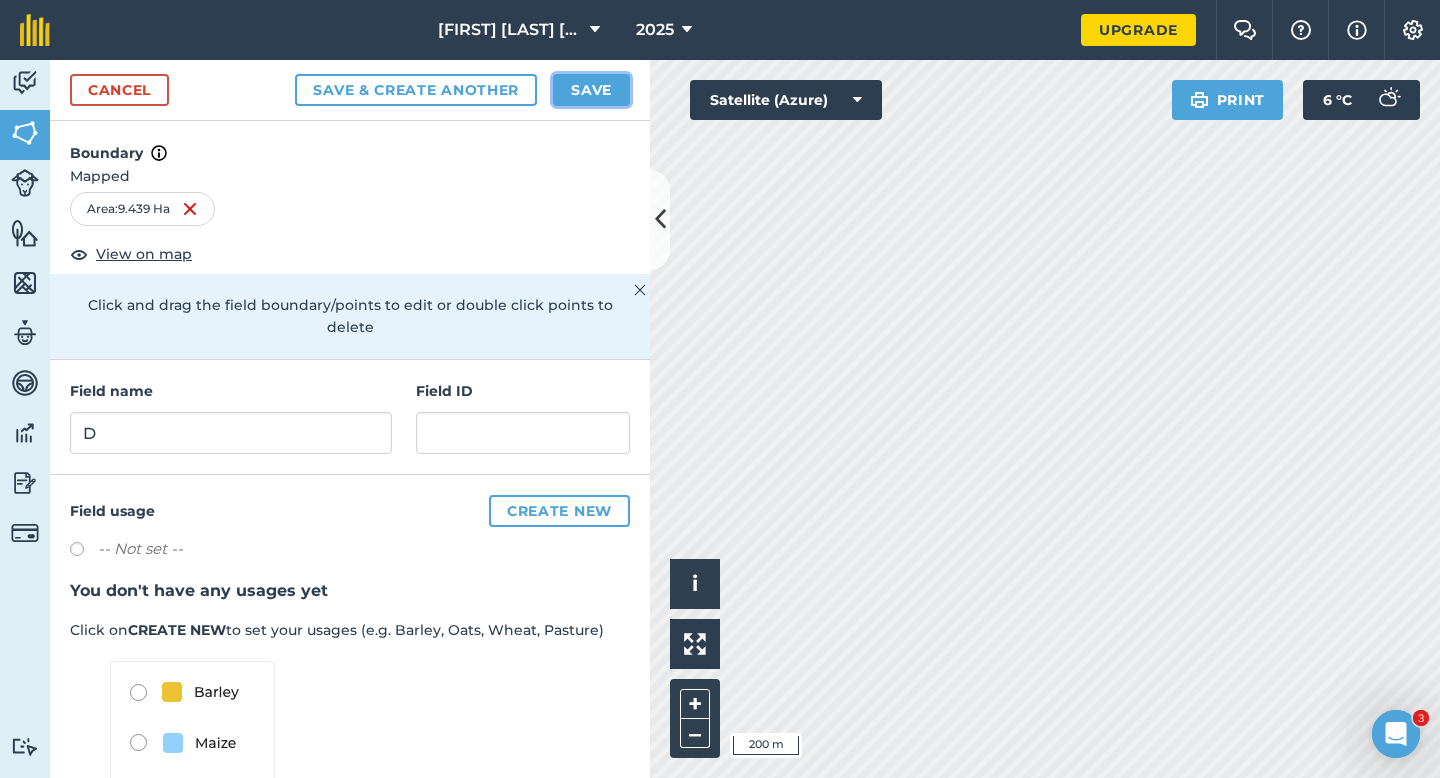 click on "Save" at bounding box center [591, 90] 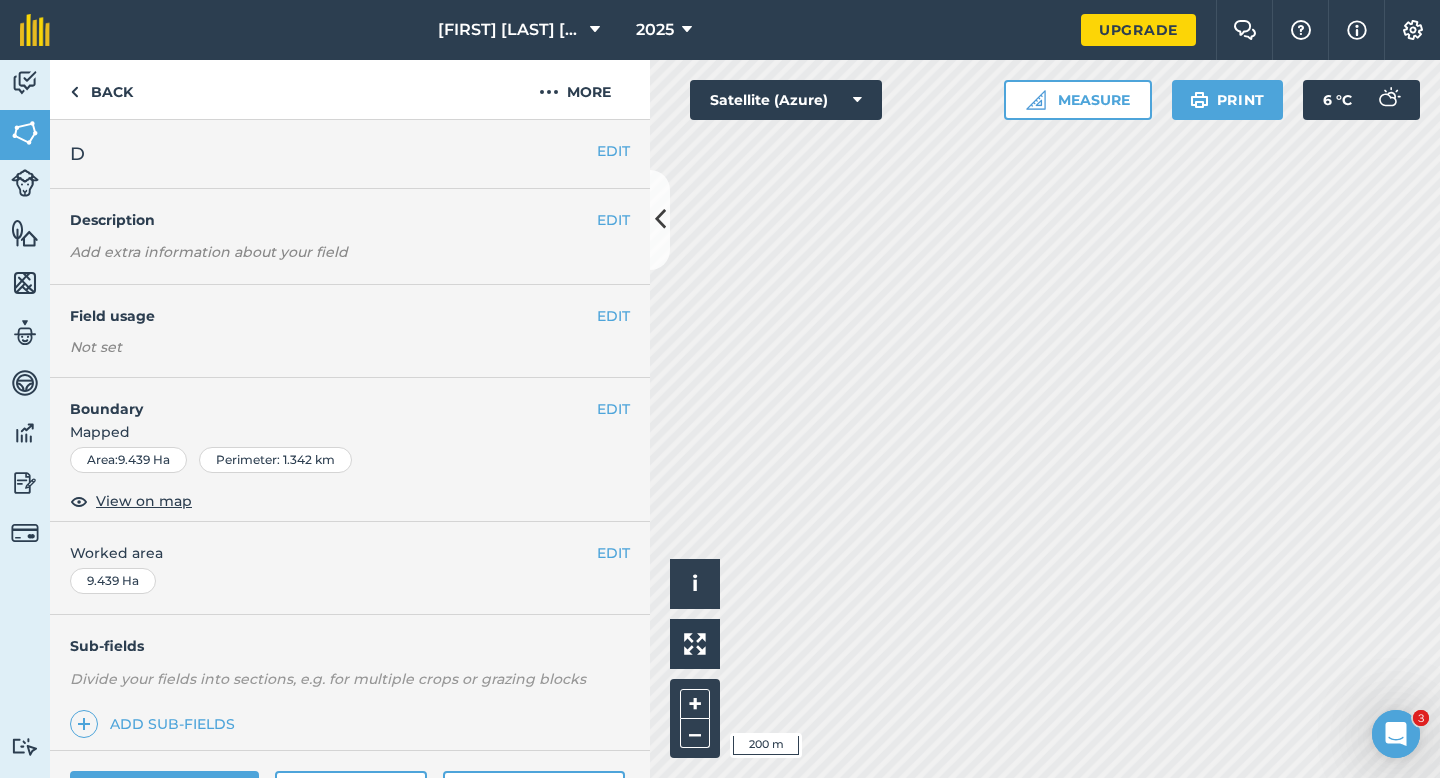 click on "EDIT Worked area [NUMBER] Ha" at bounding box center [350, 568] 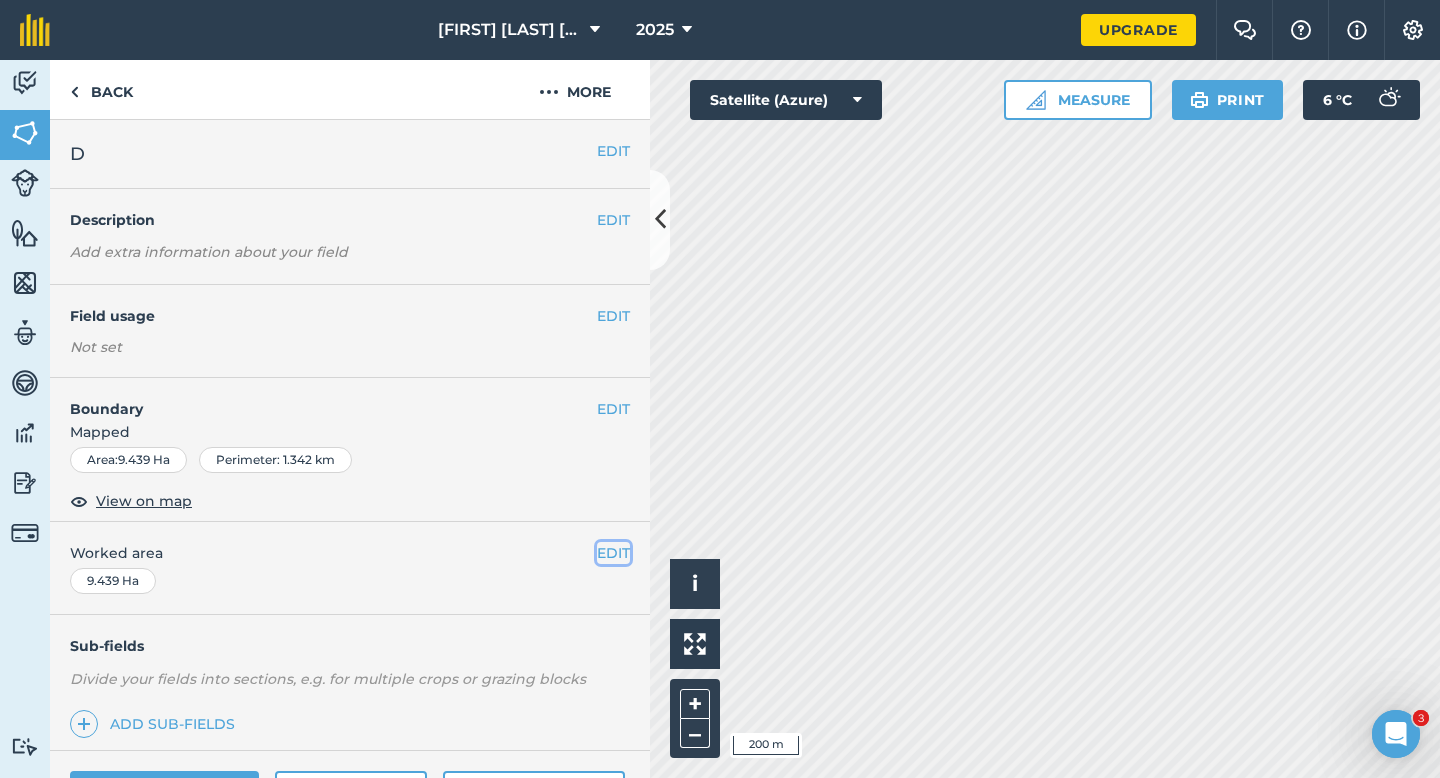 click on "EDIT" at bounding box center [613, 553] 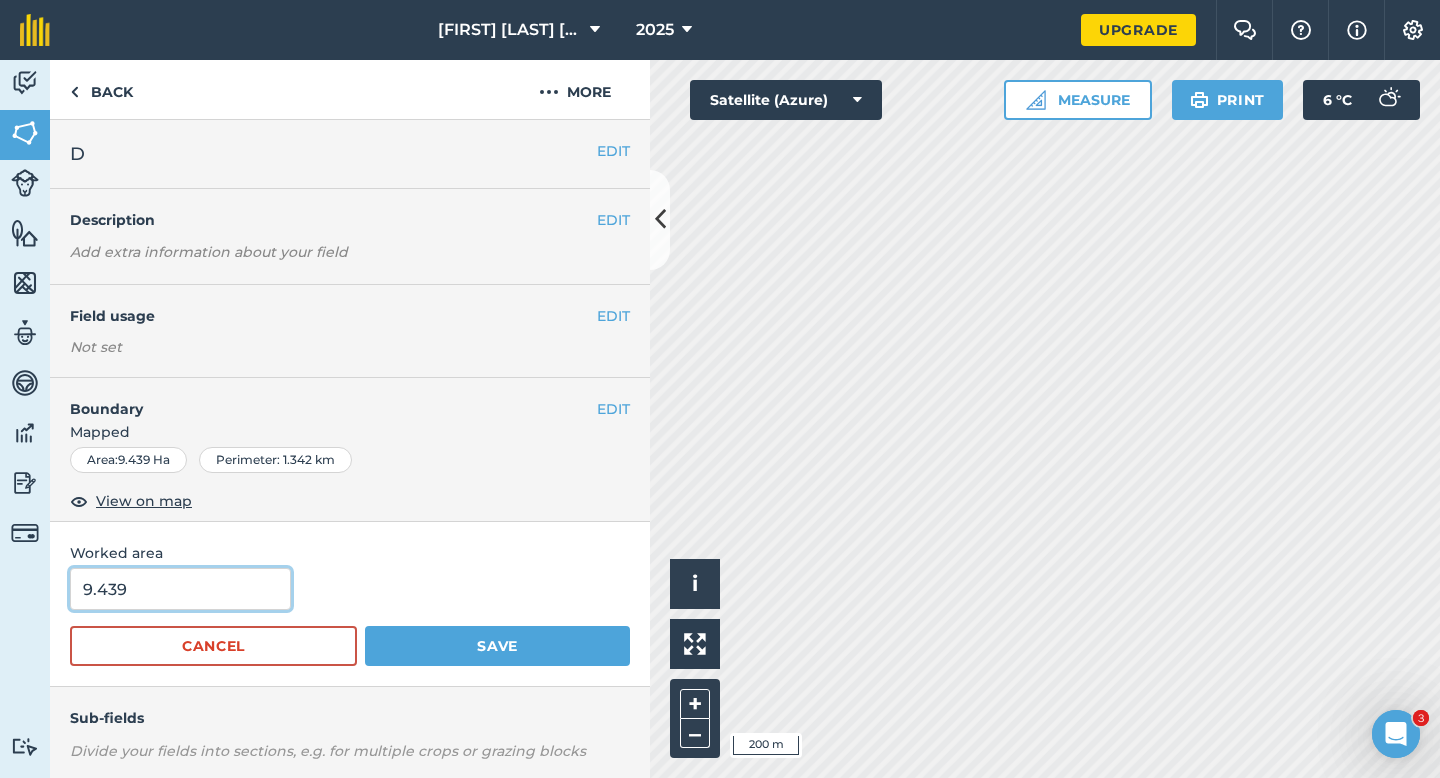 click on "9.439" at bounding box center (180, 589) 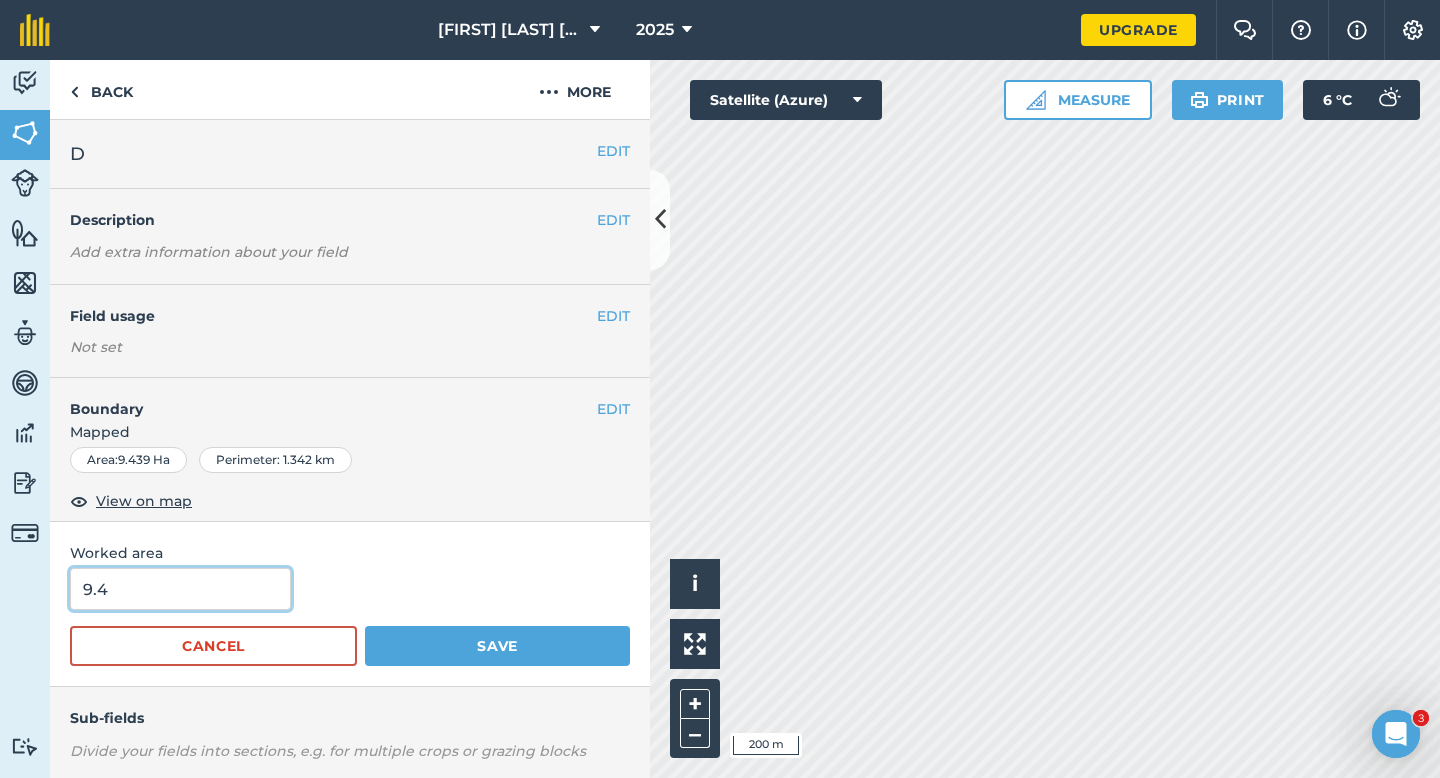 type on "9.4" 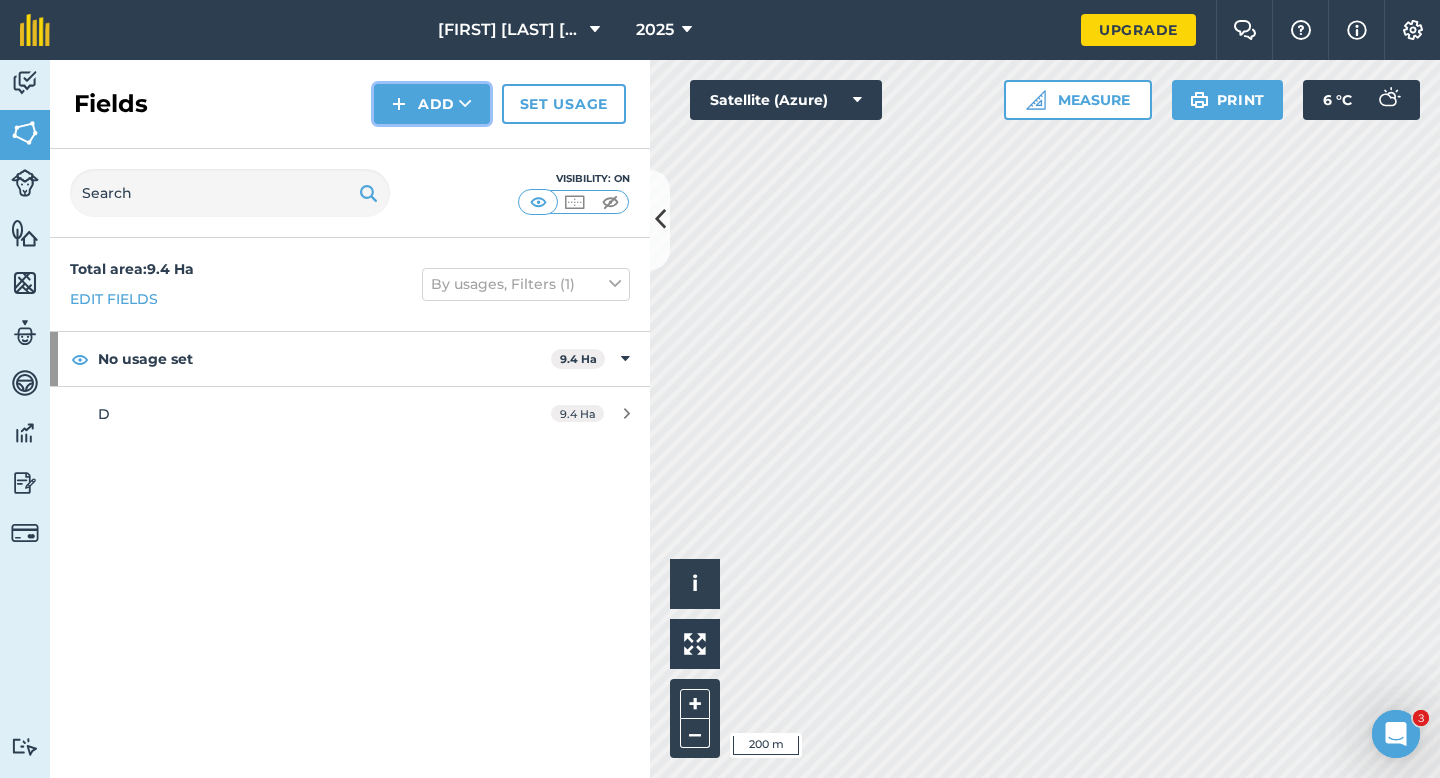click on "Add" at bounding box center [432, 104] 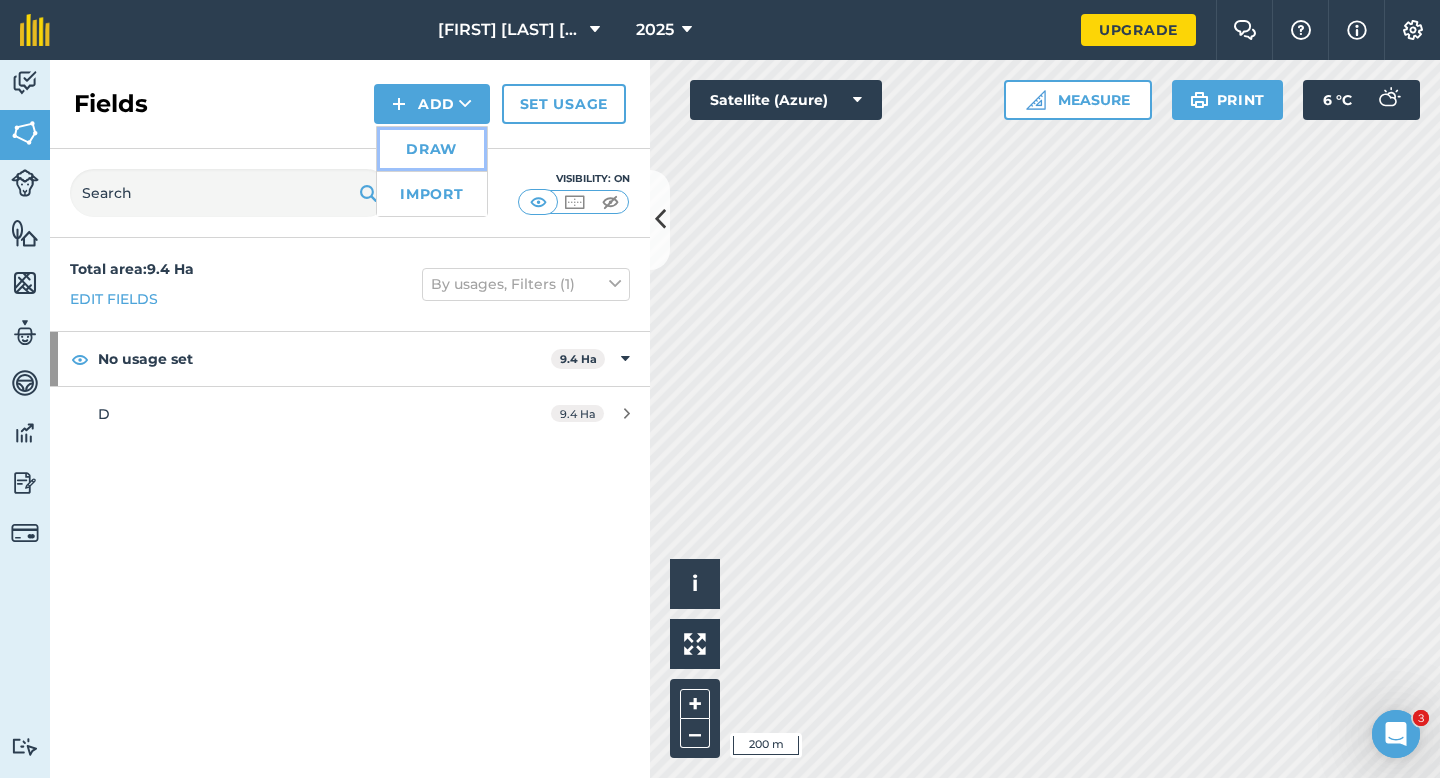 click on "Draw" at bounding box center [432, 149] 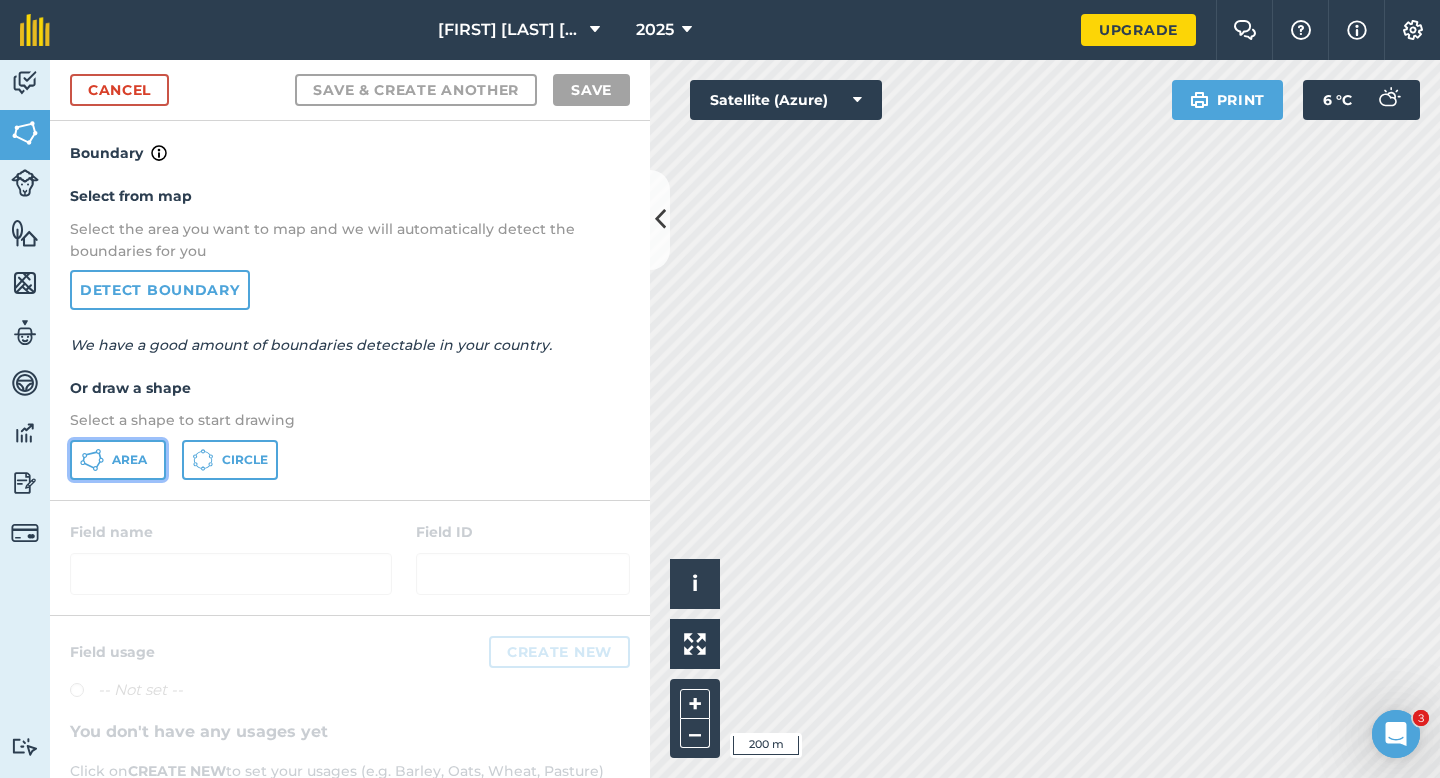 click on "Area" at bounding box center [118, 460] 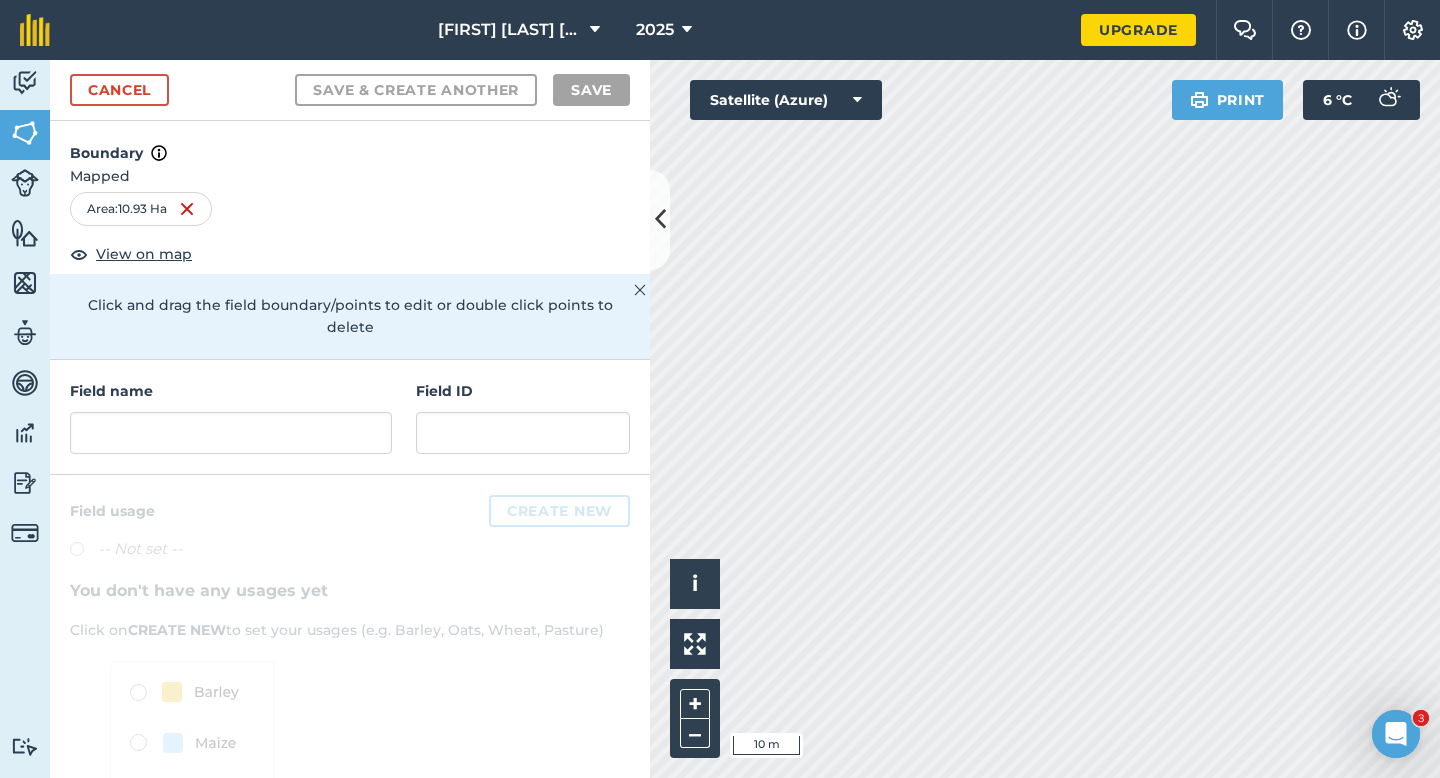 click on "Field name" at bounding box center (231, 417) 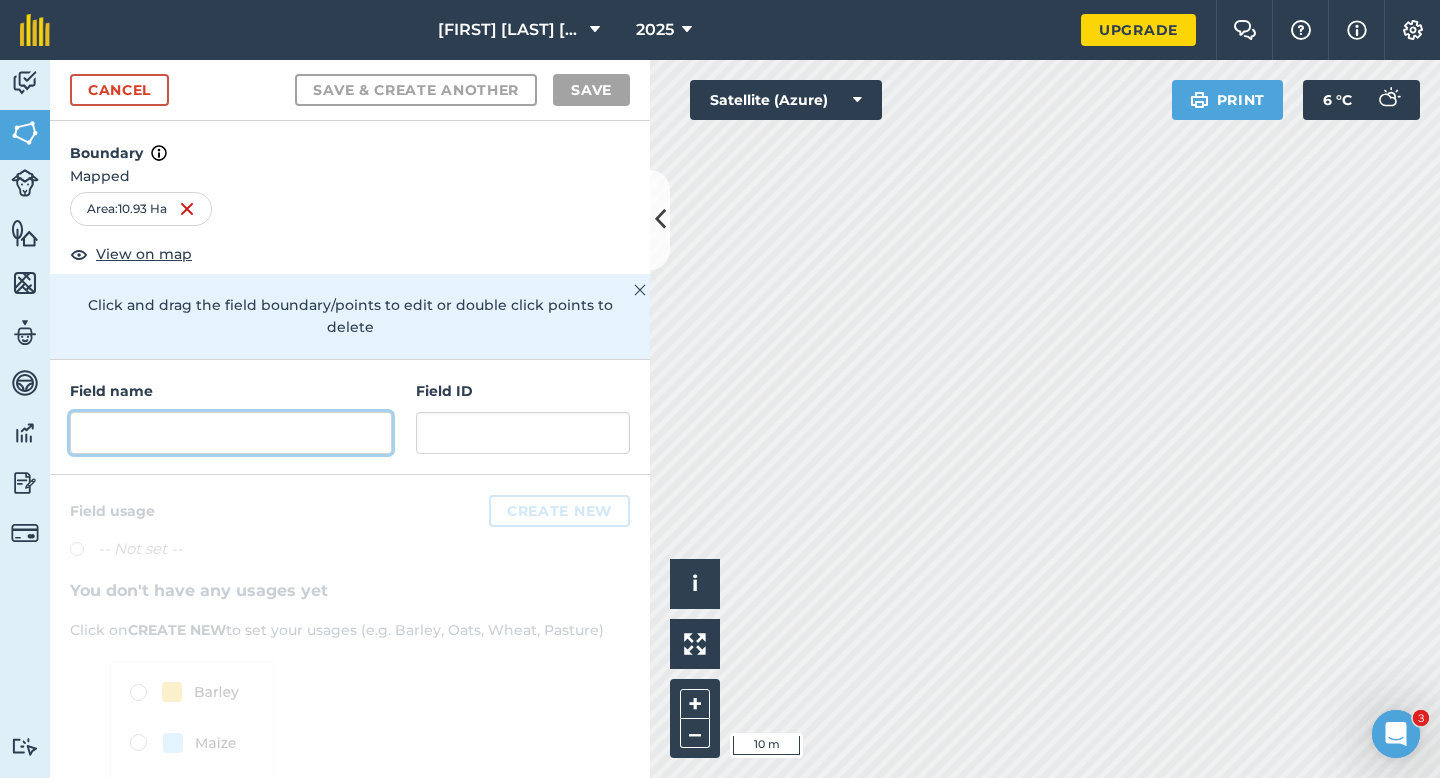 click at bounding box center [231, 433] 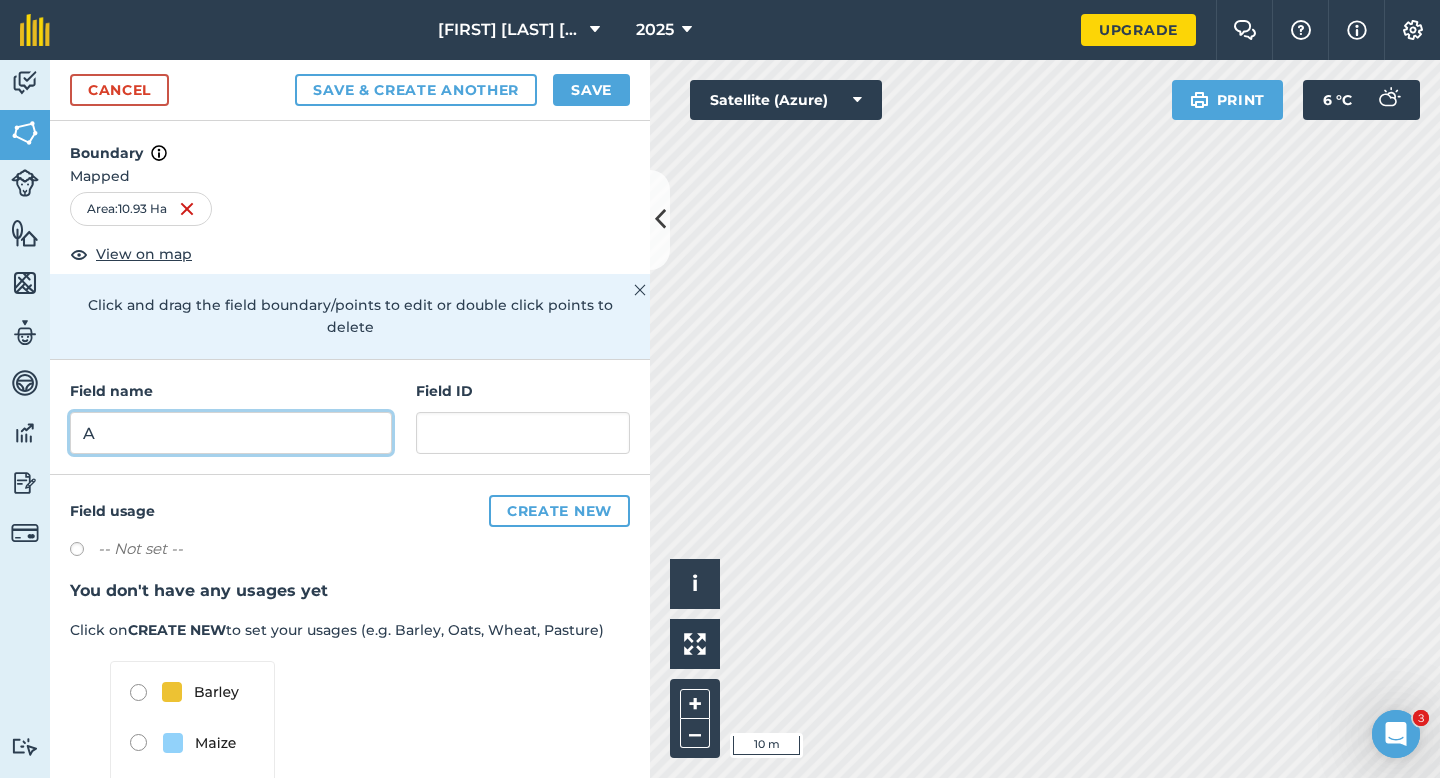 type on "A" 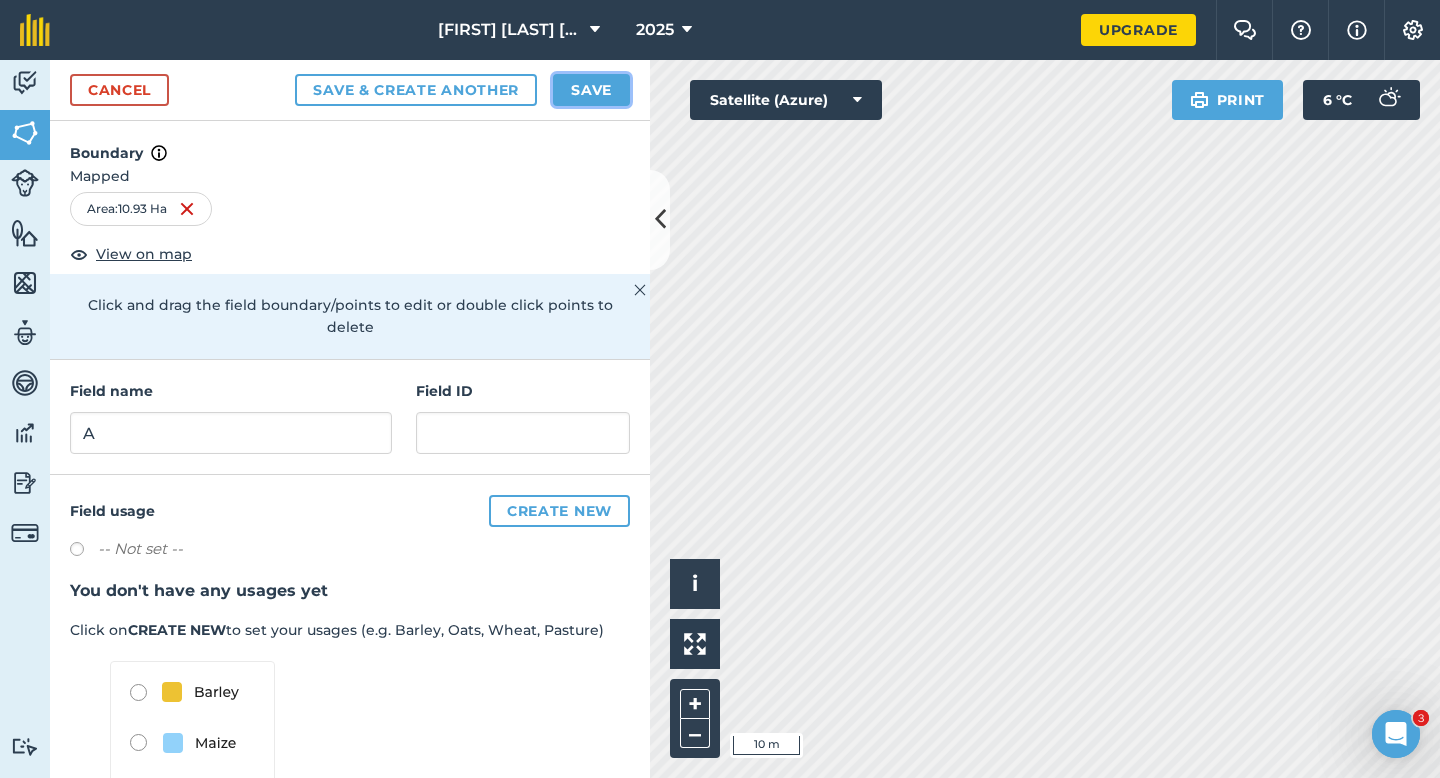 click on "Save" at bounding box center [591, 90] 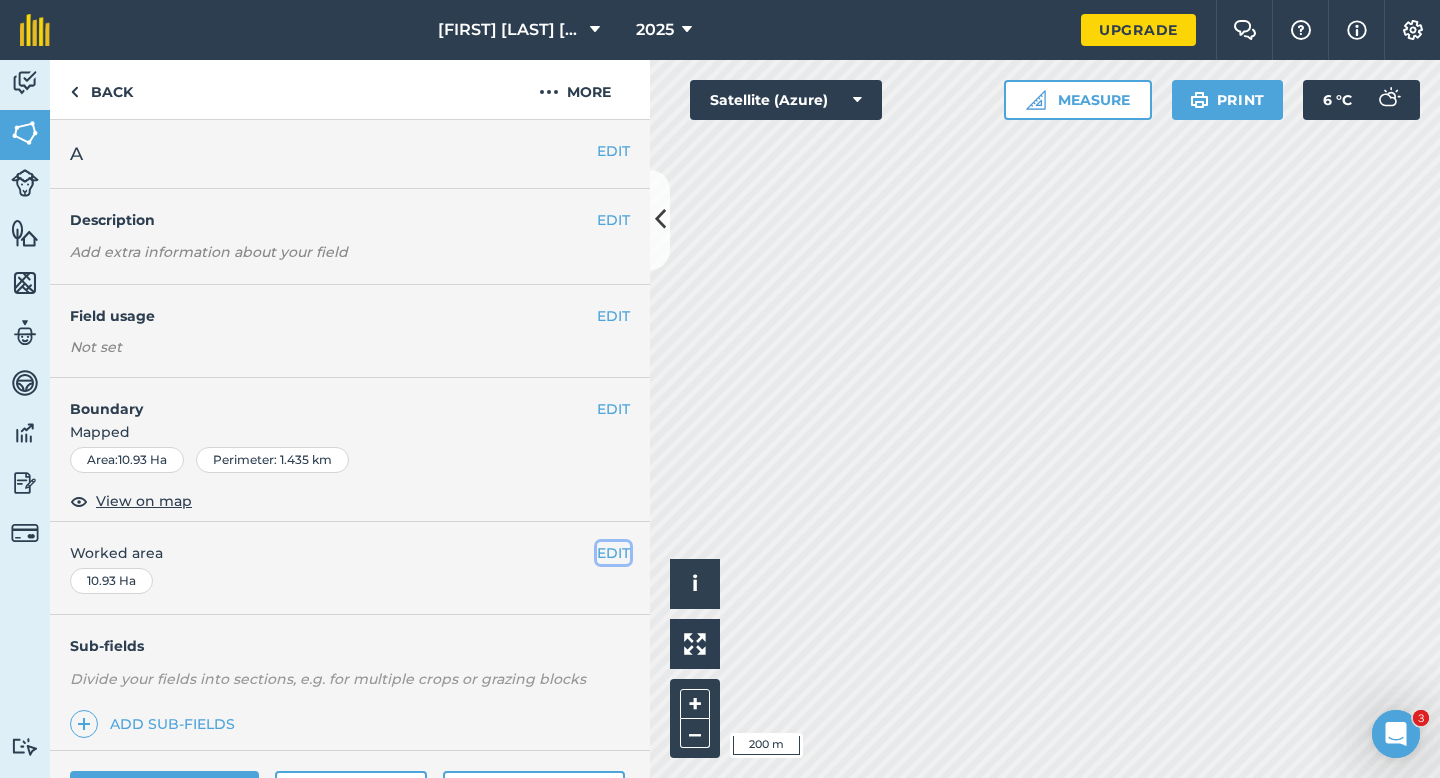 click on "EDIT" at bounding box center (613, 553) 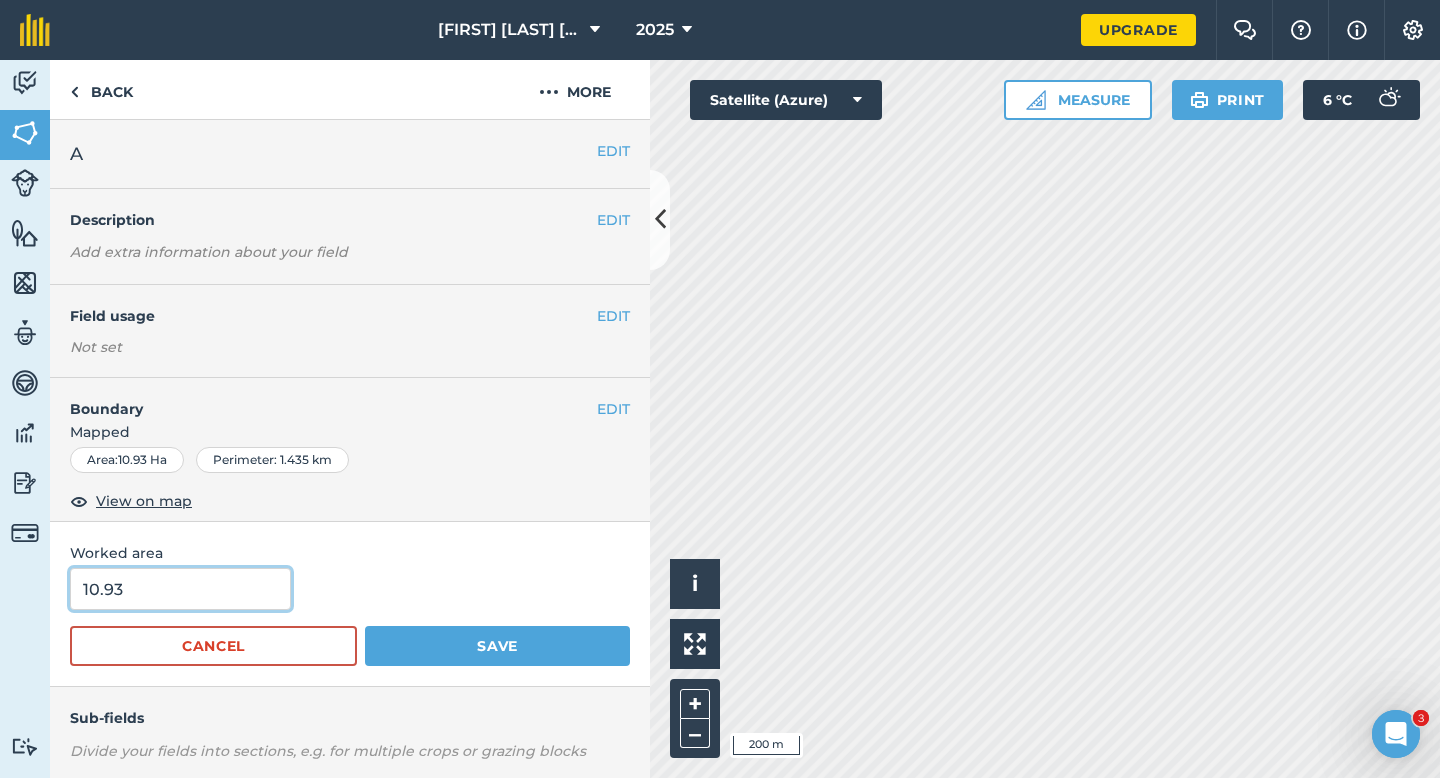 click on "10.93" at bounding box center [180, 589] 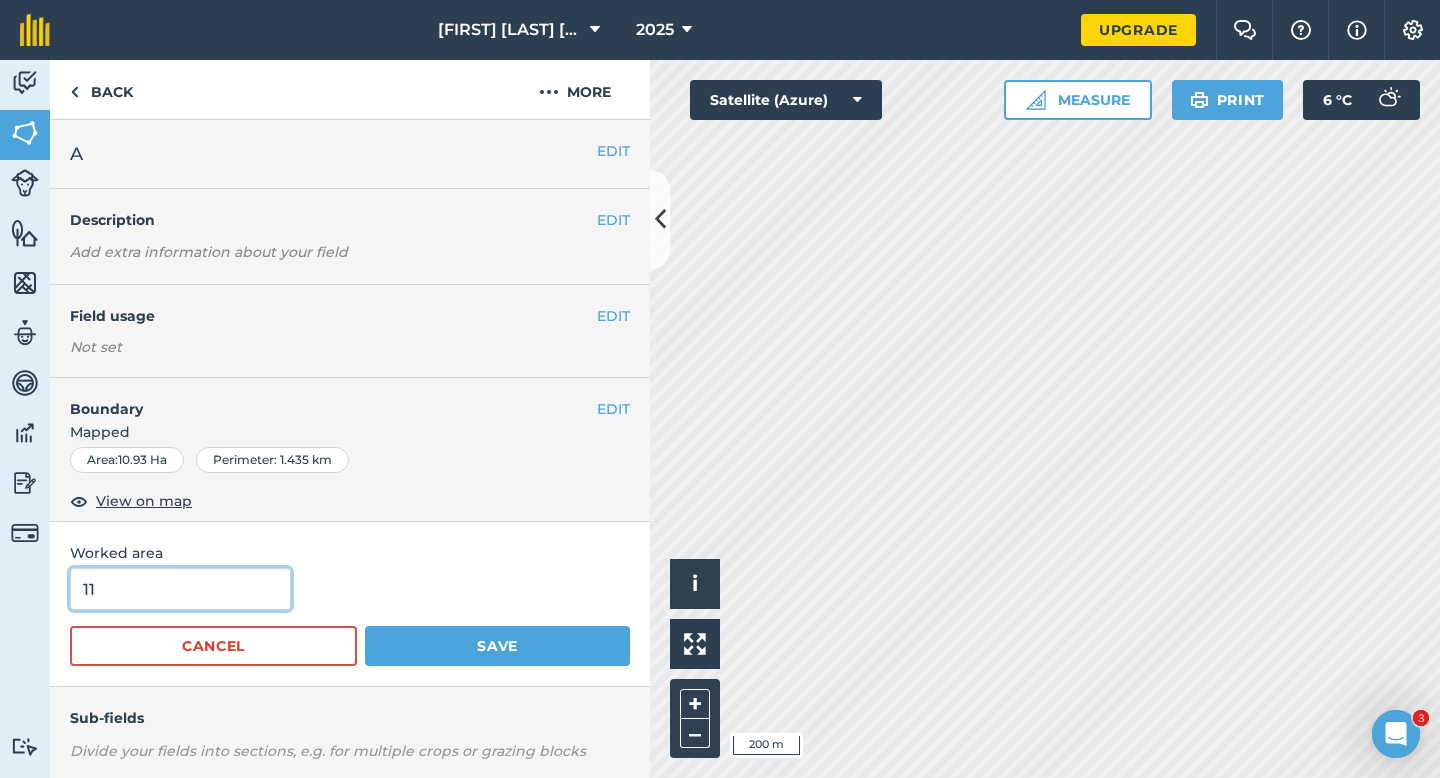 click on "Save" at bounding box center [497, 646] 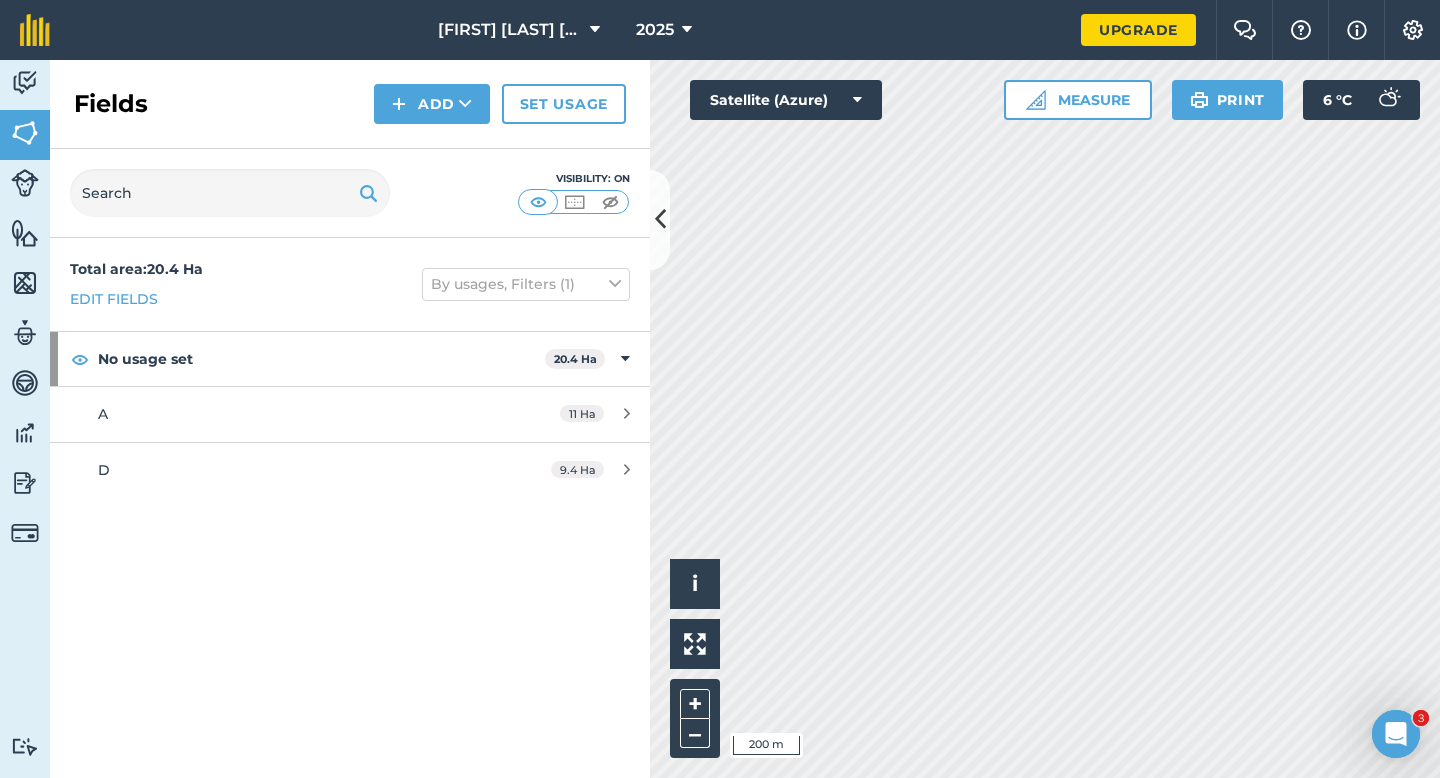 click on "Fields   Add   Set usage" at bounding box center [350, 104] 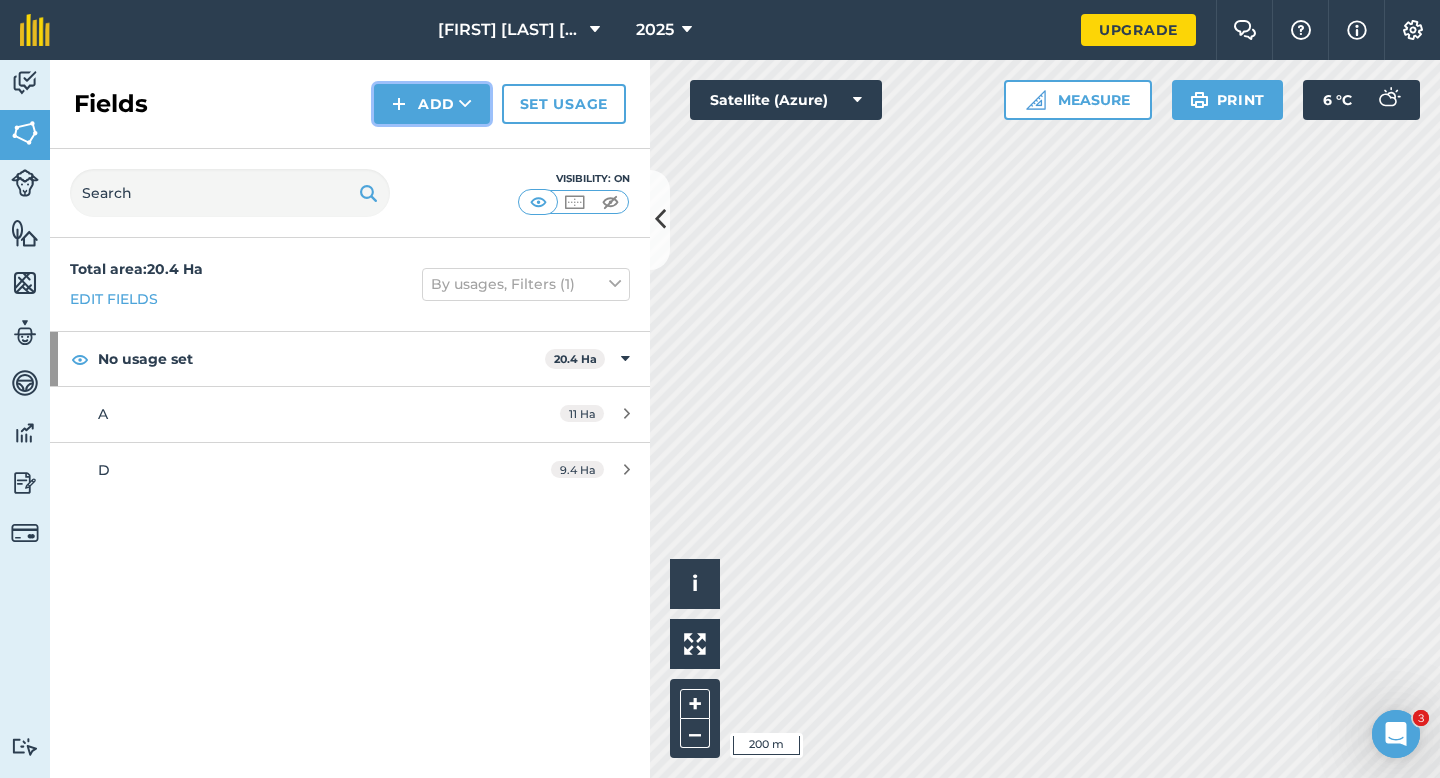 click at bounding box center [399, 104] 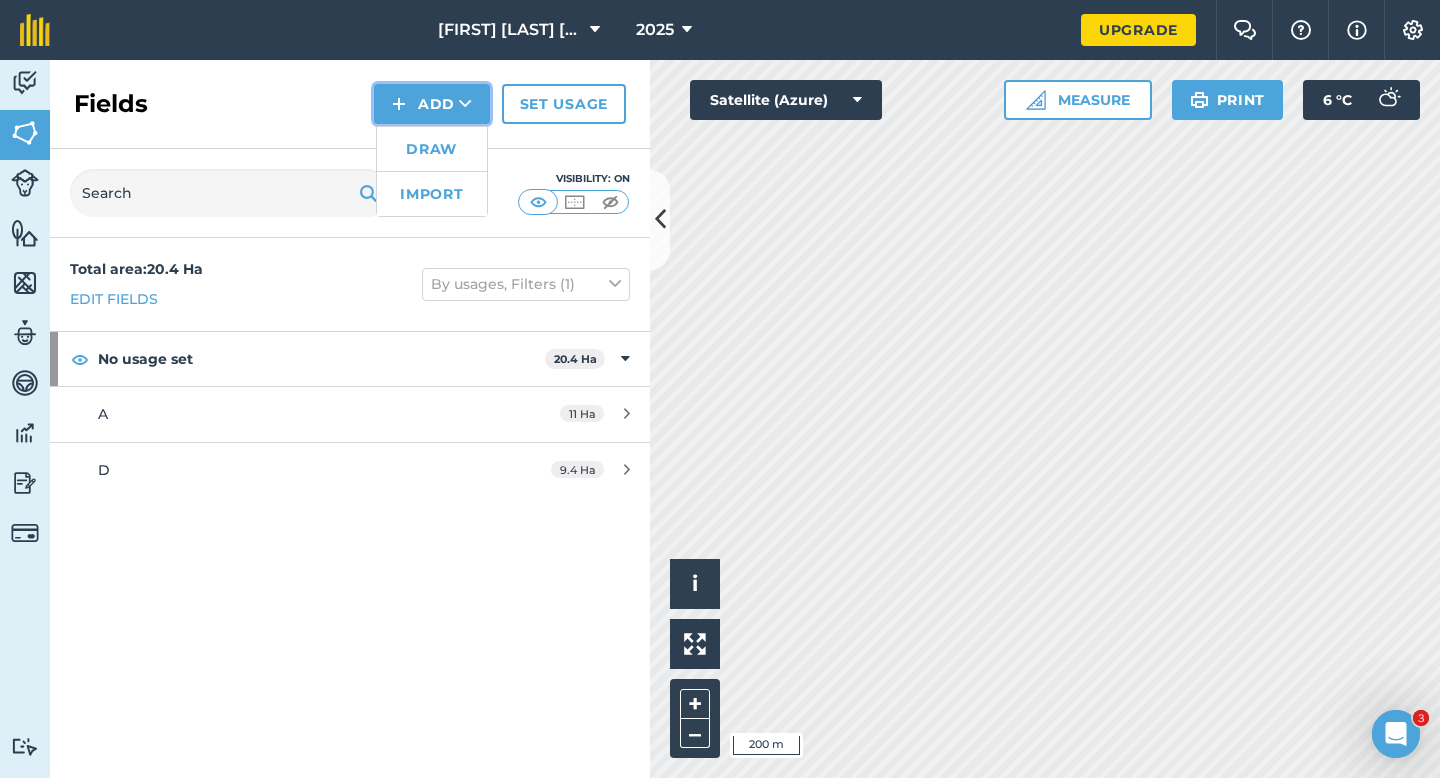click on "Add   Draw Import" at bounding box center [432, 104] 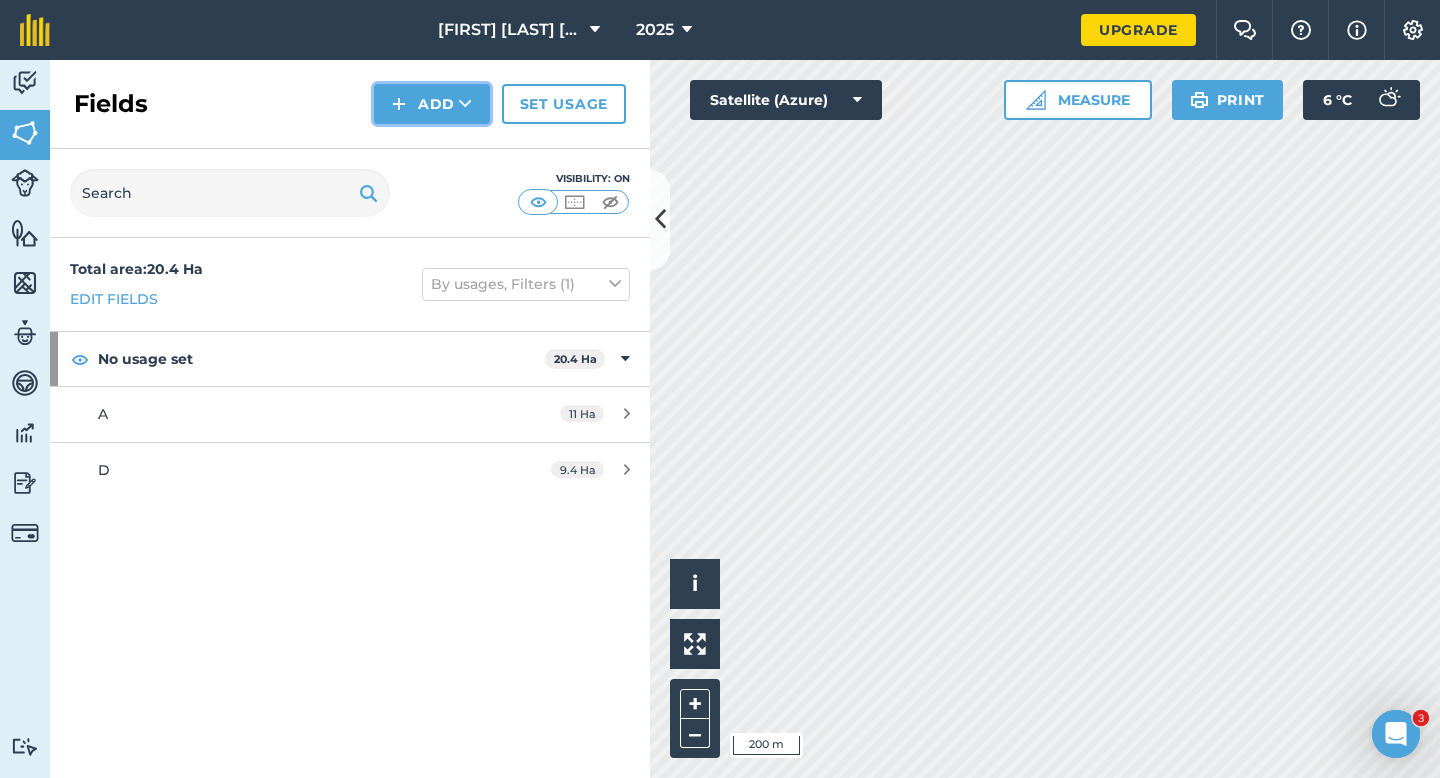 click on "Add" at bounding box center (432, 104) 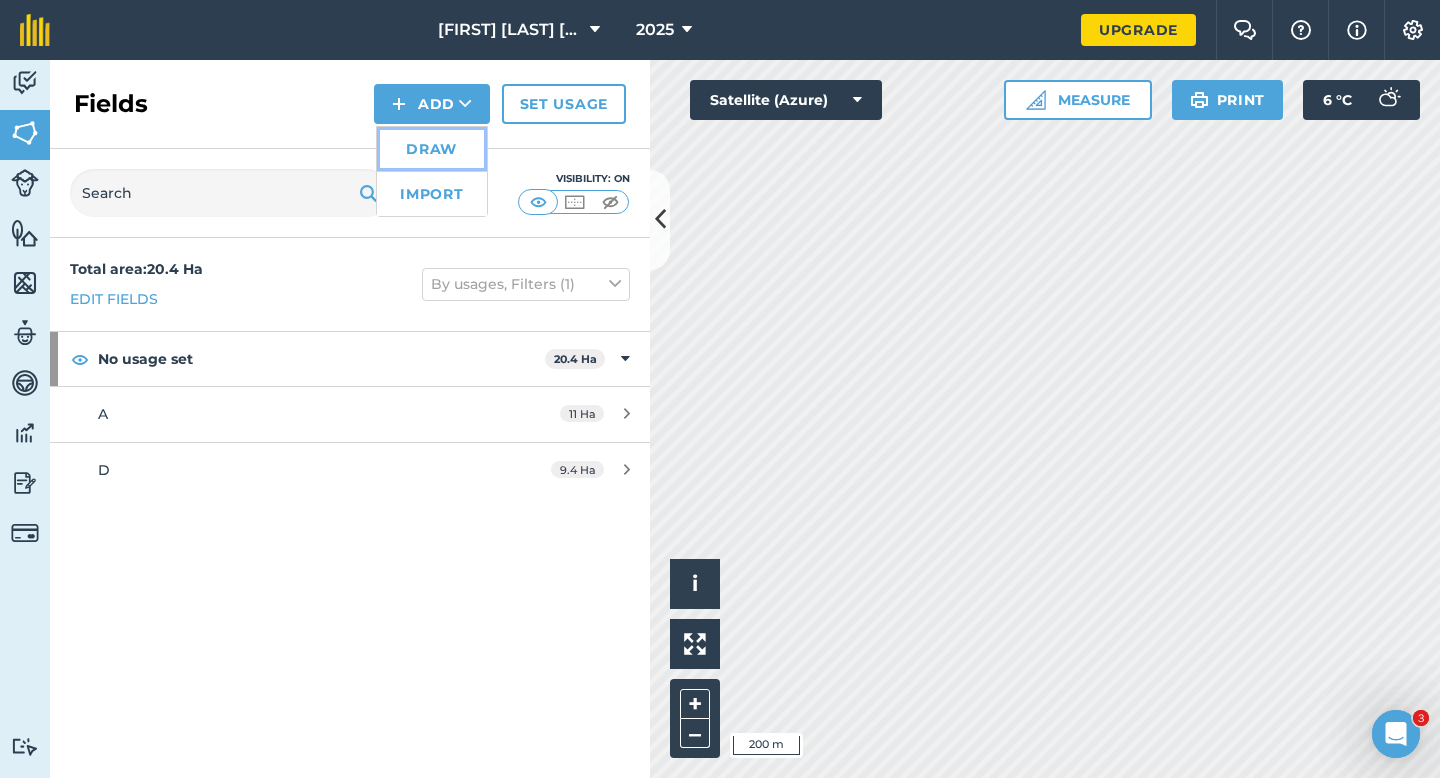 click on "Draw" at bounding box center [432, 149] 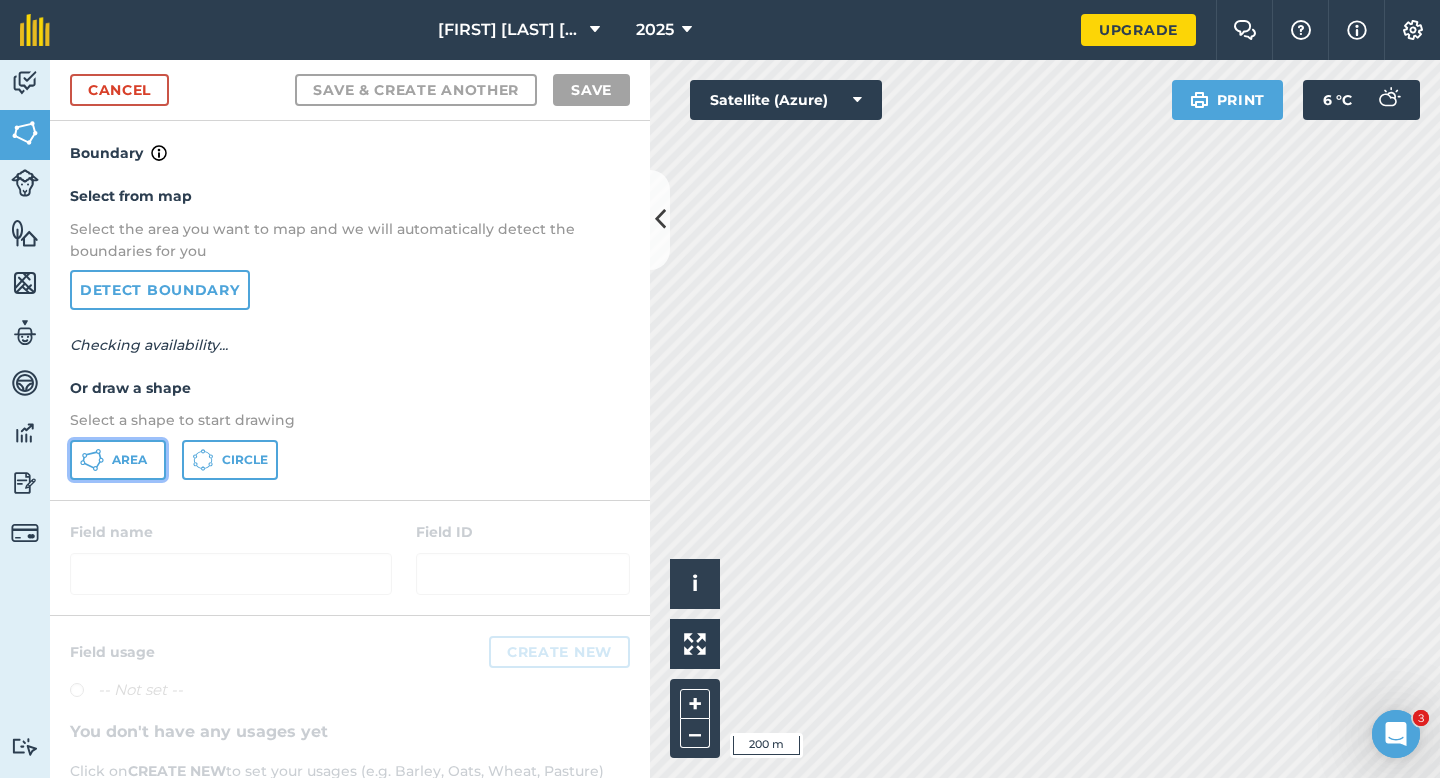 click on "Area" at bounding box center (118, 460) 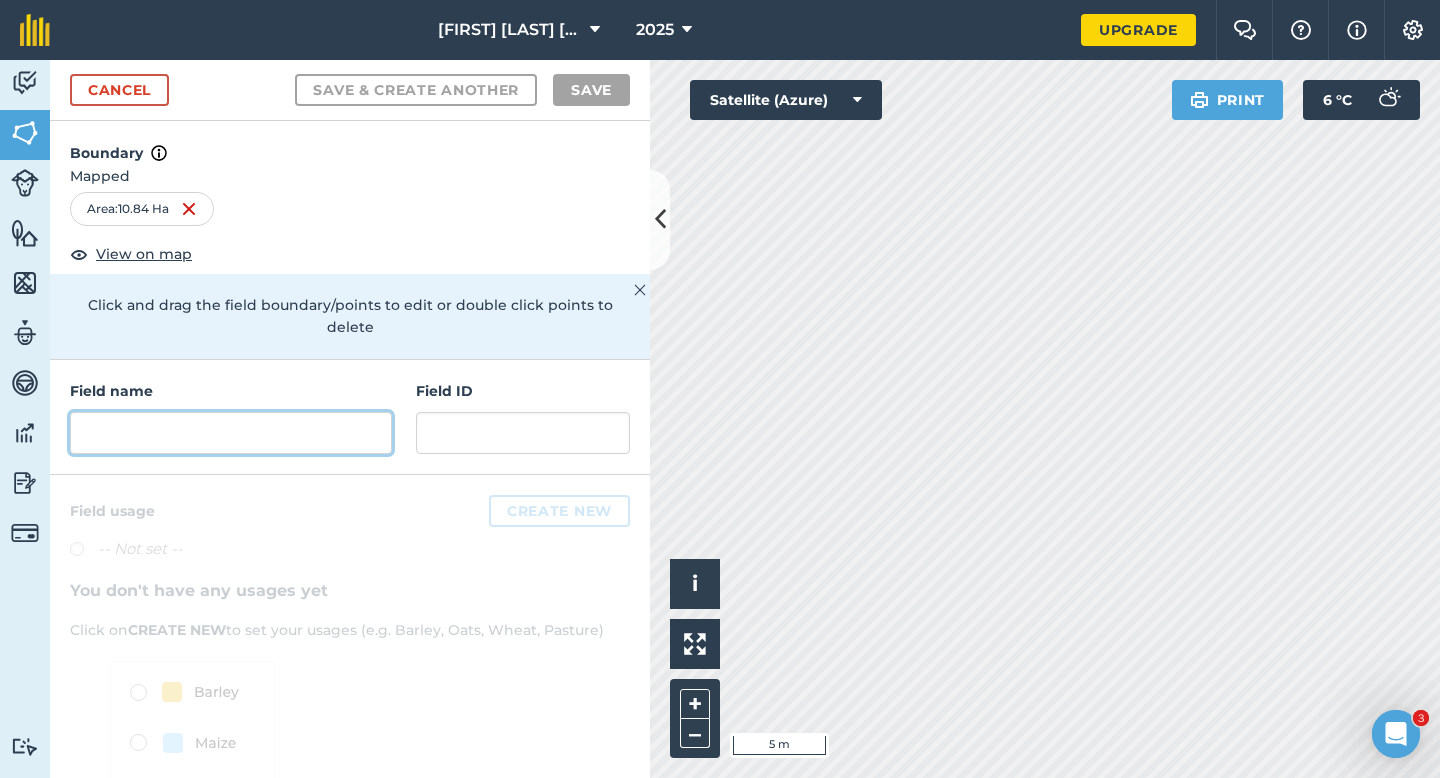 click at bounding box center [231, 433] 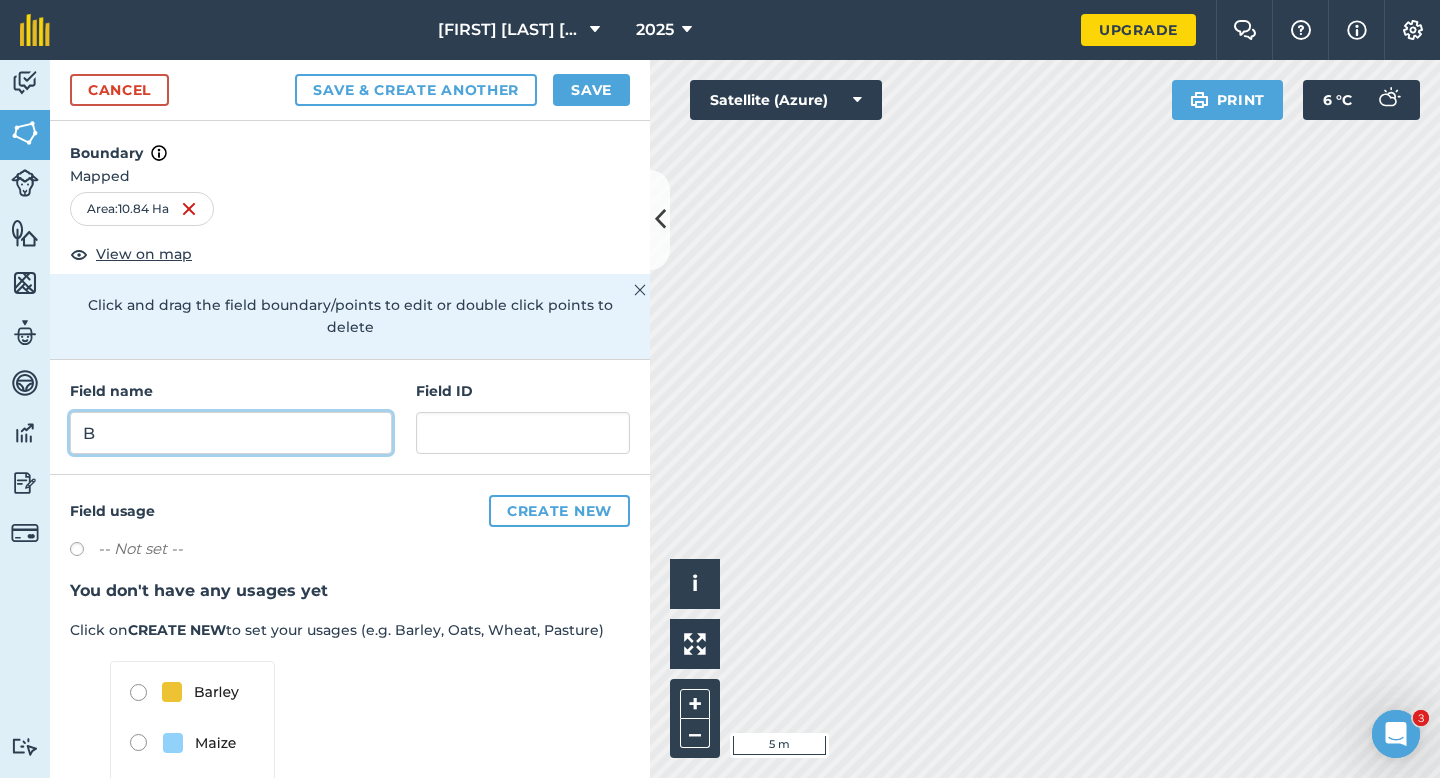 type on "B" 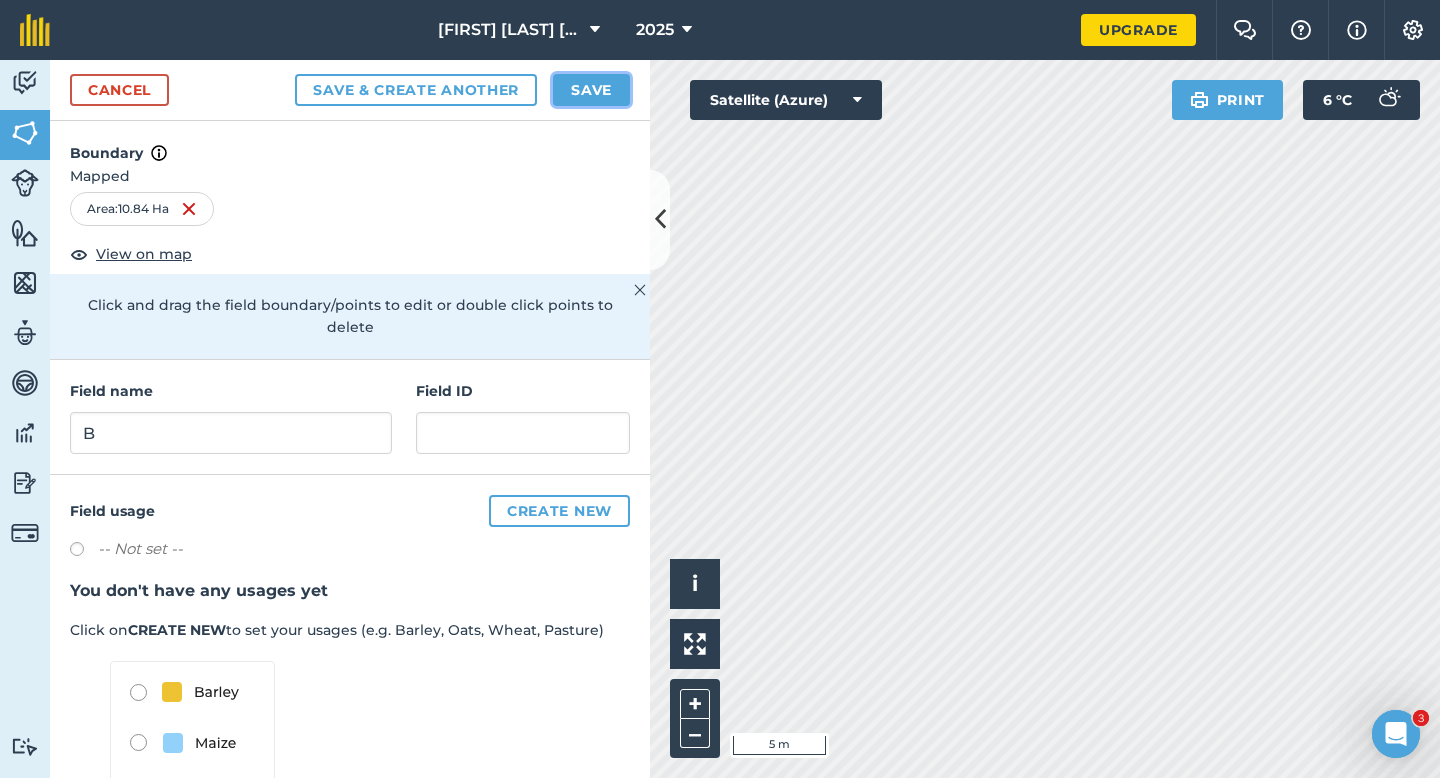 click on "Save" at bounding box center (591, 90) 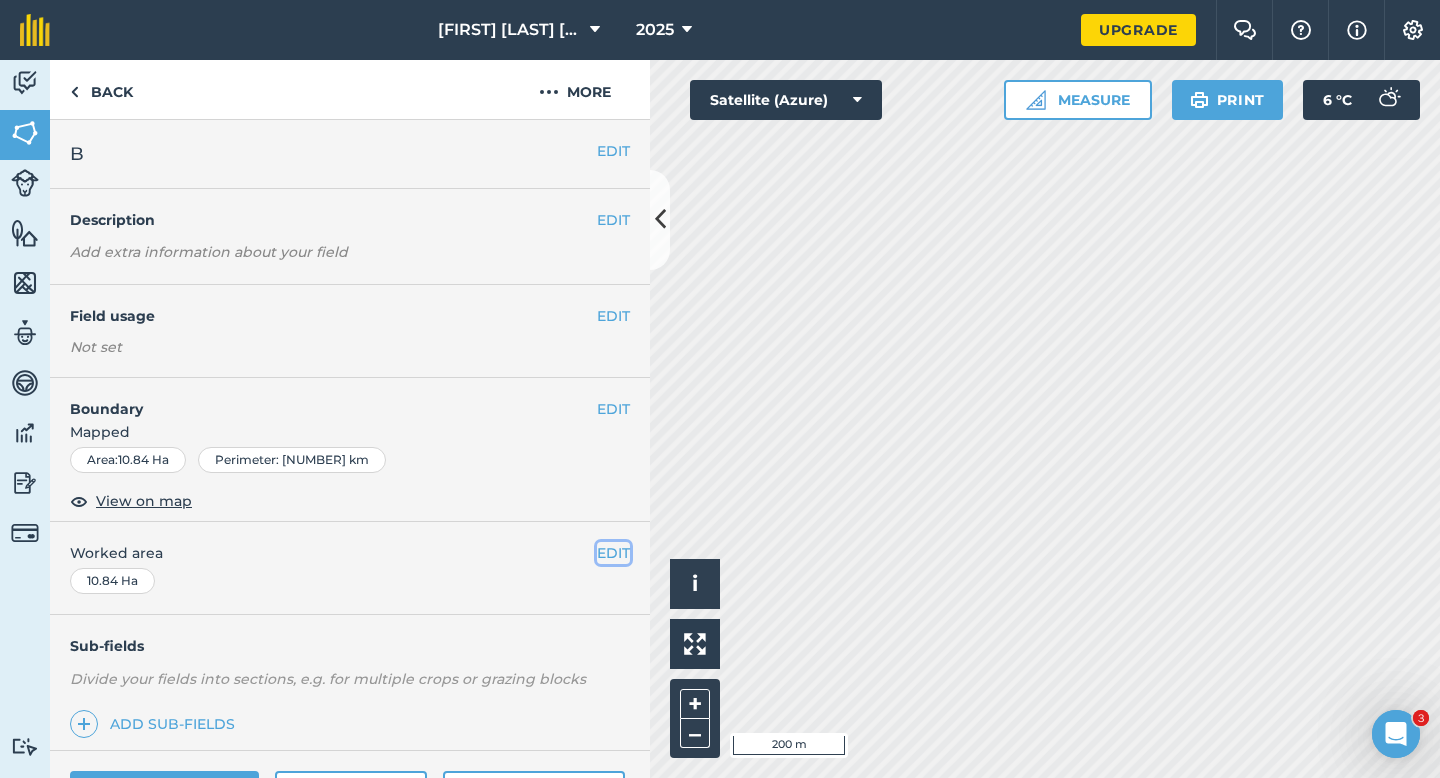 click on "EDIT" at bounding box center [613, 553] 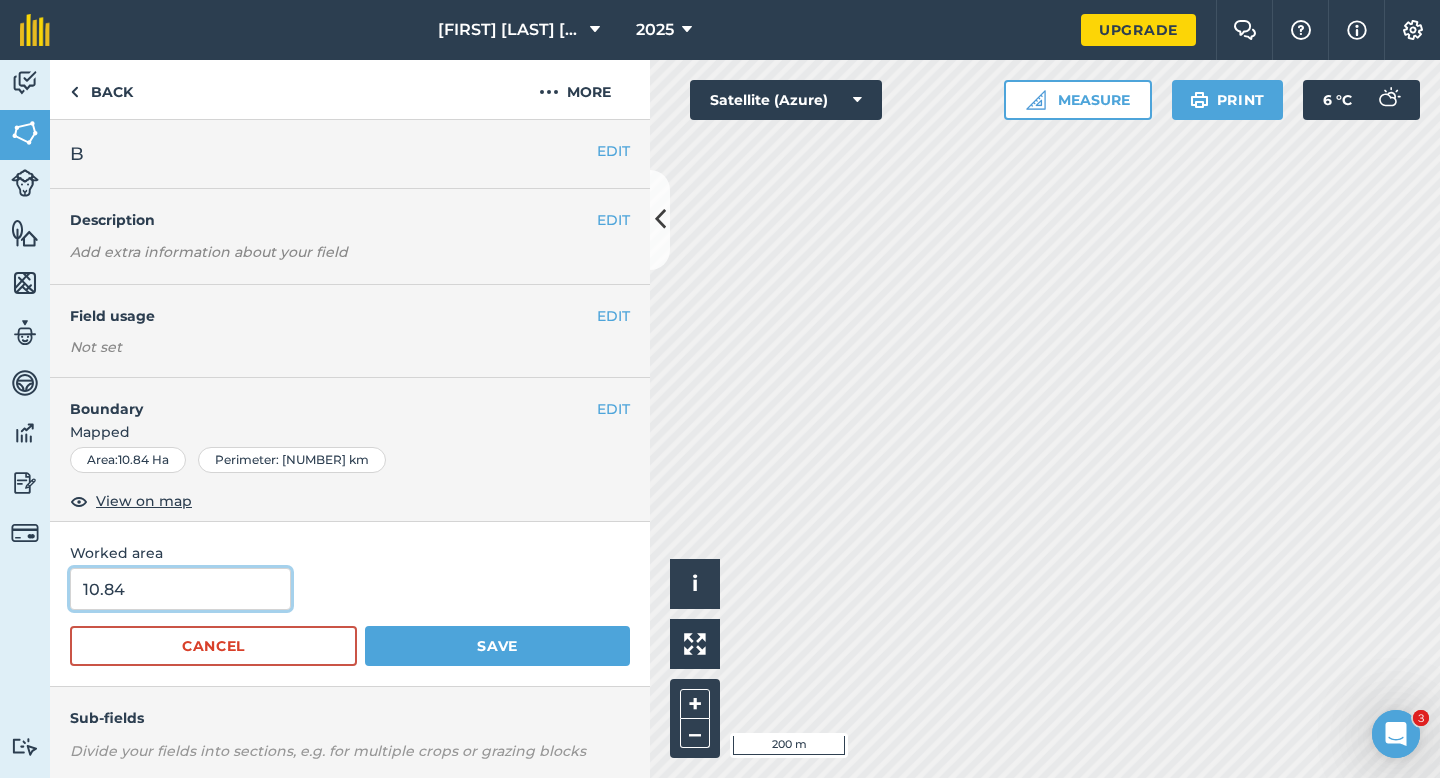 click on "10.84" at bounding box center [180, 589] 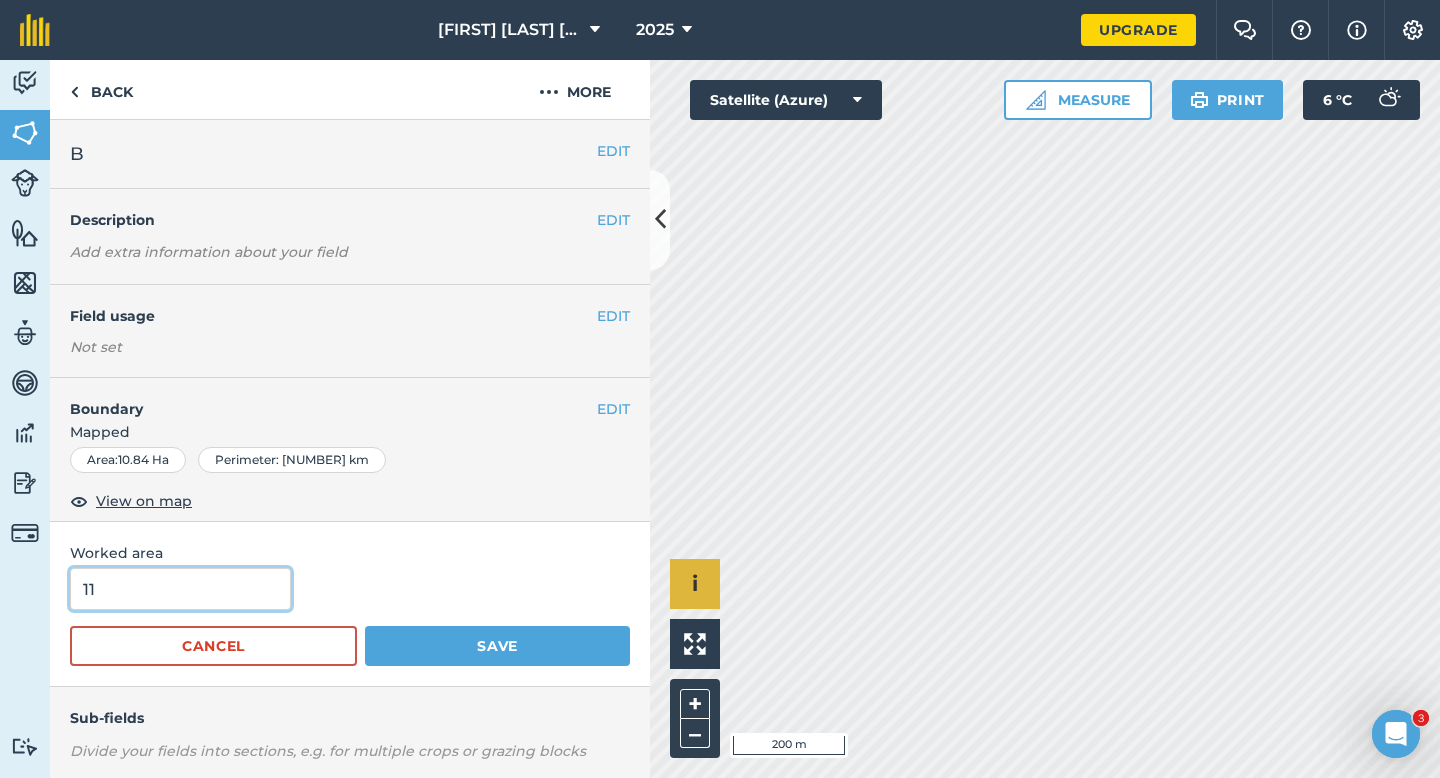 click on "Save" at bounding box center (497, 646) 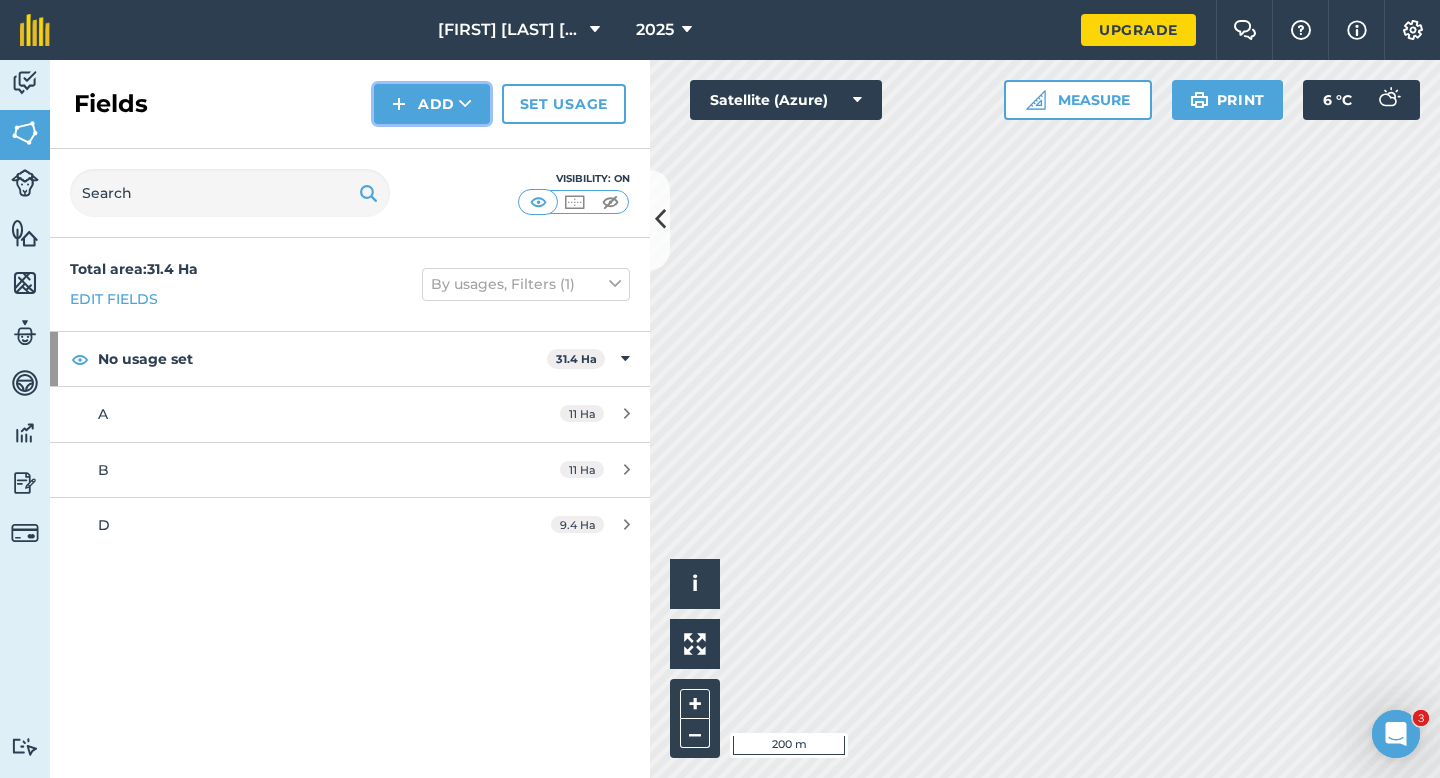 click at bounding box center [399, 104] 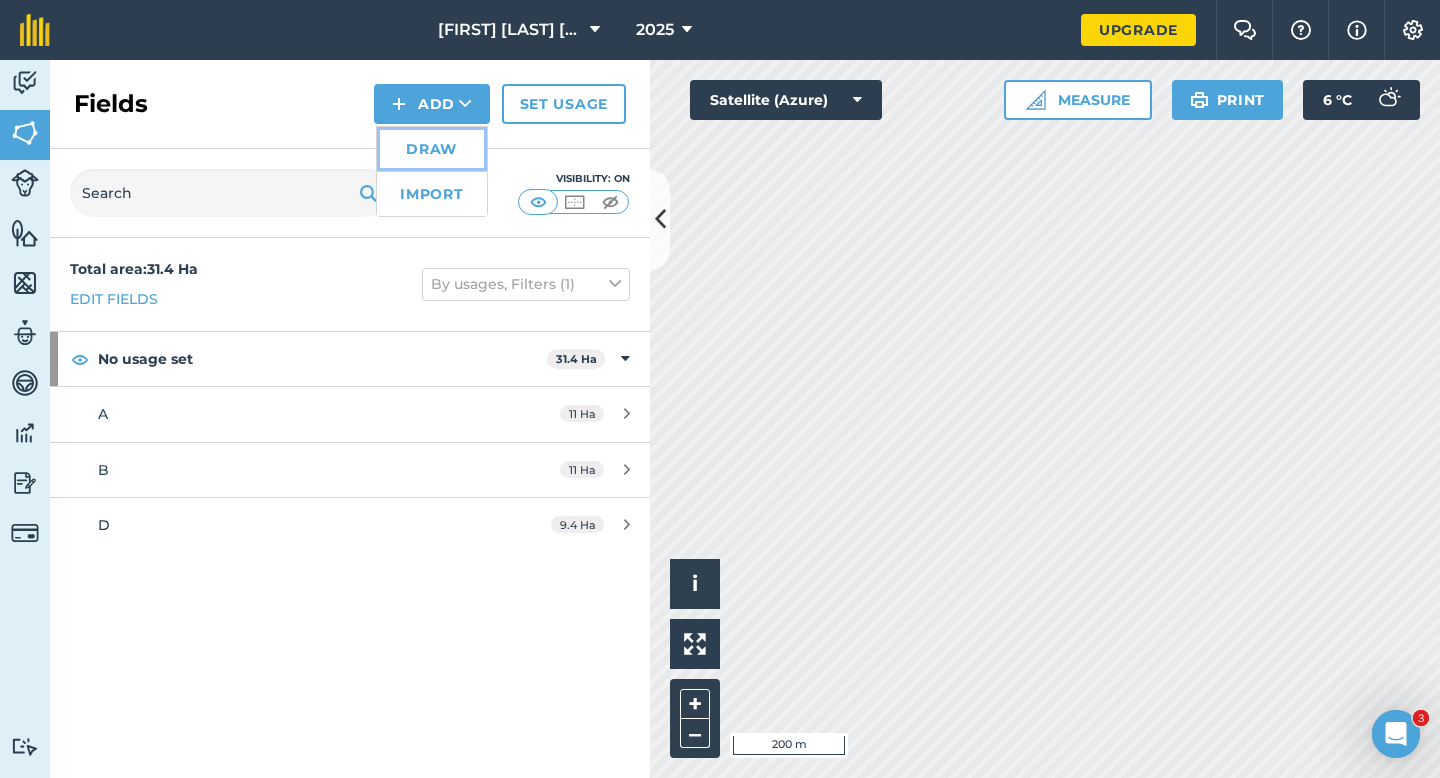 click on "Draw" at bounding box center [432, 149] 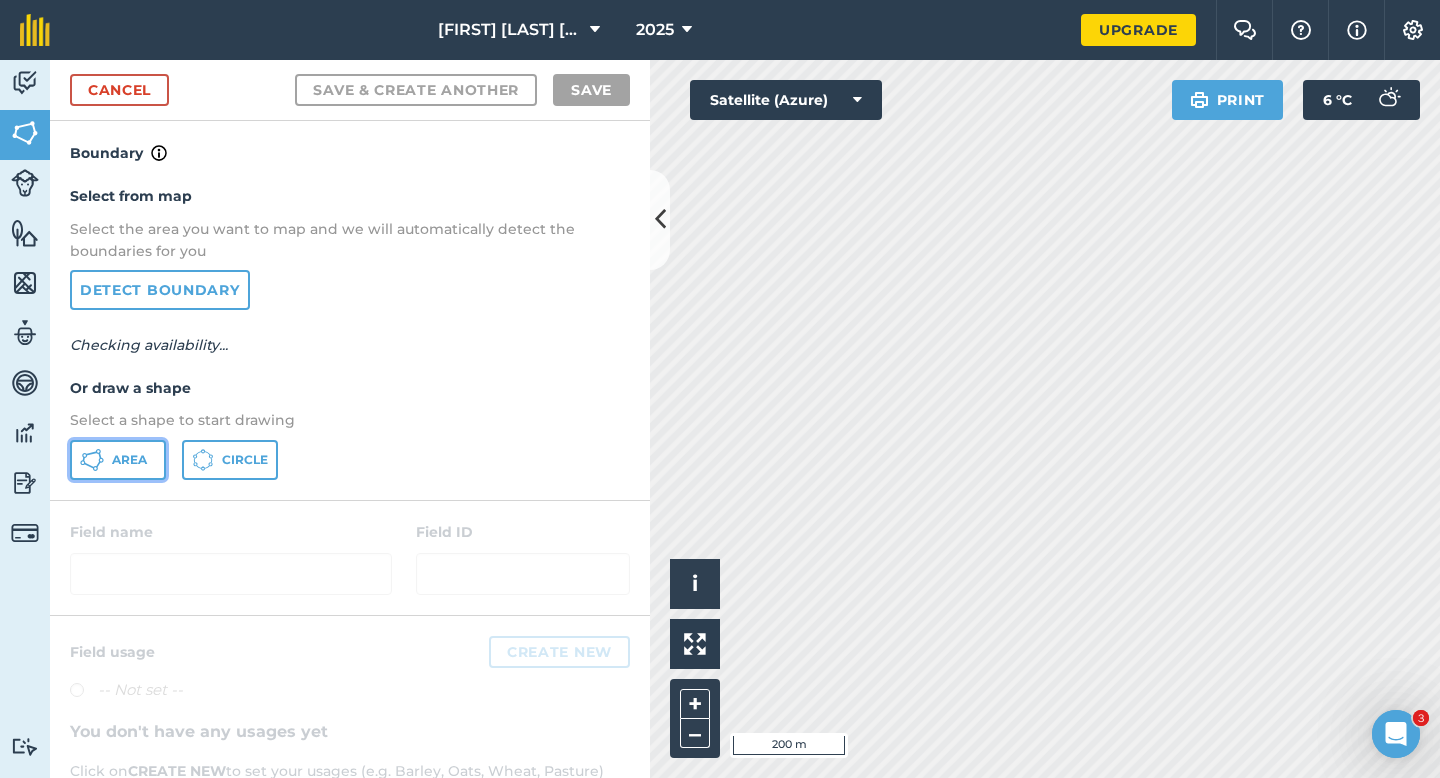 click on "Area" at bounding box center [129, 460] 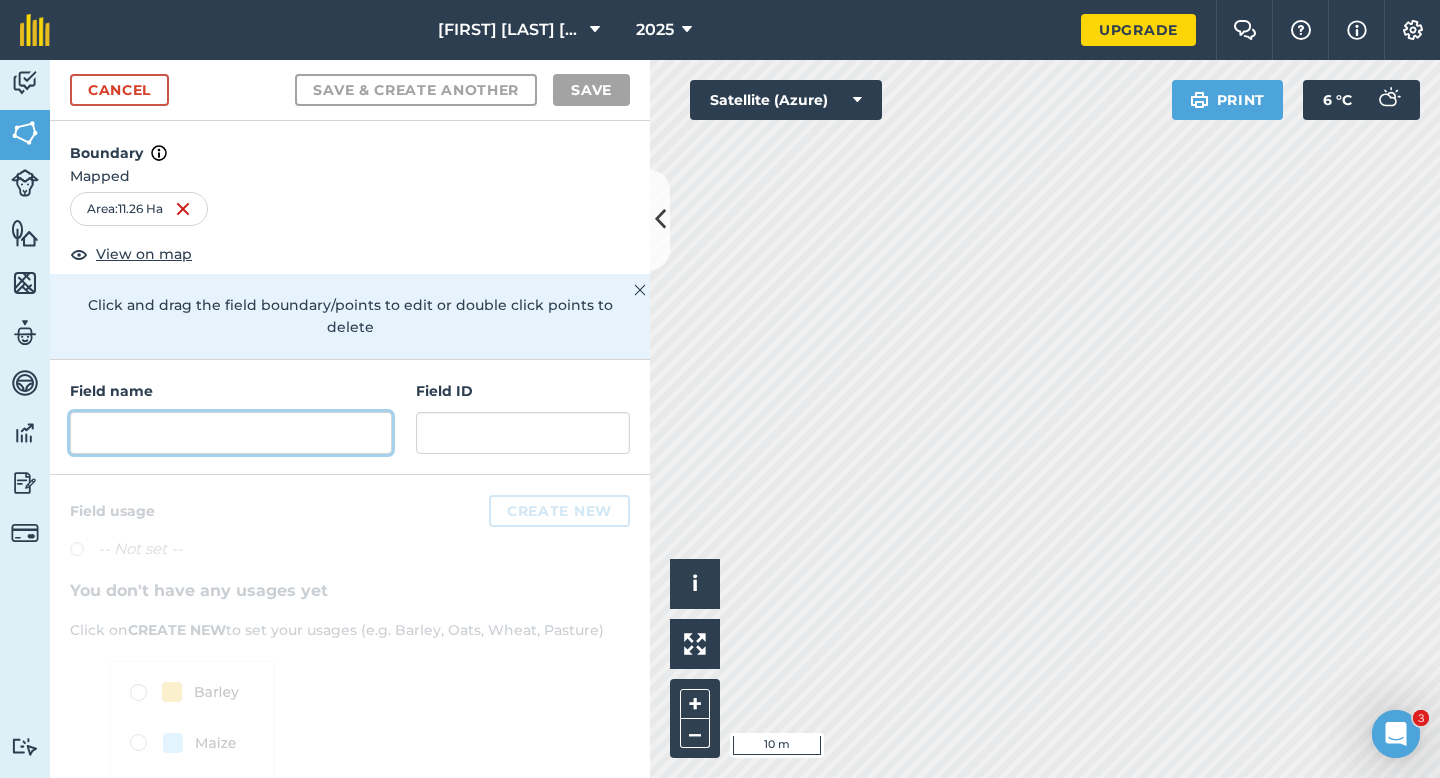 click at bounding box center (231, 433) 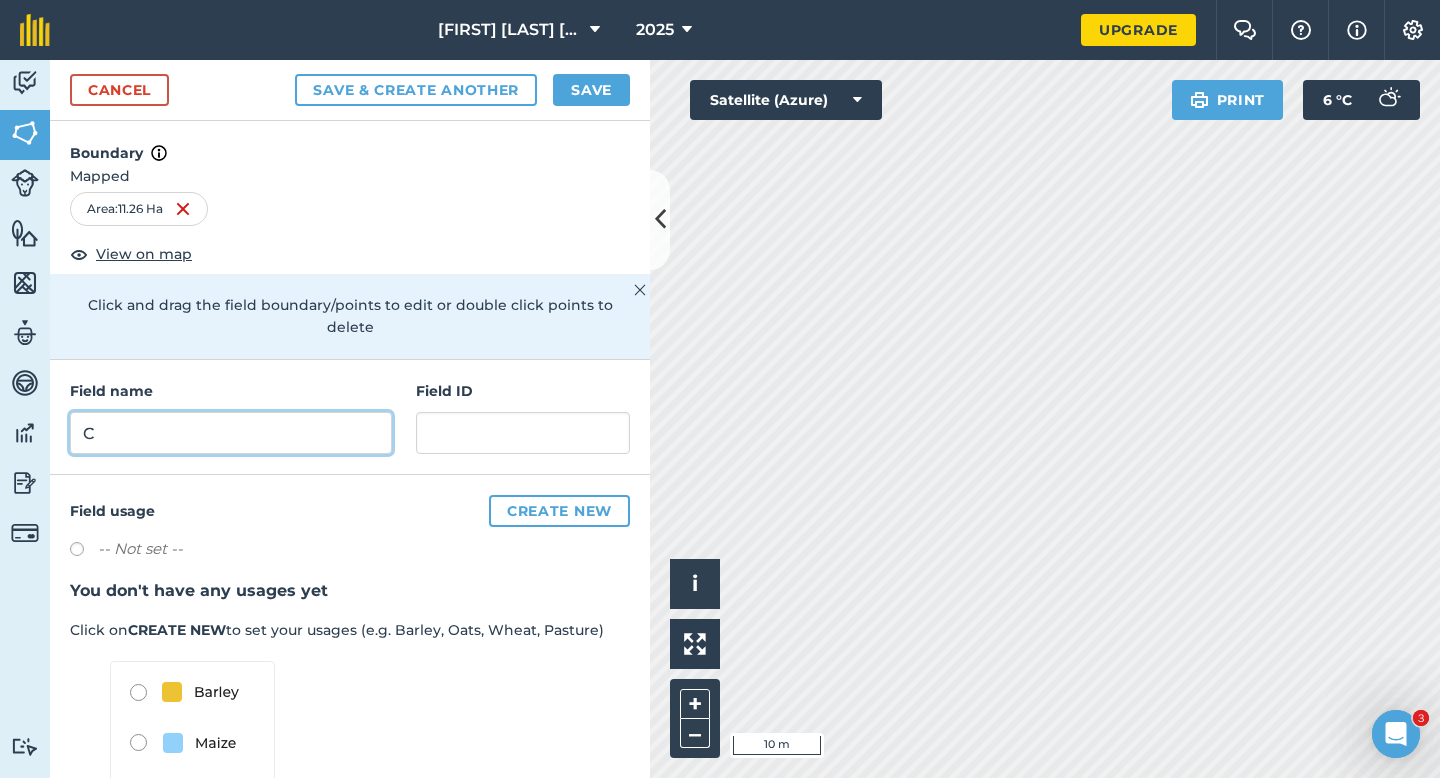 type on "C" 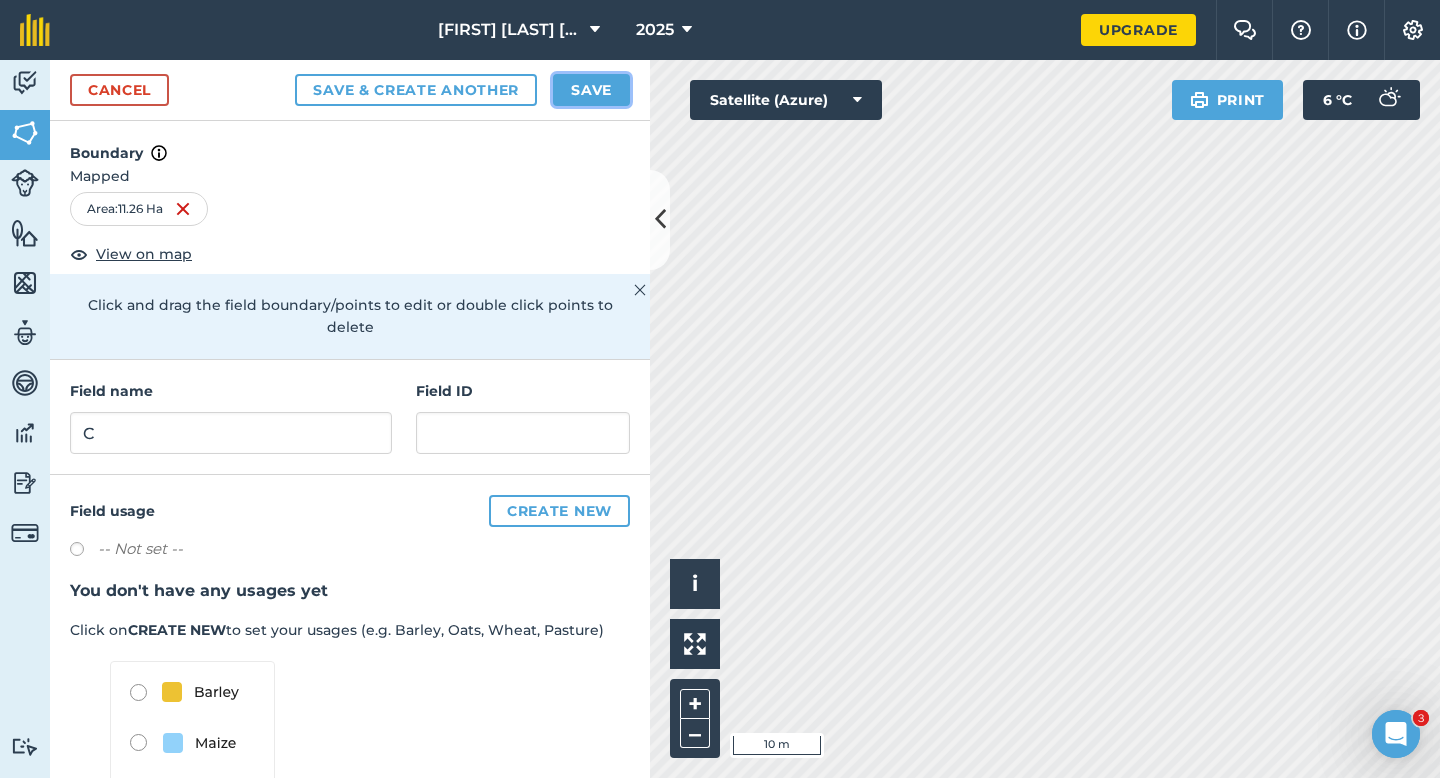 click on "Save" at bounding box center (591, 90) 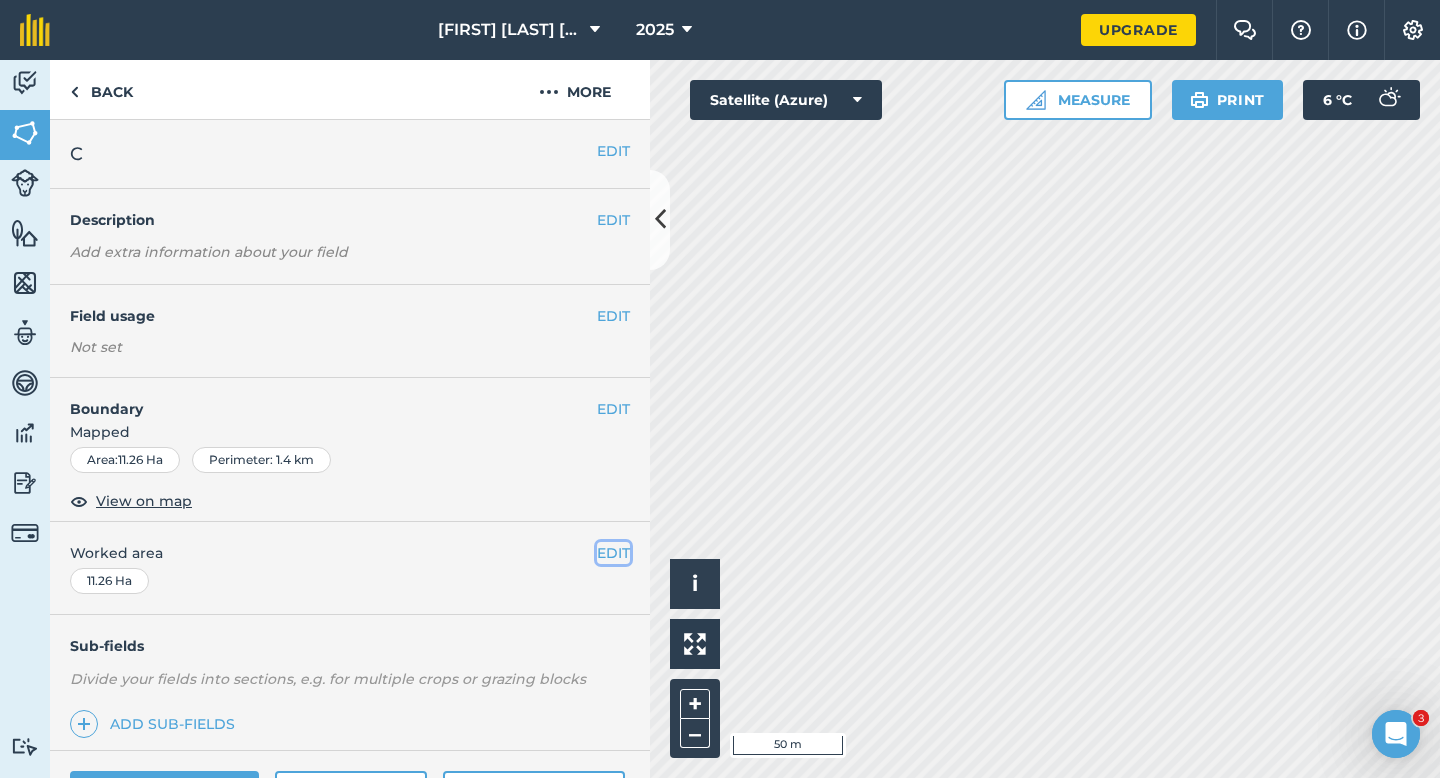 click on "EDIT" at bounding box center (613, 553) 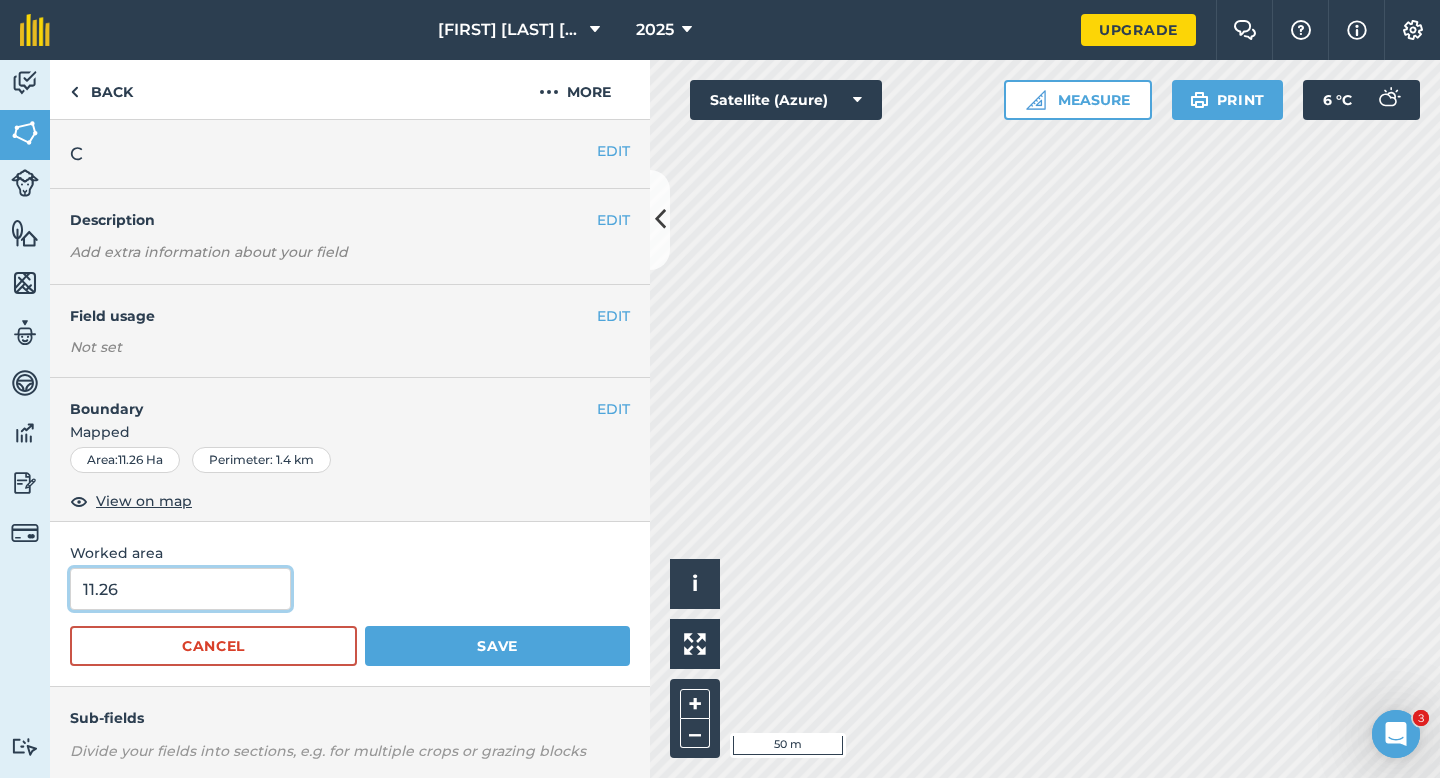 click on "11.26" at bounding box center (180, 589) 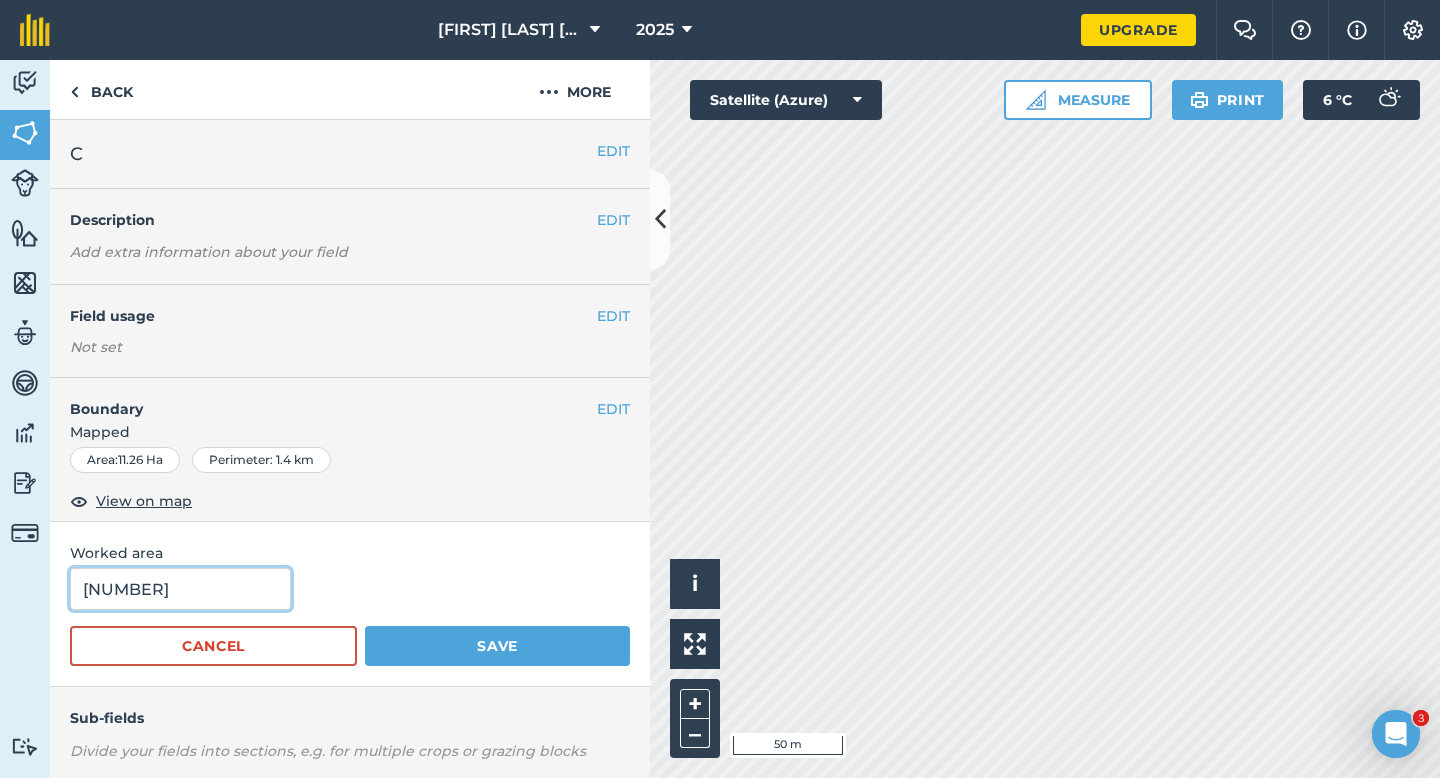 type on "[NUMBER]" 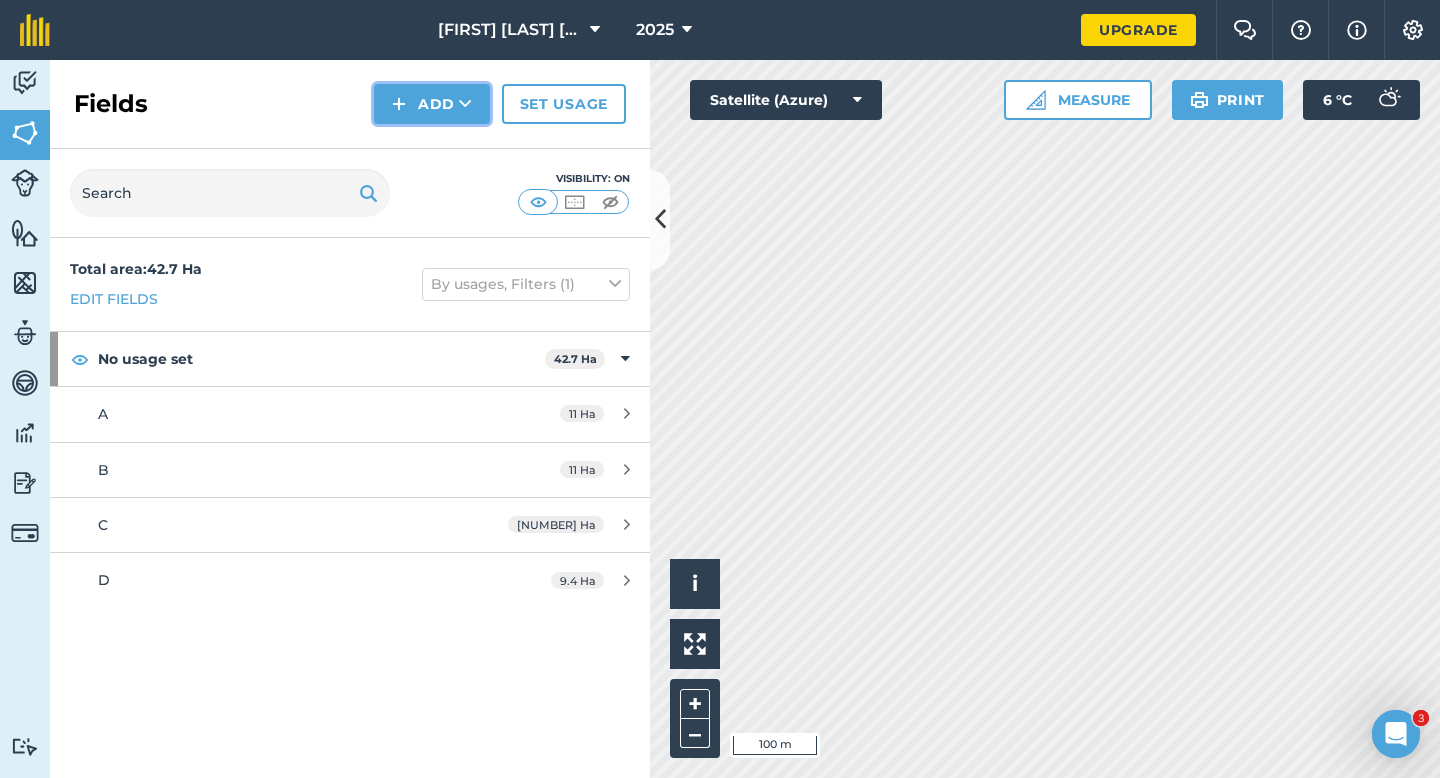 click on "Add" at bounding box center (432, 104) 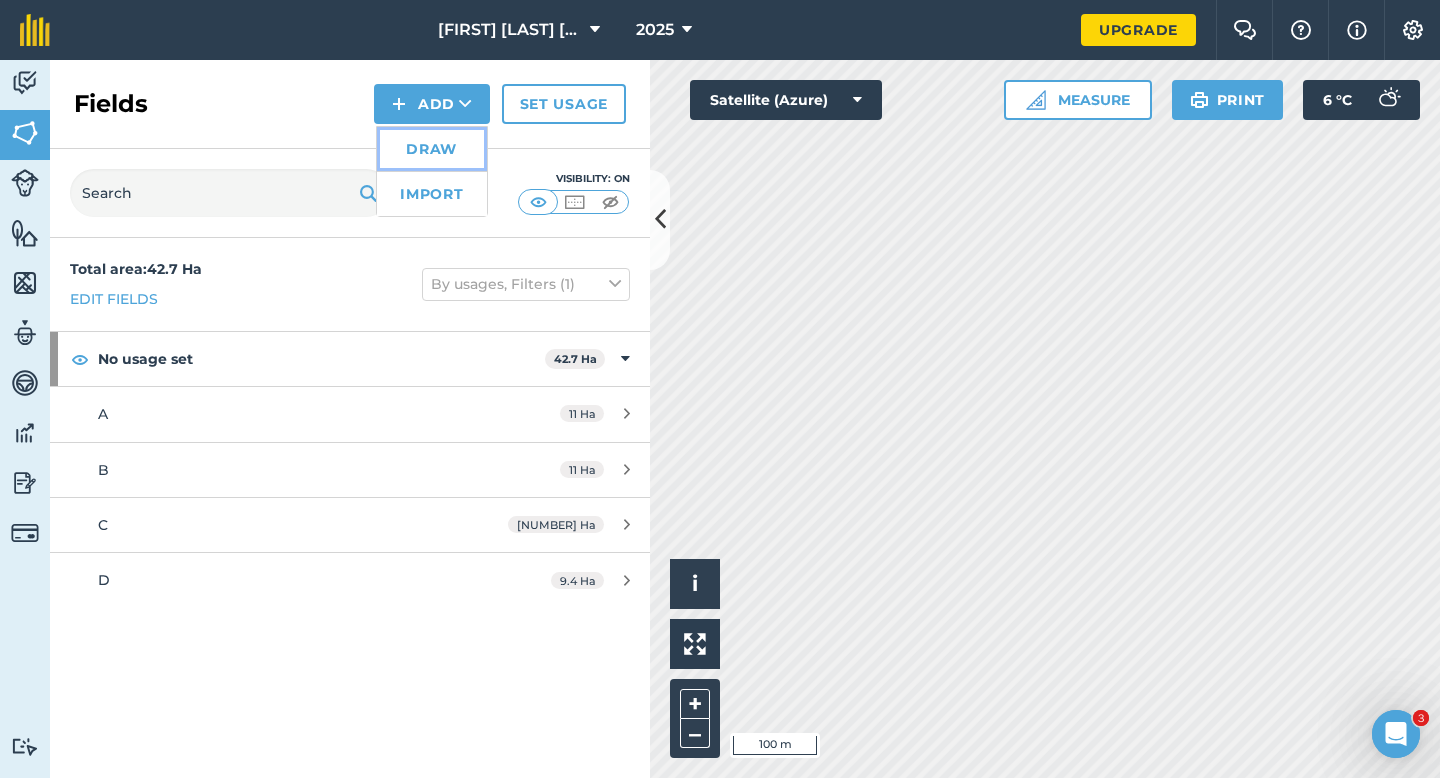 click on "Draw" at bounding box center [432, 149] 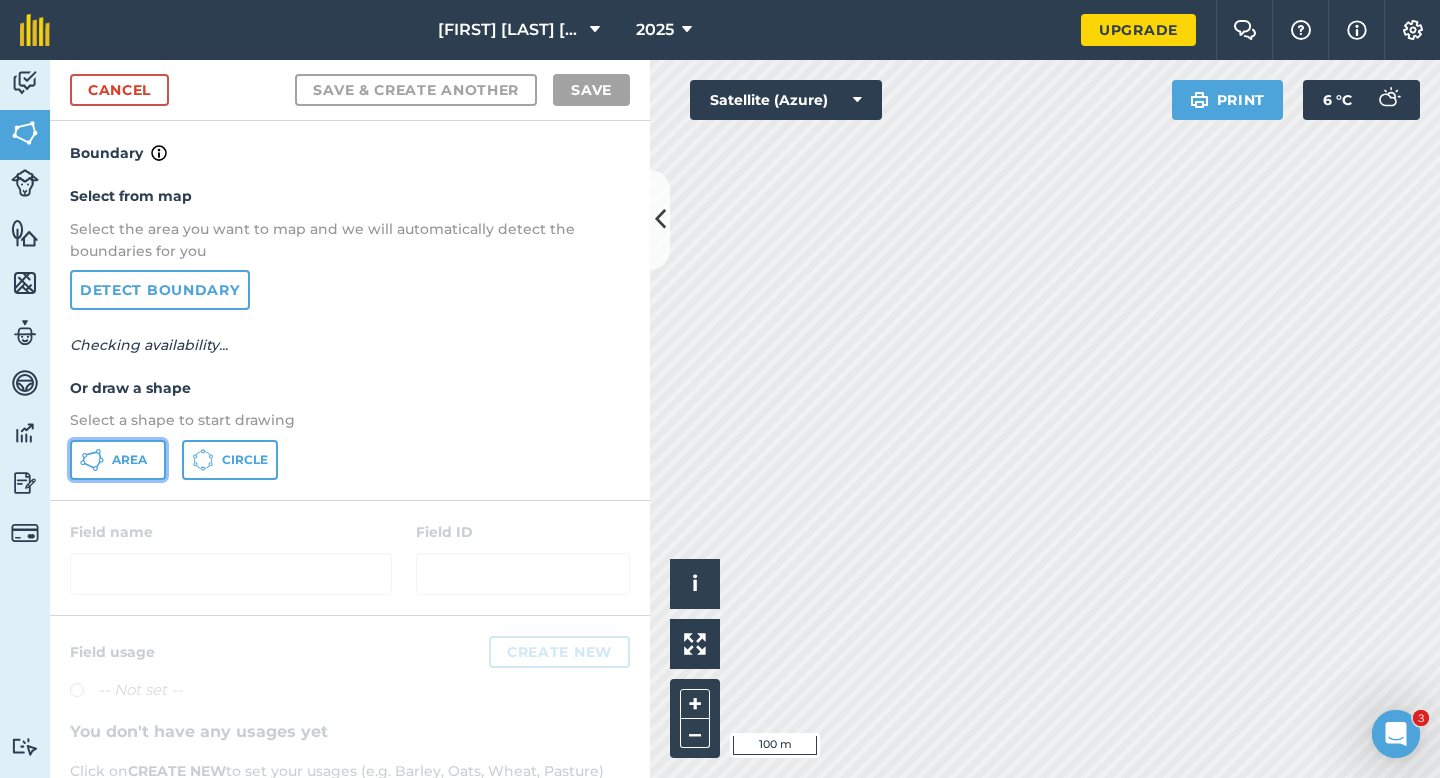 click 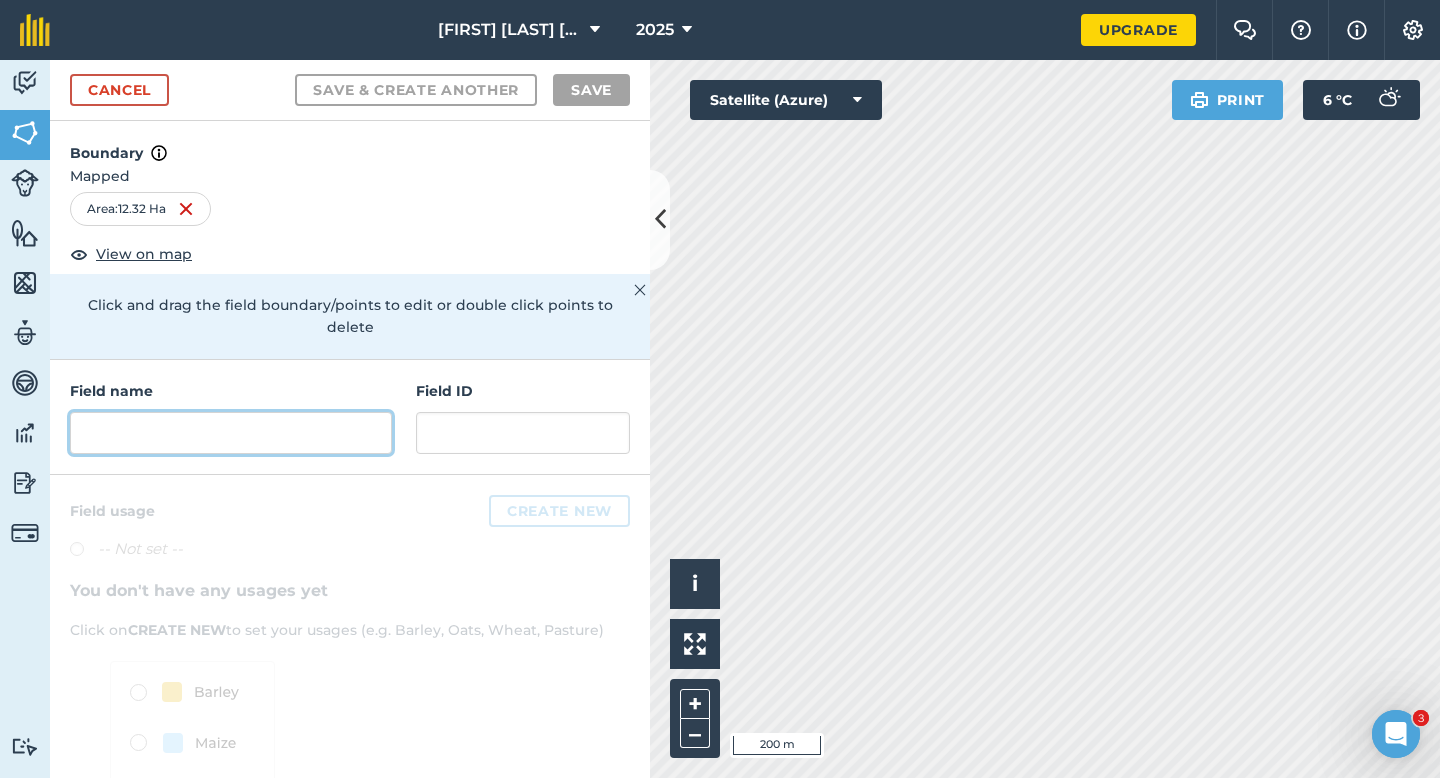 click at bounding box center (231, 433) 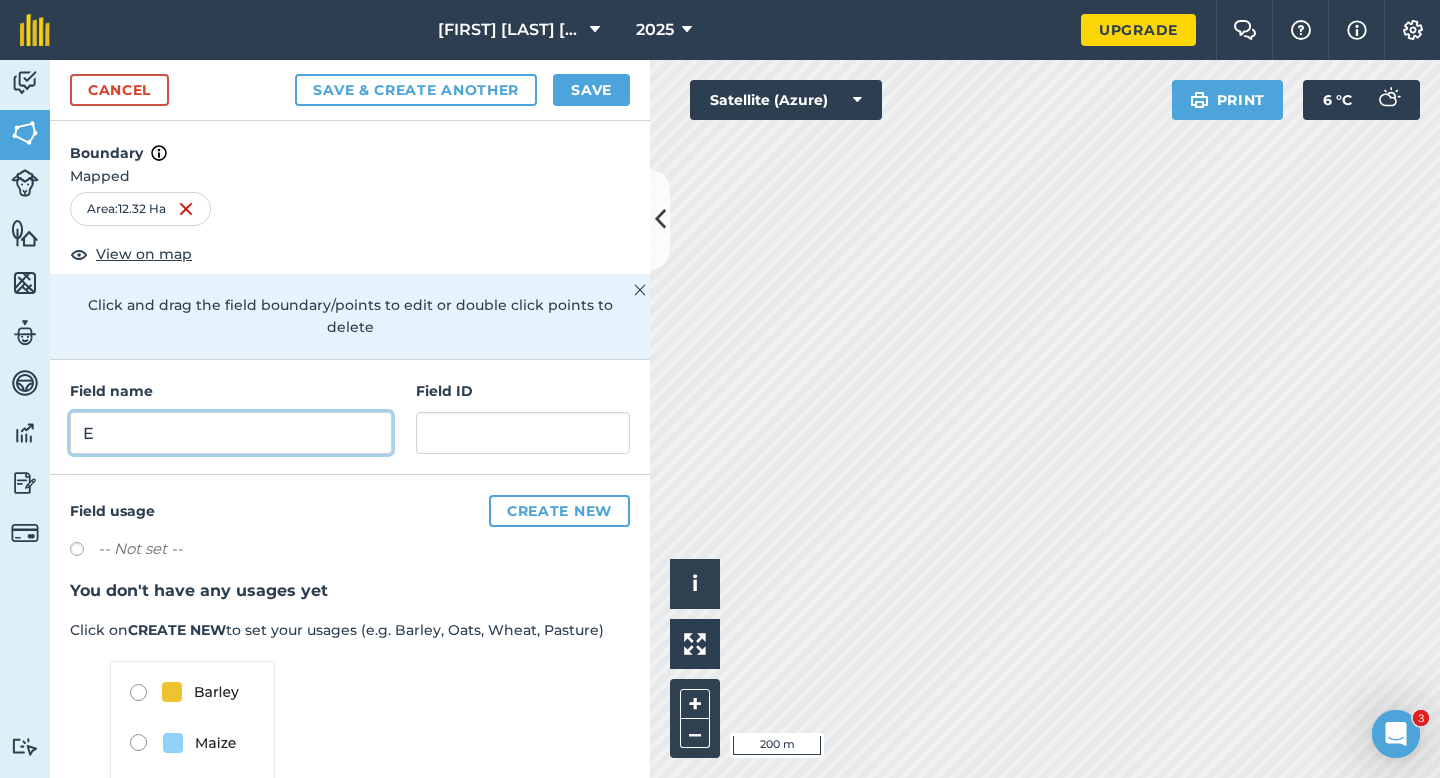 type on "E" 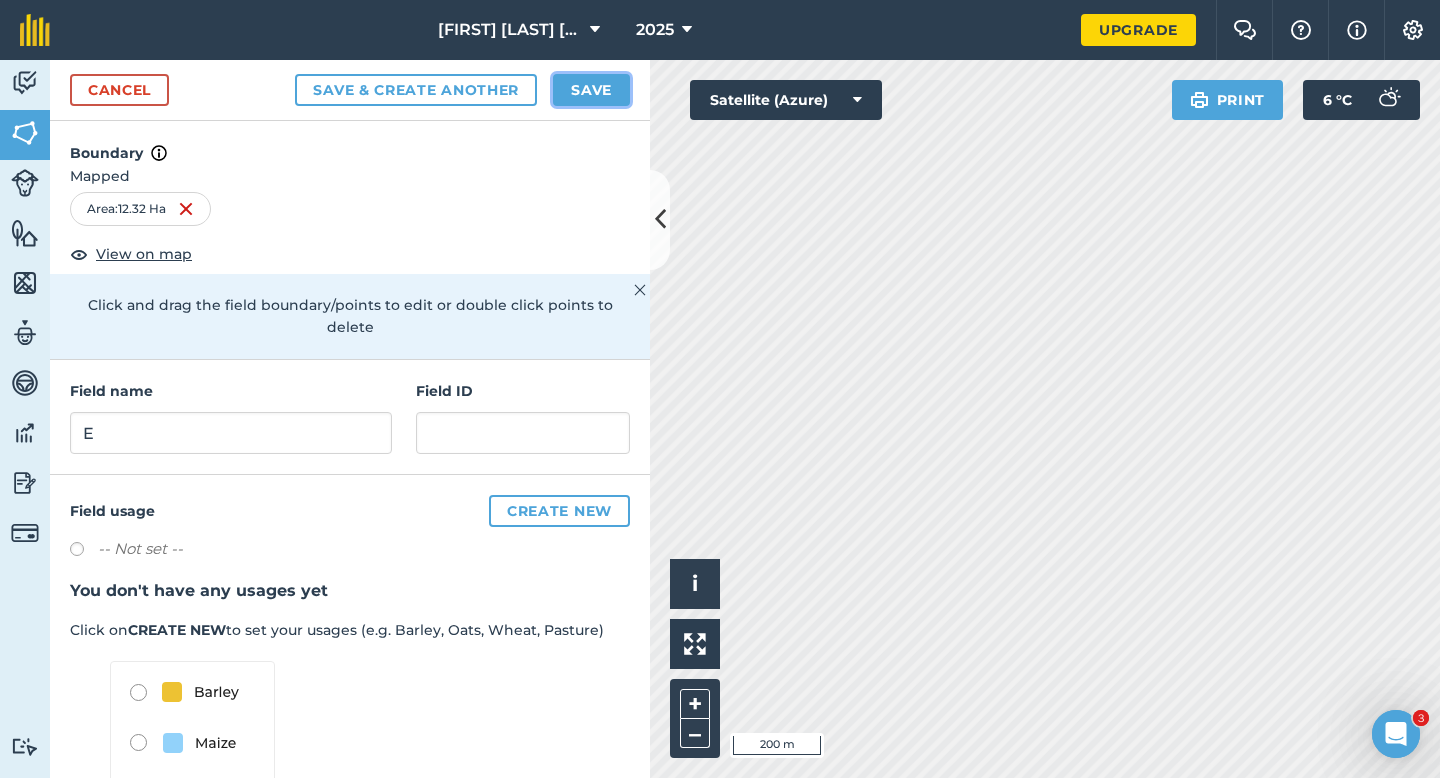 click on "Save" at bounding box center (591, 90) 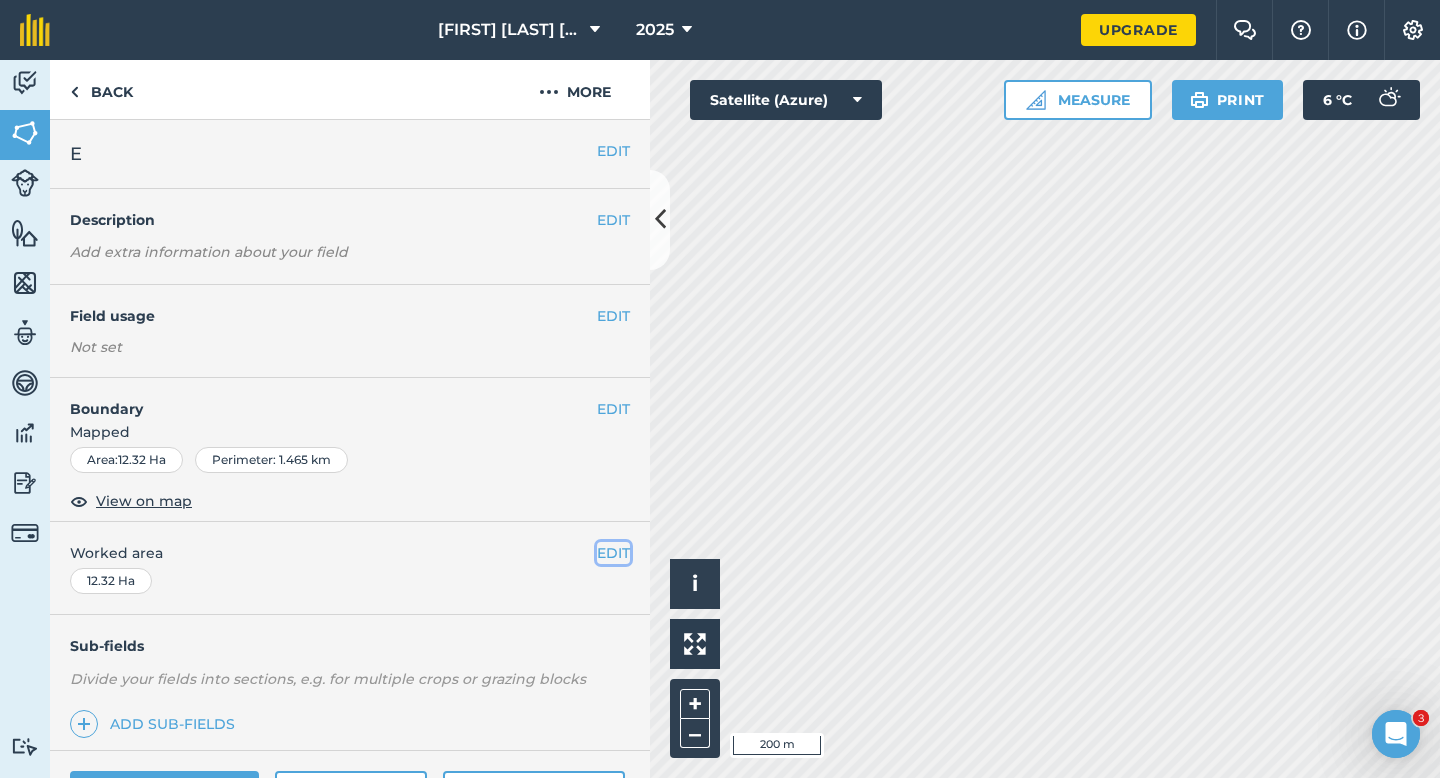 click on "EDIT" at bounding box center (613, 553) 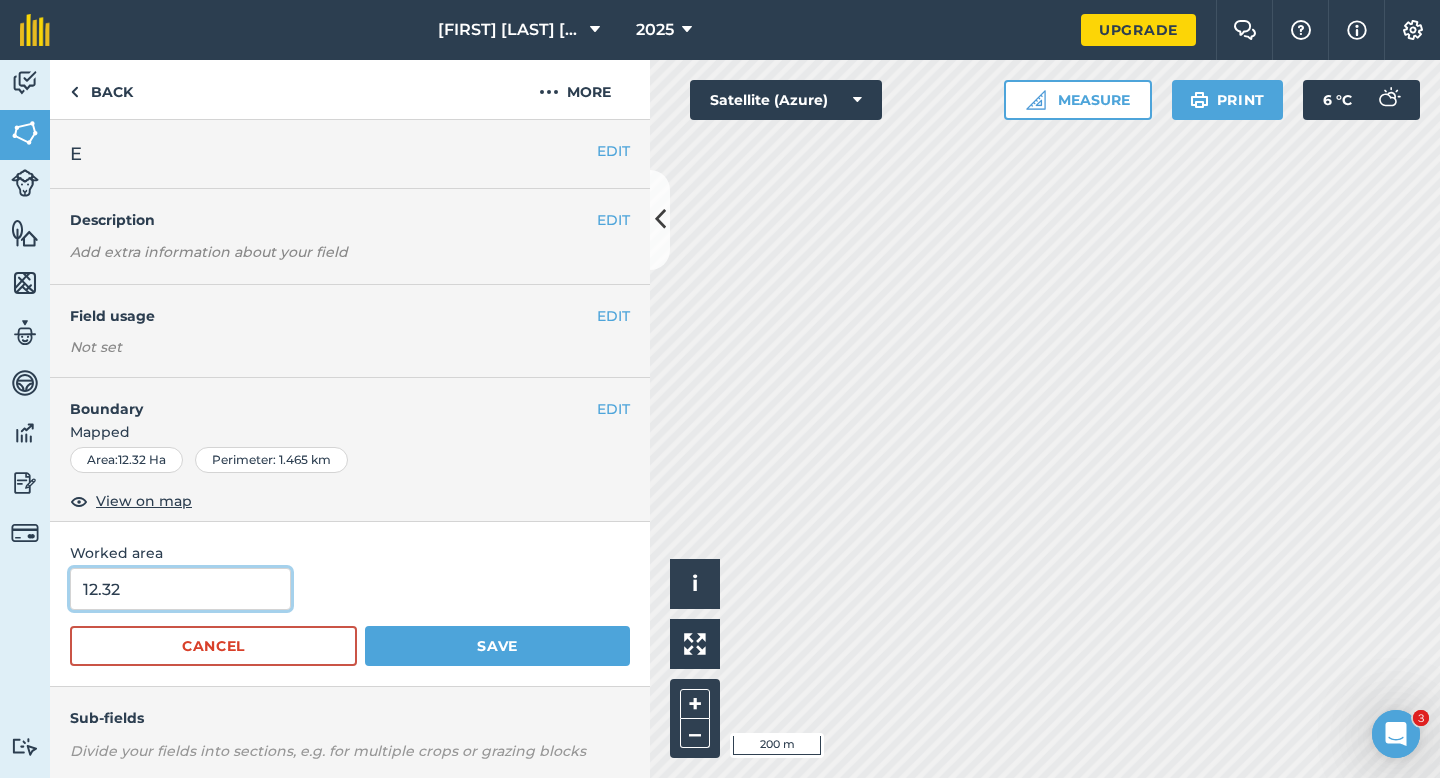 click on "12.32" at bounding box center (180, 589) 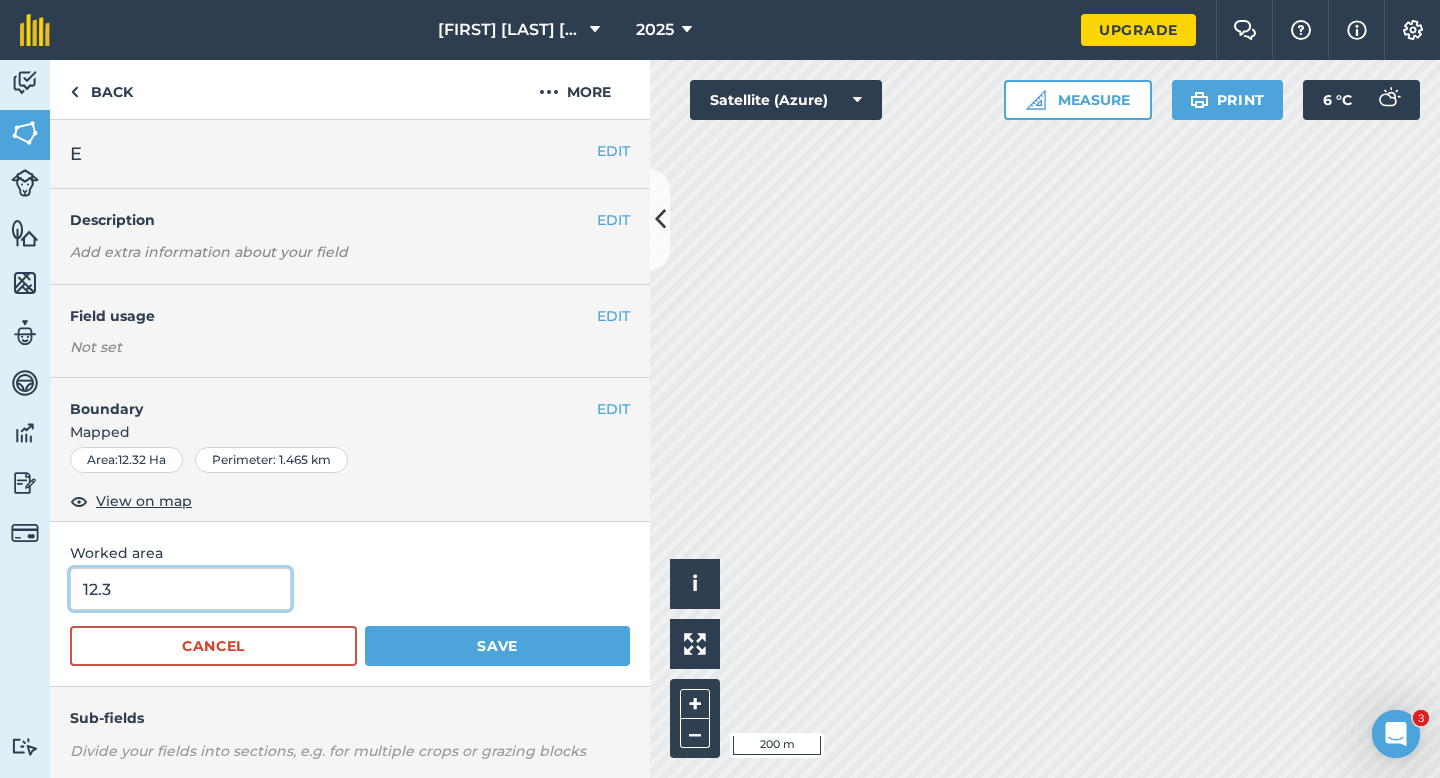 type on "12.3" 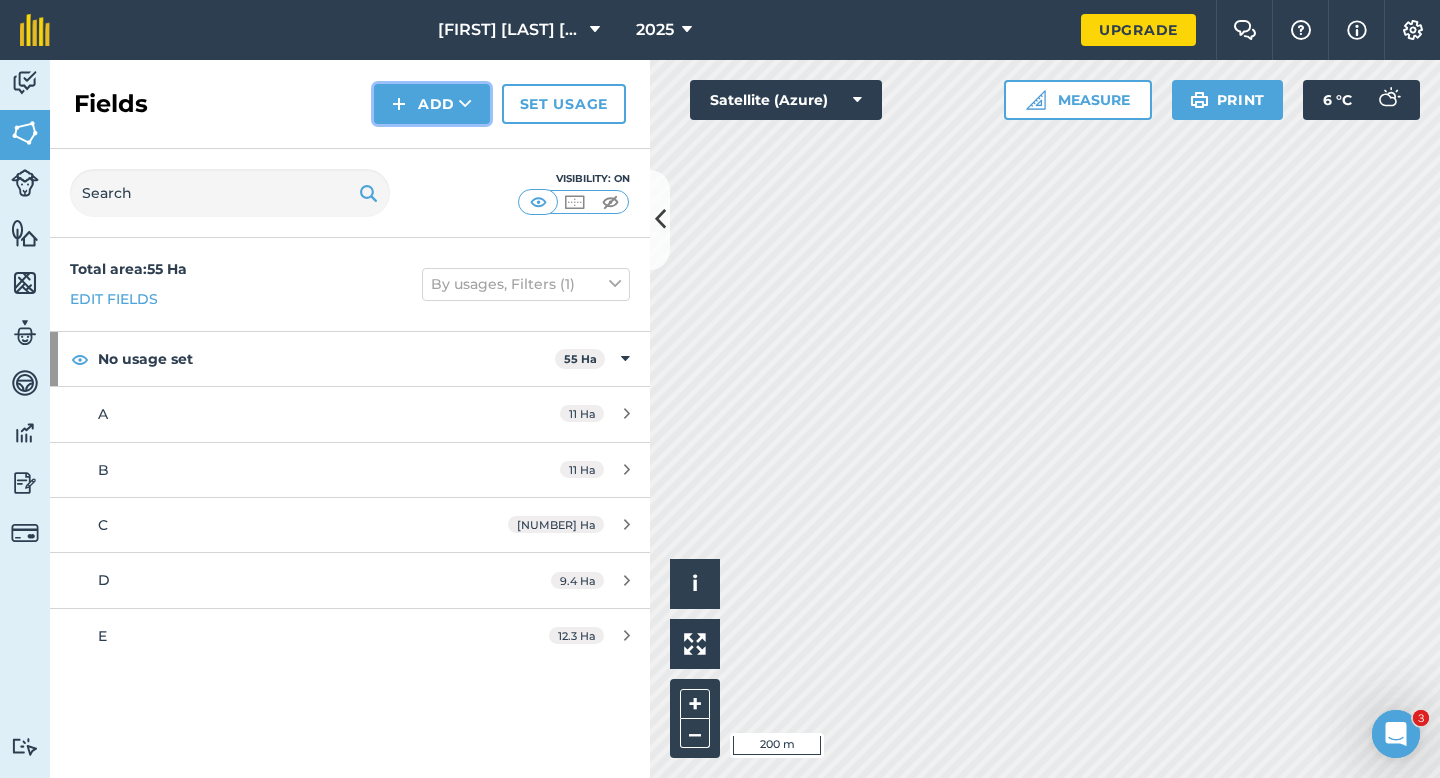 click at bounding box center [465, 104] 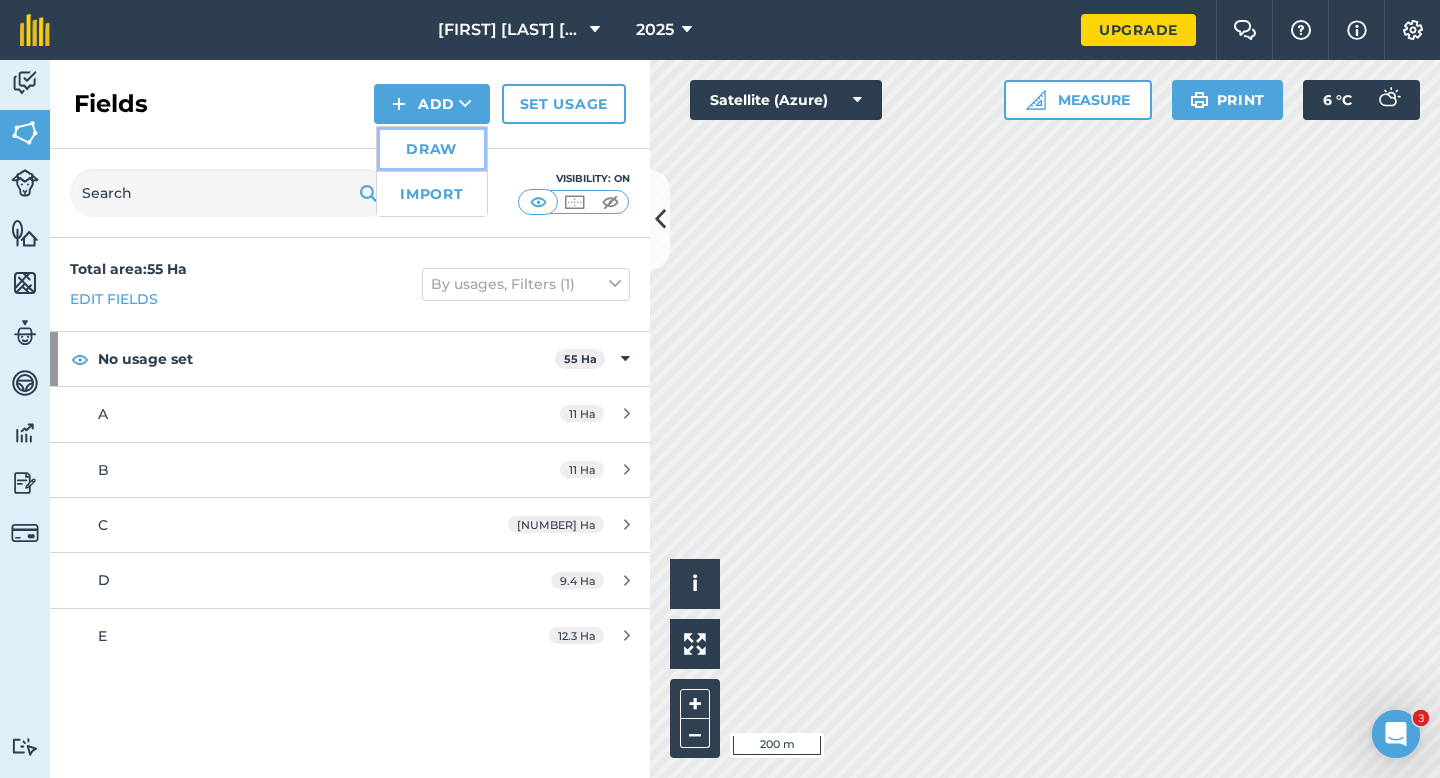 click on "Draw" at bounding box center [432, 149] 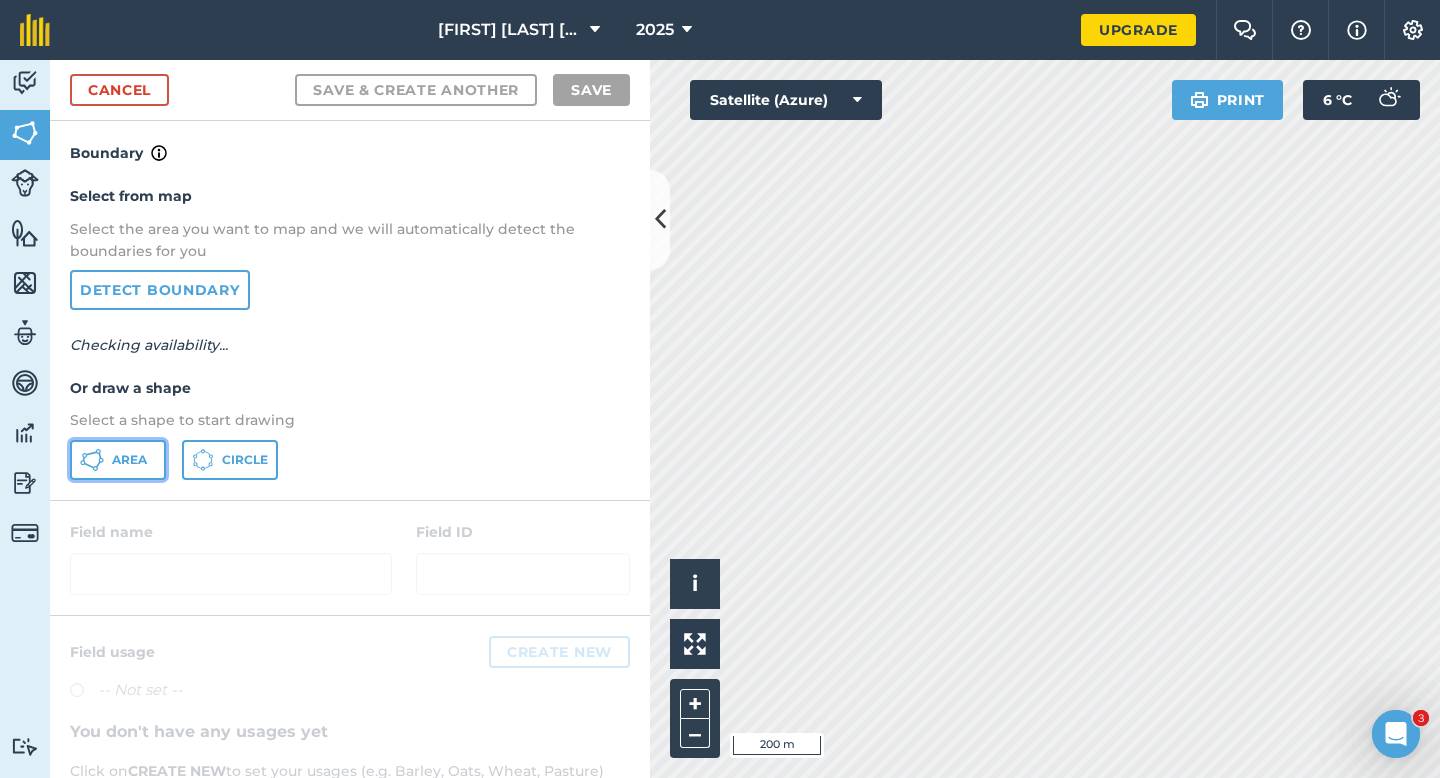 click on "Area" at bounding box center [118, 460] 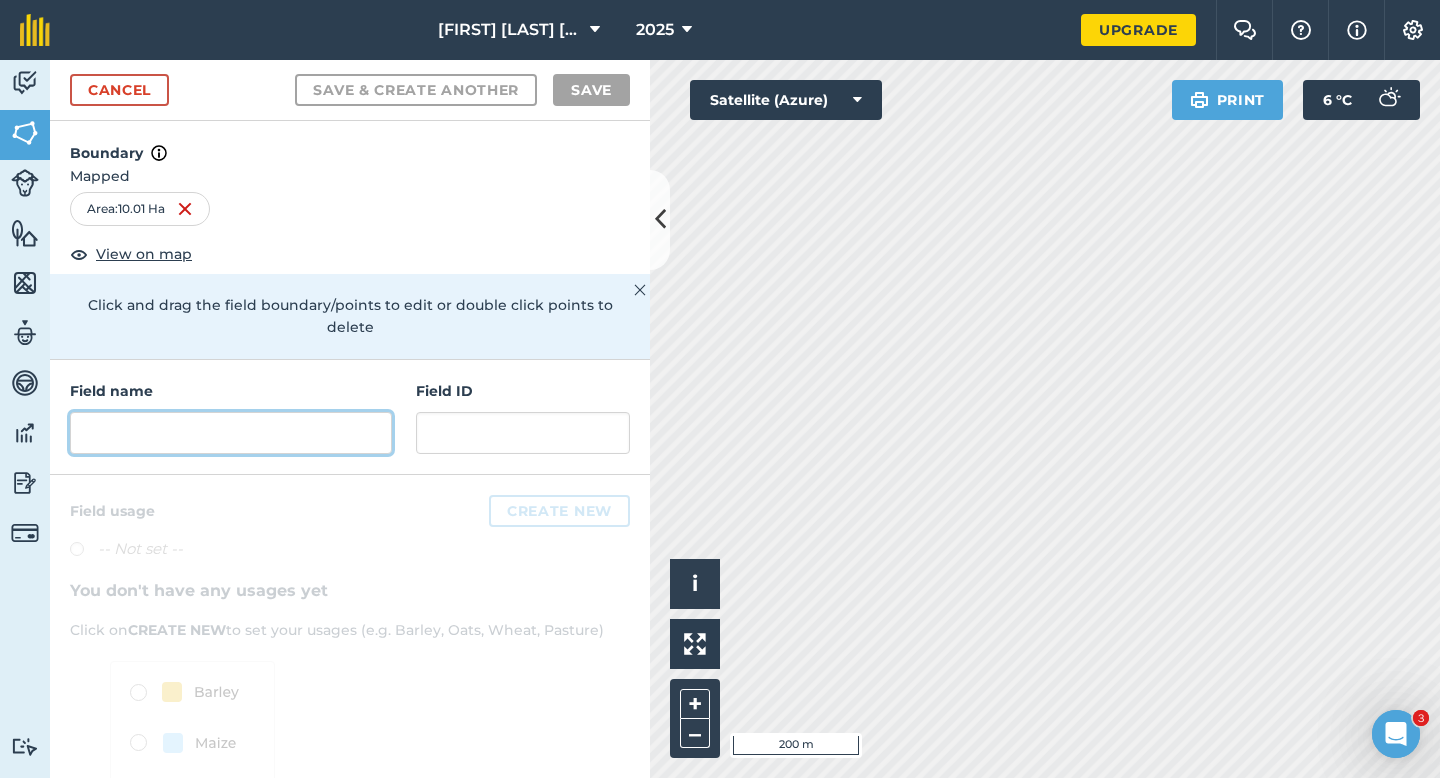 click at bounding box center [231, 433] 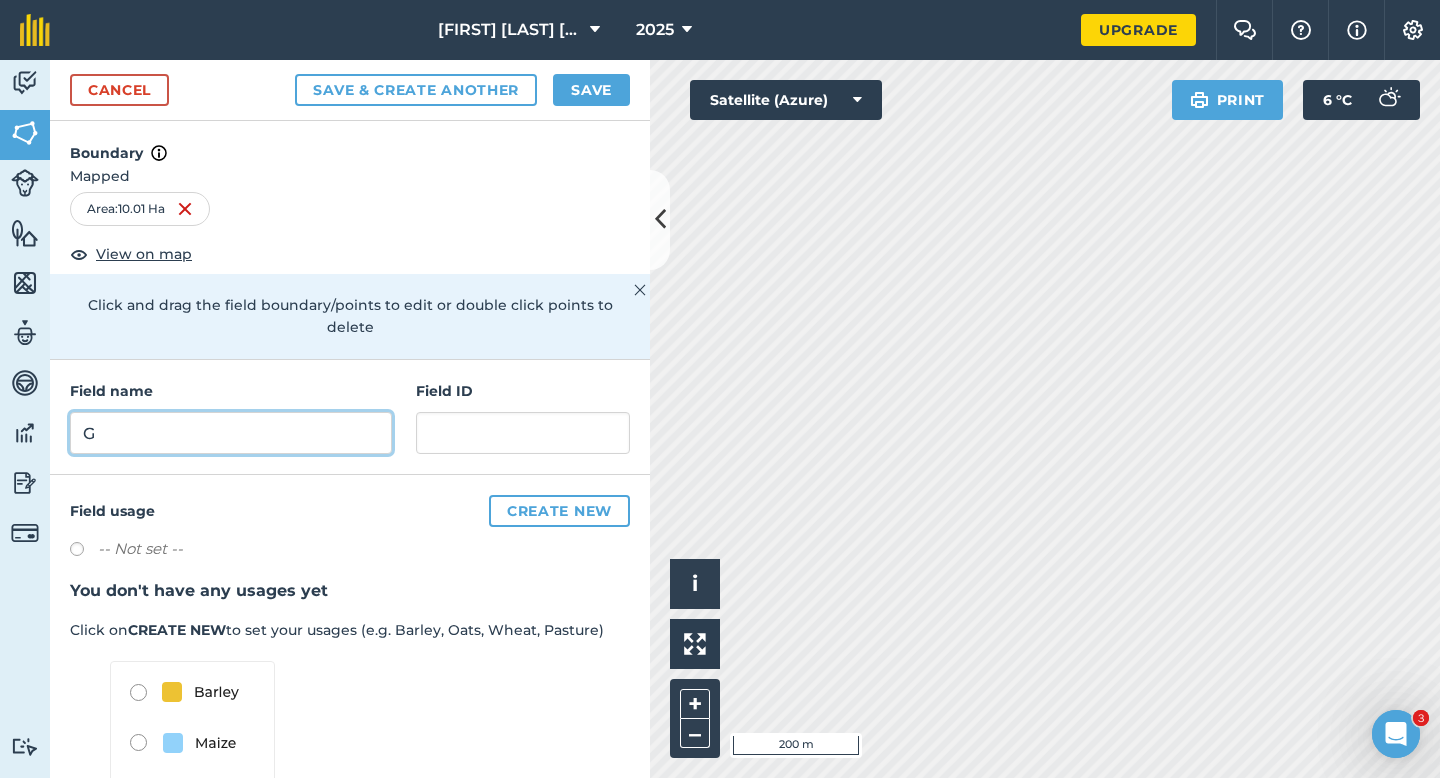 type on "G" 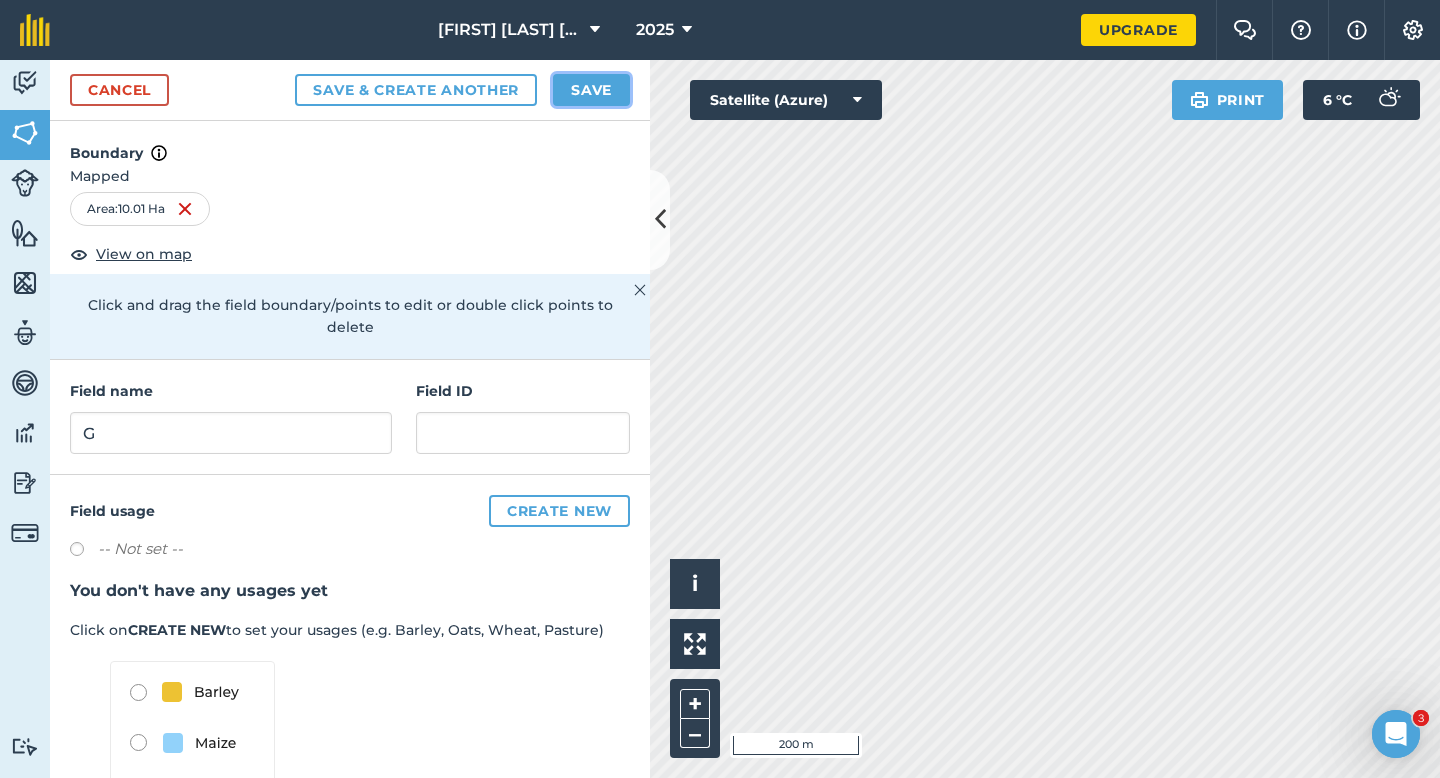 click on "Save" at bounding box center [591, 90] 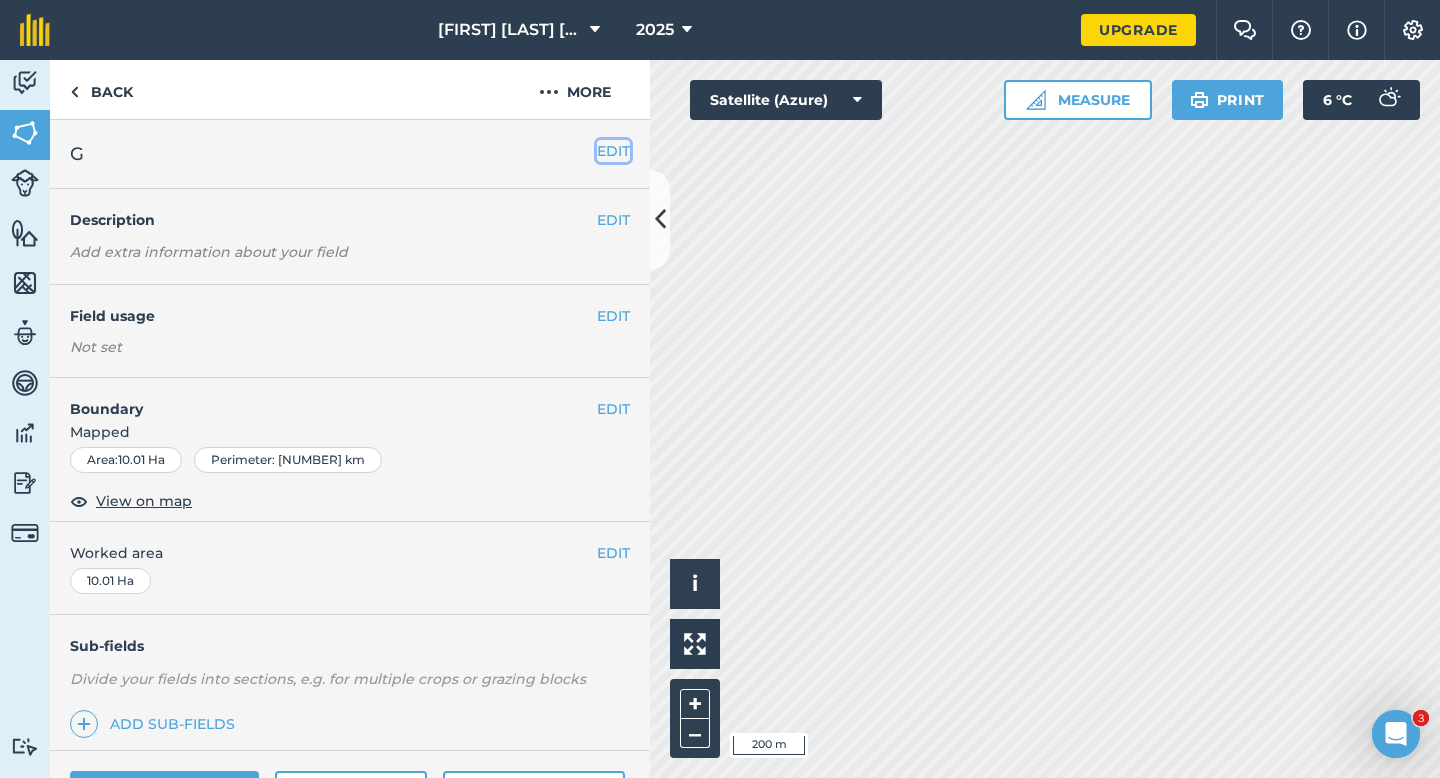 click on "EDIT" at bounding box center (613, 151) 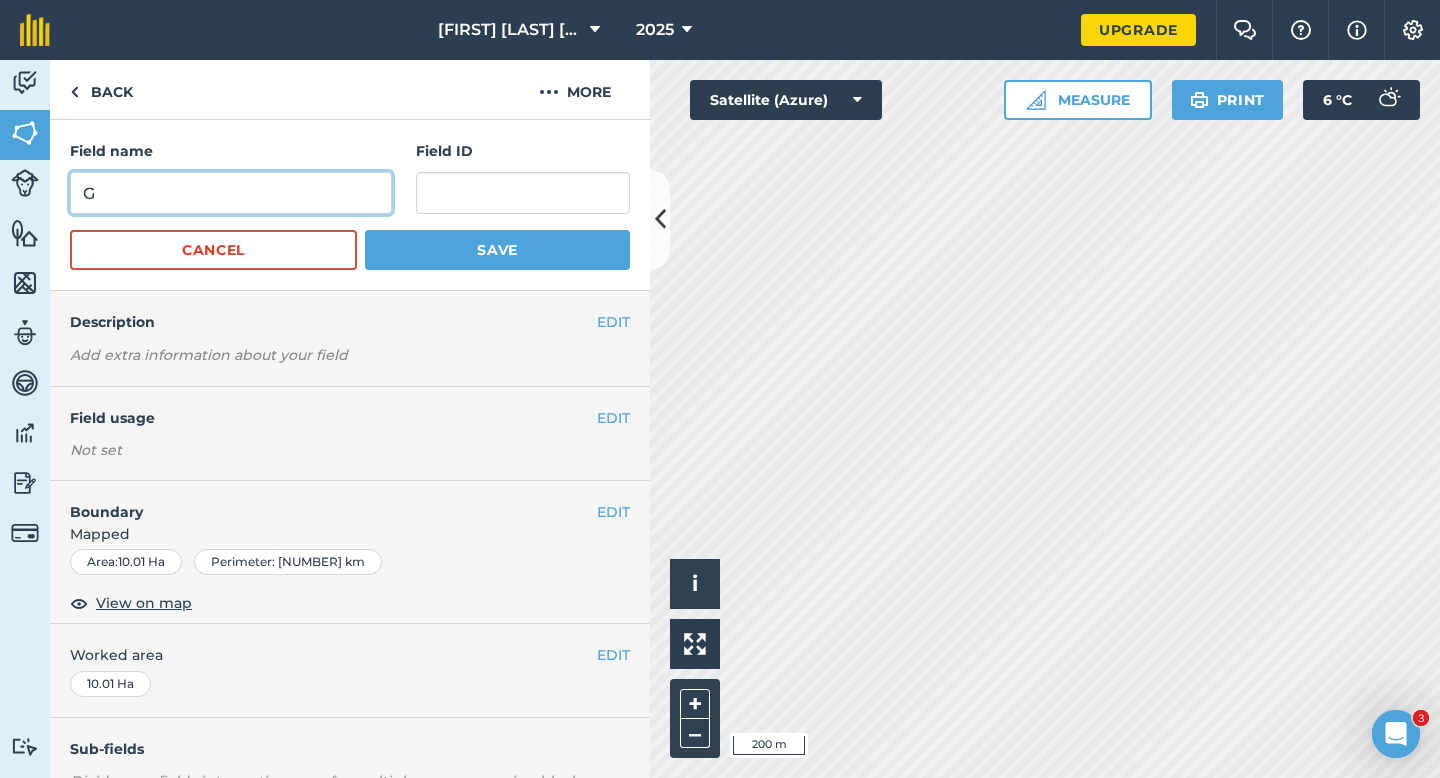 click on "G" at bounding box center [231, 193] 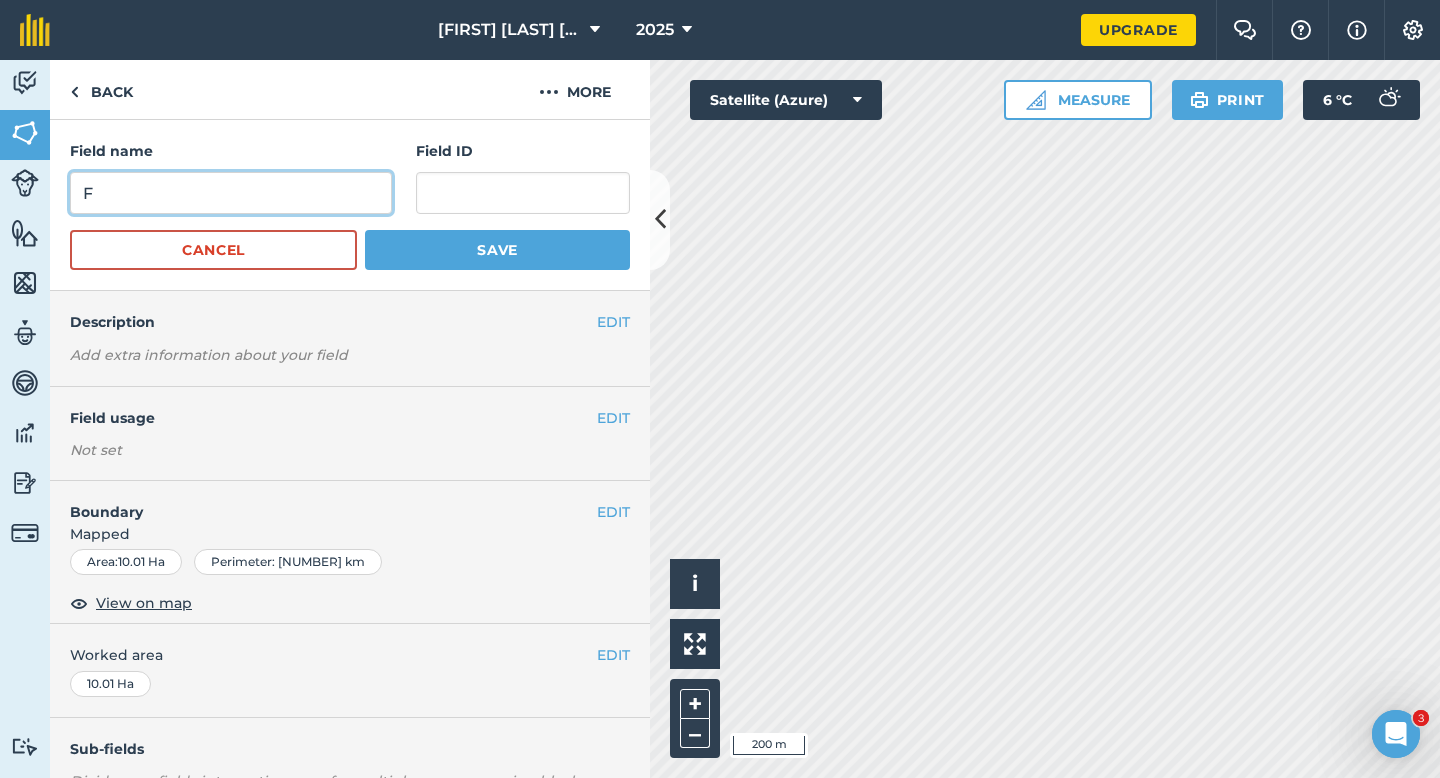 type on "F" 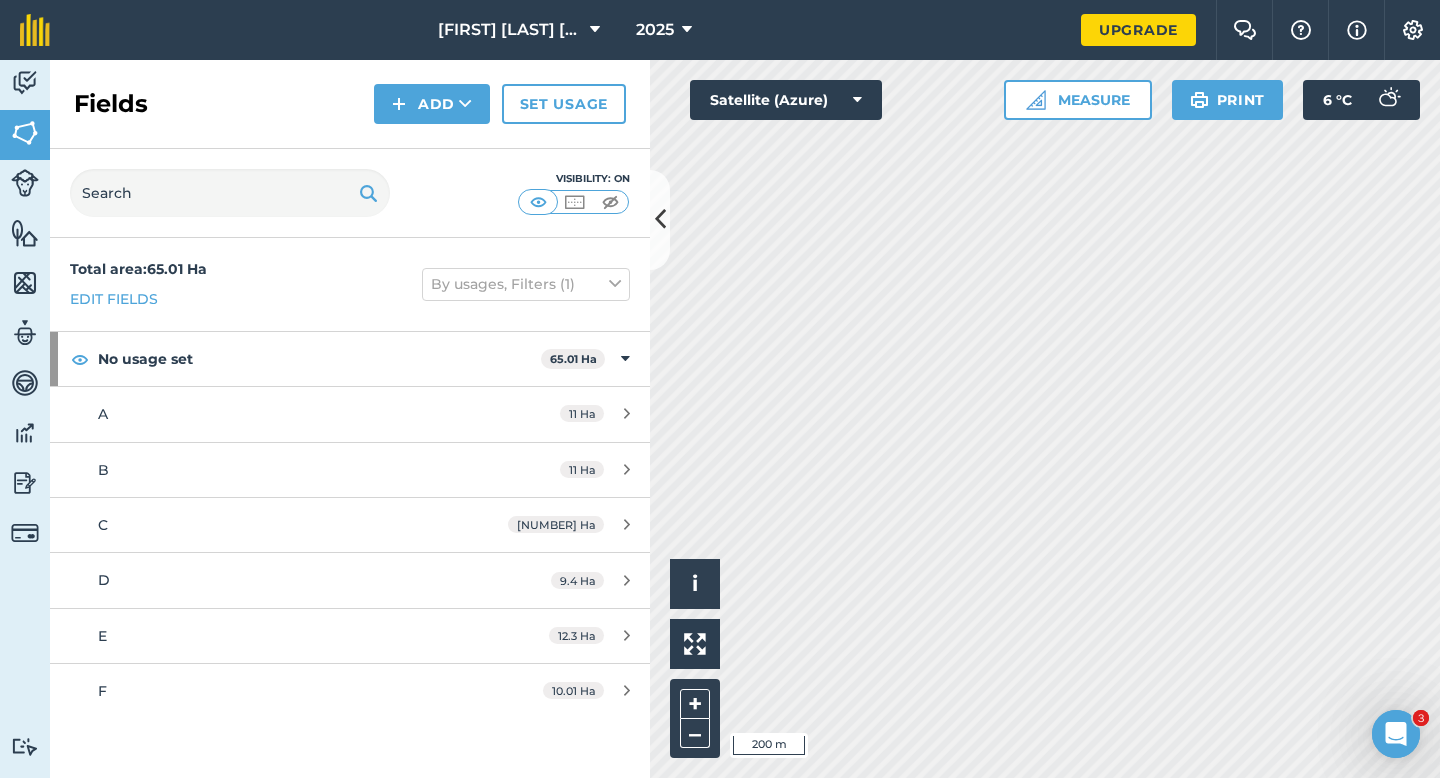 click on "Fields   Add   Set usage" at bounding box center [350, 104] 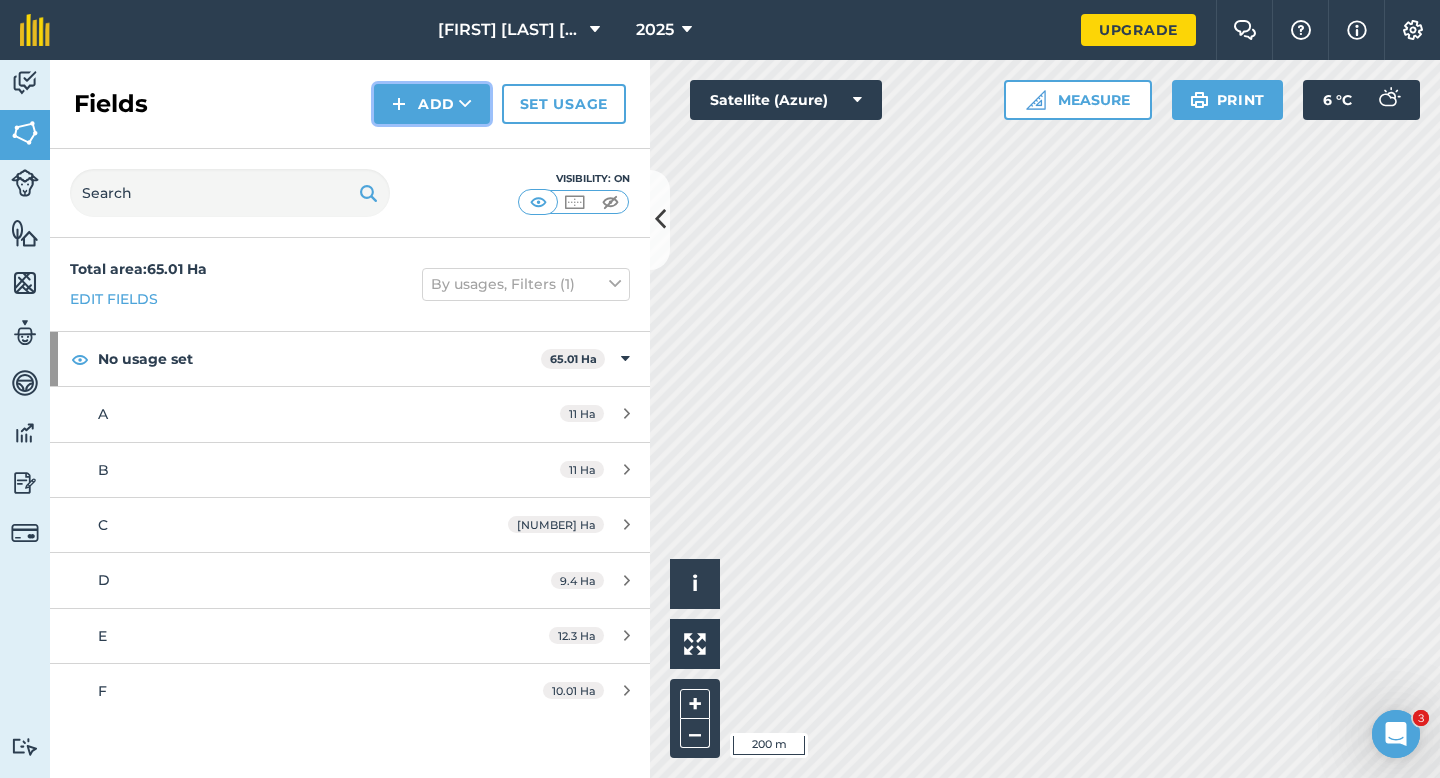 click on "Add" at bounding box center (432, 104) 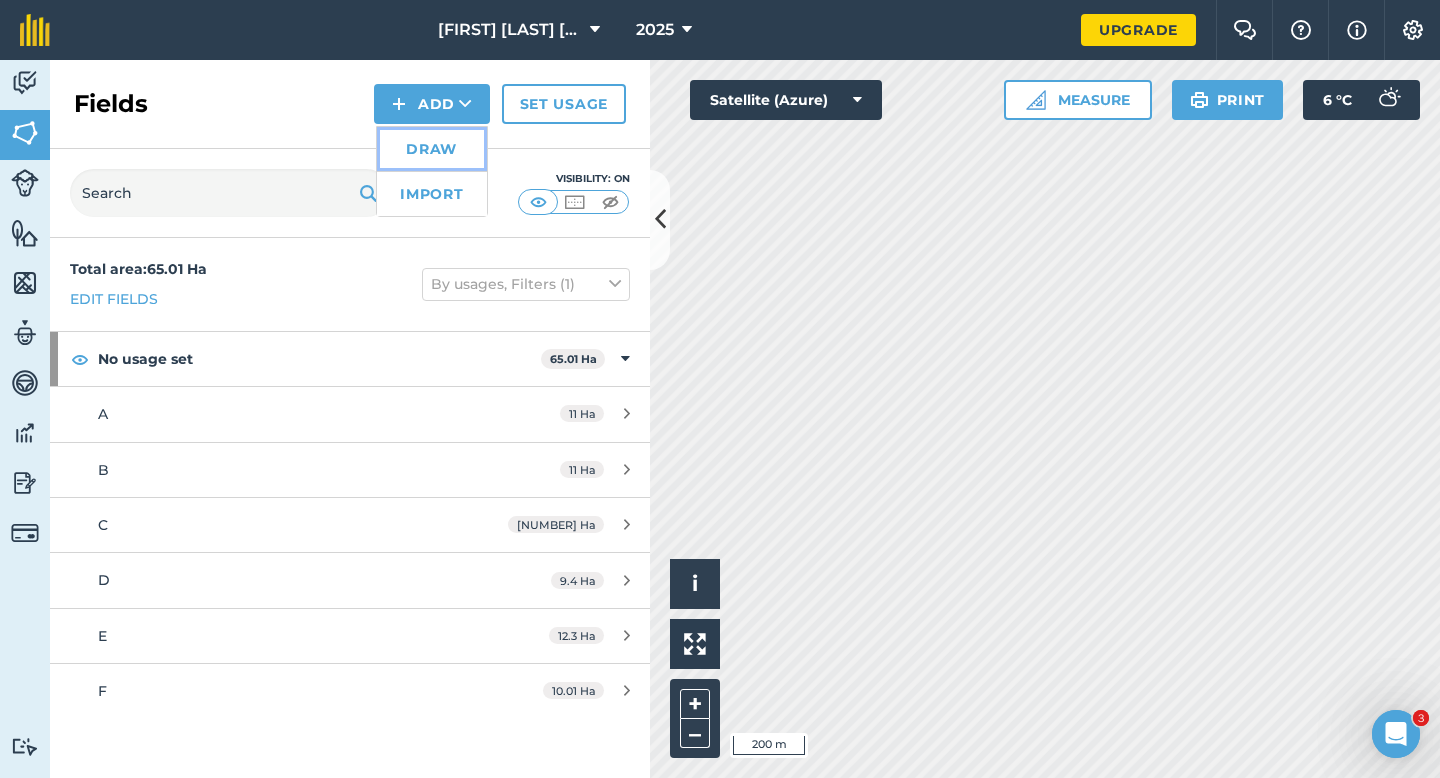 click on "Draw" at bounding box center [432, 149] 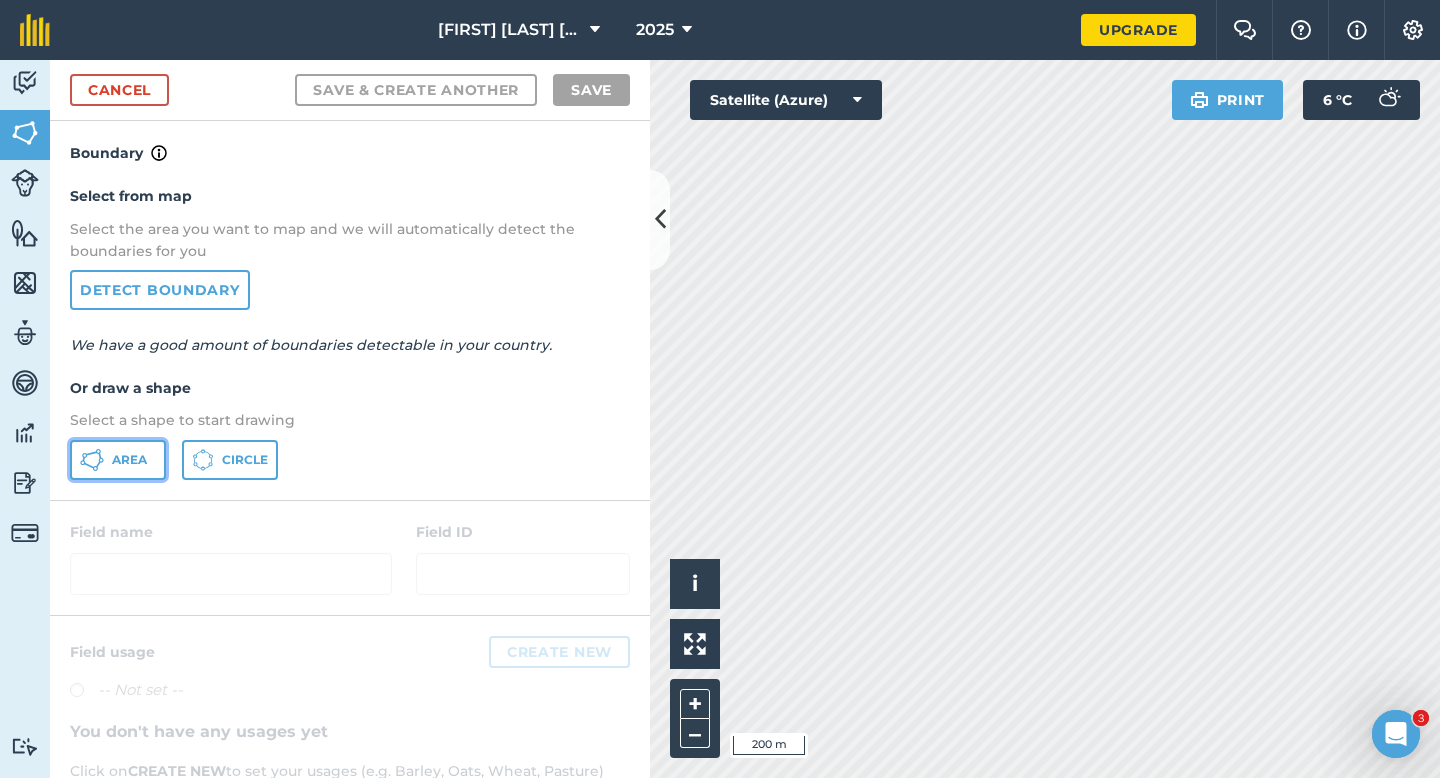 click 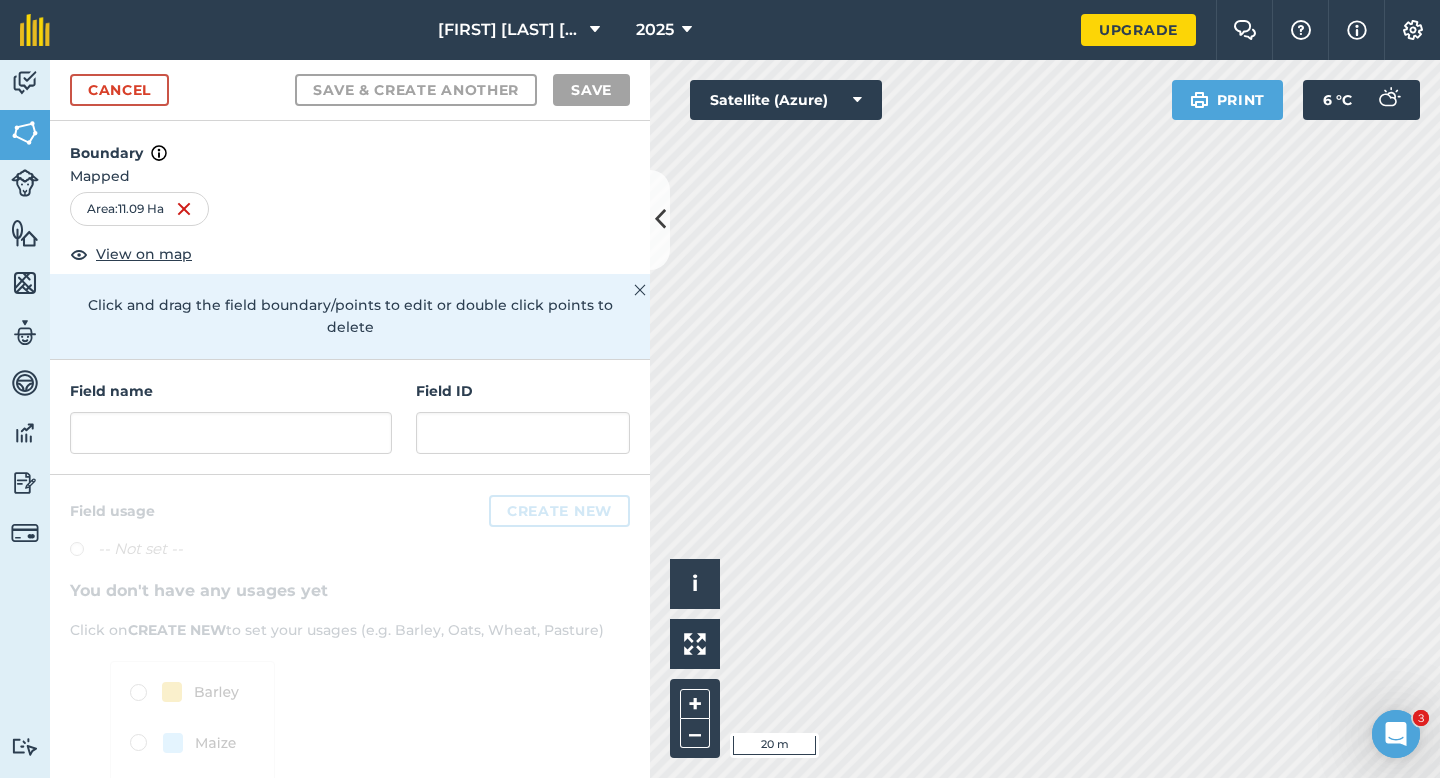 click on "Field name" at bounding box center [231, 391] 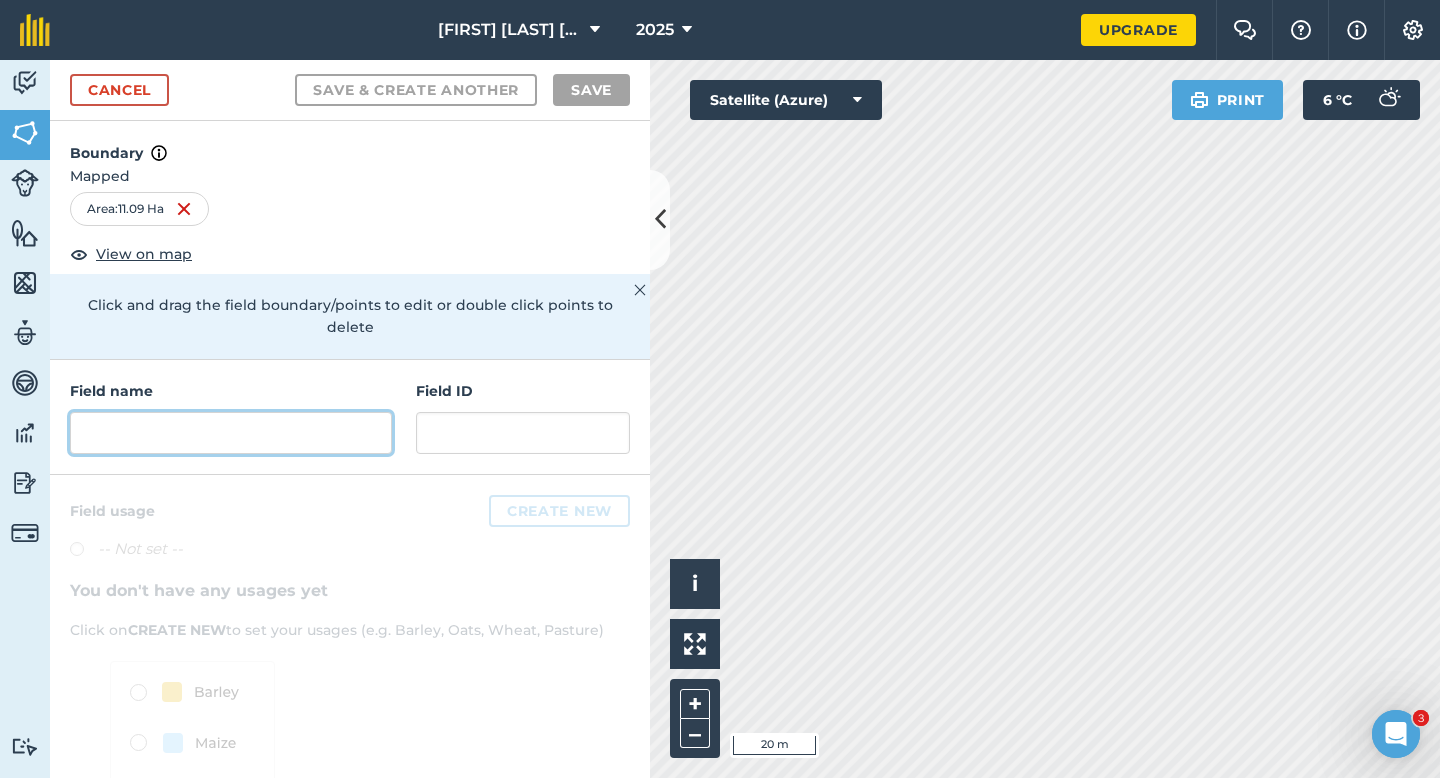 click at bounding box center [231, 433] 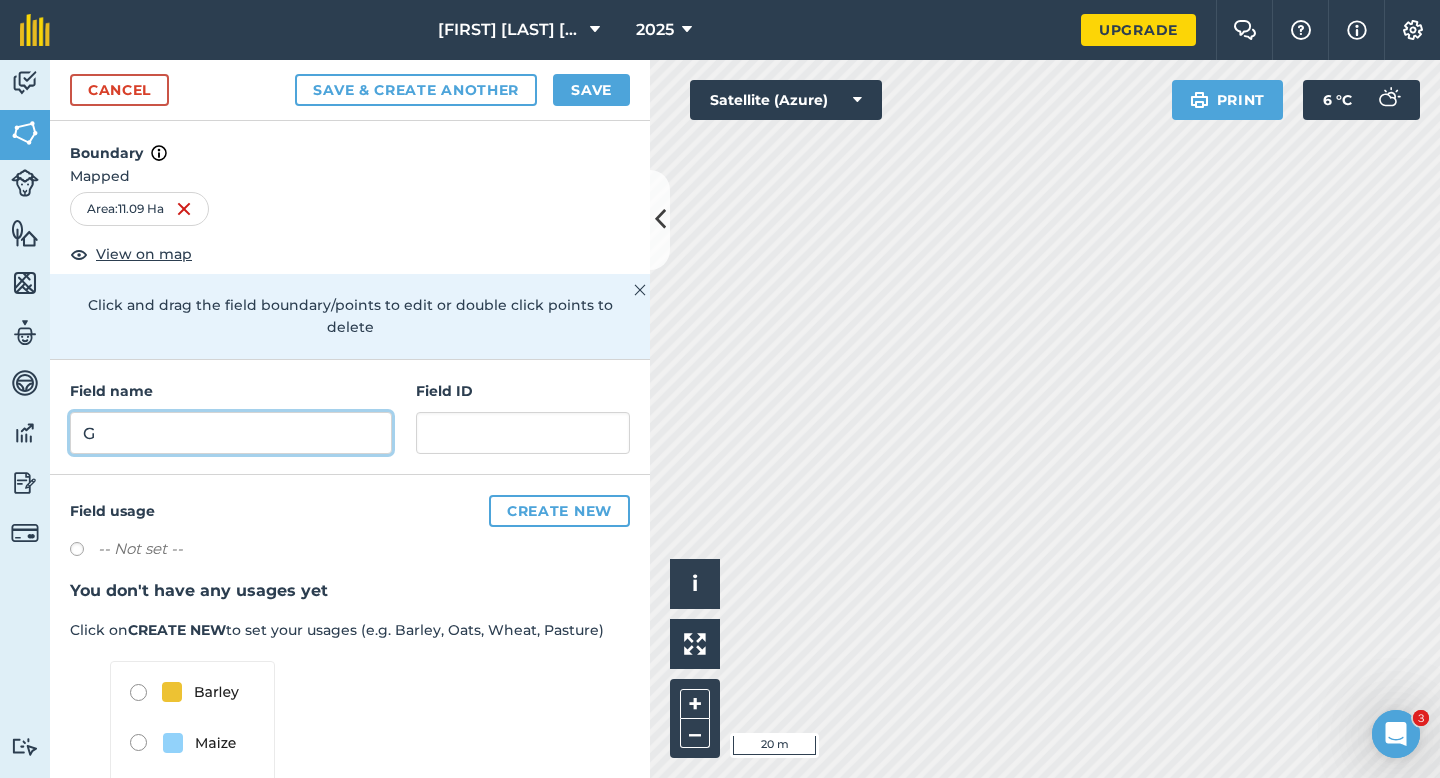 type on "G" 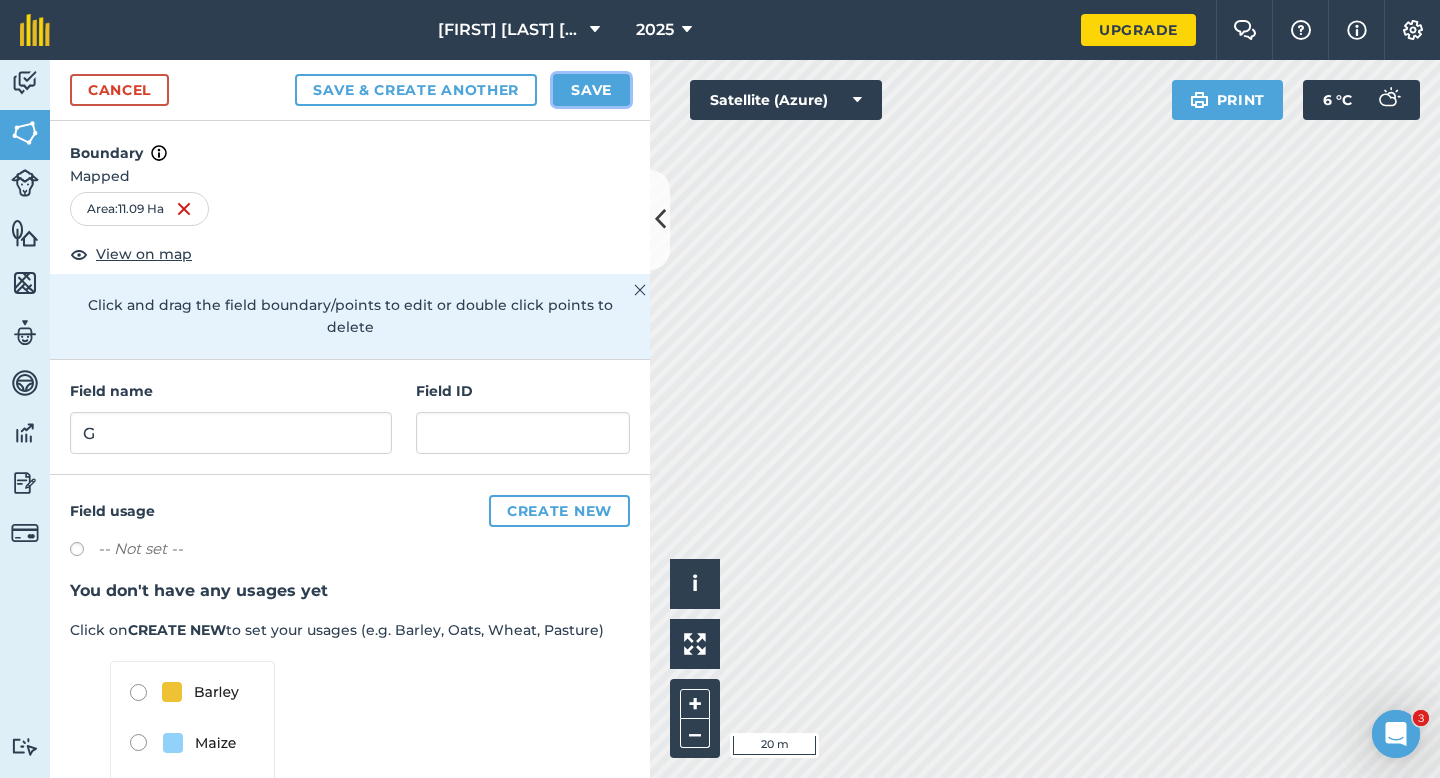 click on "Save" at bounding box center (591, 90) 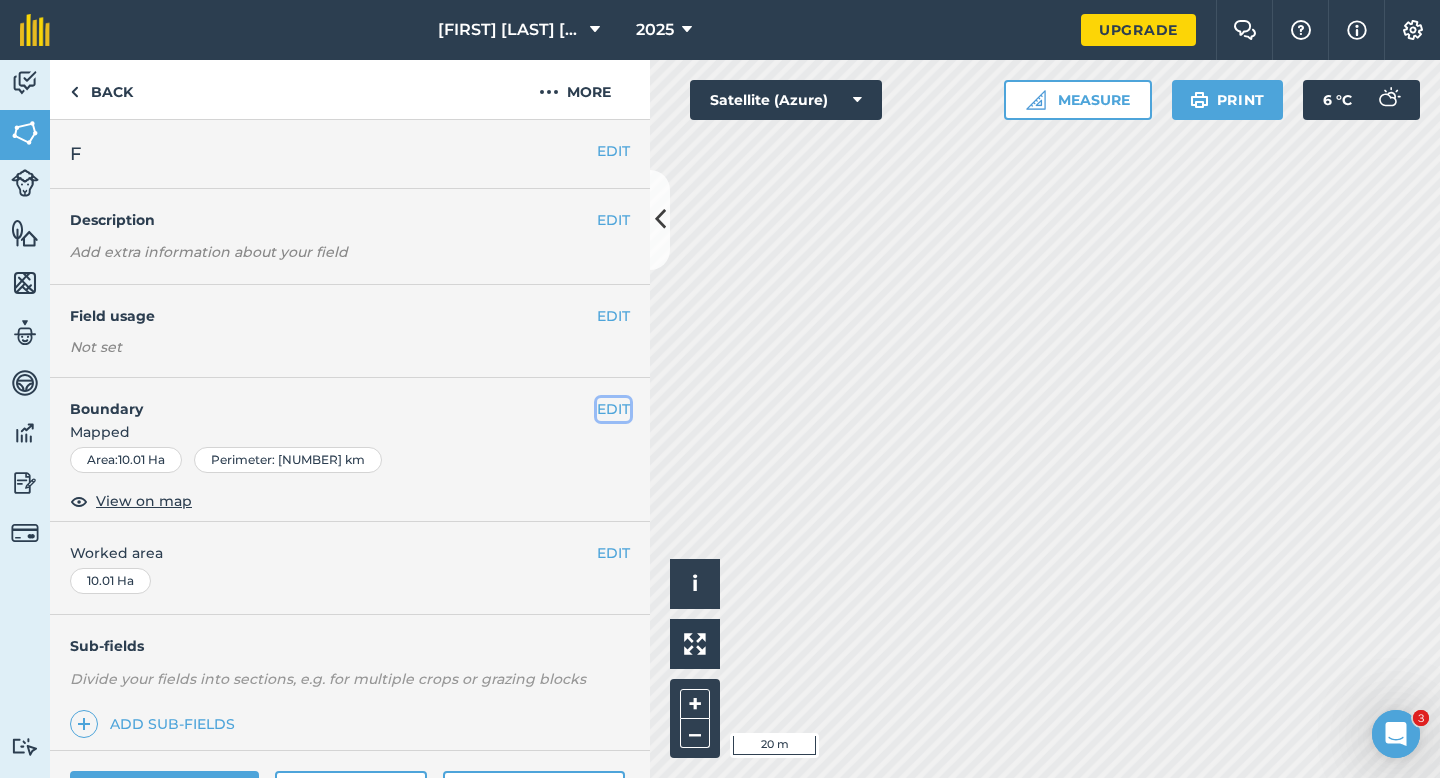 click on "EDIT" at bounding box center (613, 409) 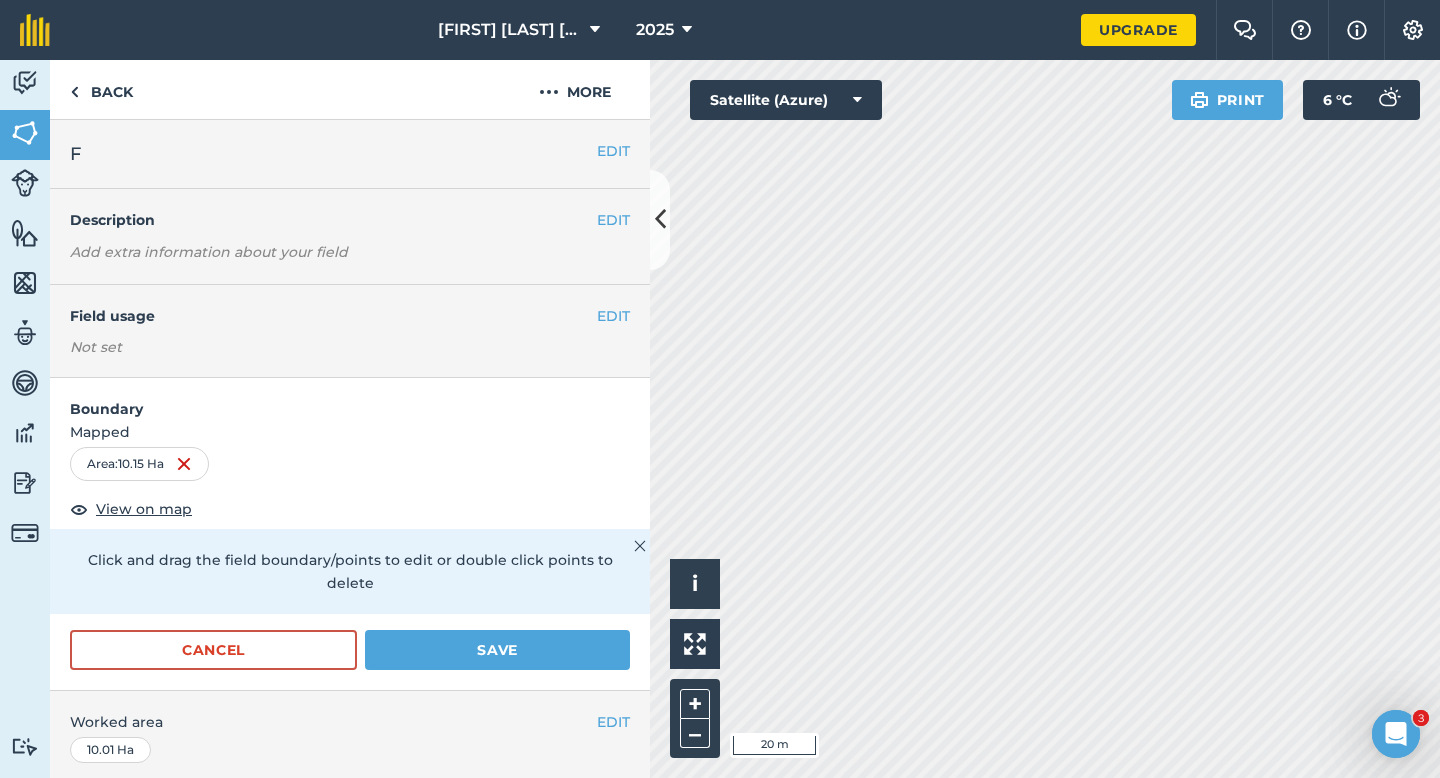 click on "EDIT Worked area 10.01   Ha" at bounding box center (350, 737) 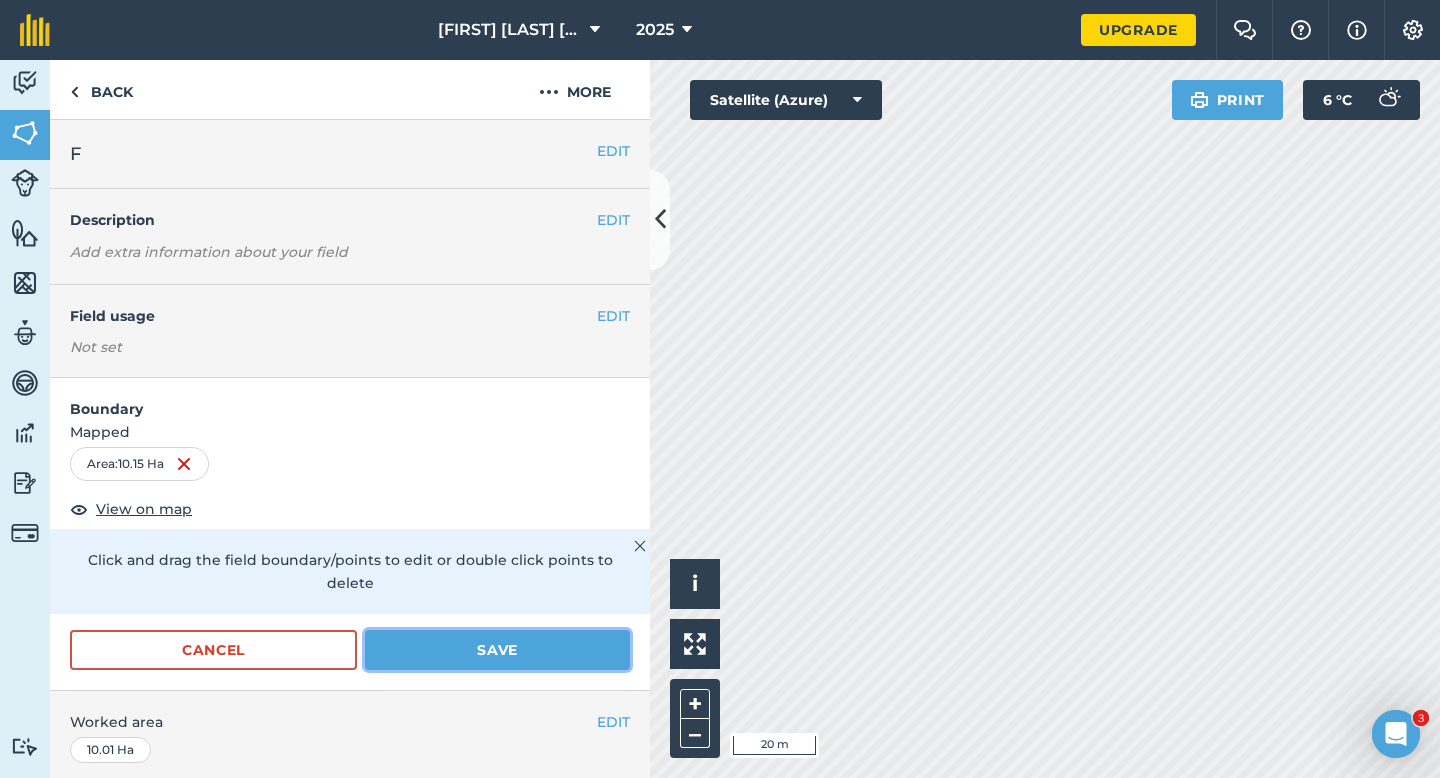 click on "Save" at bounding box center (497, 650) 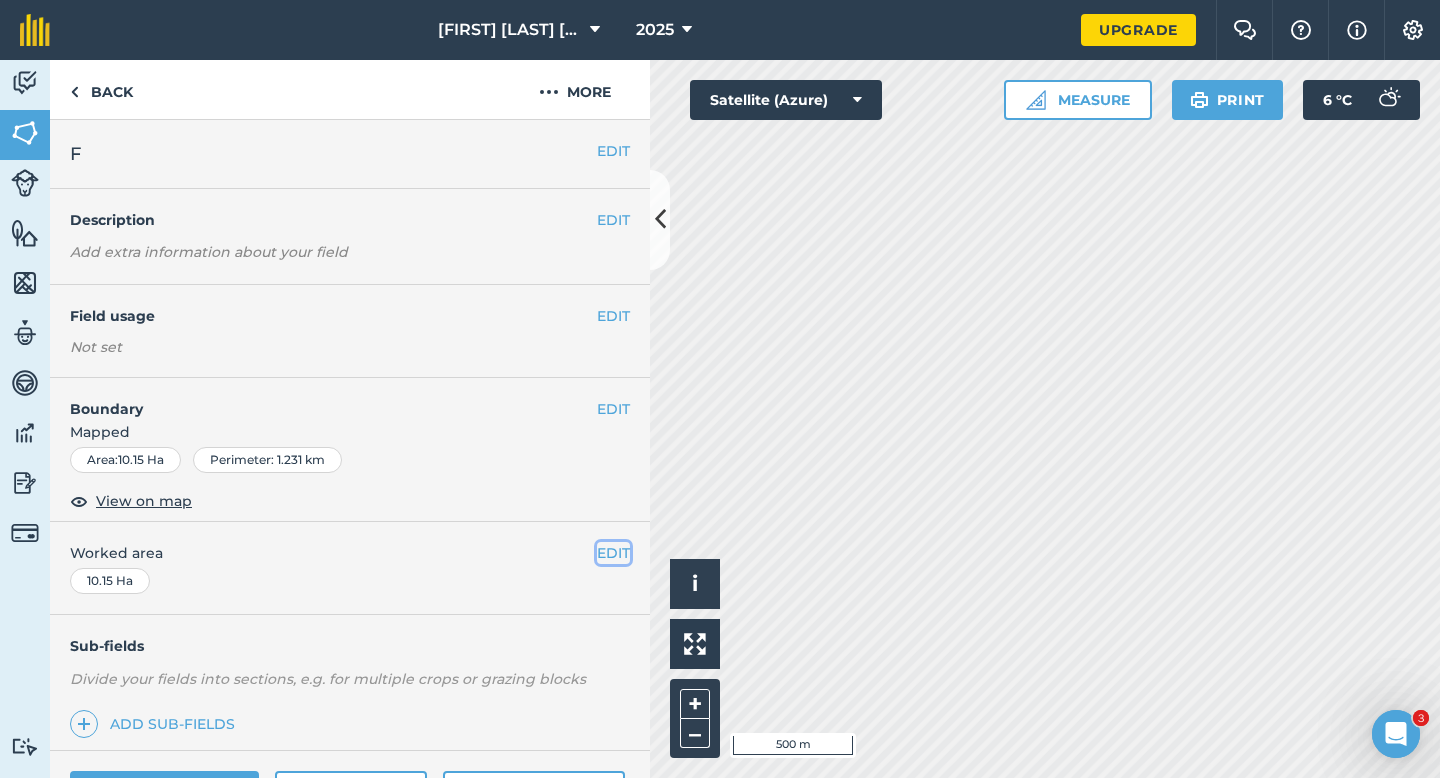 click on "EDIT" at bounding box center [613, 553] 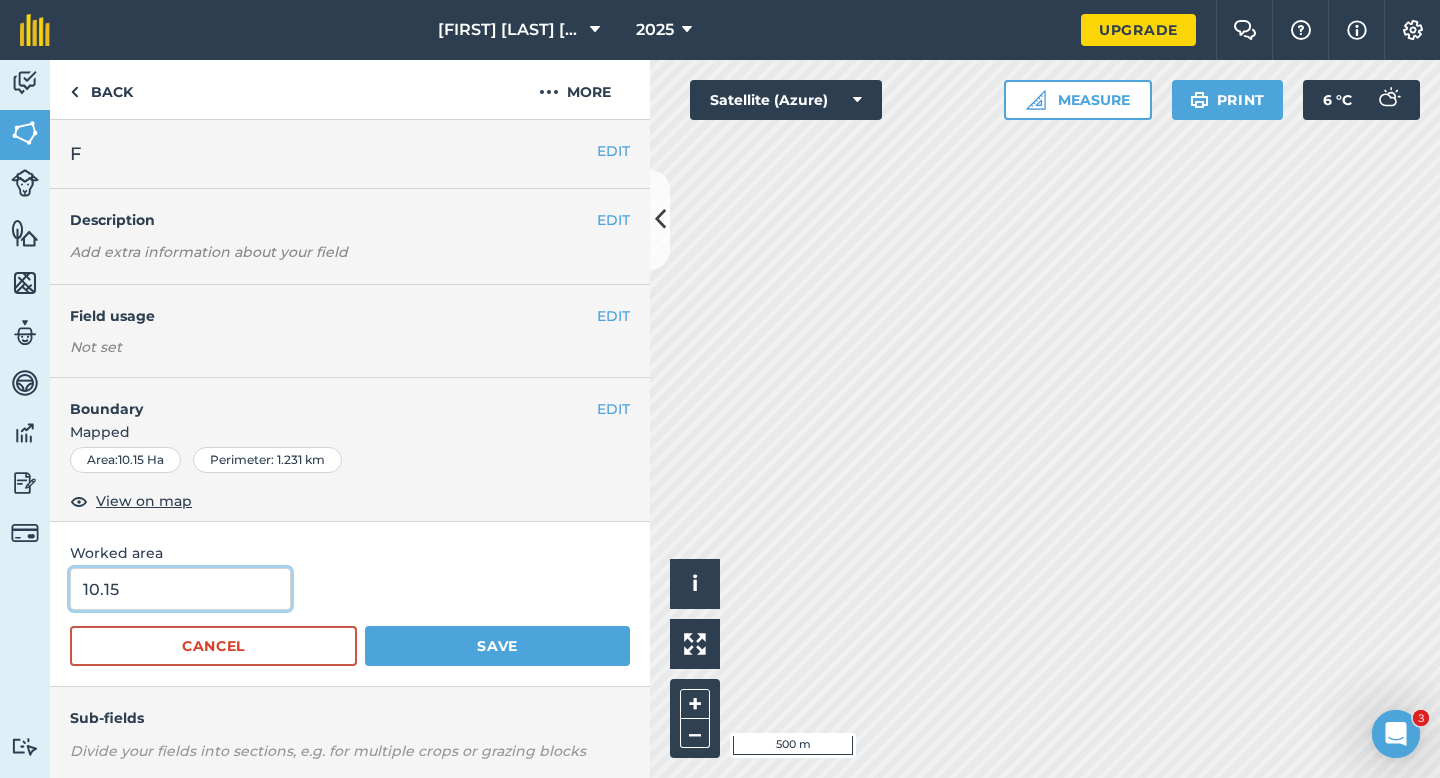click on "10.15" at bounding box center [180, 589] 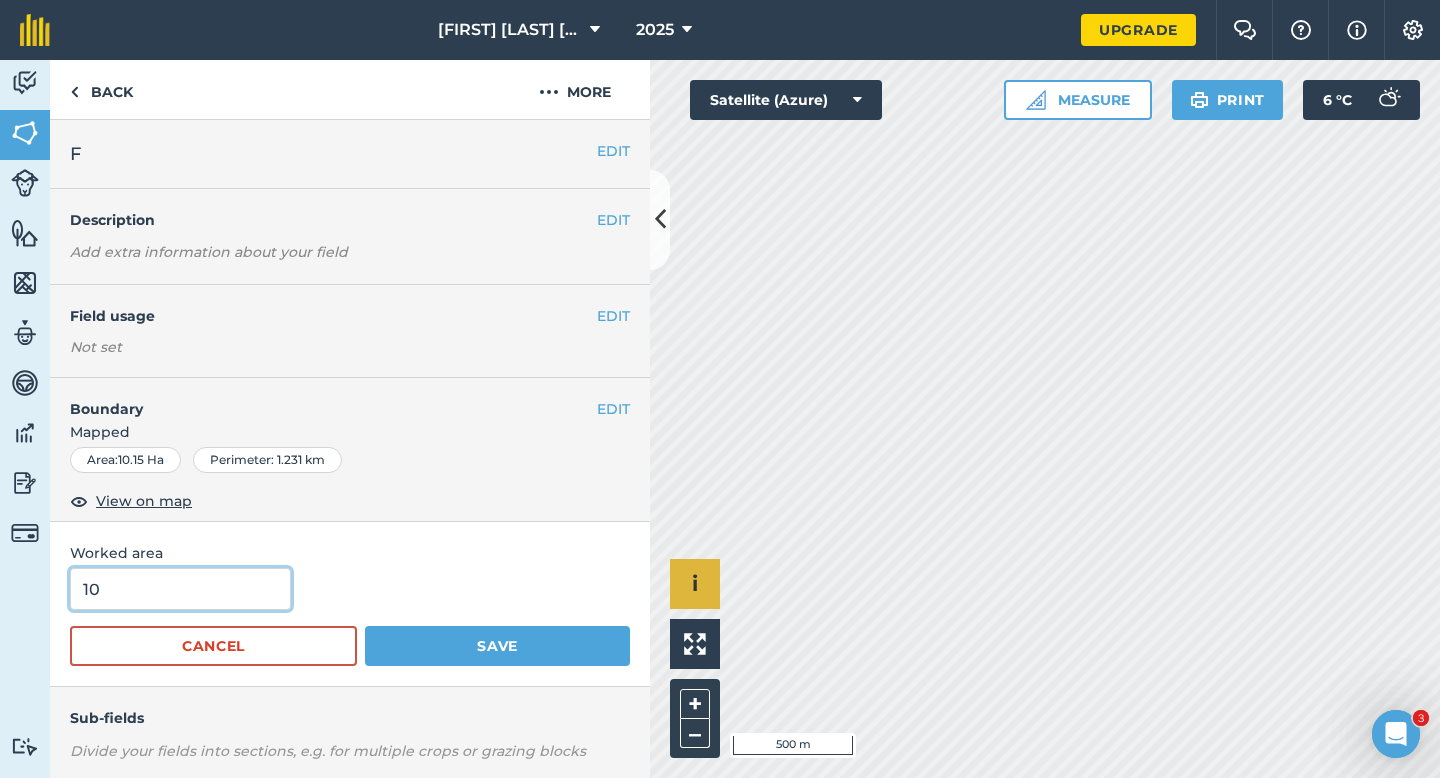 click on "Save" at bounding box center (497, 646) 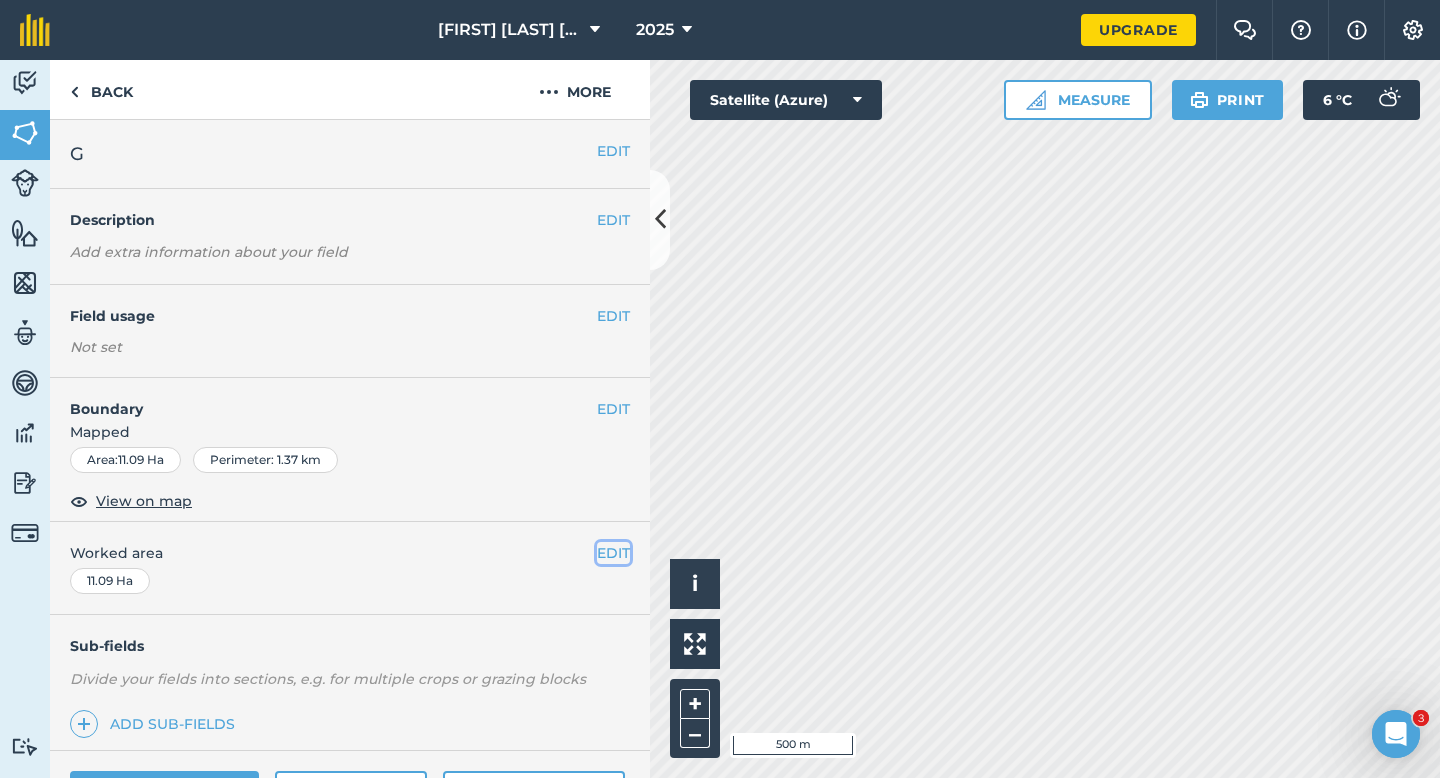 click on "EDIT" at bounding box center (613, 553) 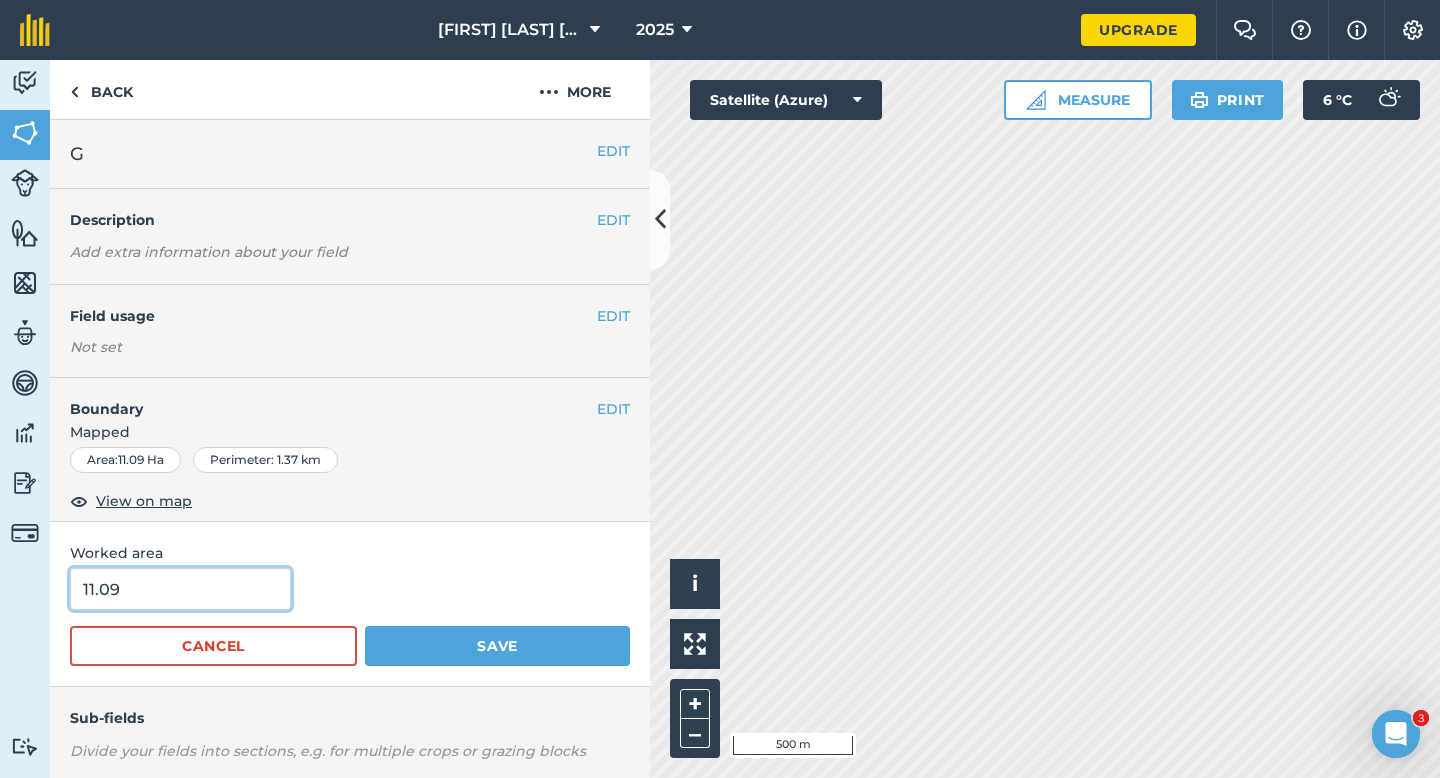 click on "11.09" at bounding box center [180, 589] 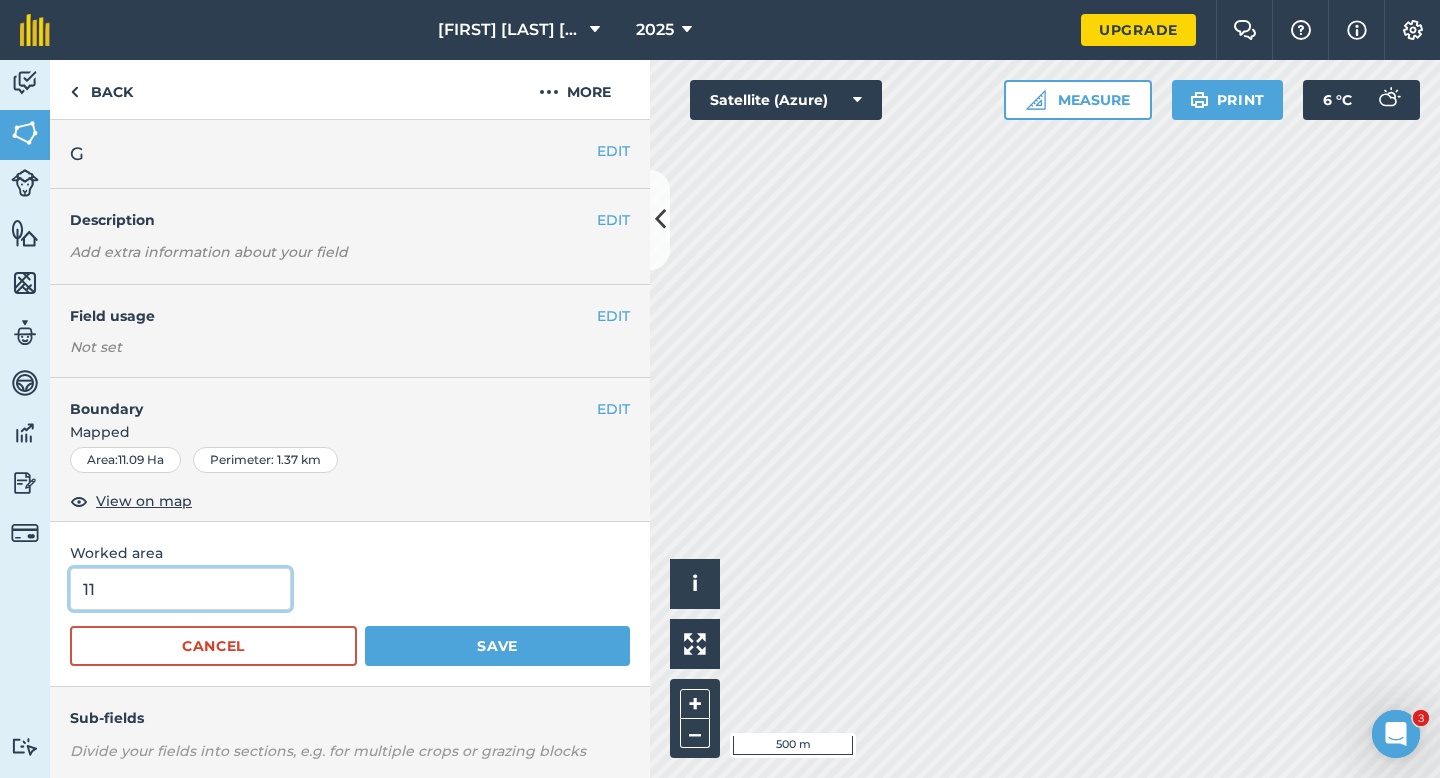 click on "Save" at bounding box center (497, 646) 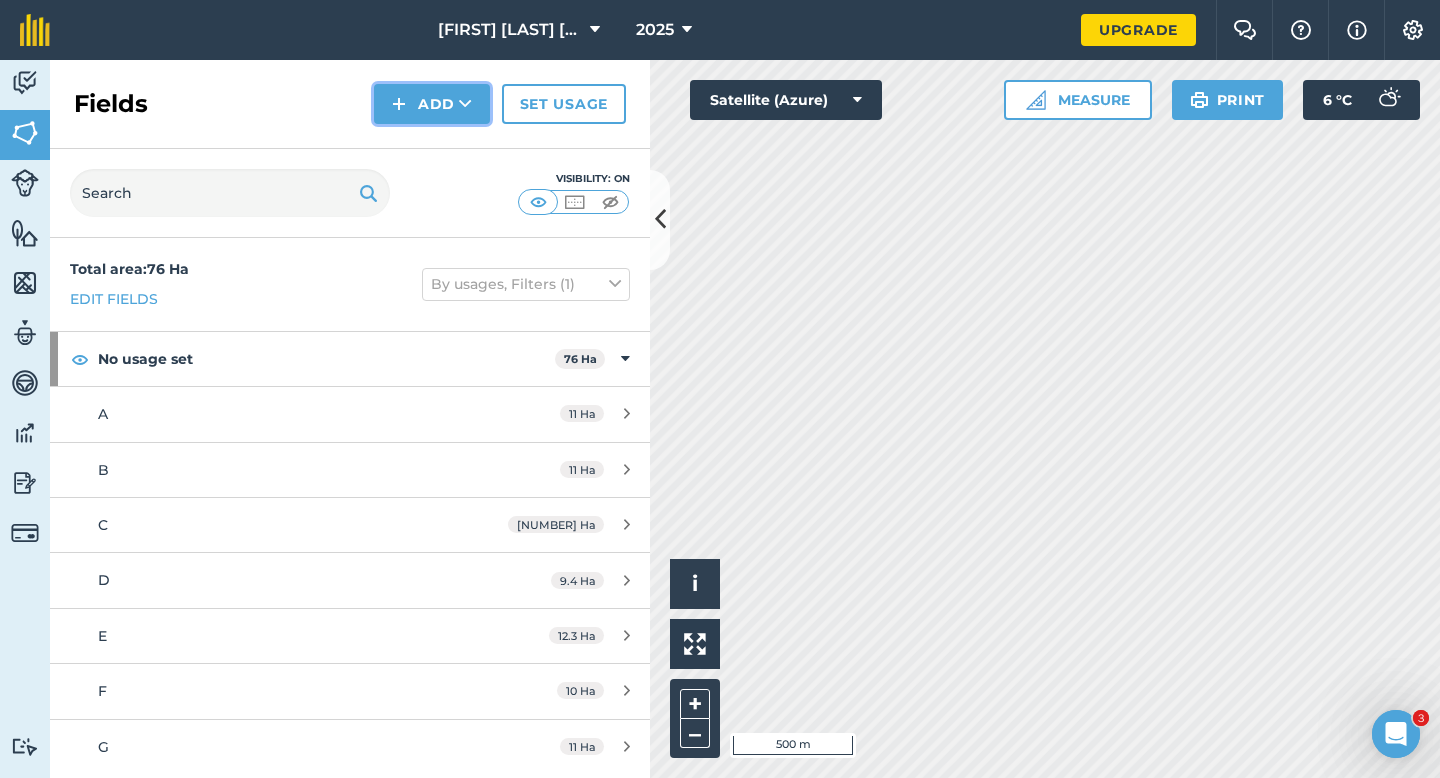 click on "Add" at bounding box center (432, 104) 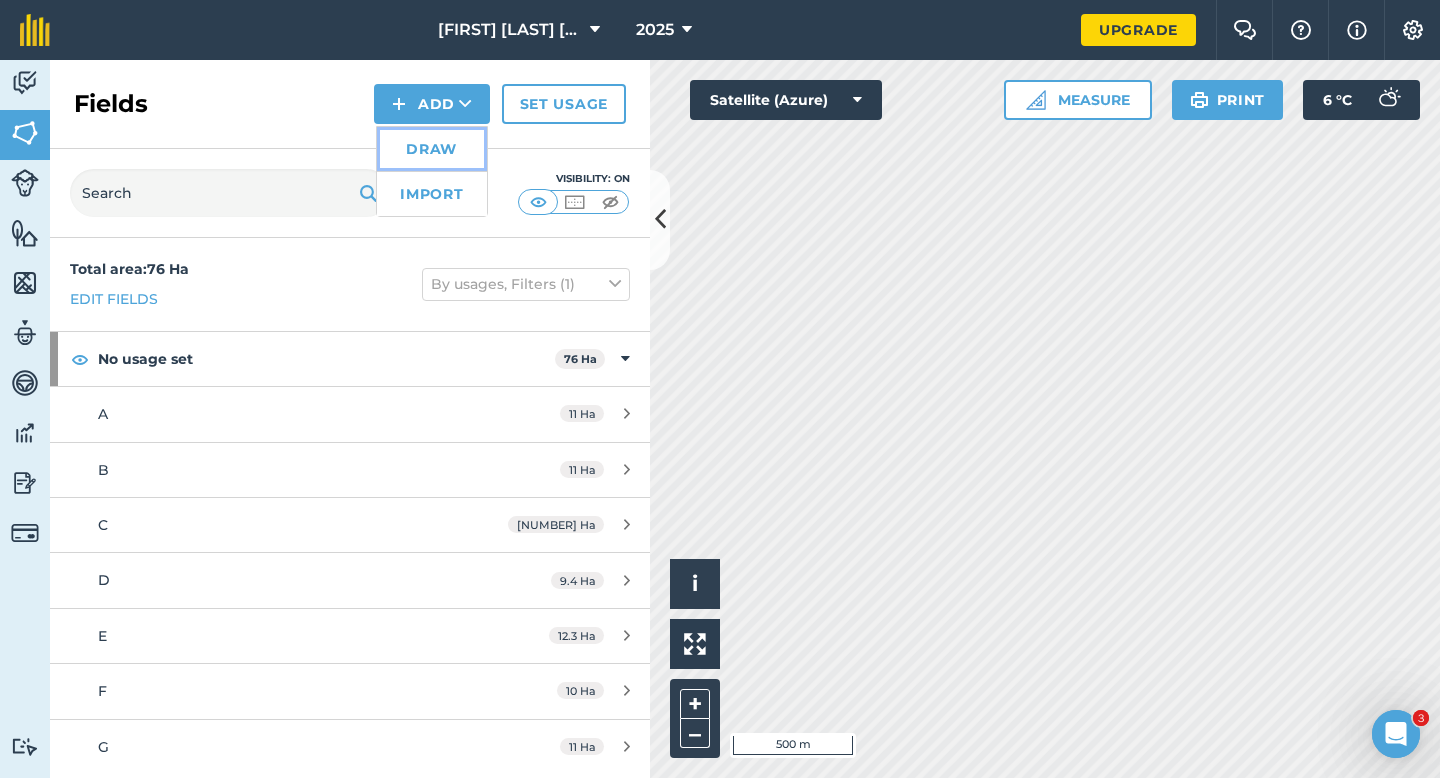 click on "Draw" at bounding box center (432, 149) 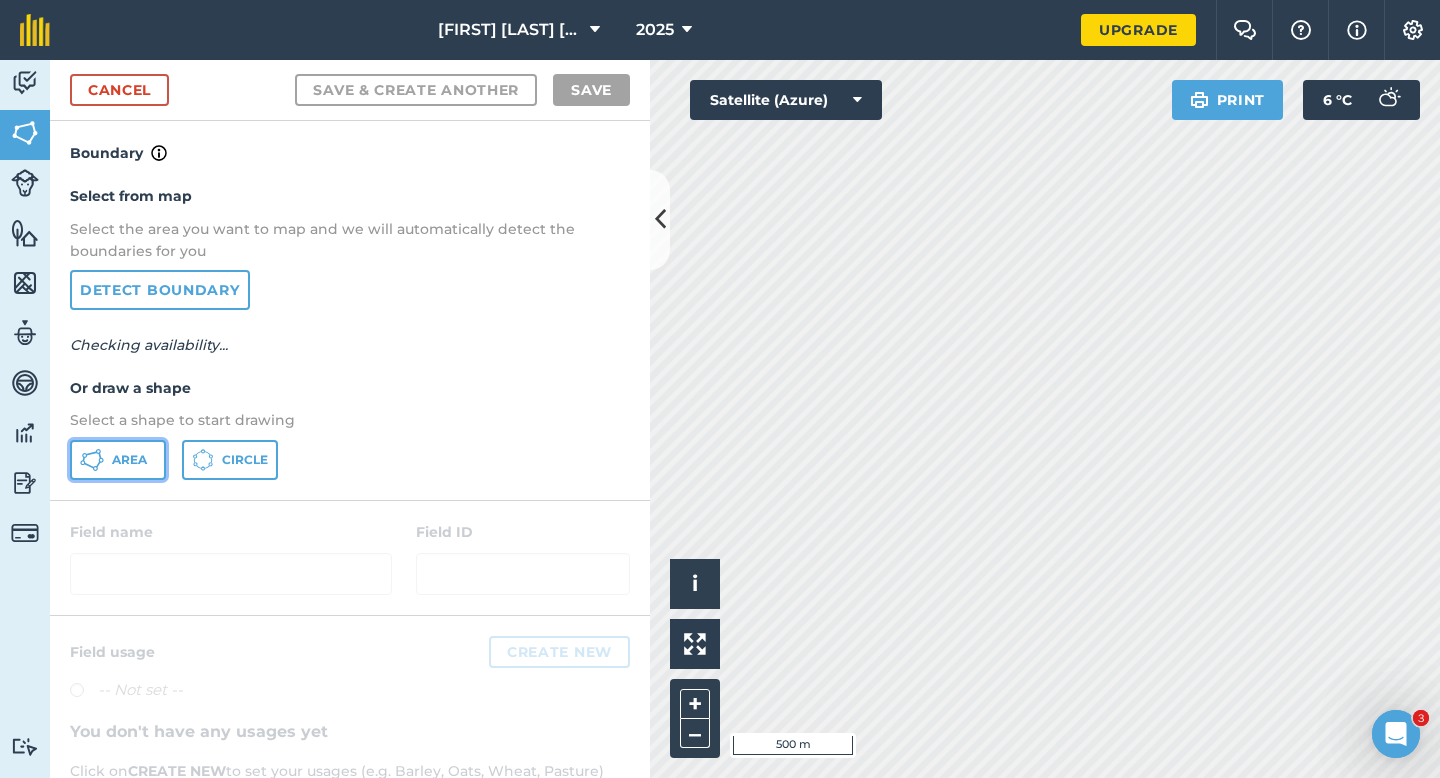 click 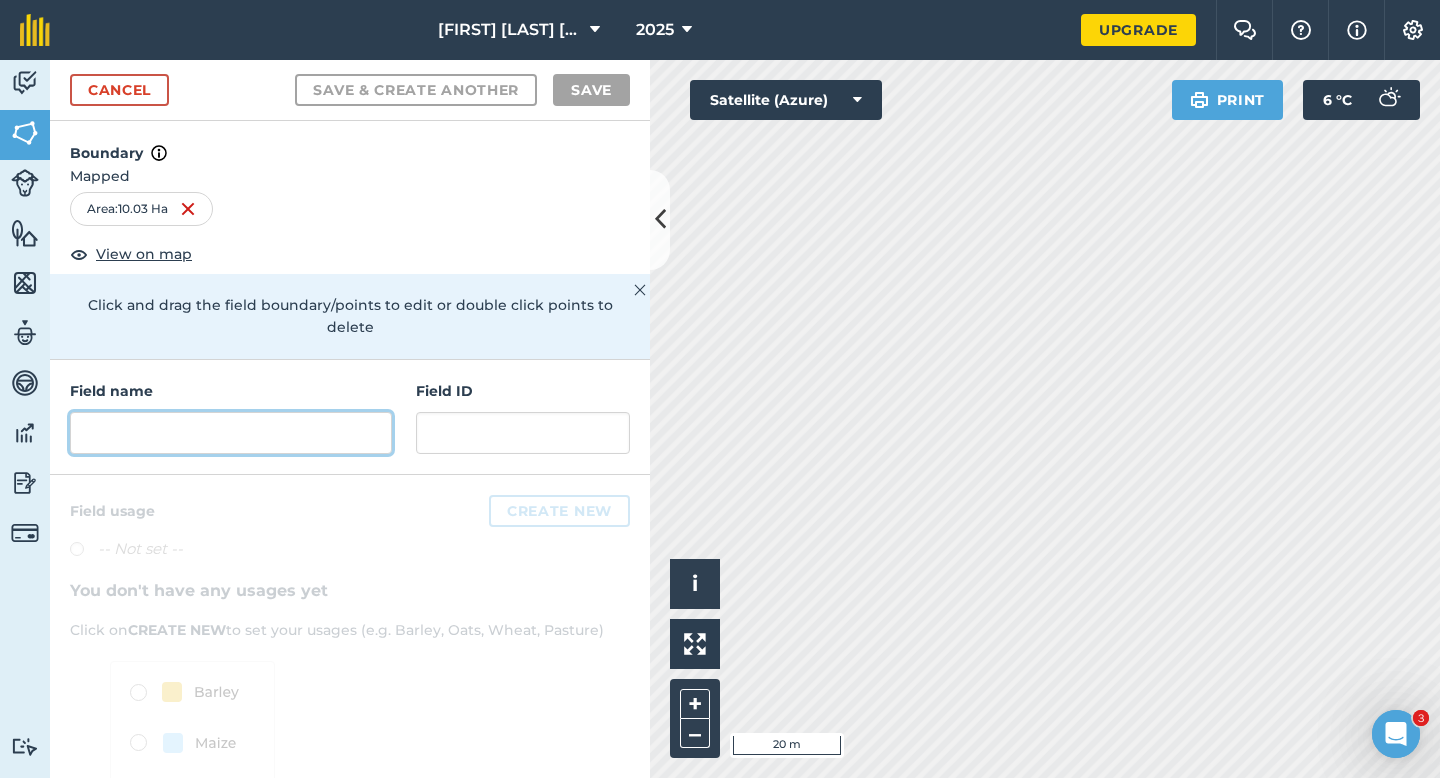 click at bounding box center [231, 433] 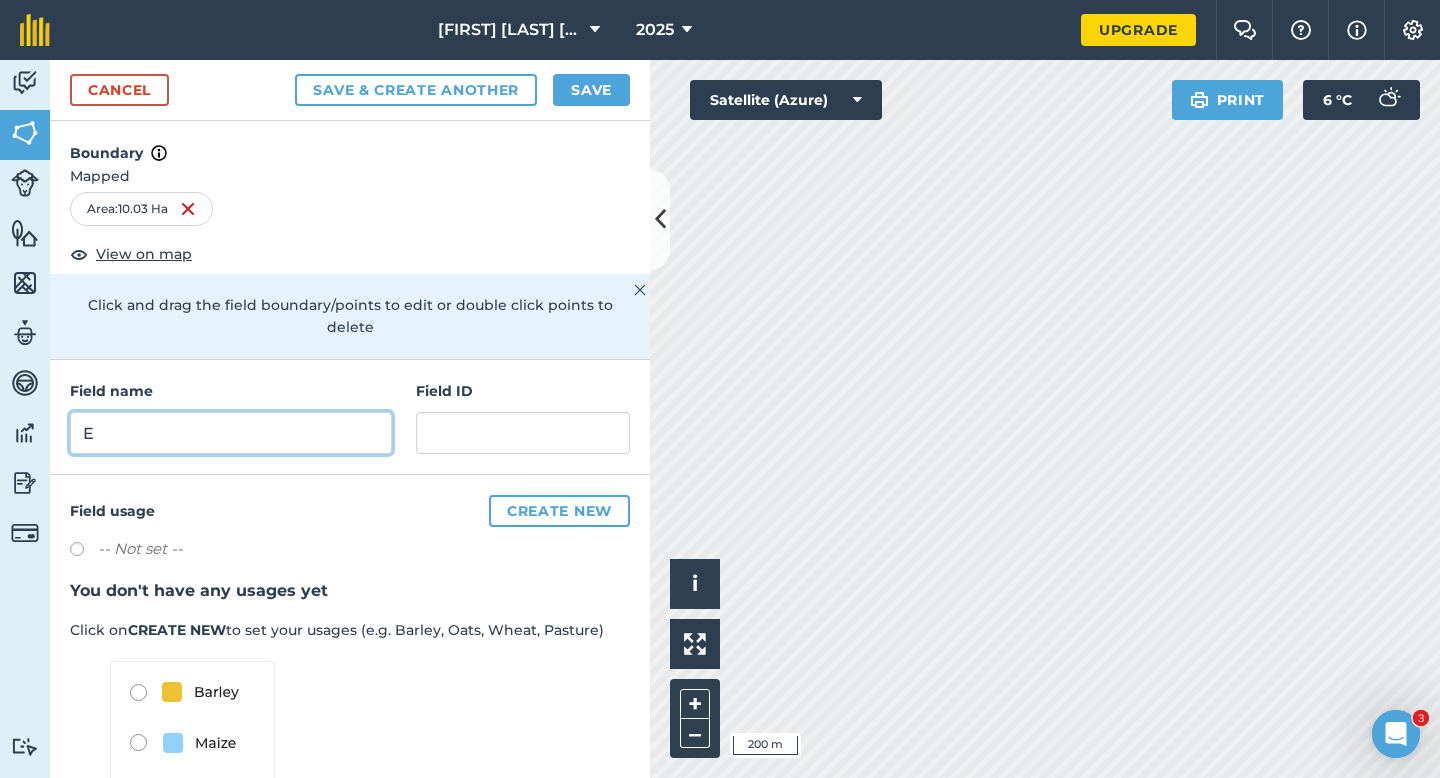 type on "E" 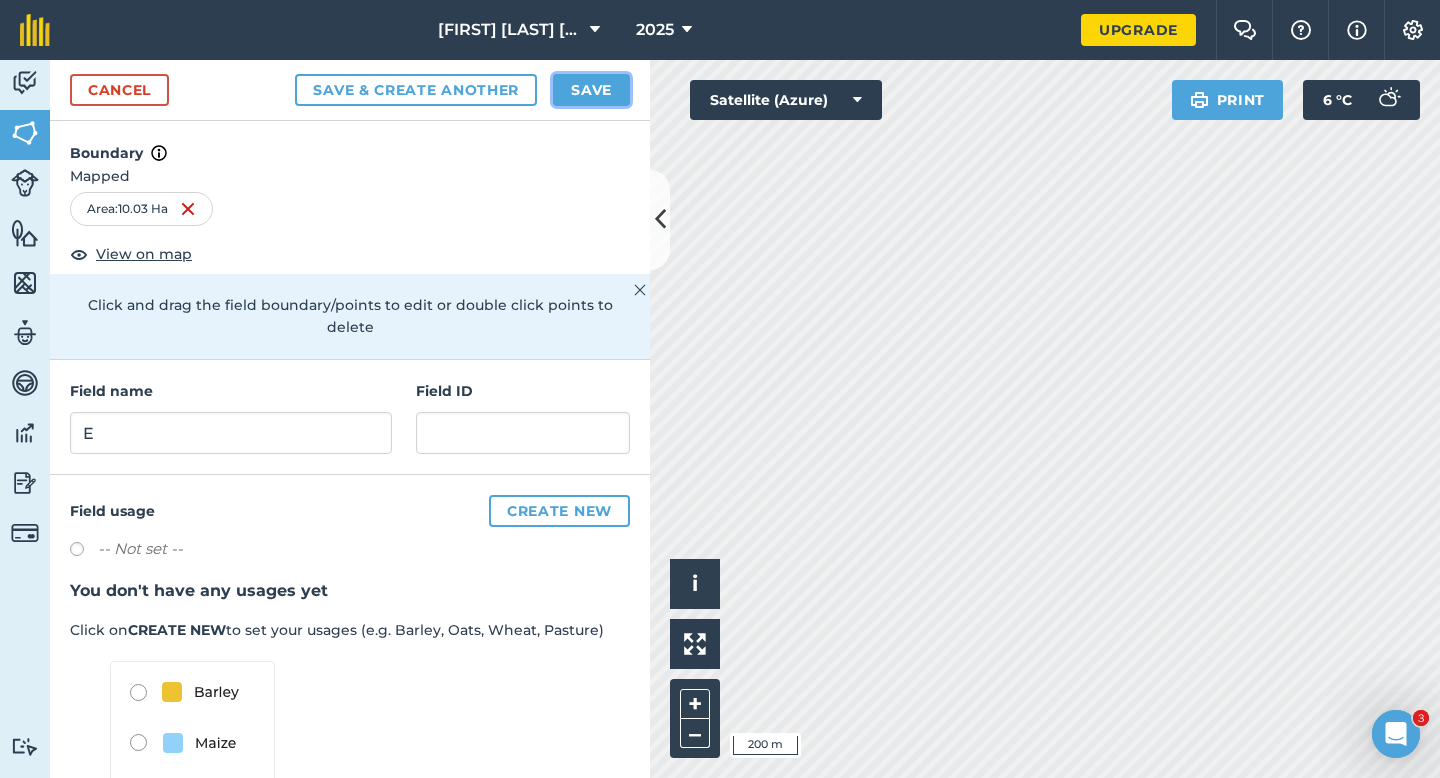click on "Save" at bounding box center [591, 90] 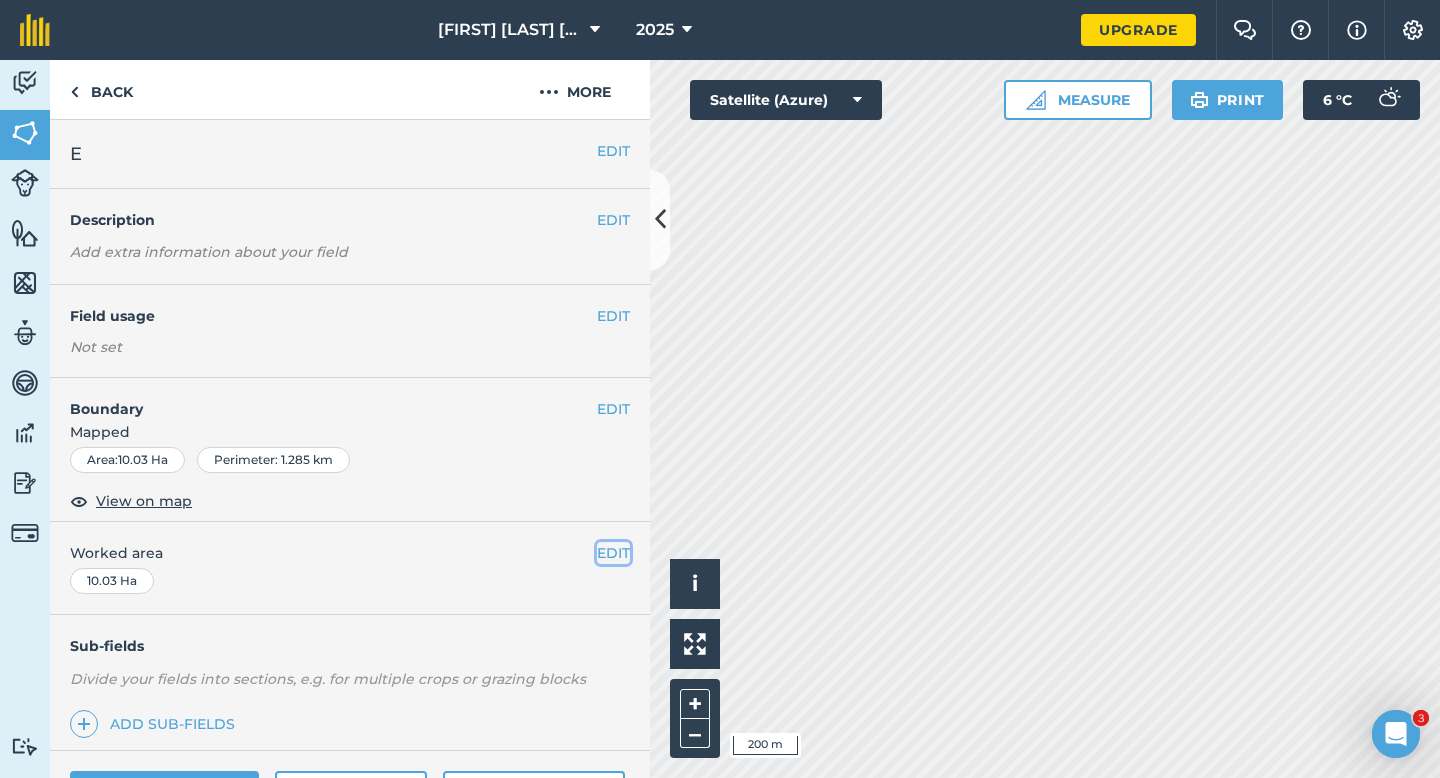 click on "EDIT" at bounding box center [613, 553] 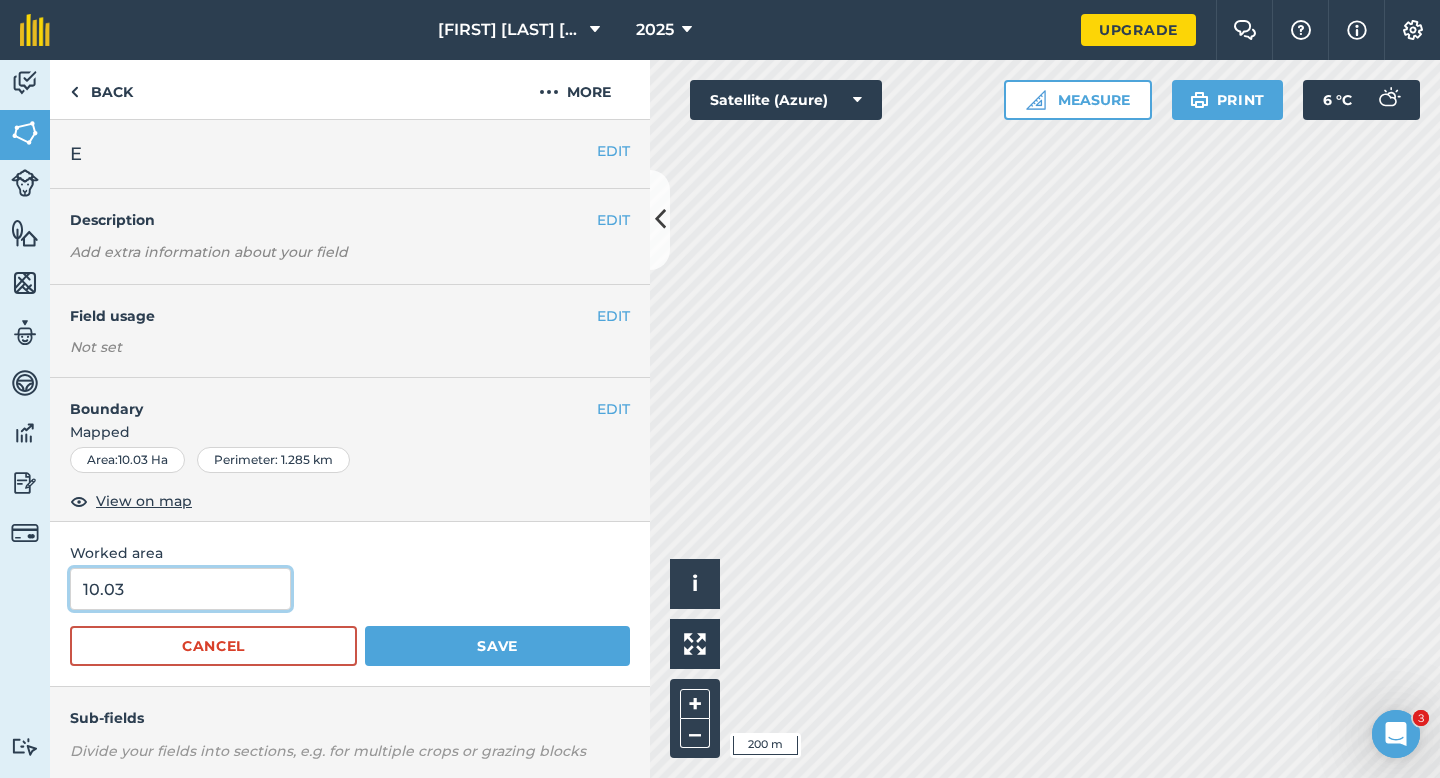 click on "10.03" at bounding box center (180, 589) 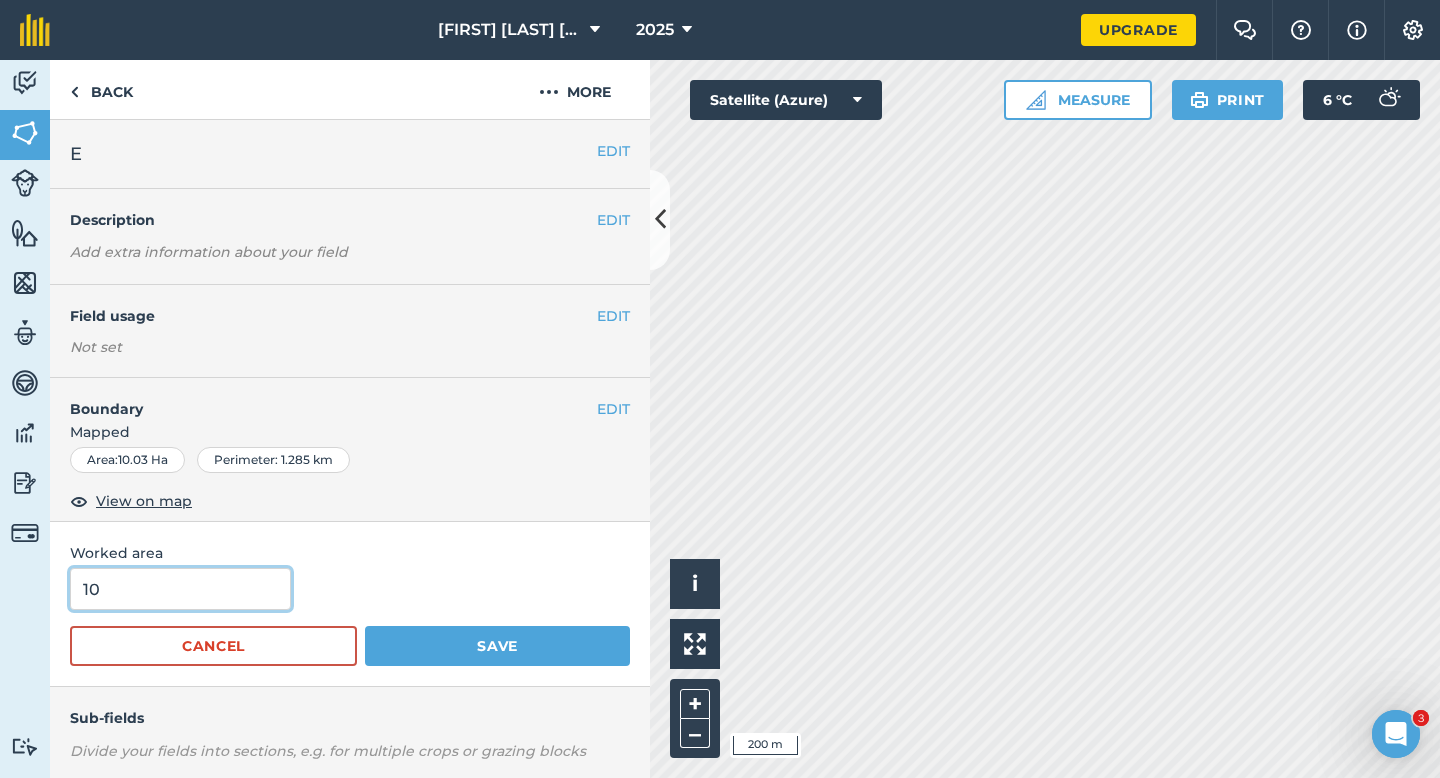 click on "Save" at bounding box center (497, 646) 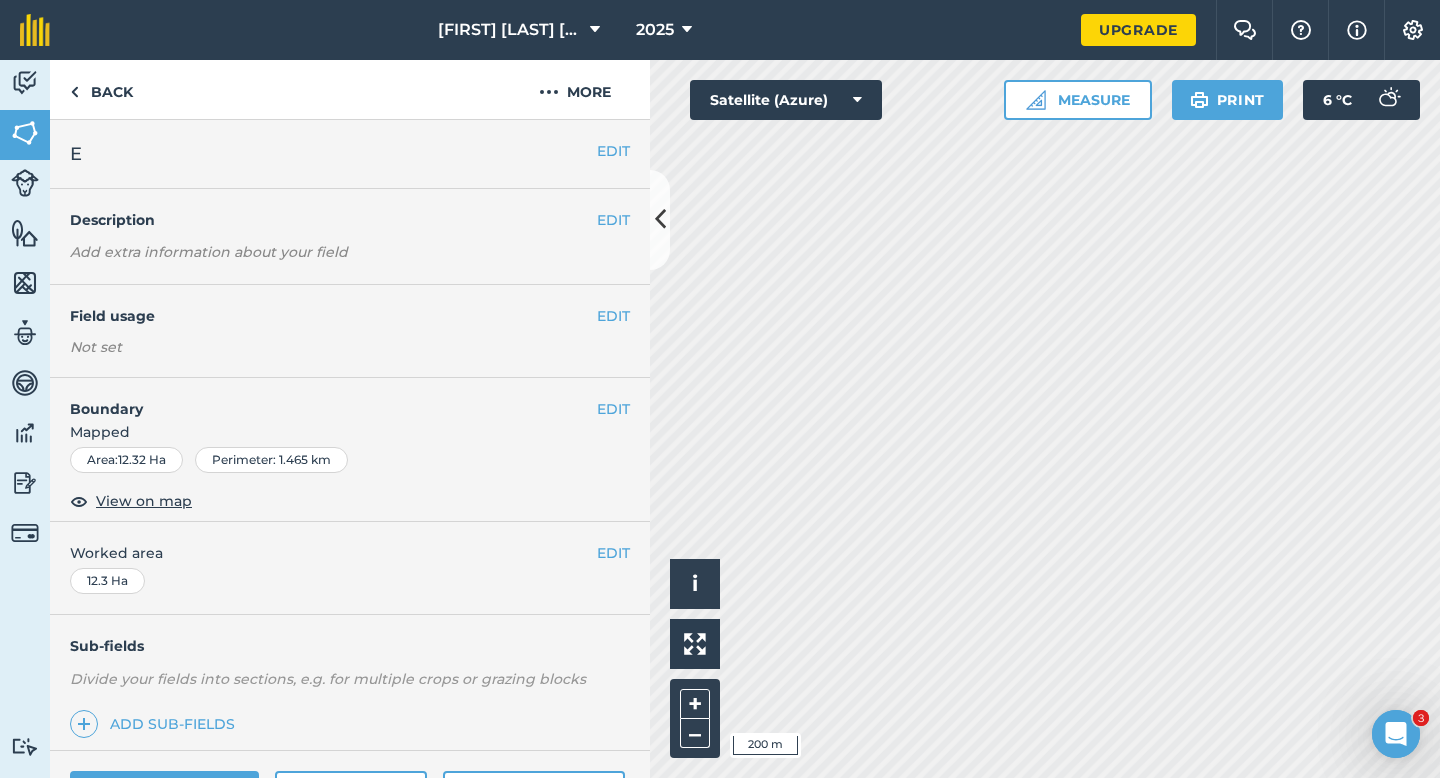 click on "EDIT E" at bounding box center (350, 154) 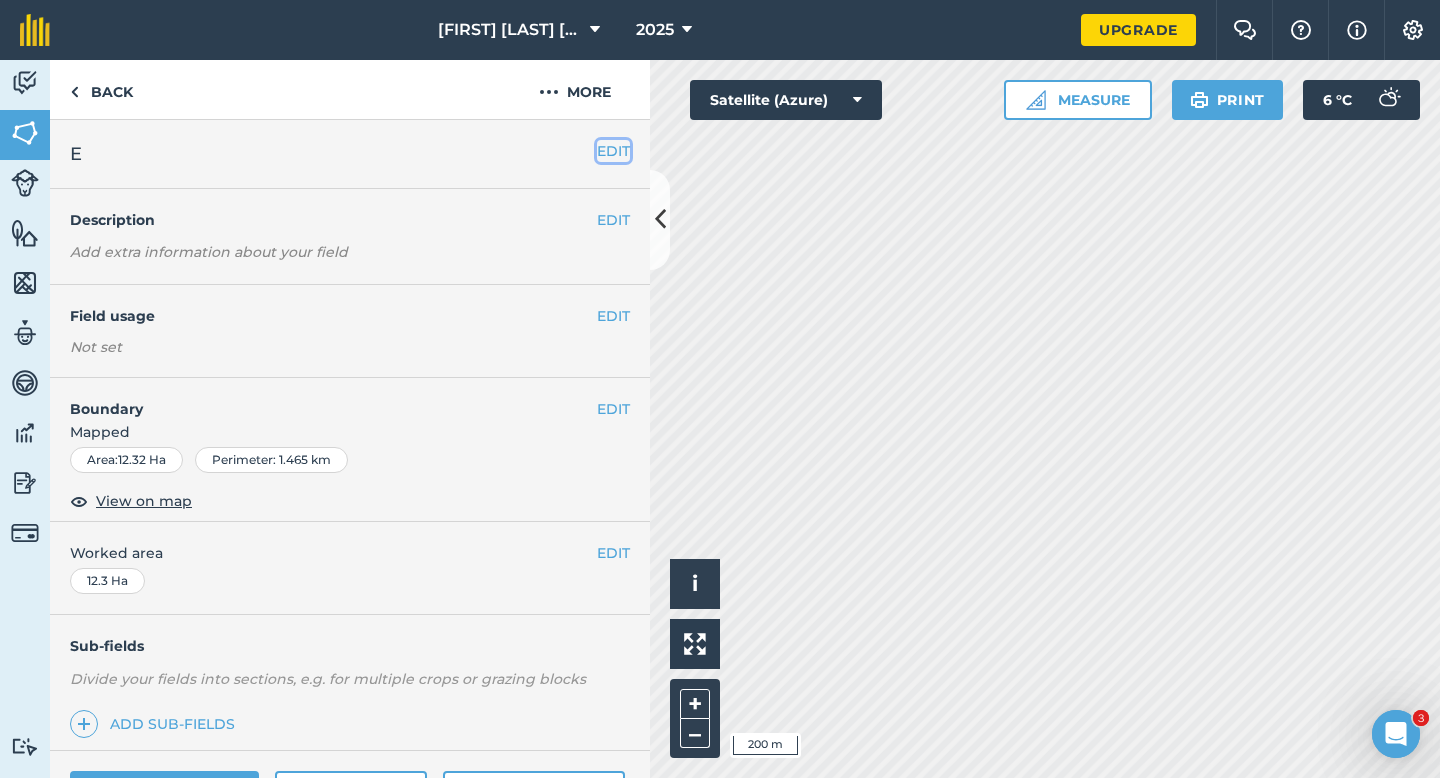 click on "EDIT" at bounding box center [613, 151] 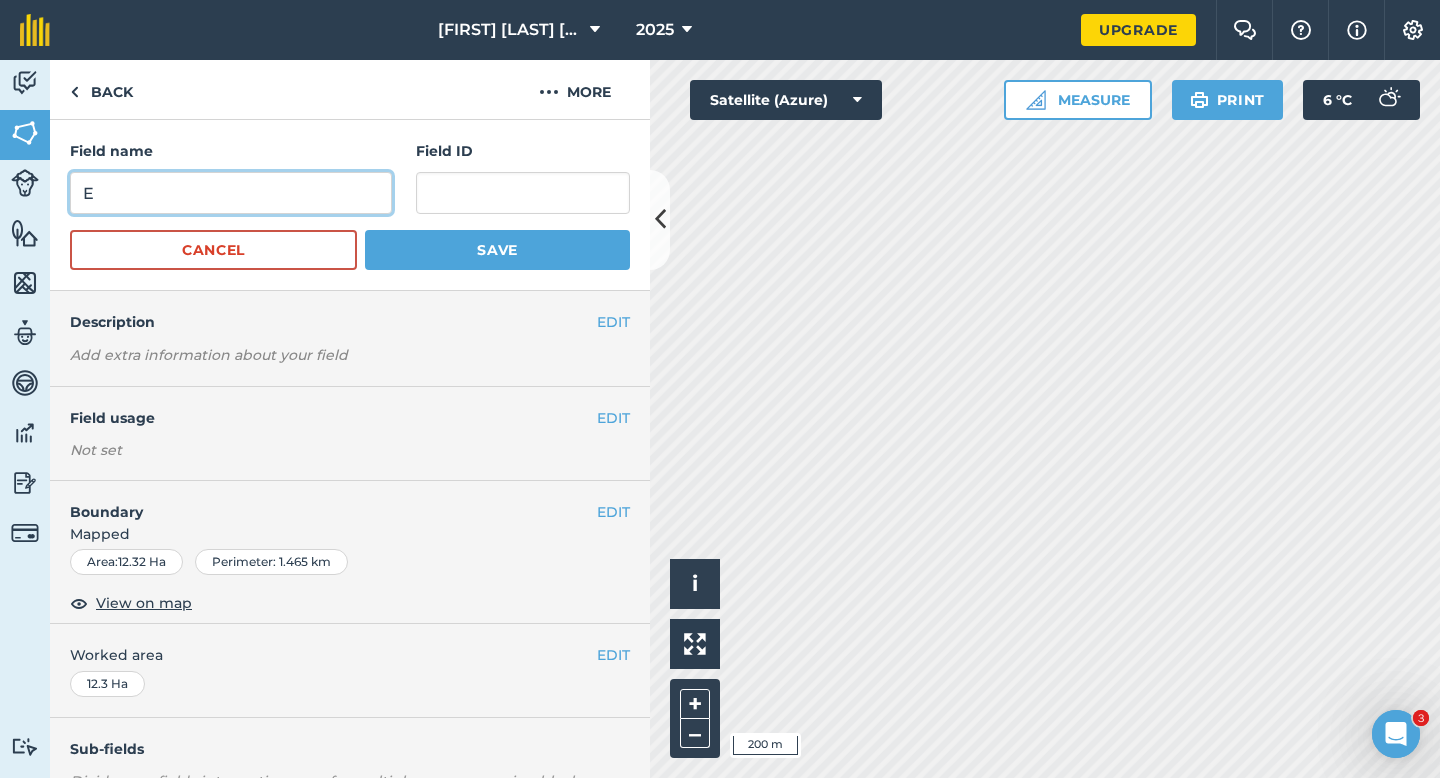 click on "E" at bounding box center [231, 193] 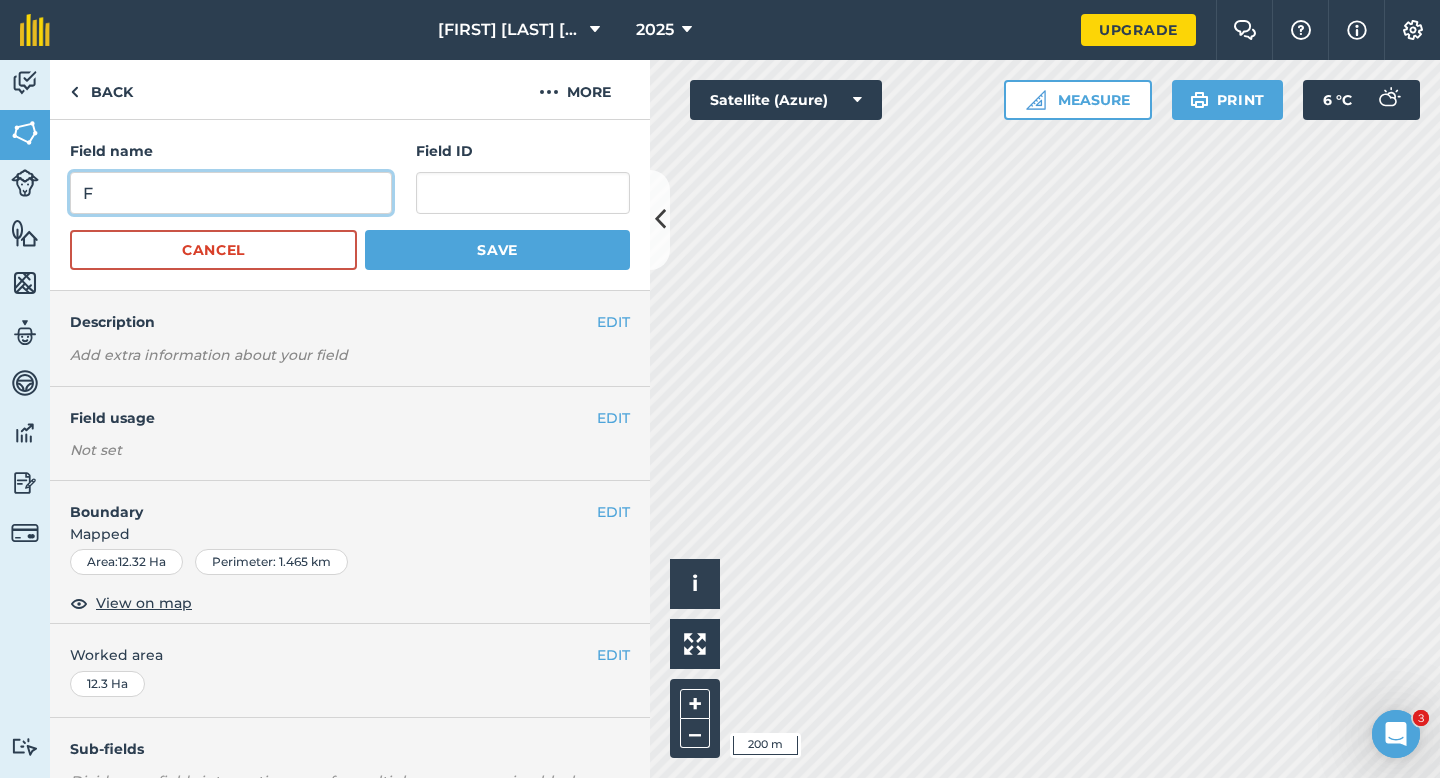 type on "F" 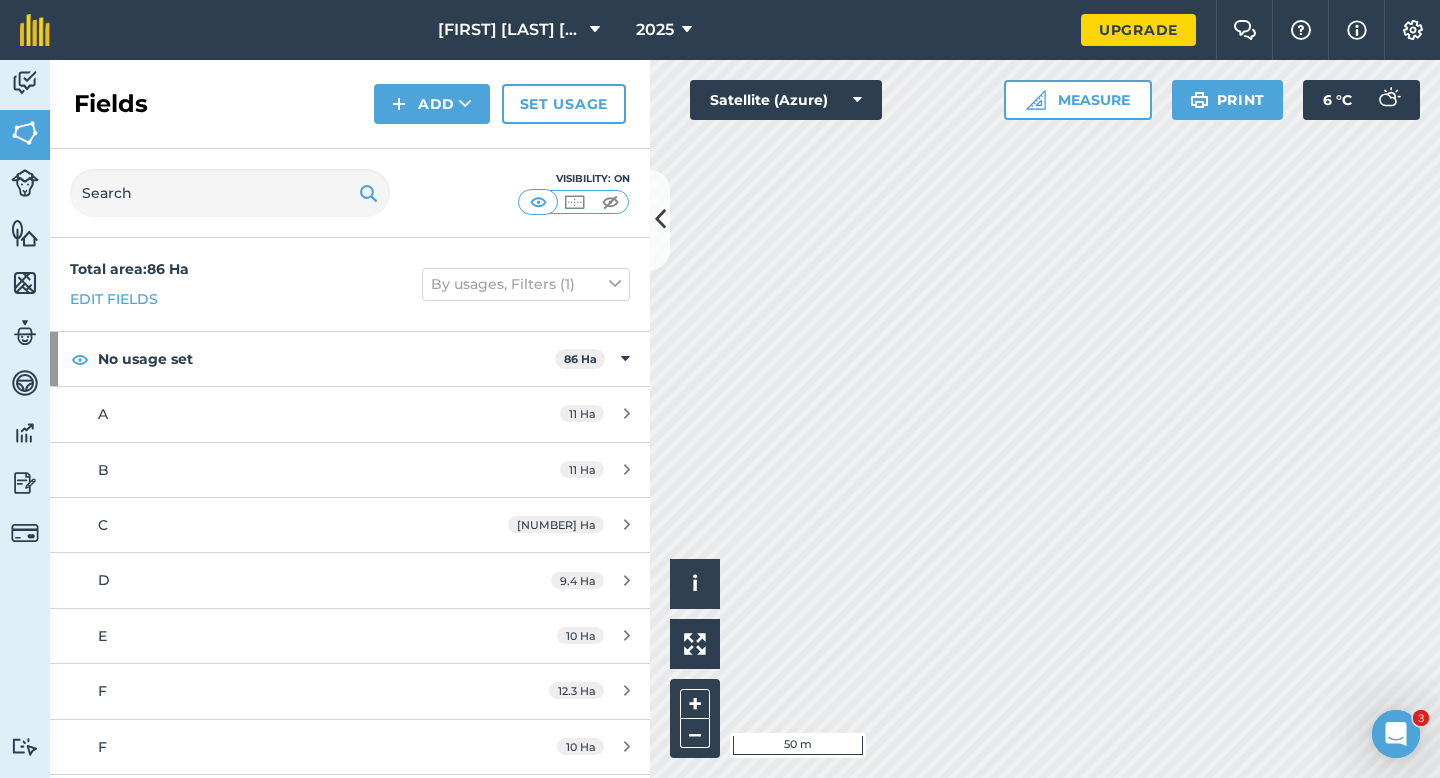 click on "Fields   Add   Set usage" at bounding box center [350, 104] 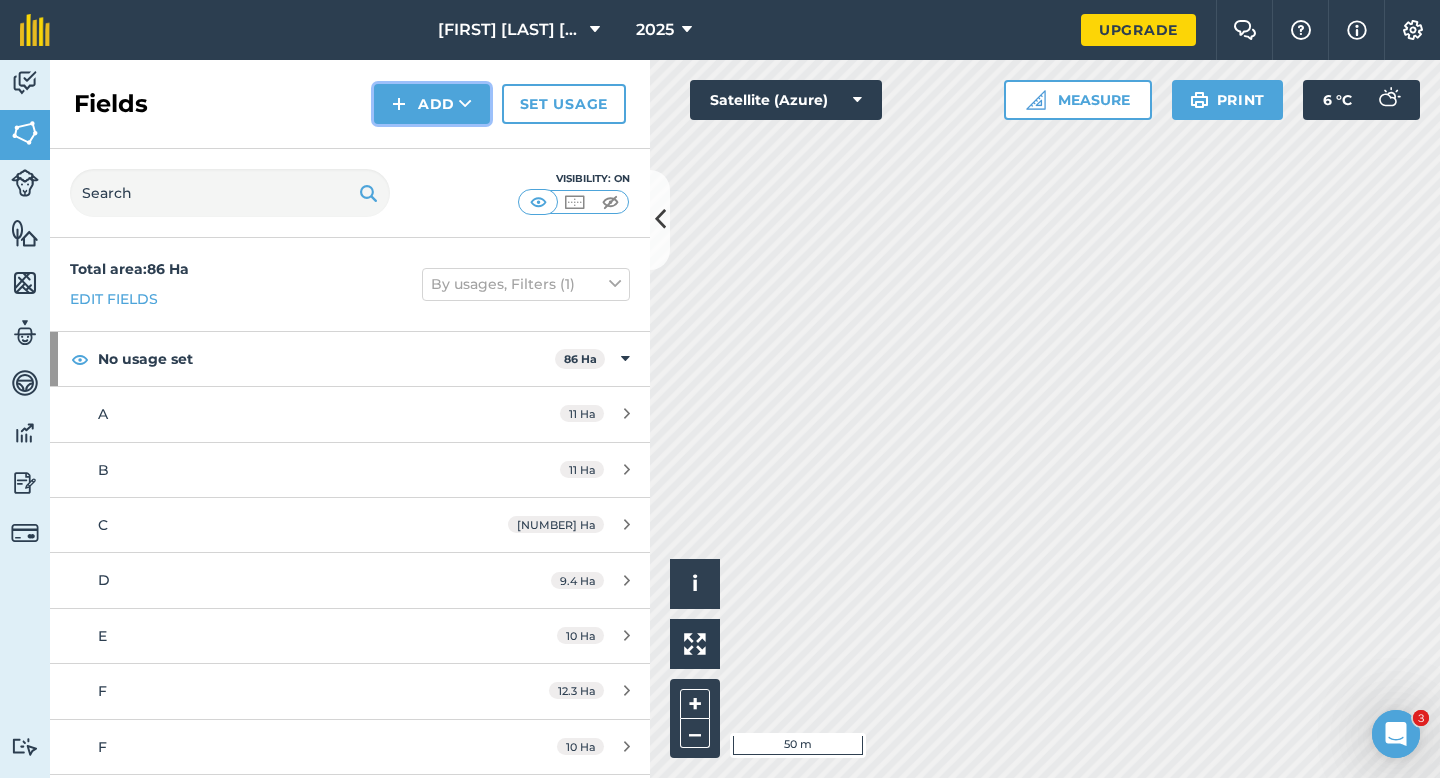 click at bounding box center (399, 104) 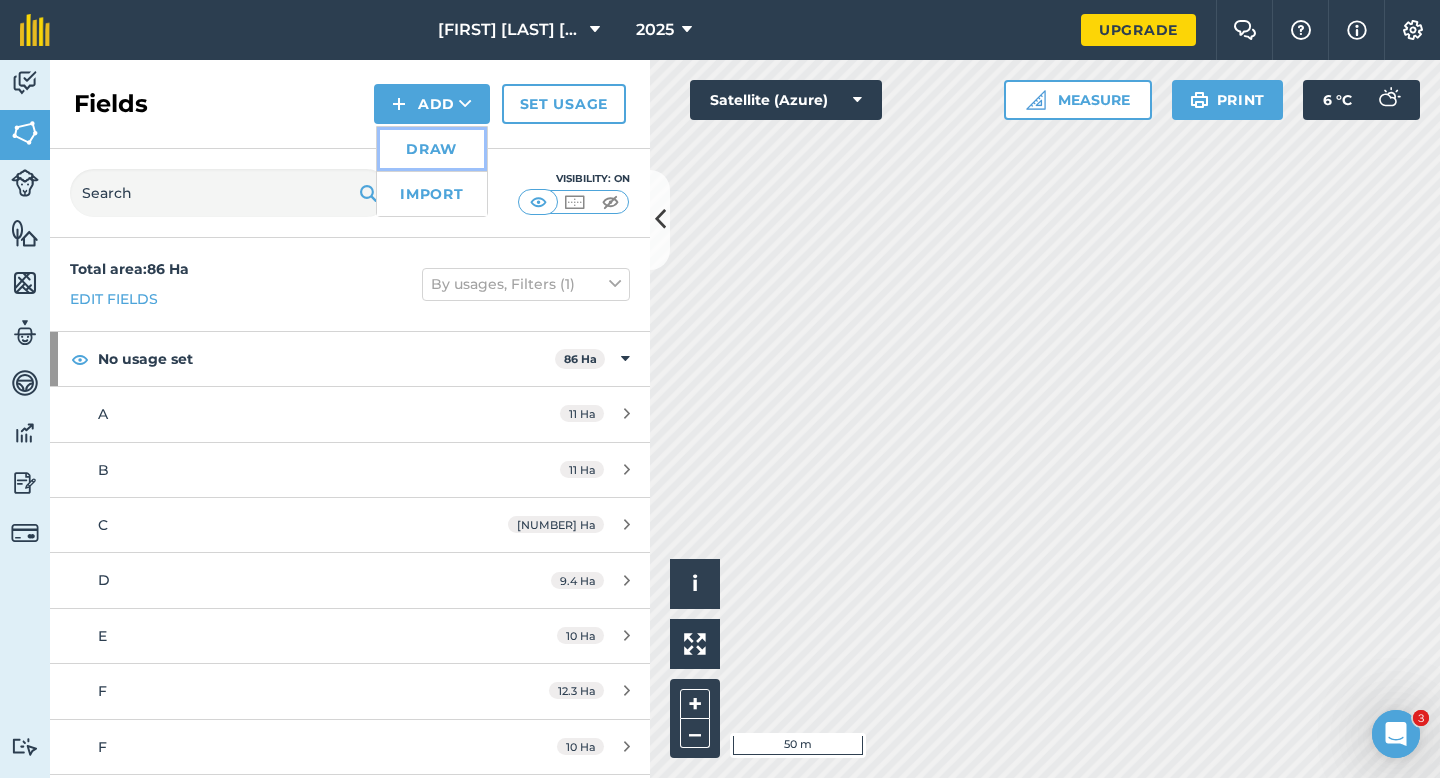 click on "Draw" at bounding box center [432, 149] 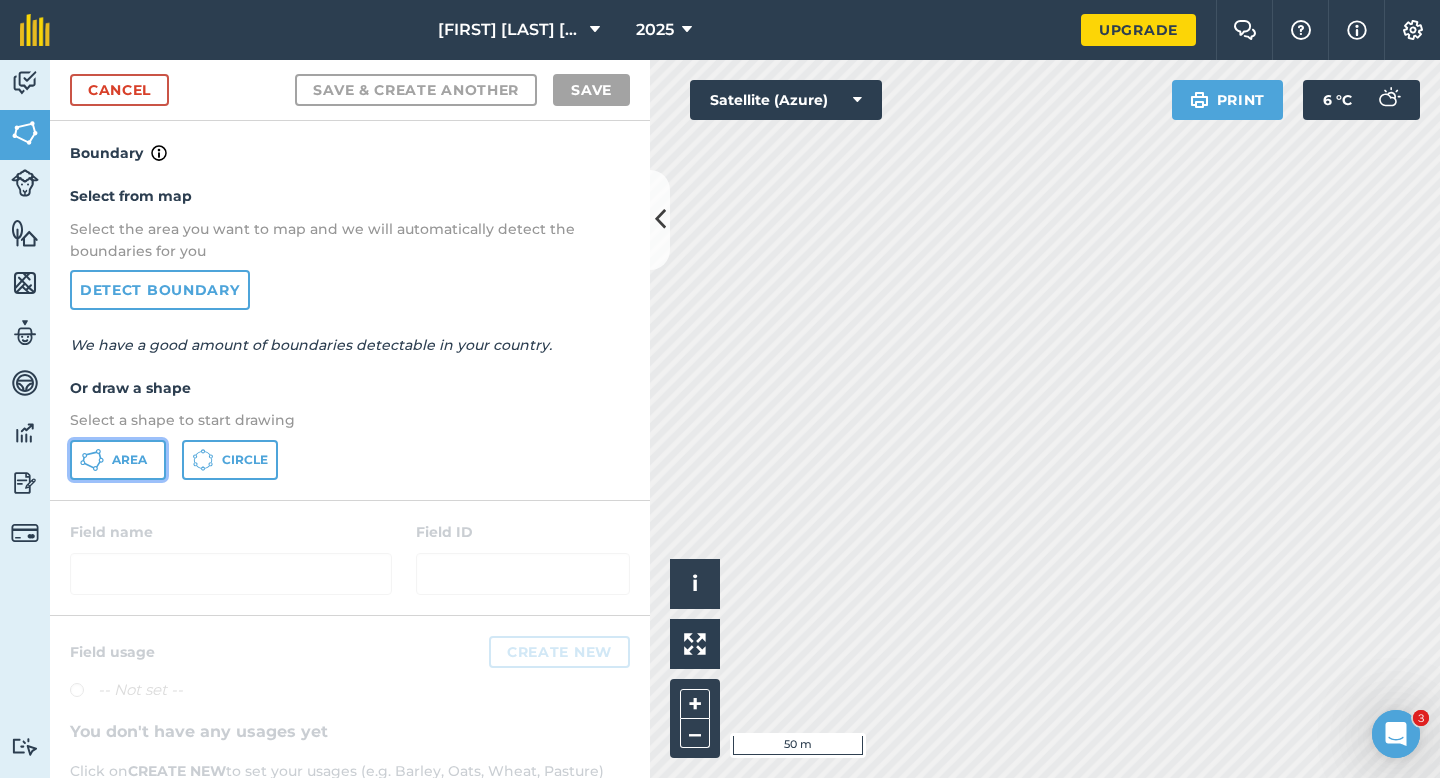 click on "Area" at bounding box center [129, 460] 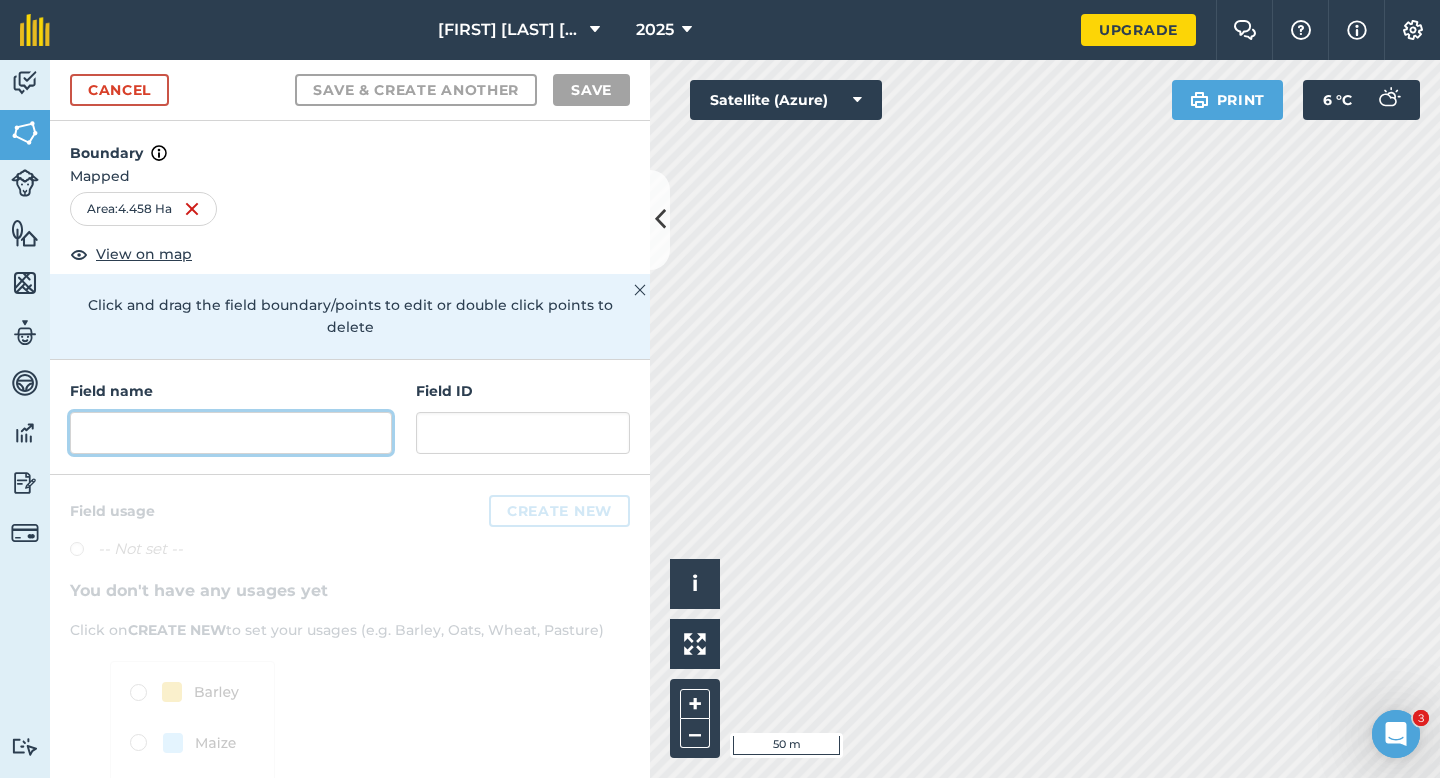 click at bounding box center (231, 433) 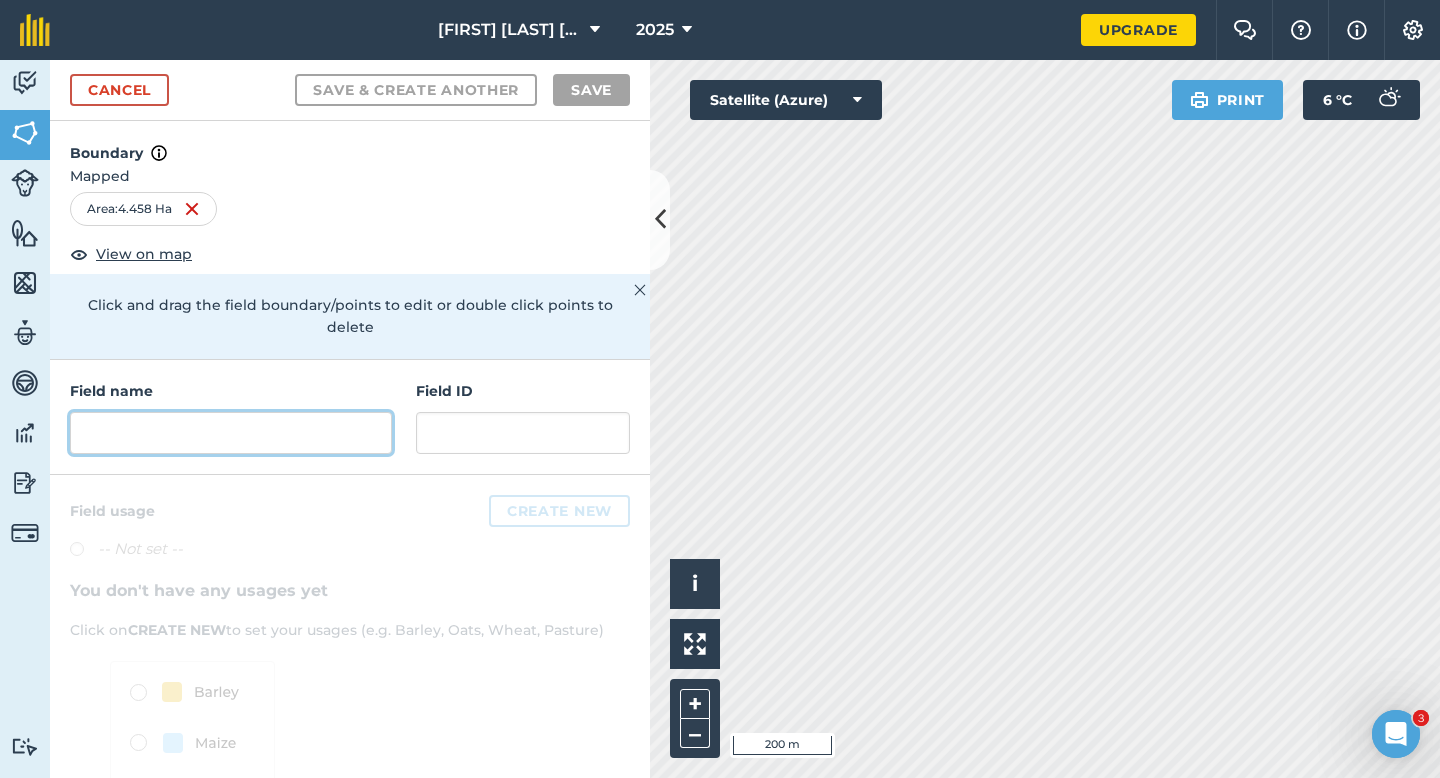 click at bounding box center [231, 433] 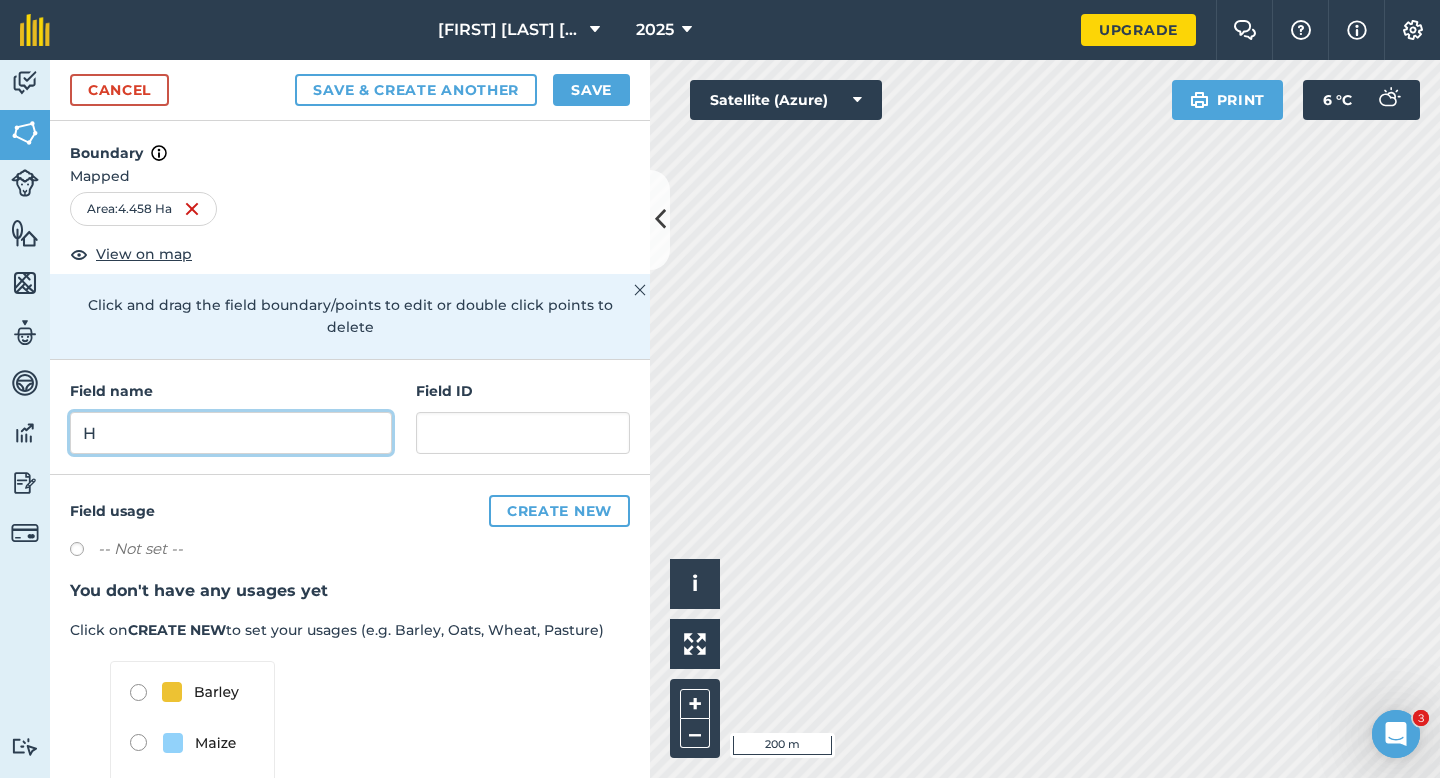 type on "H" 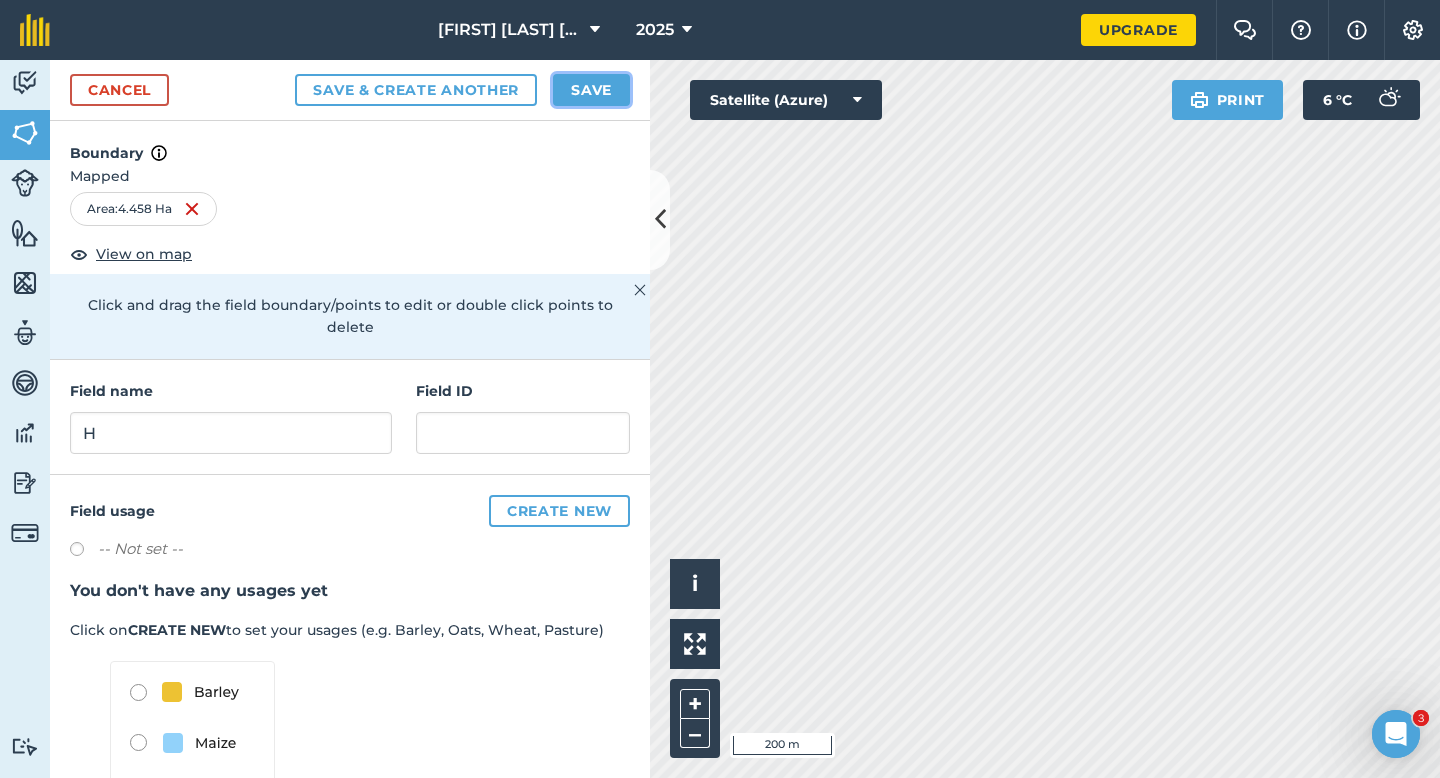 click on "Save" at bounding box center (591, 90) 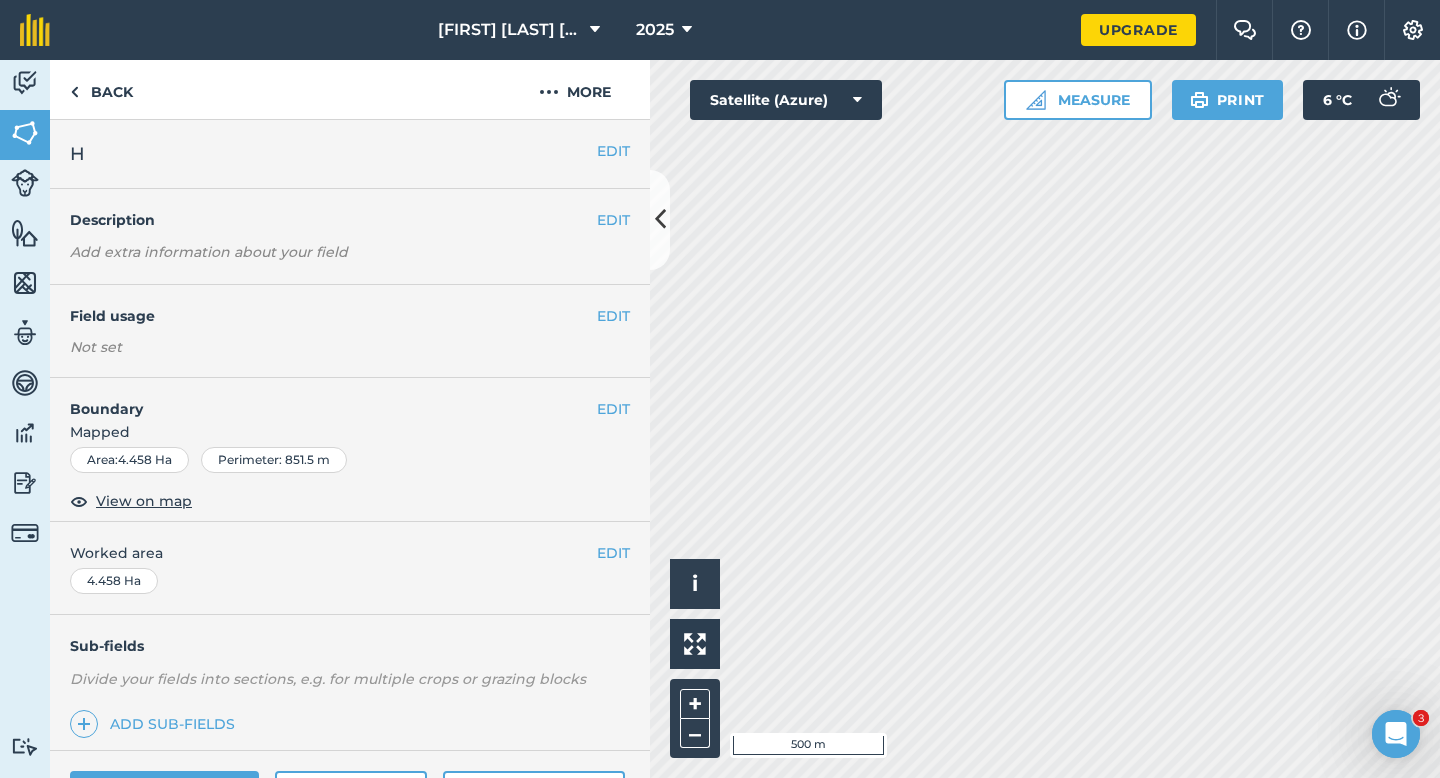 click on "Worked area" at bounding box center (350, 553) 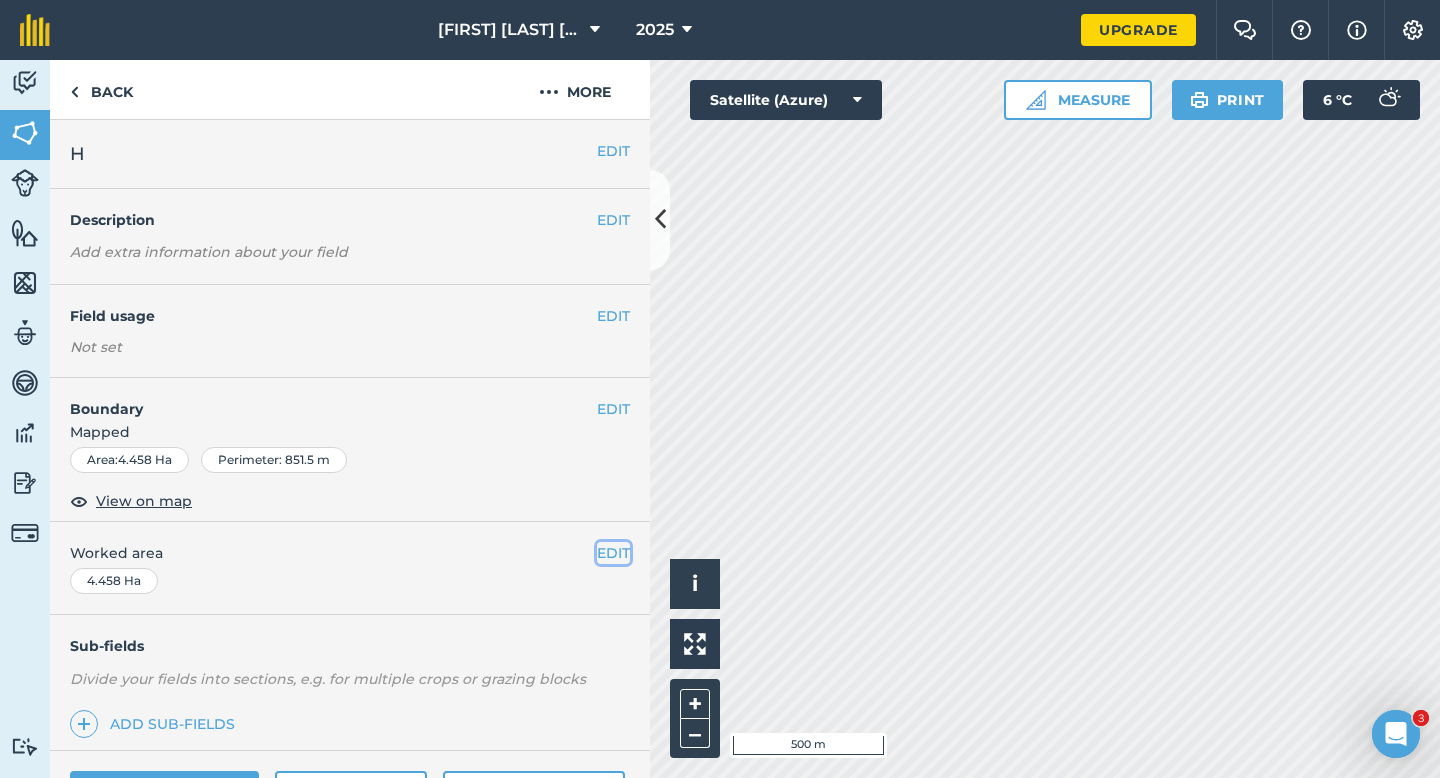 click on "EDIT" at bounding box center (613, 553) 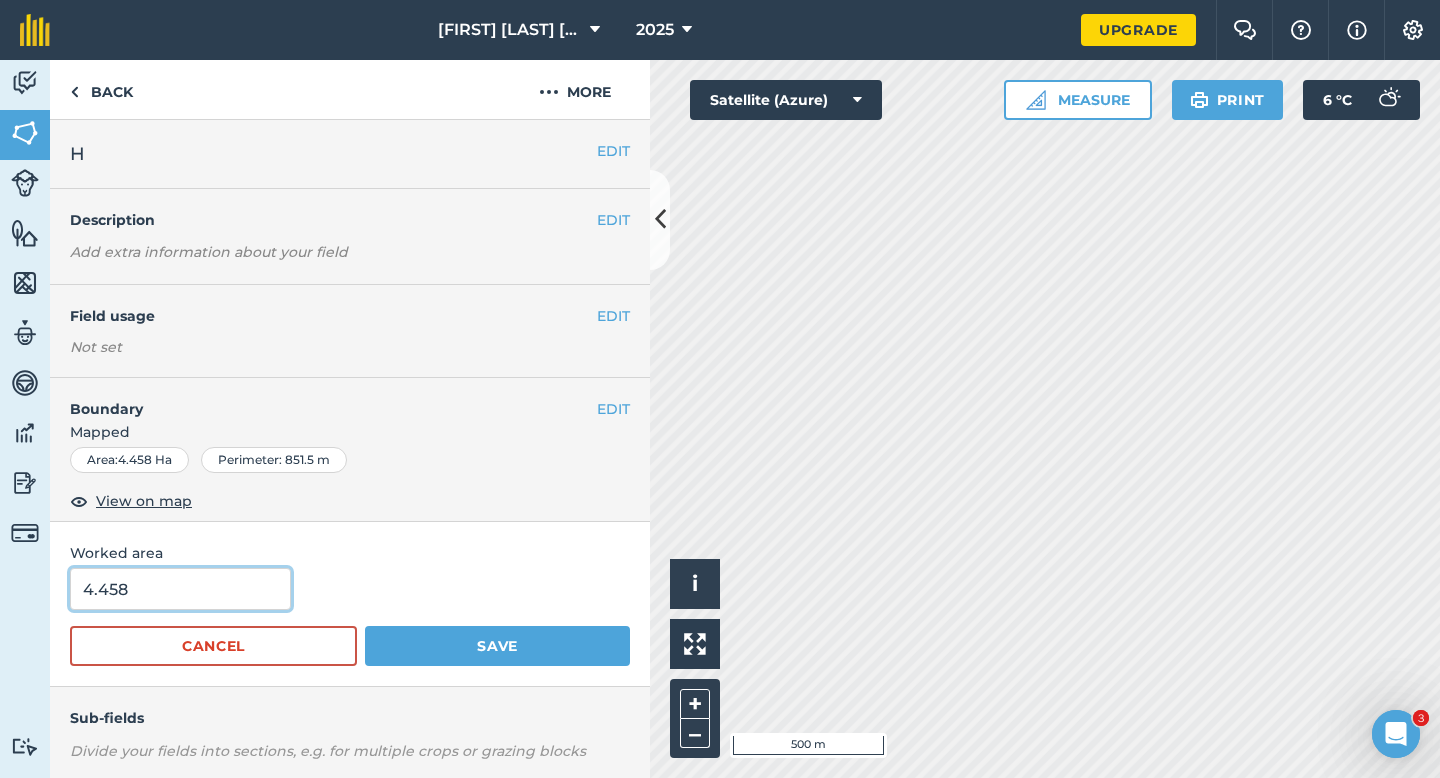 click on "4.458" at bounding box center [180, 589] 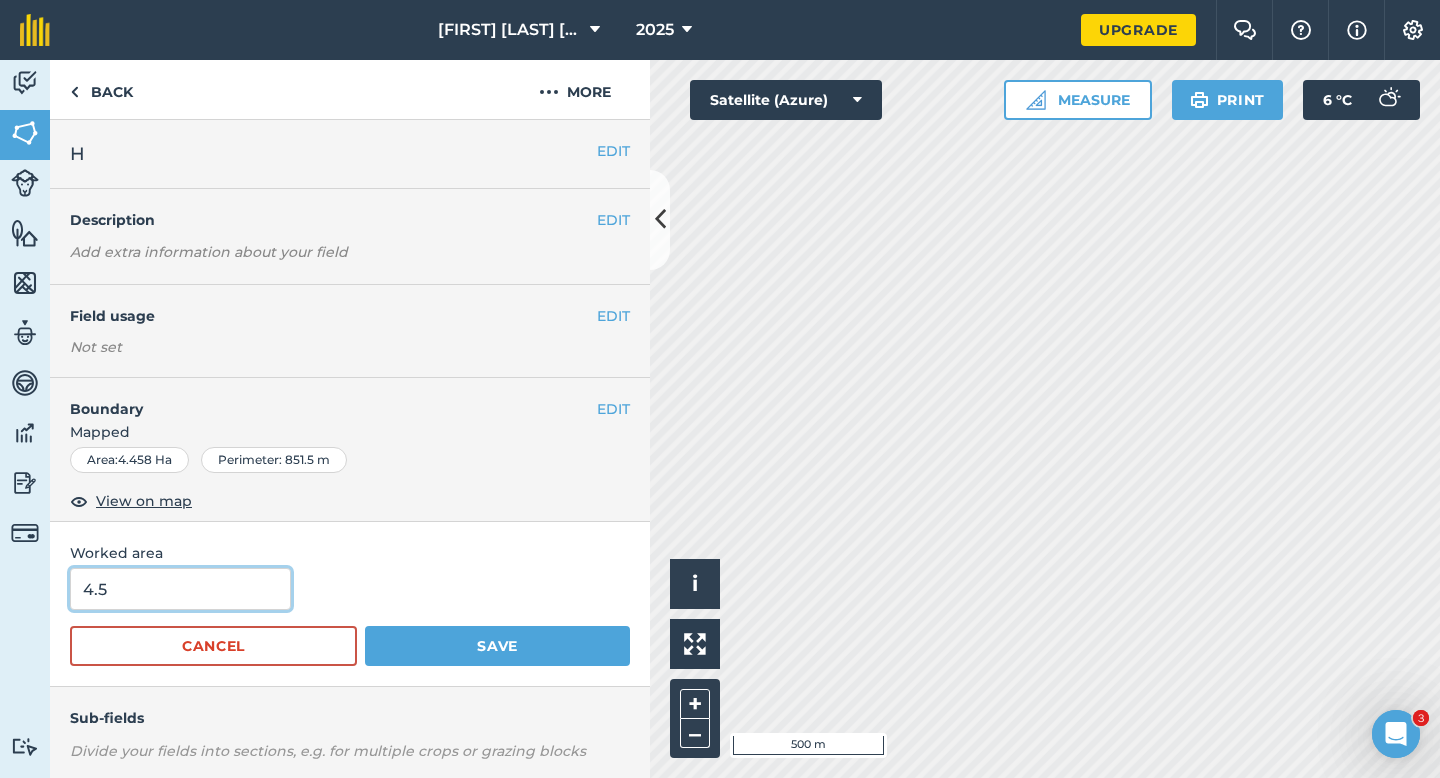 type on "4.5" 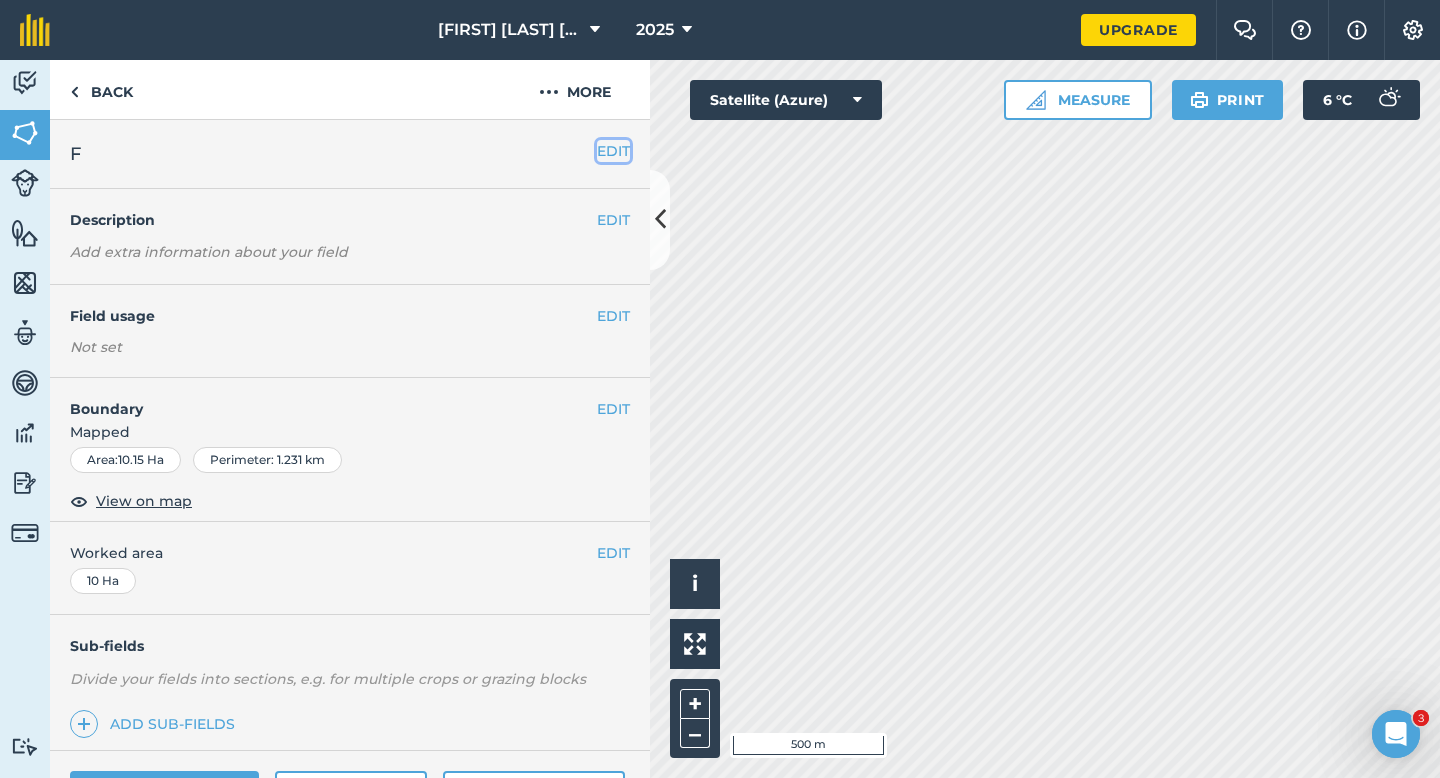 click on "EDIT" at bounding box center (613, 151) 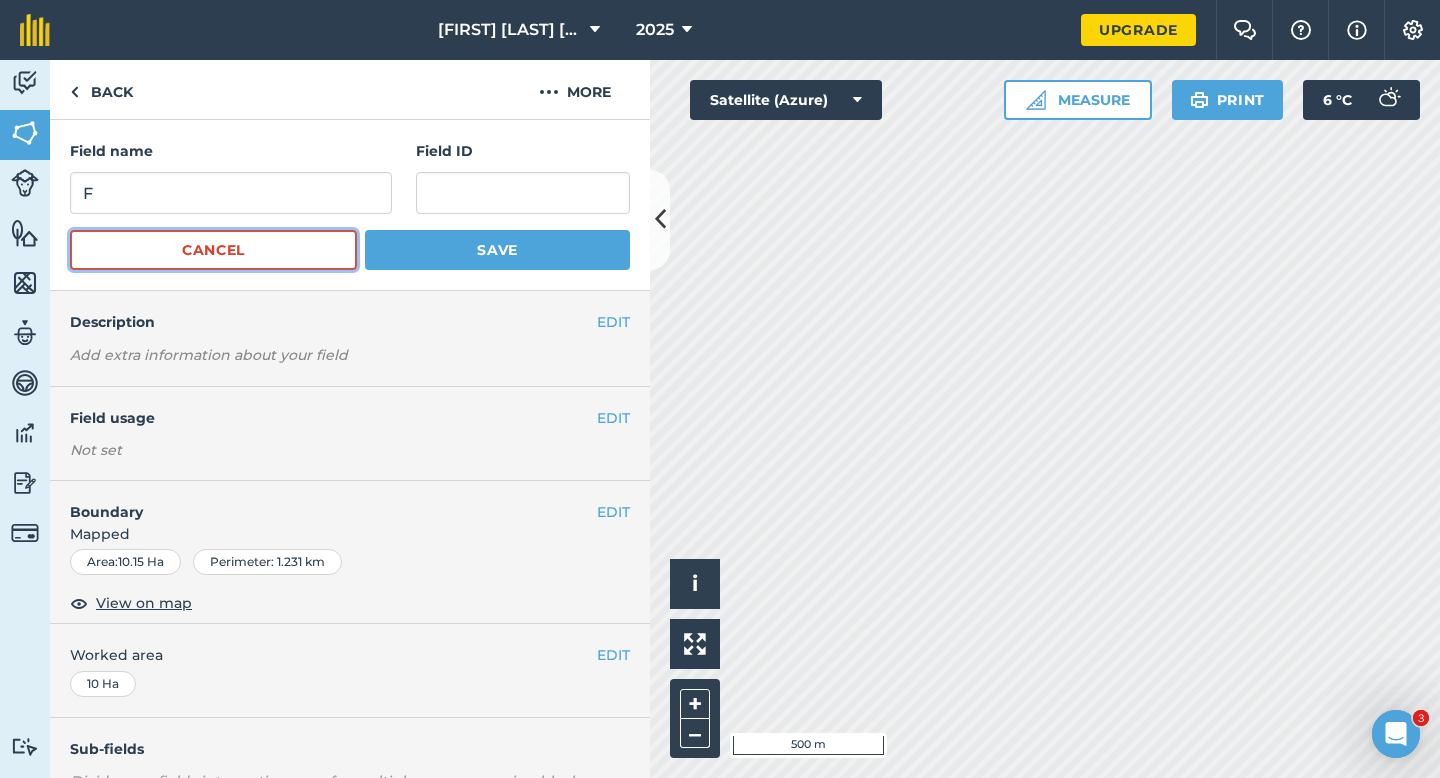 click on "Cancel" at bounding box center [213, 250] 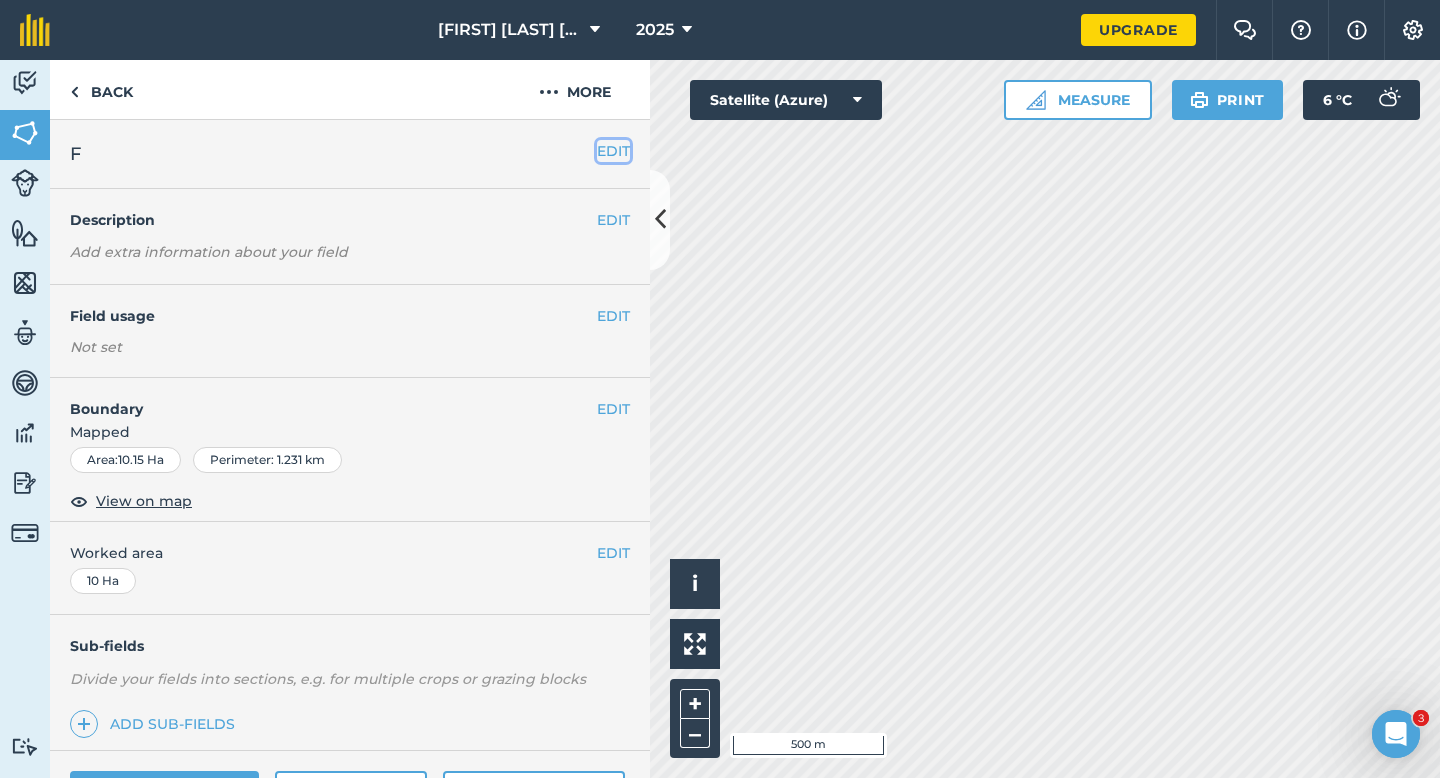 click on "EDIT" at bounding box center (613, 151) 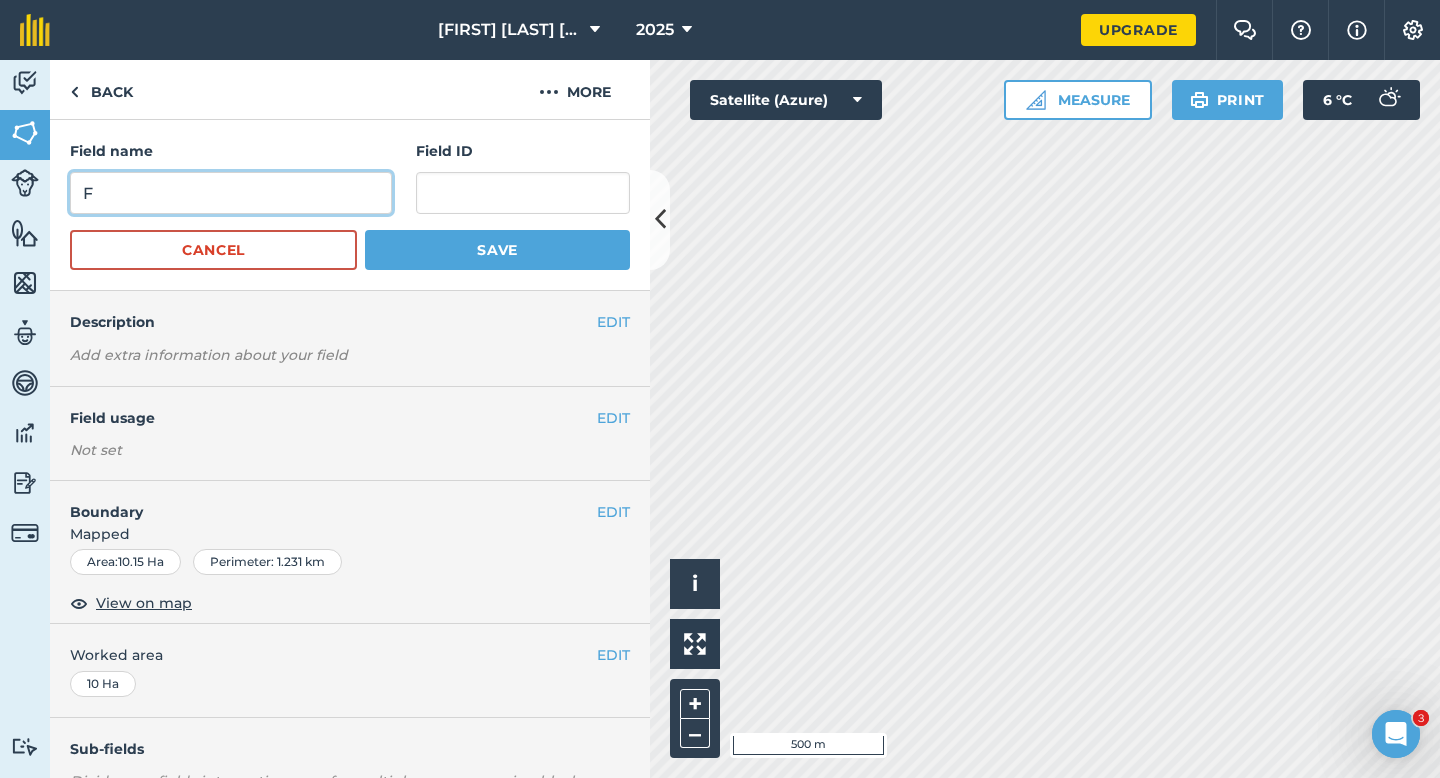 click on "F" at bounding box center (231, 193) 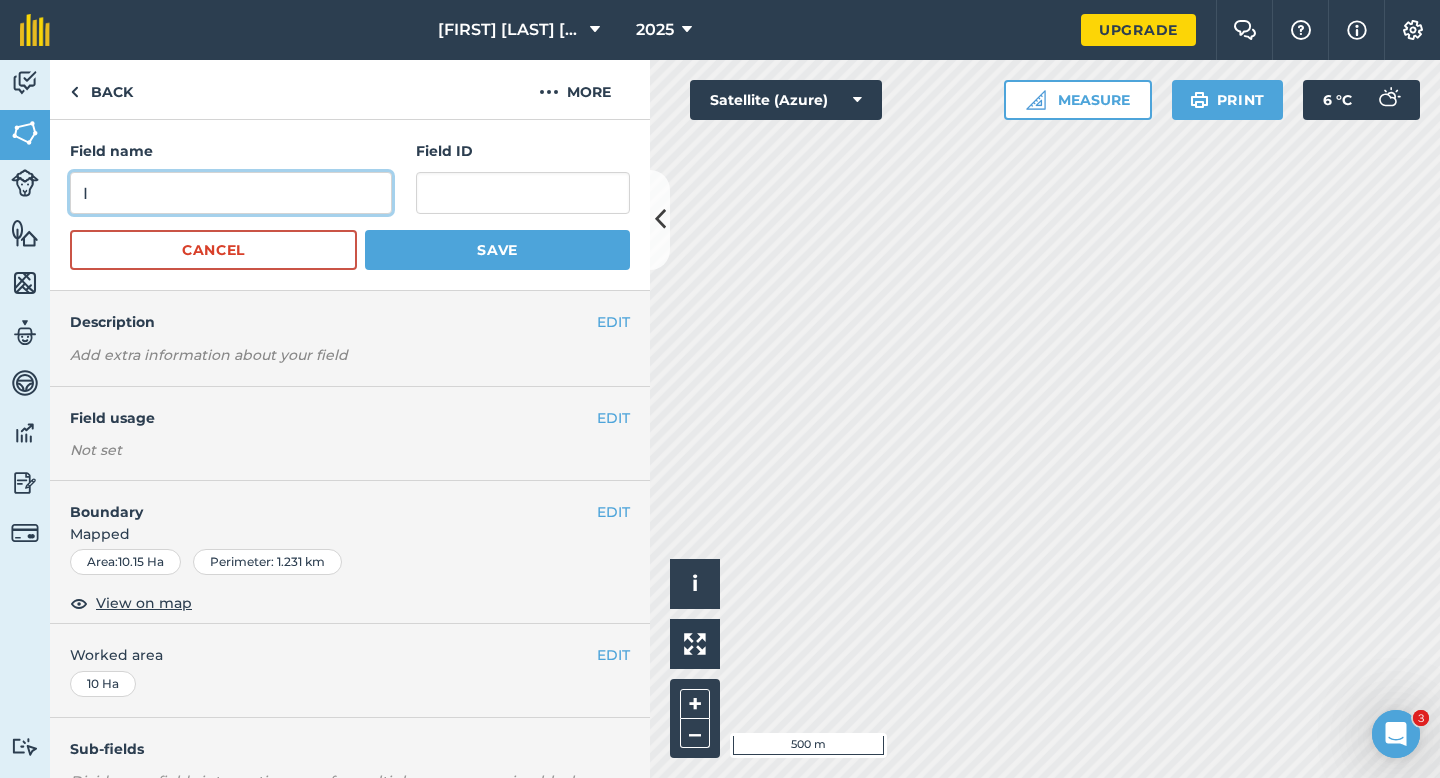 type on "I" 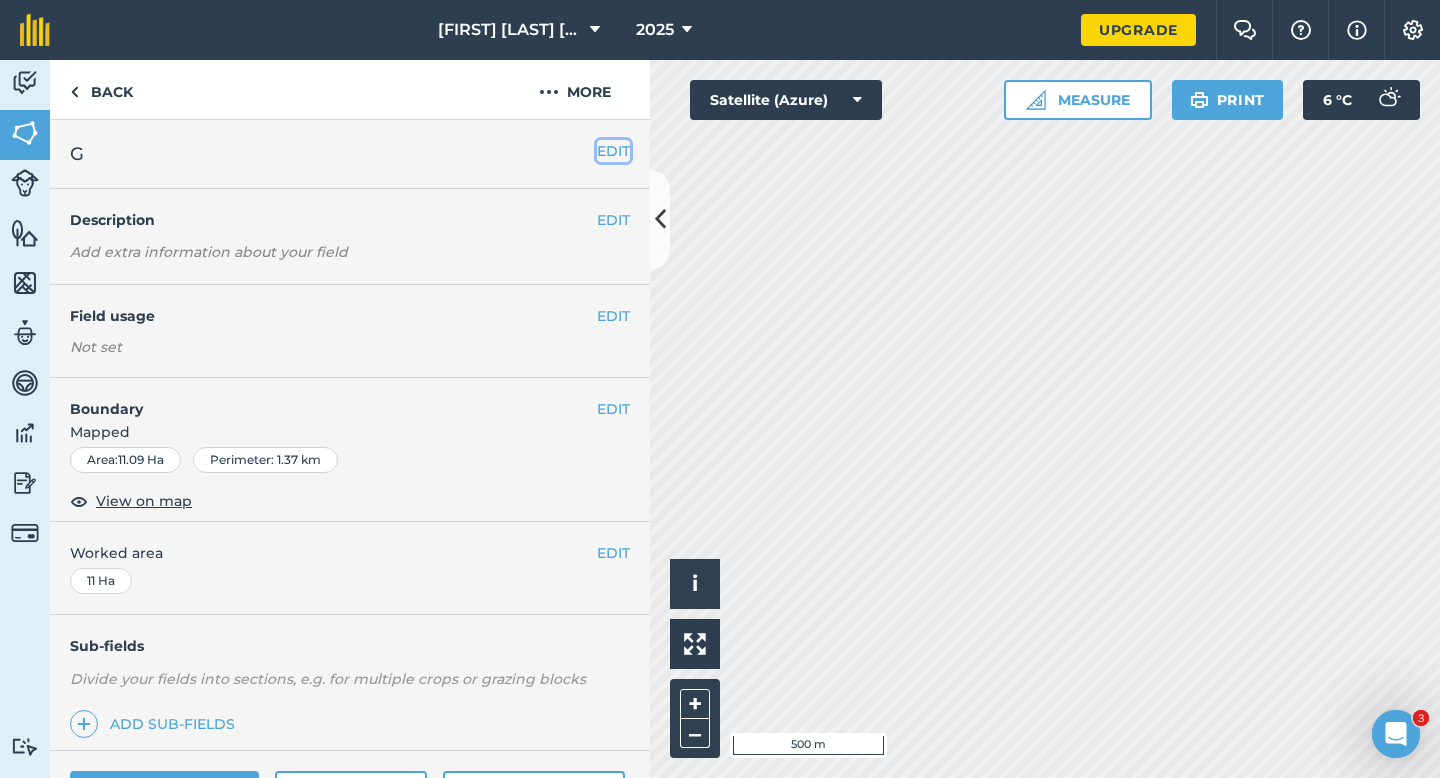 click on "EDIT" at bounding box center (613, 151) 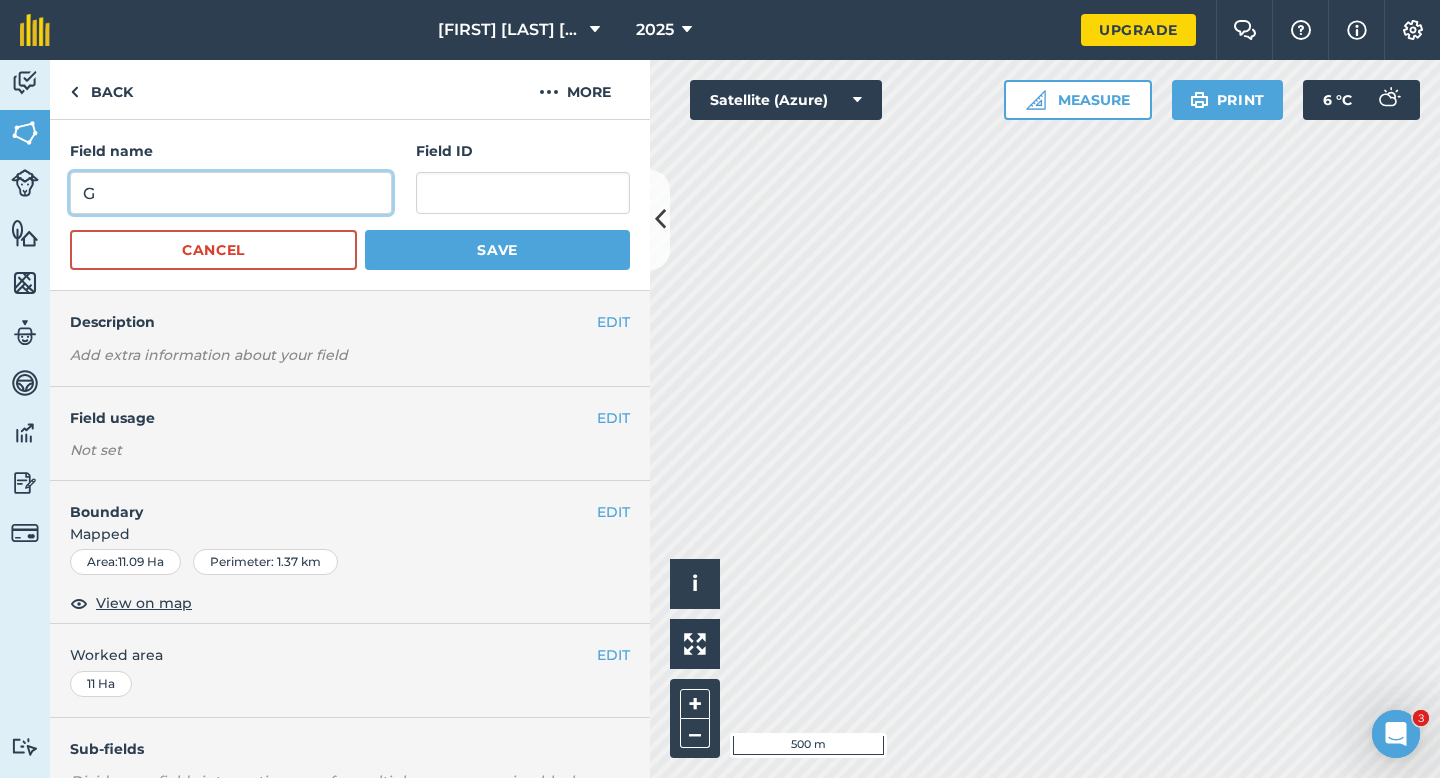 click on "G" at bounding box center [231, 193] 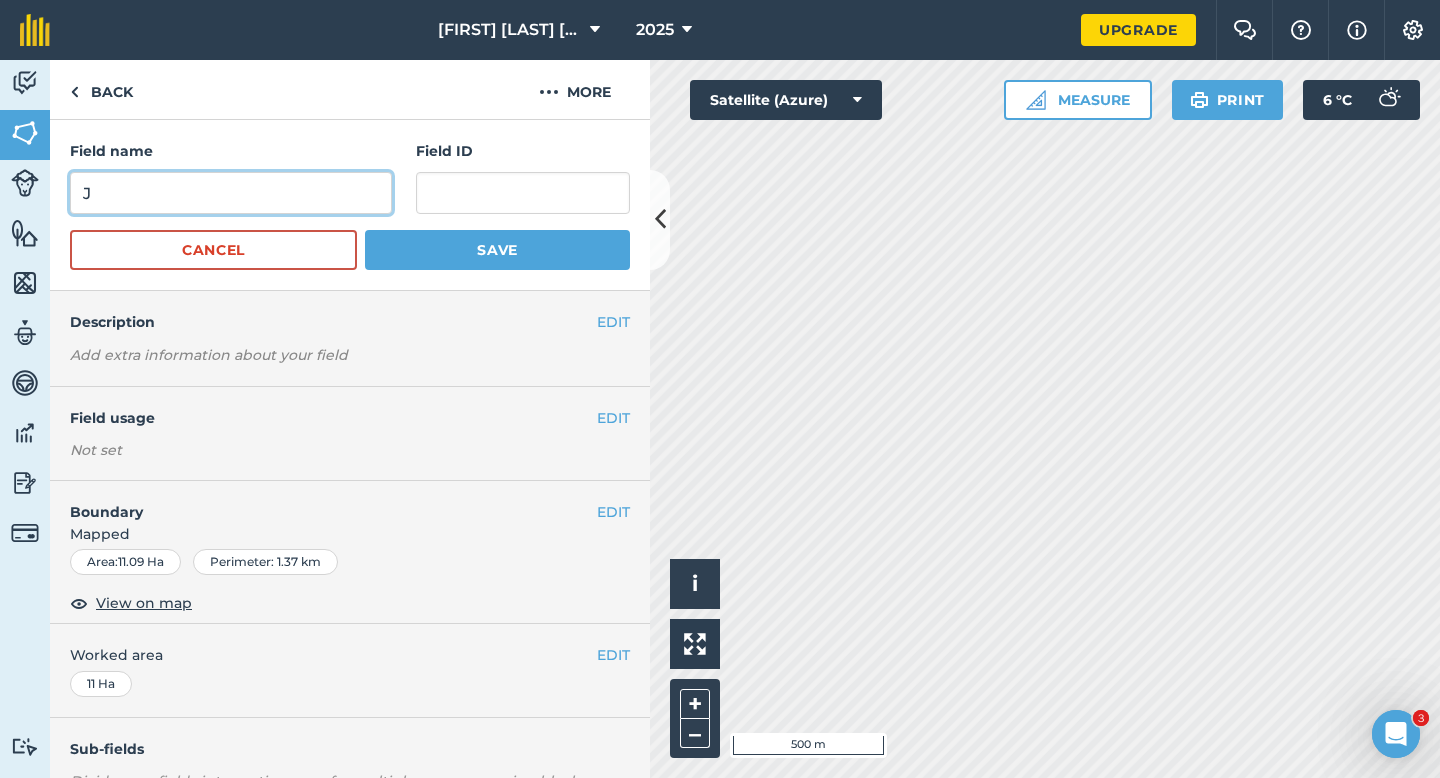 type on "J" 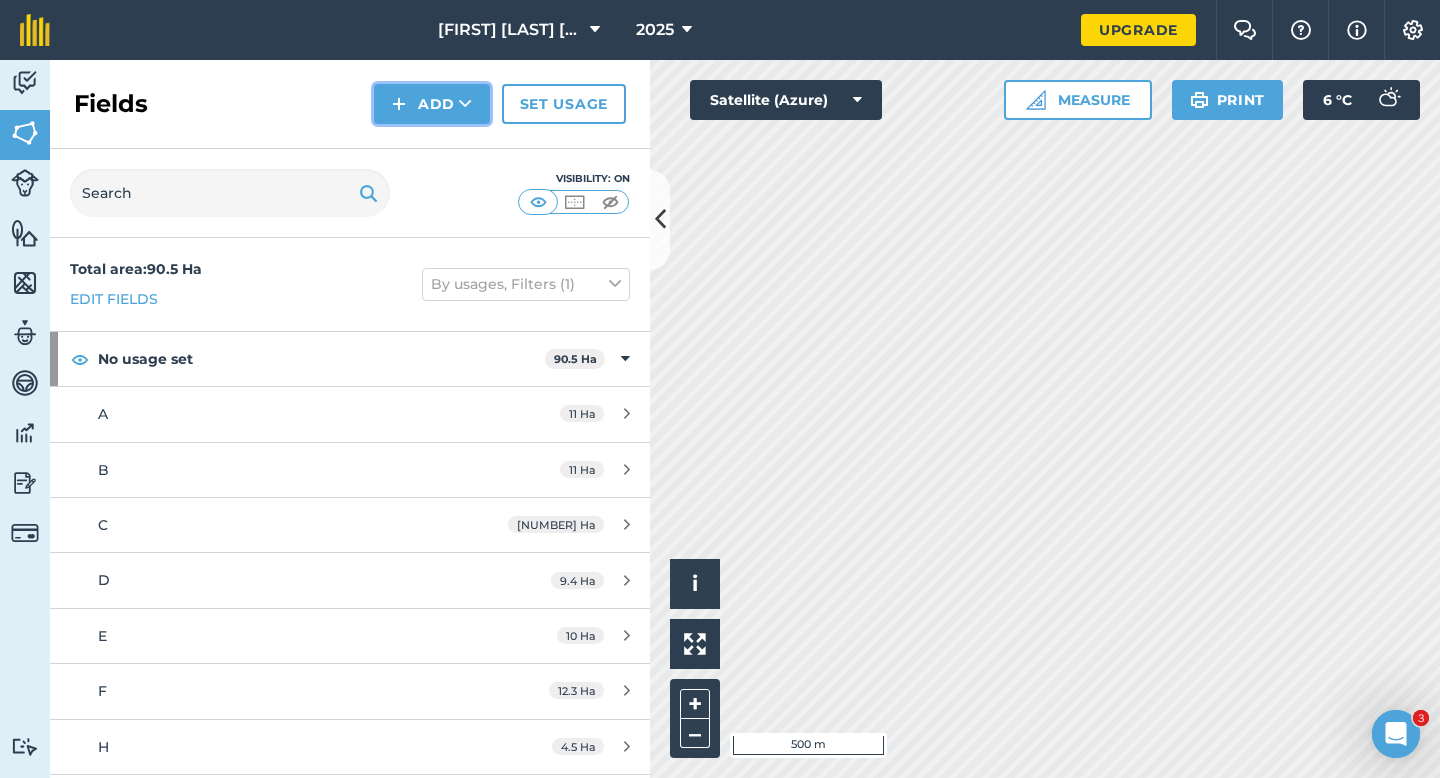 click on "Add" at bounding box center [432, 104] 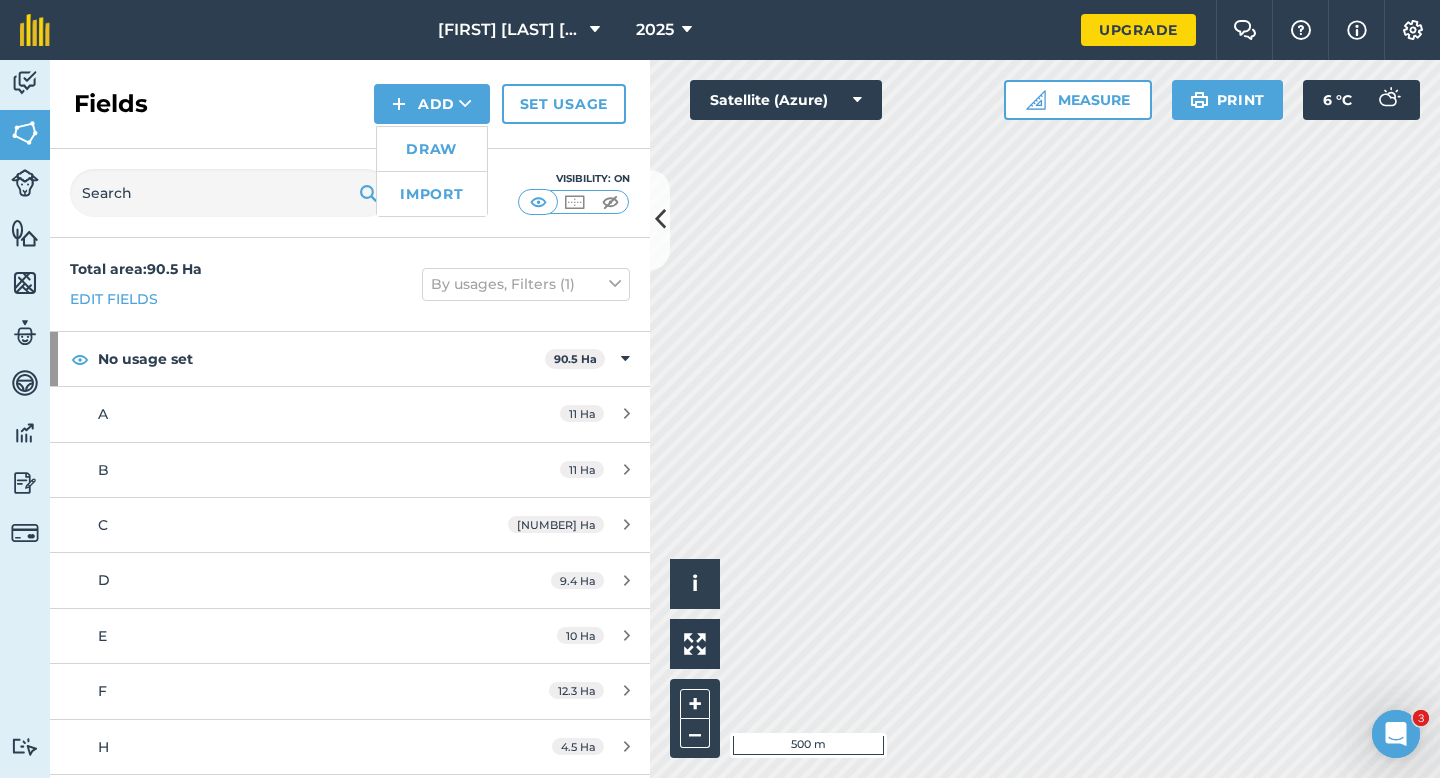 click on "Draw" at bounding box center (432, 149) 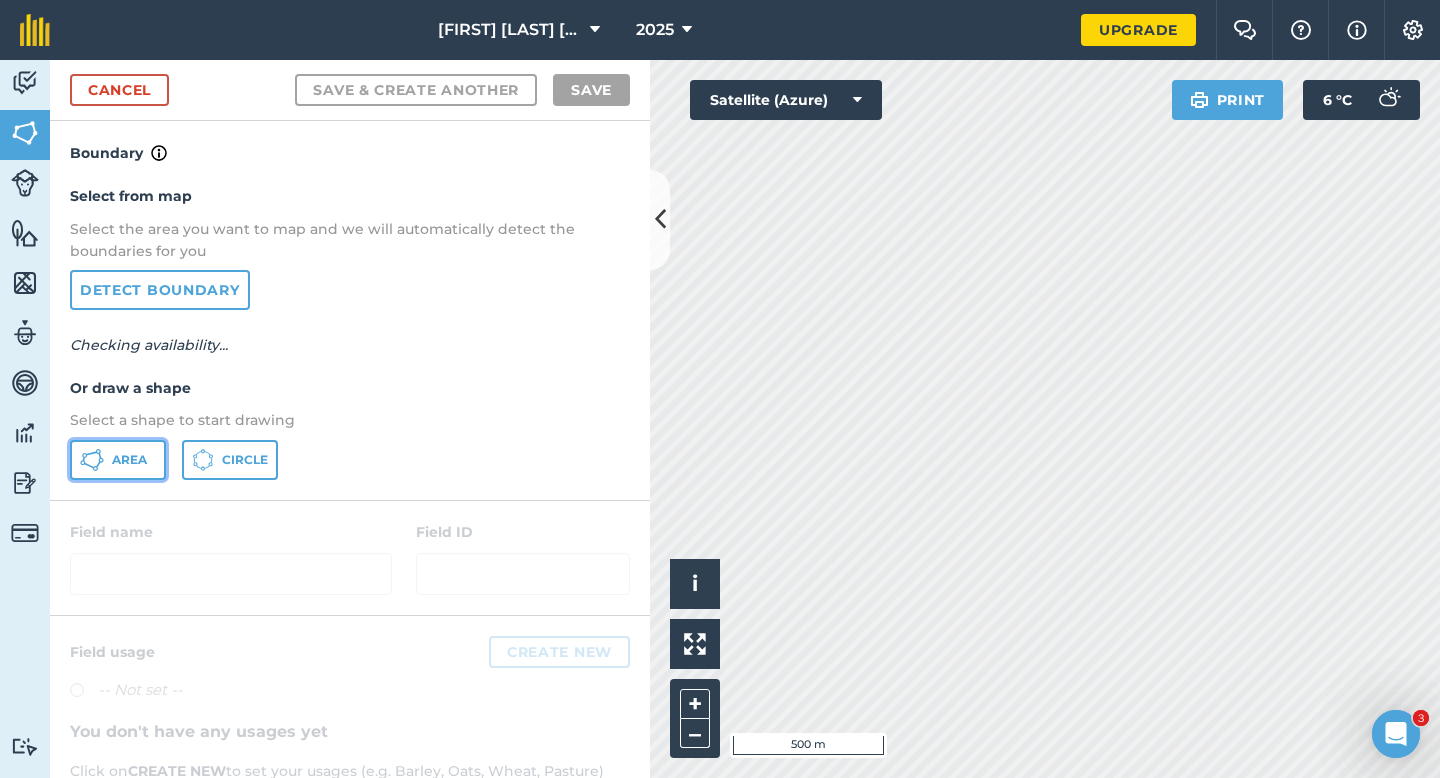 click on "Area" at bounding box center [118, 460] 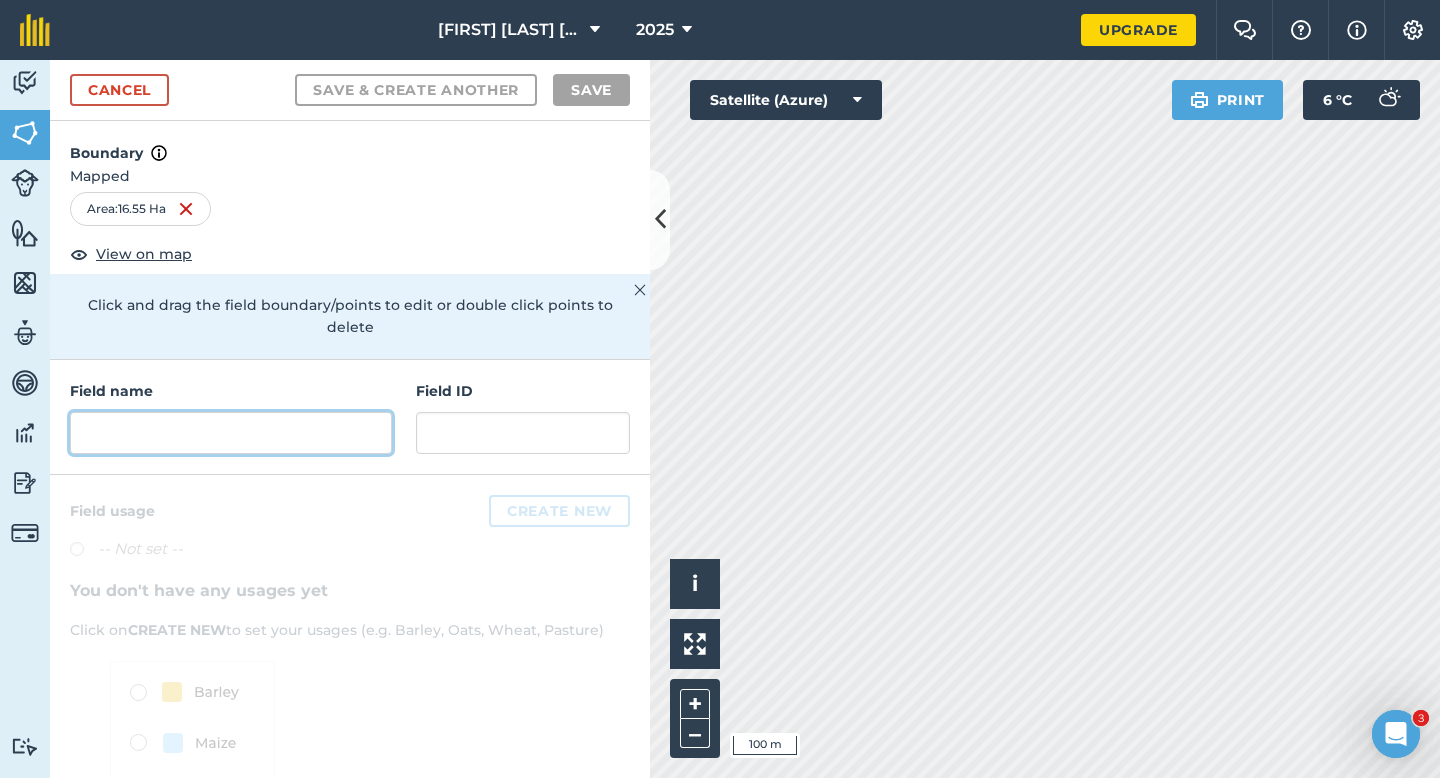 click at bounding box center (231, 433) 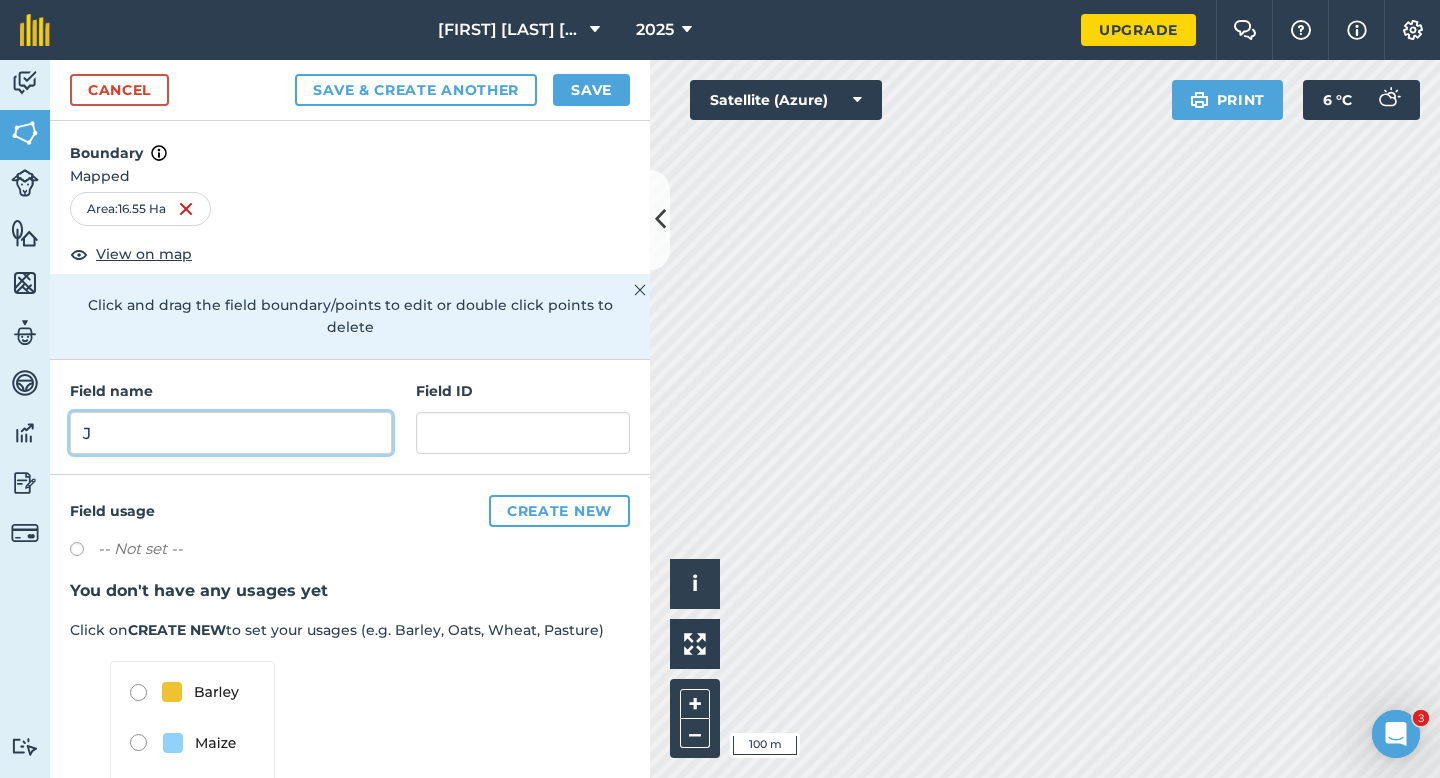 type on "J" 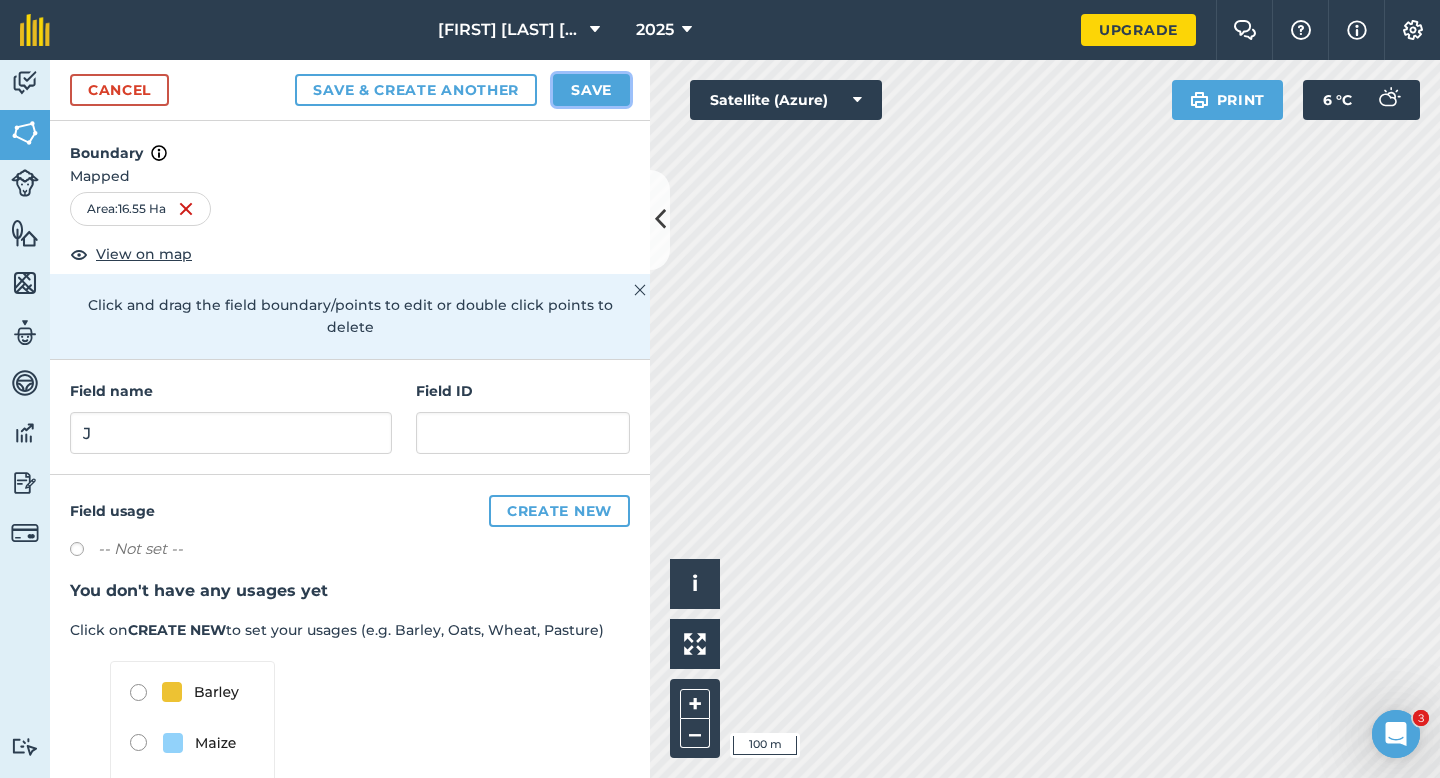 click on "Save" at bounding box center (591, 90) 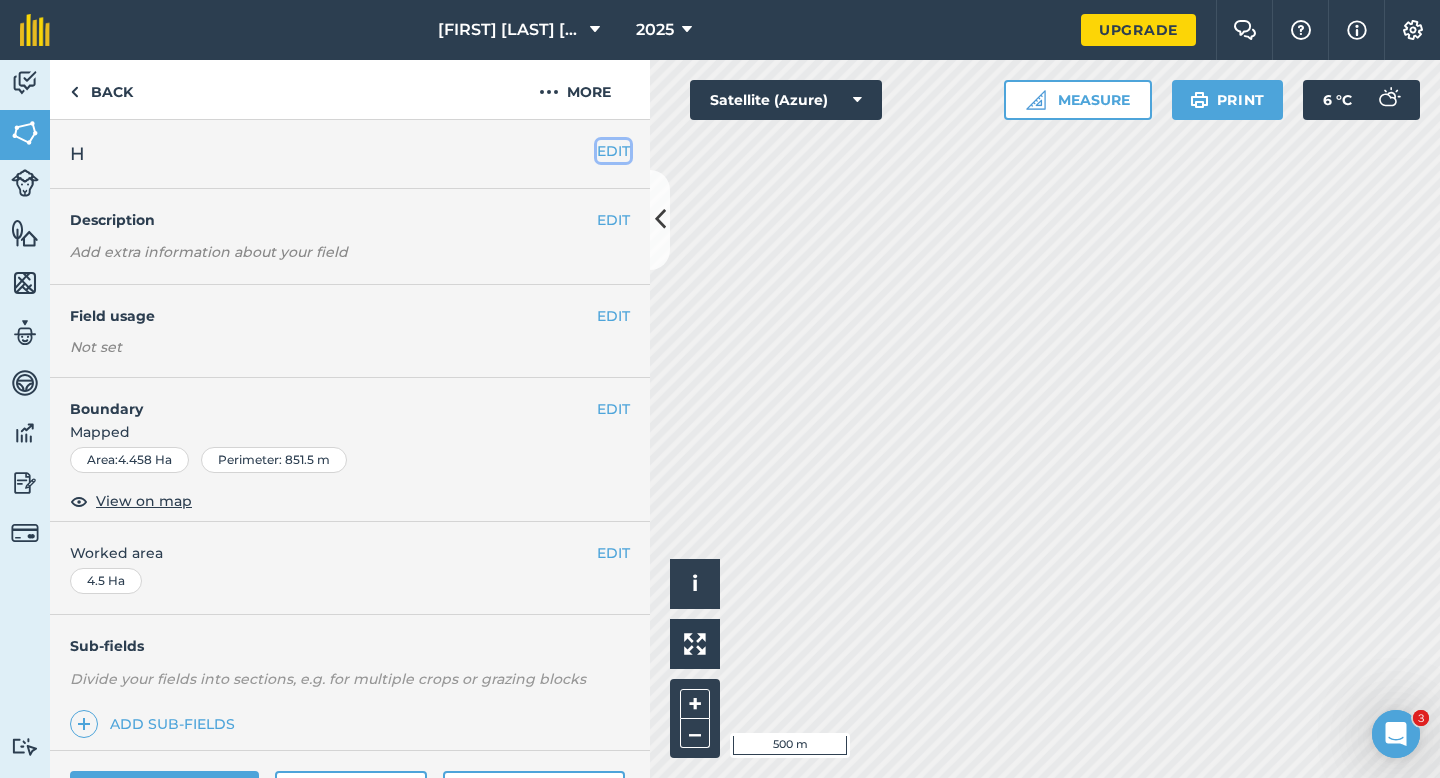 click on "EDIT" at bounding box center (613, 151) 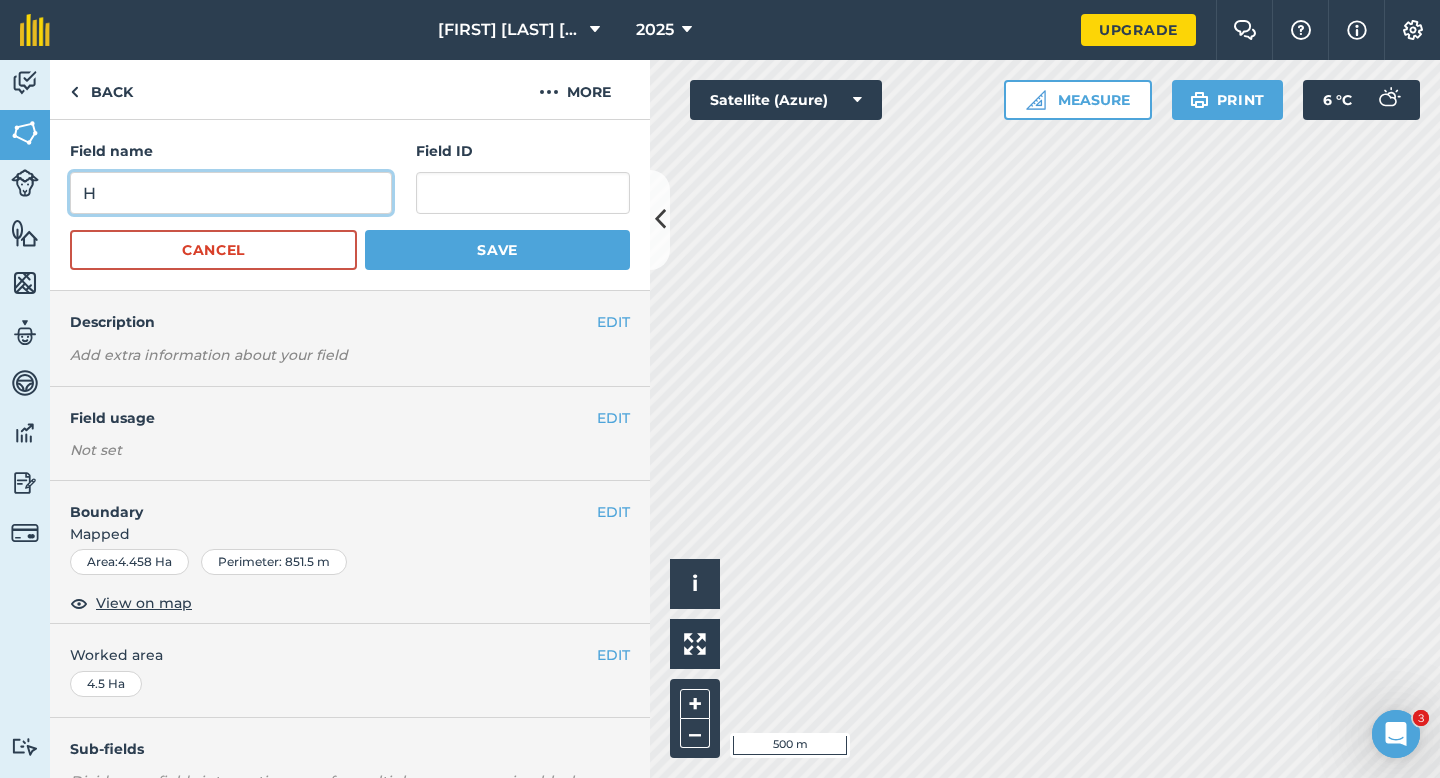 click on "H" at bounding box center [231, 193] 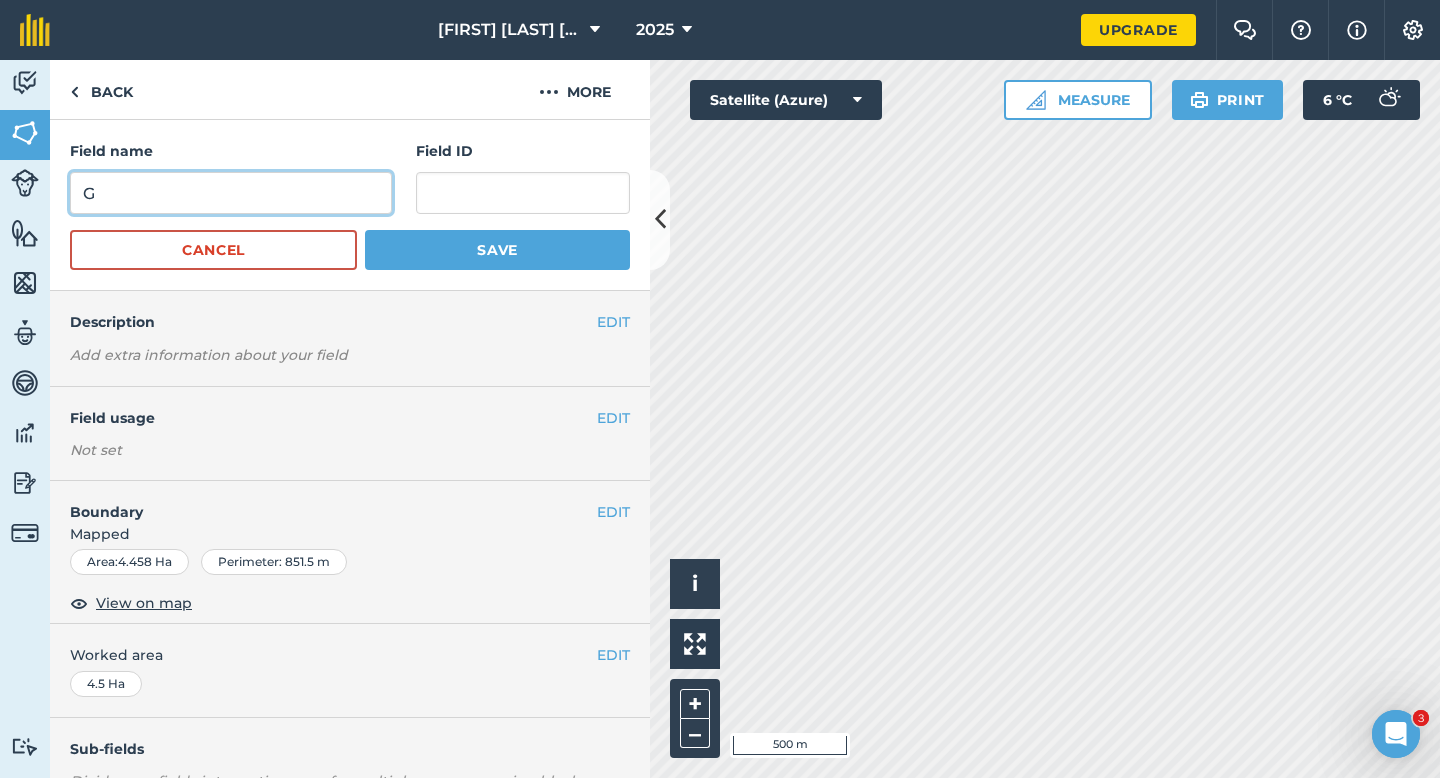 type on "G" 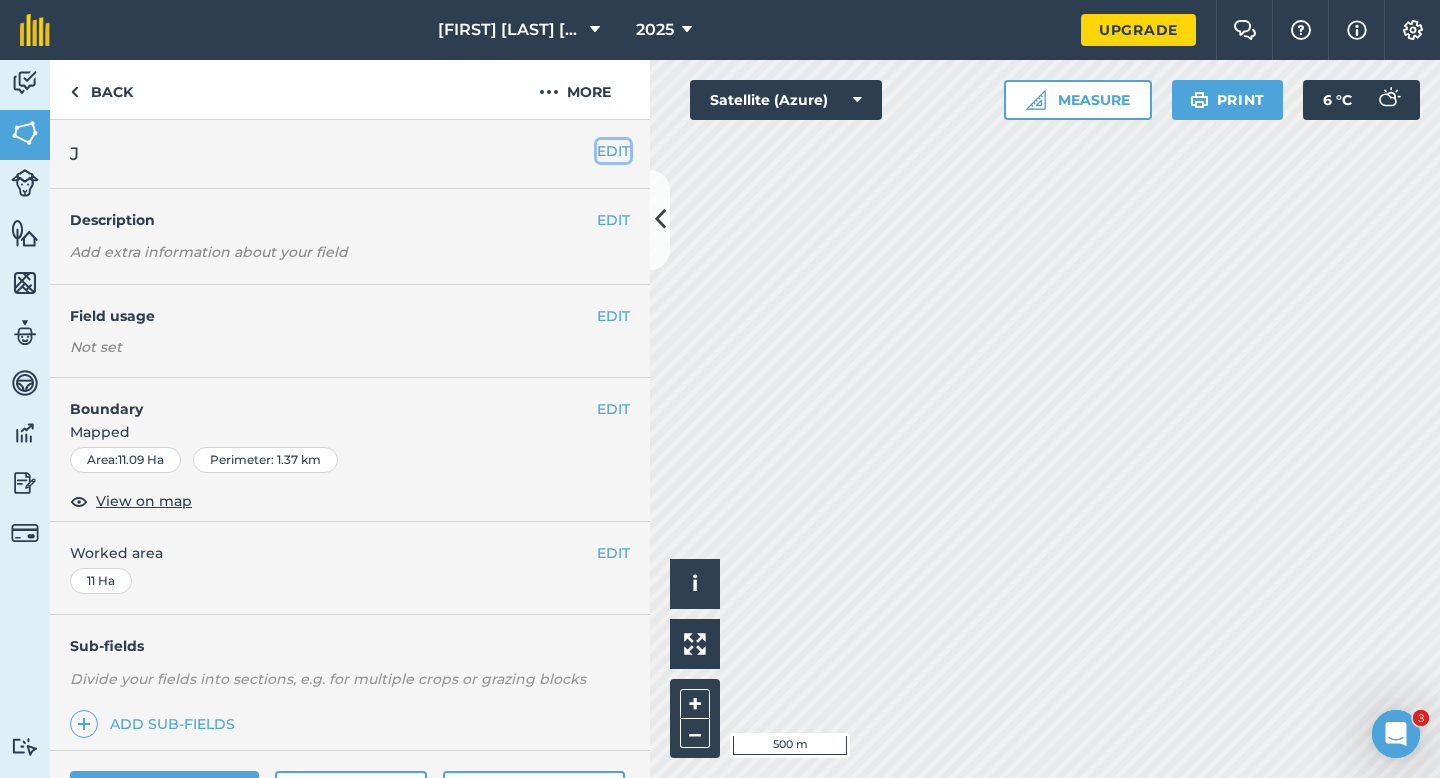 click on "EDIT" at bounding box center [613, 151] 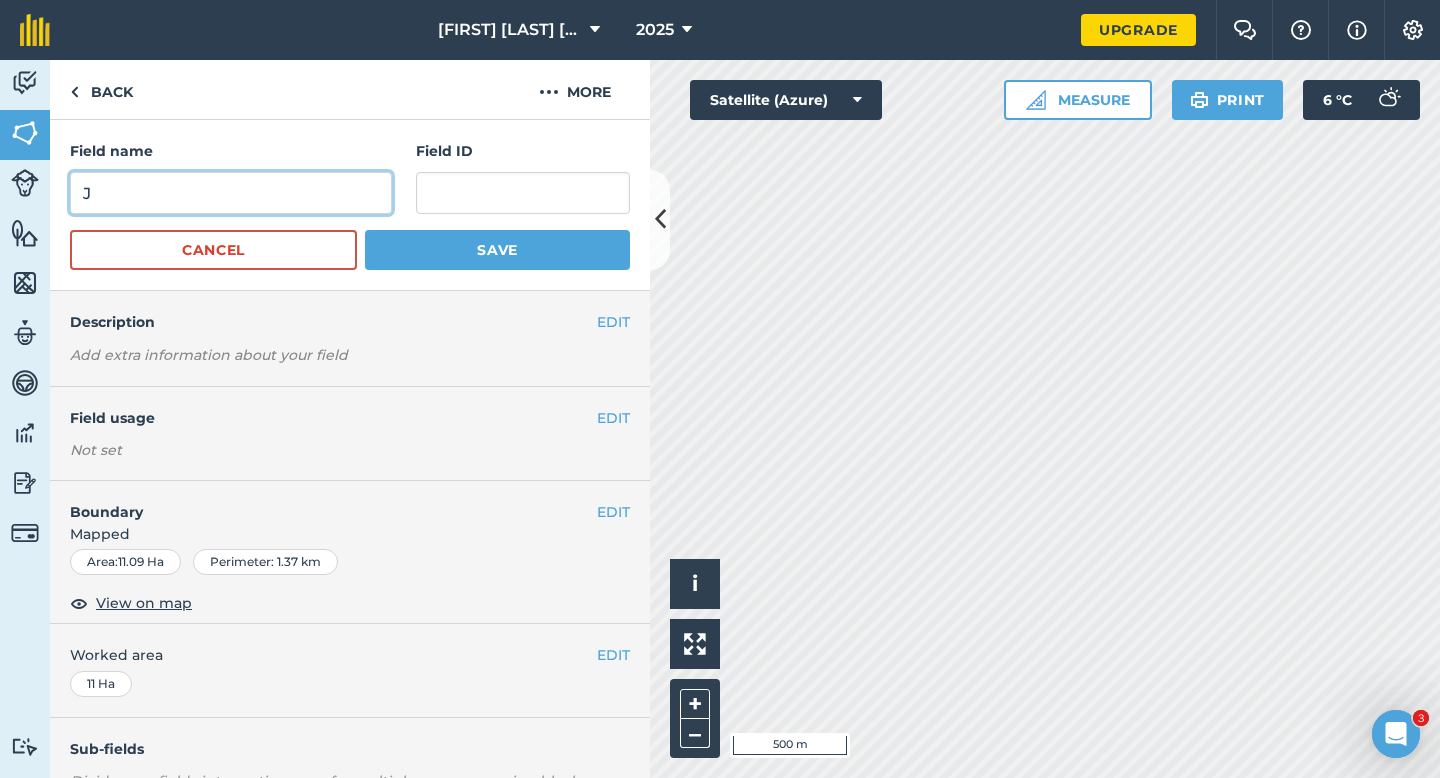 click on "J" at bounding box center [231, 193] 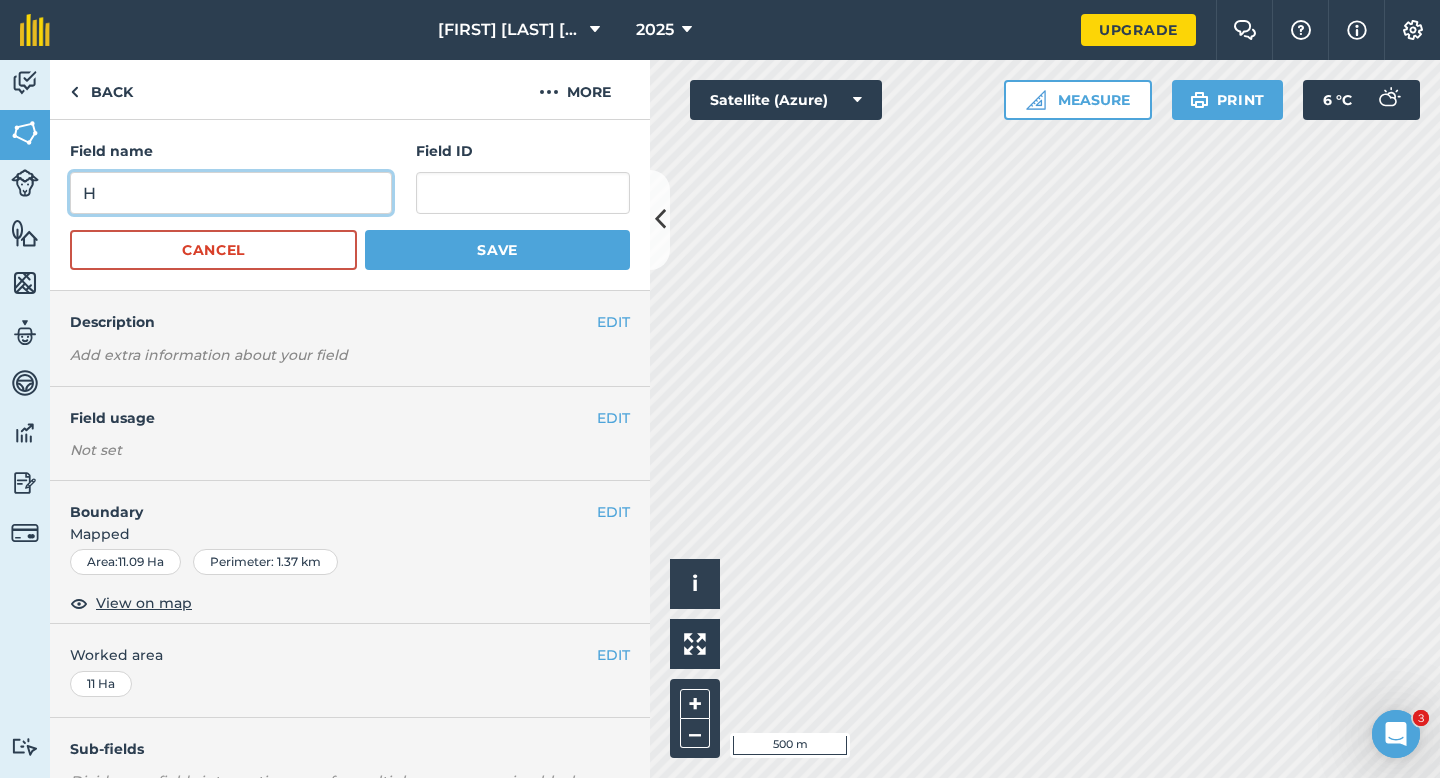 type on "H" 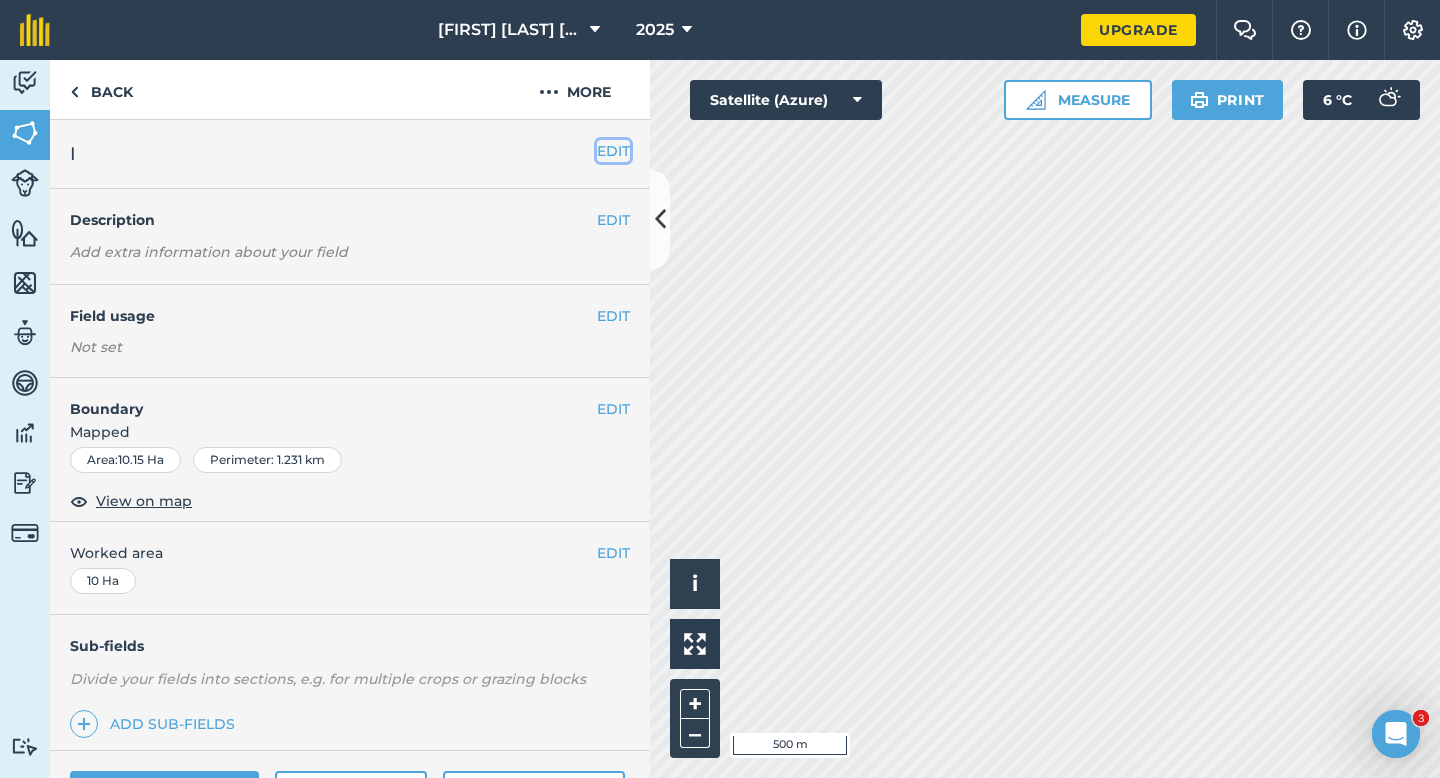 click on "EDIT" at bounding box center [613, 151] 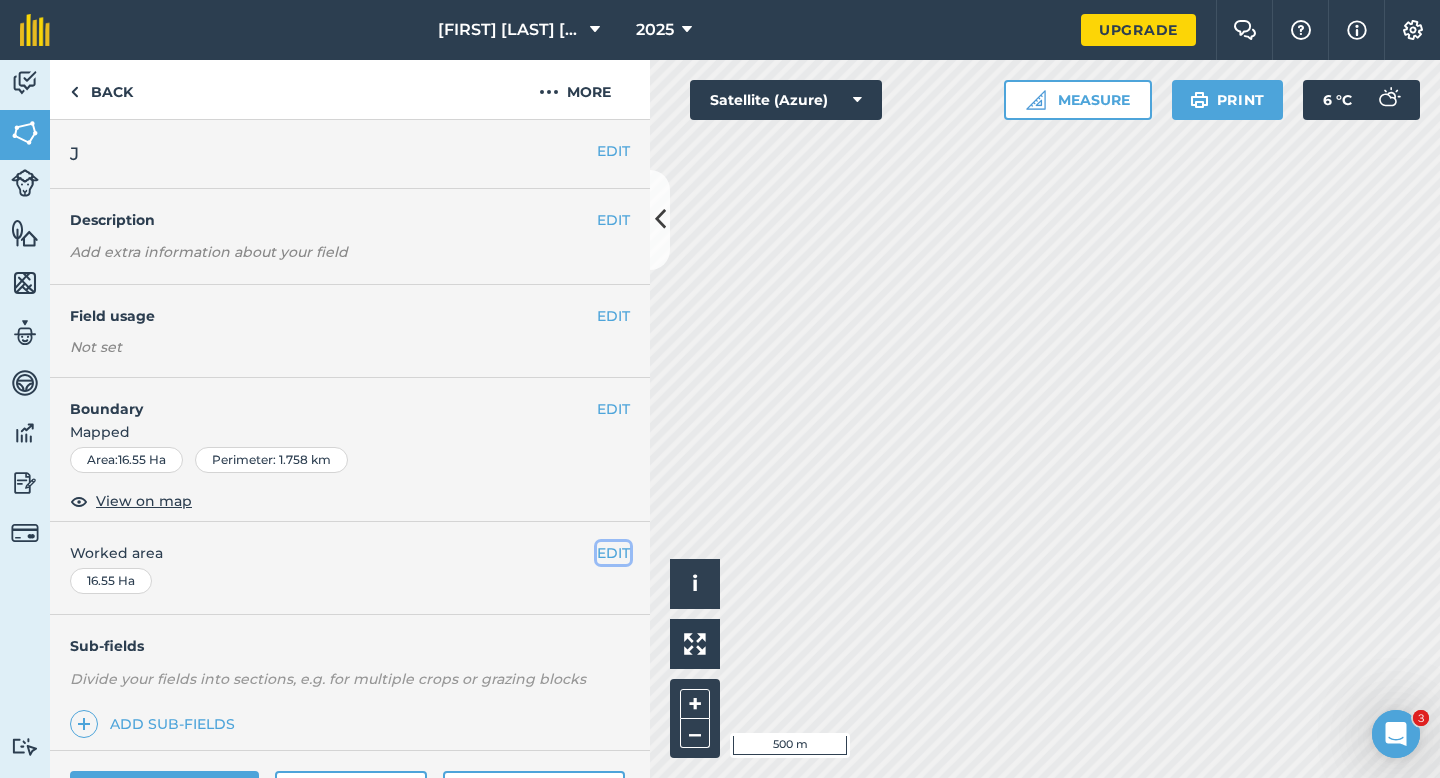 click on "EDIT" at bounding box center [613, 553] 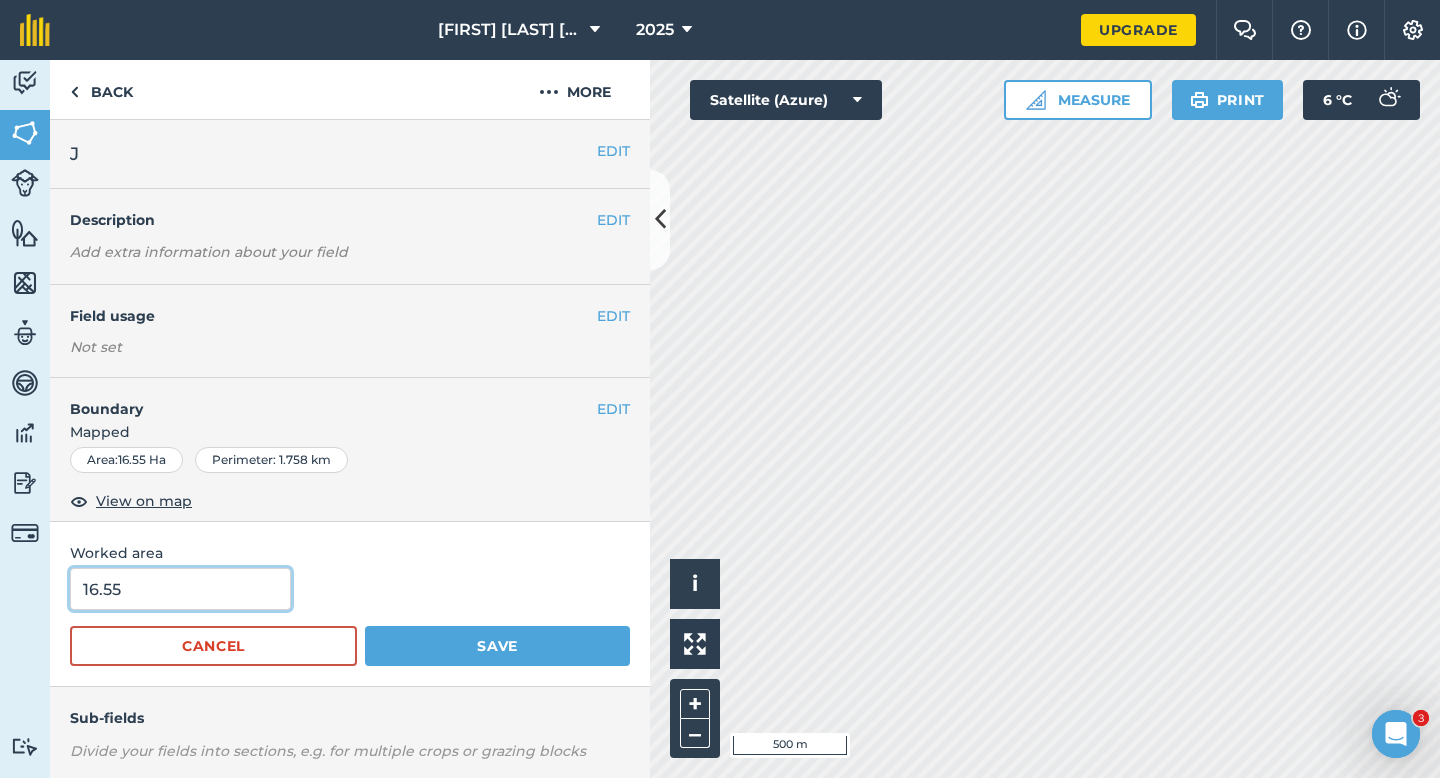 click on "16.55" at bounding box center (180, 589) 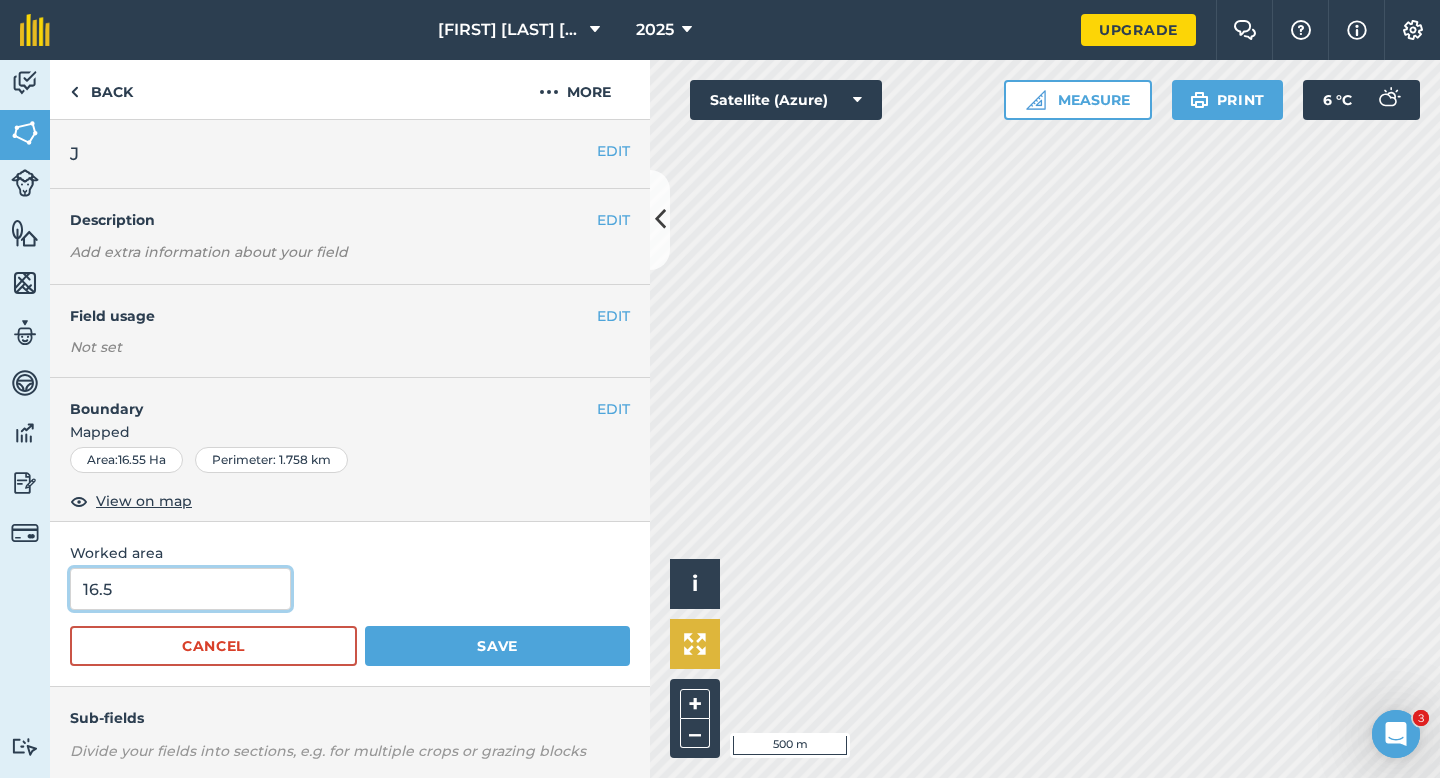 type on "16.5" 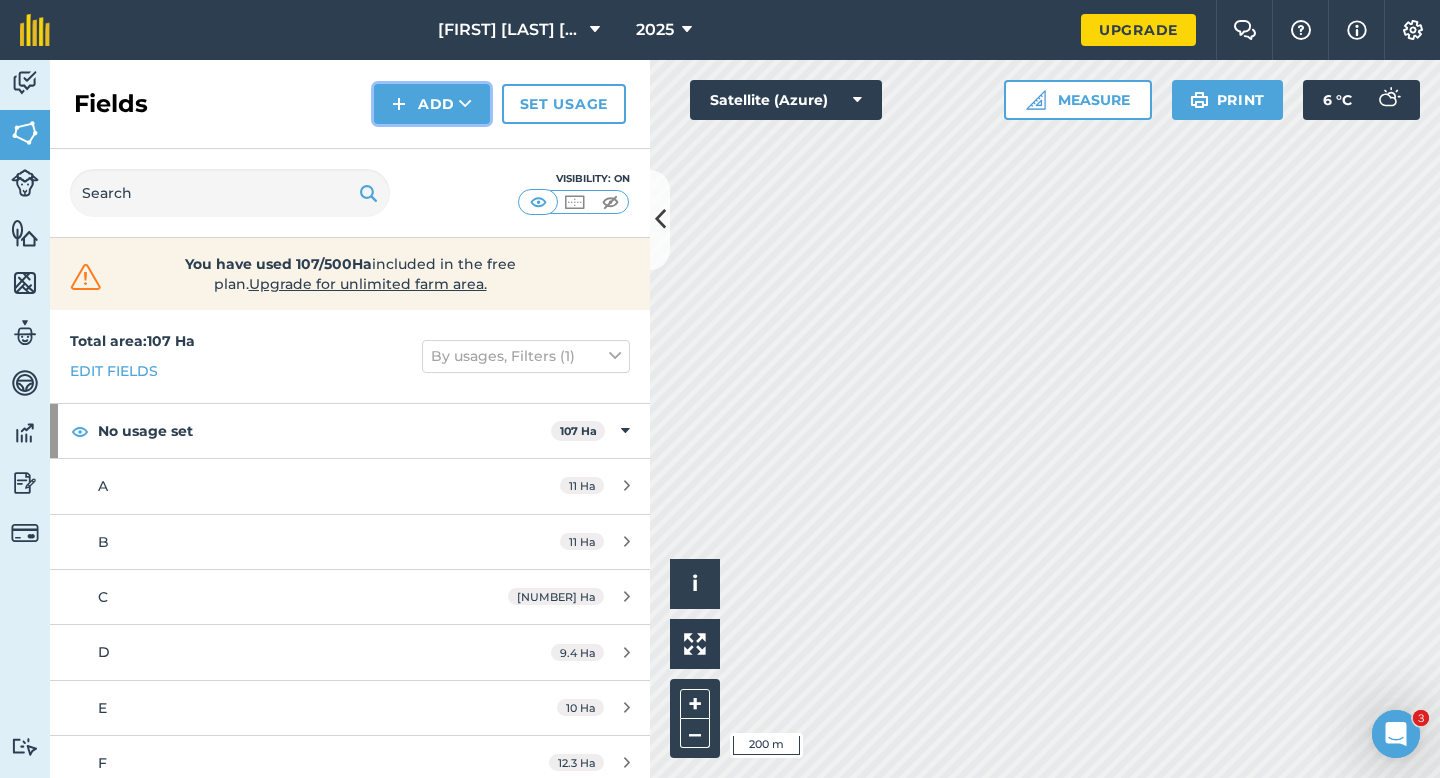 click on "Add" at bounding box center [432, 104] 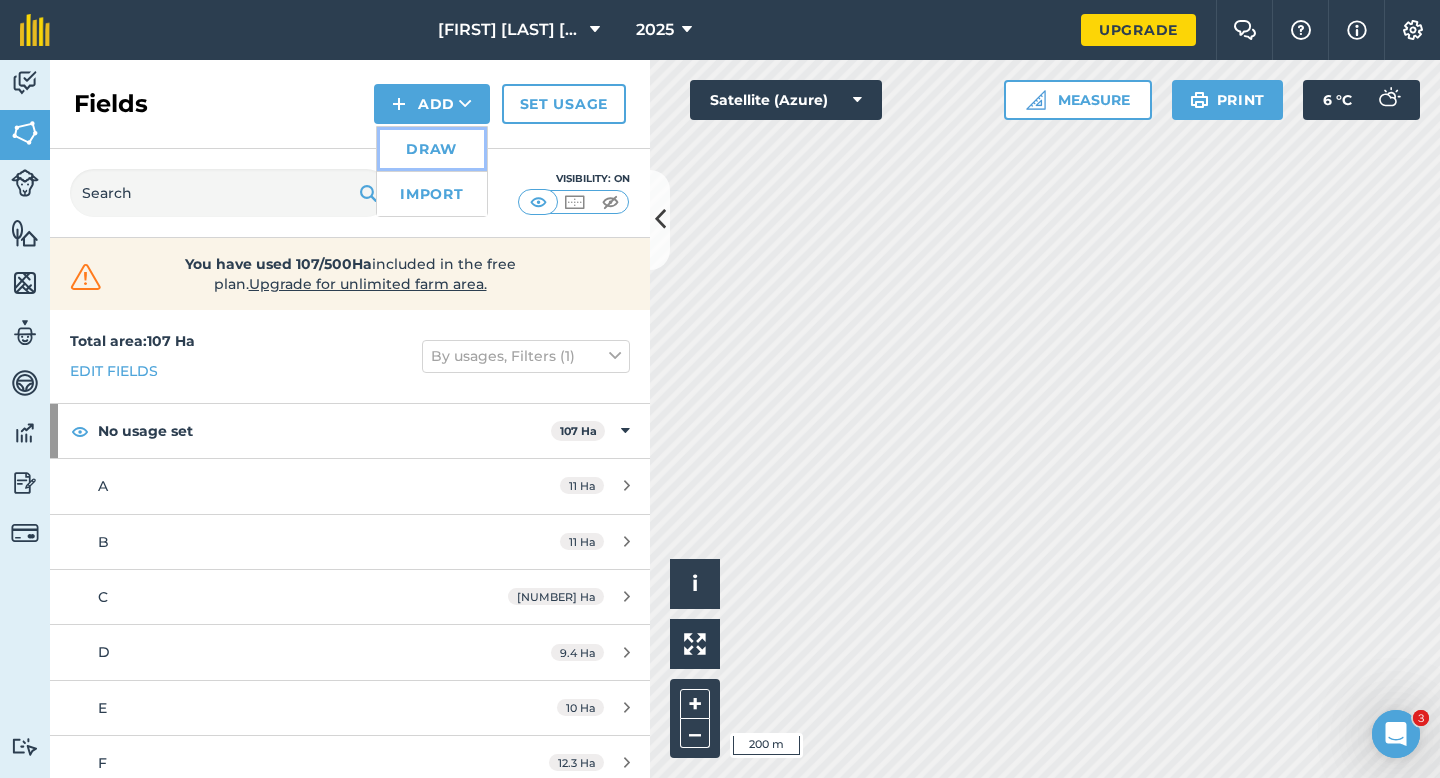 click on "Draw" at bounding box center [432, 149] 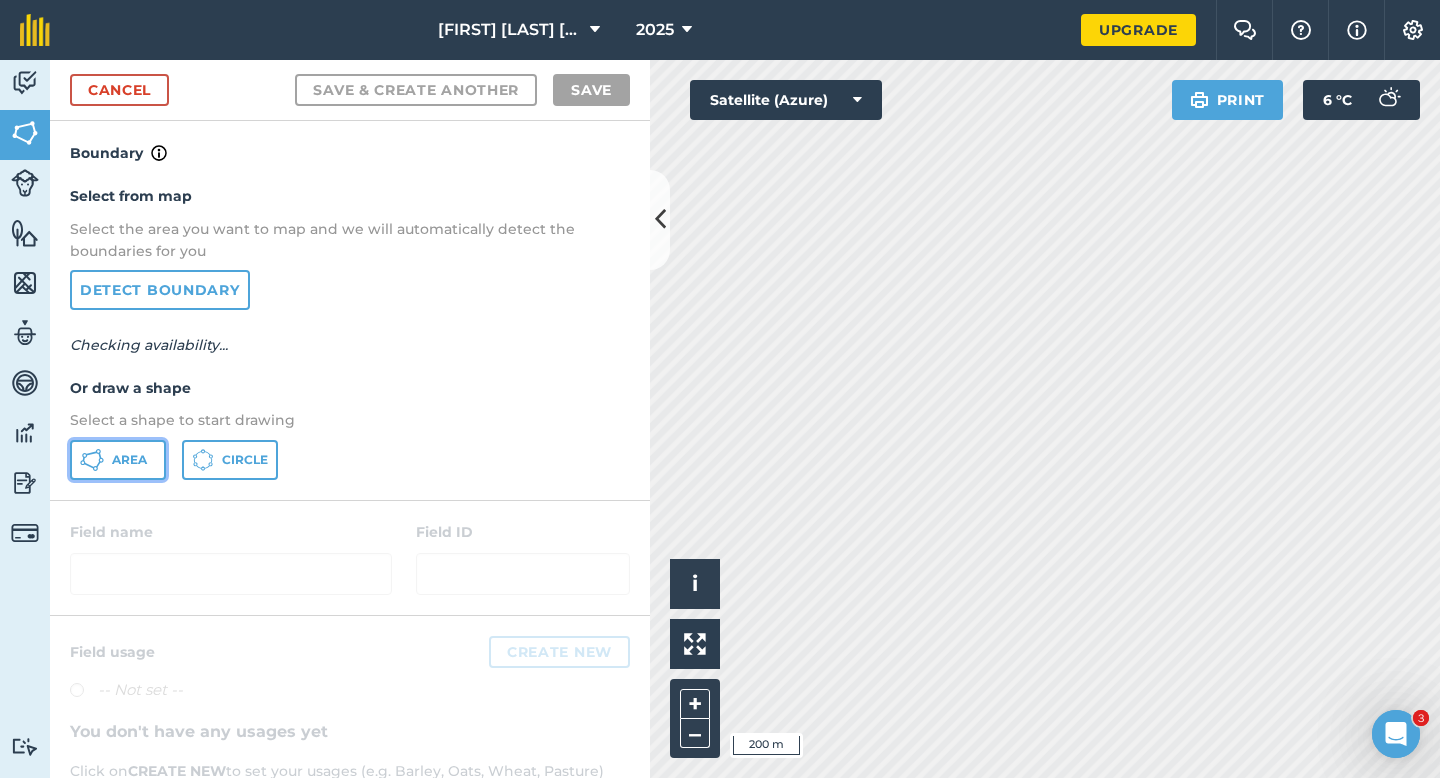 click on "Area" at bounding box center (118, 460) 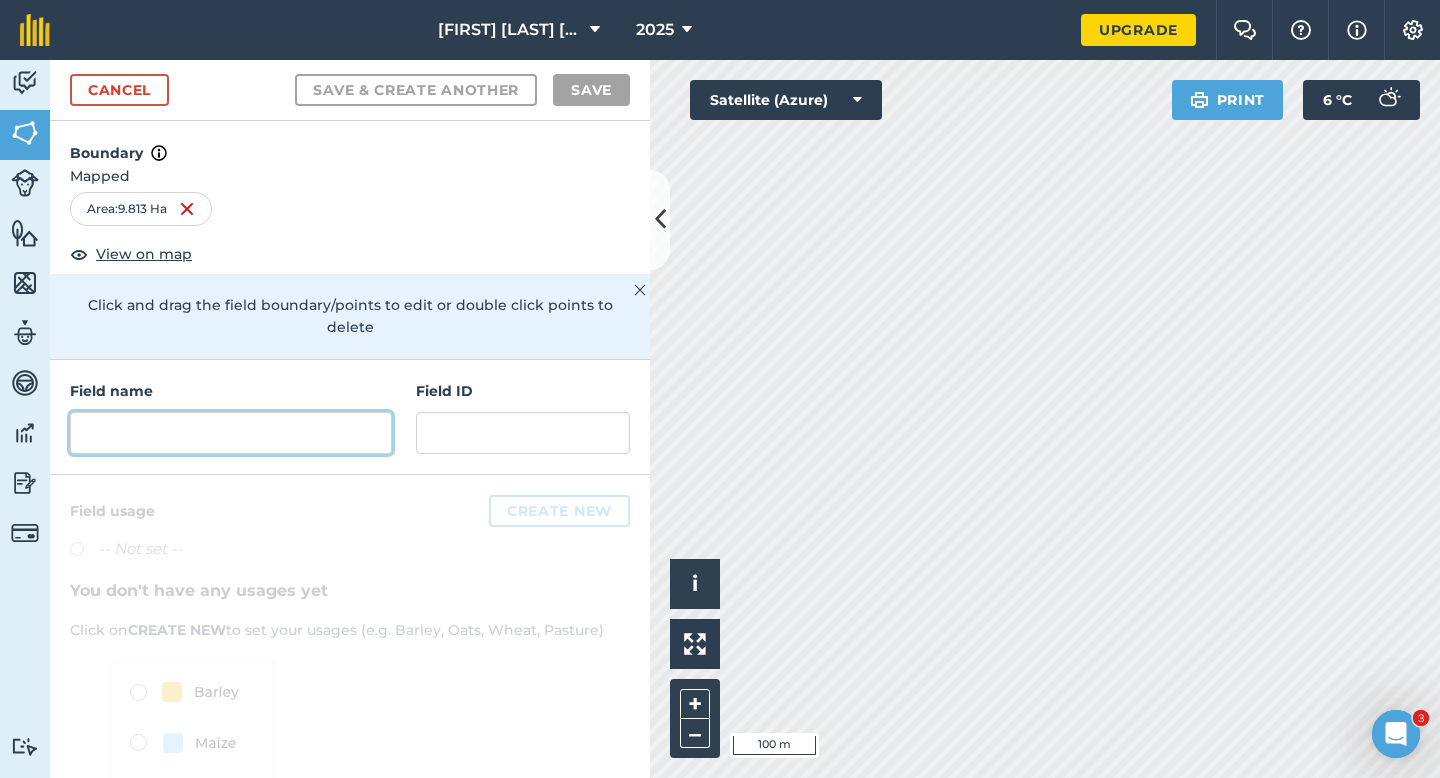 click at bounding box center (231, 433) 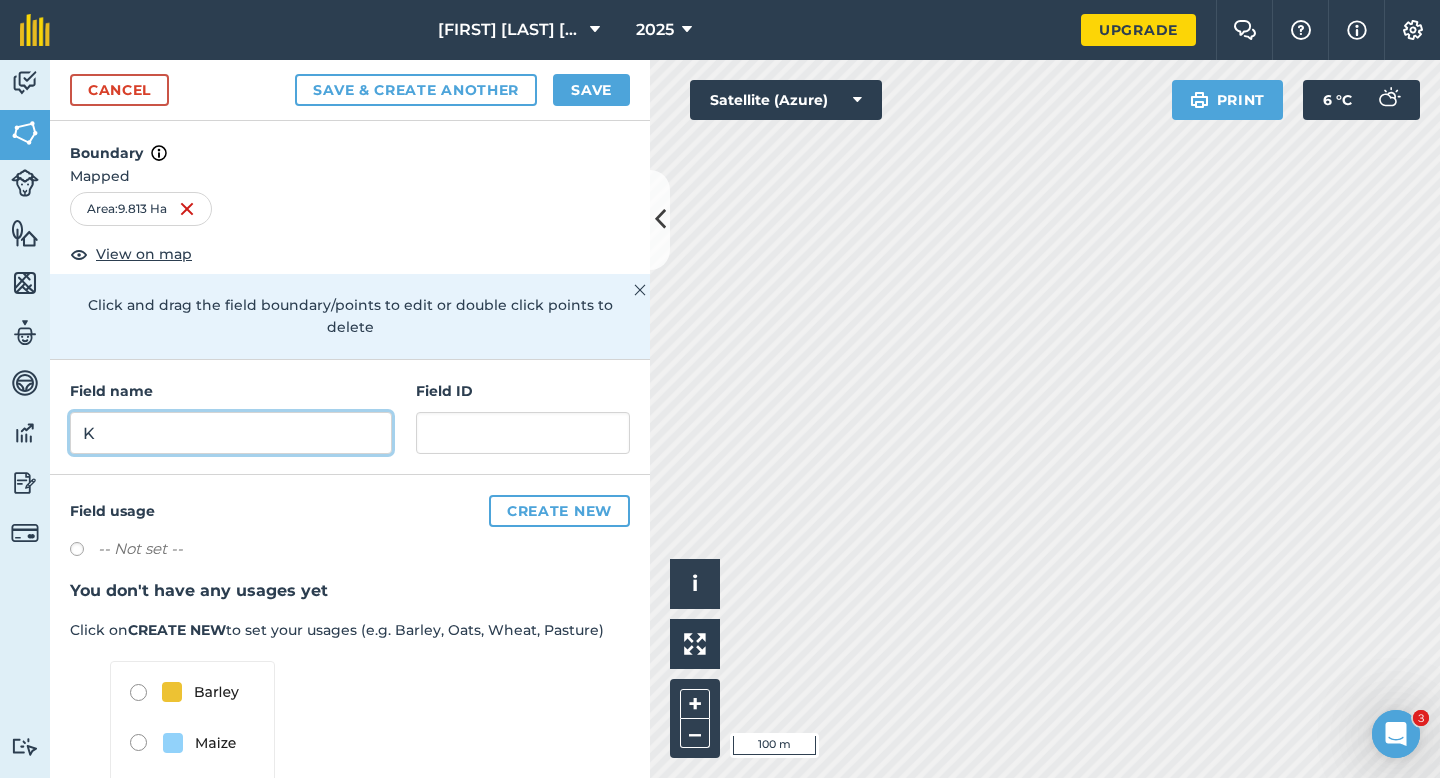 type on "K" 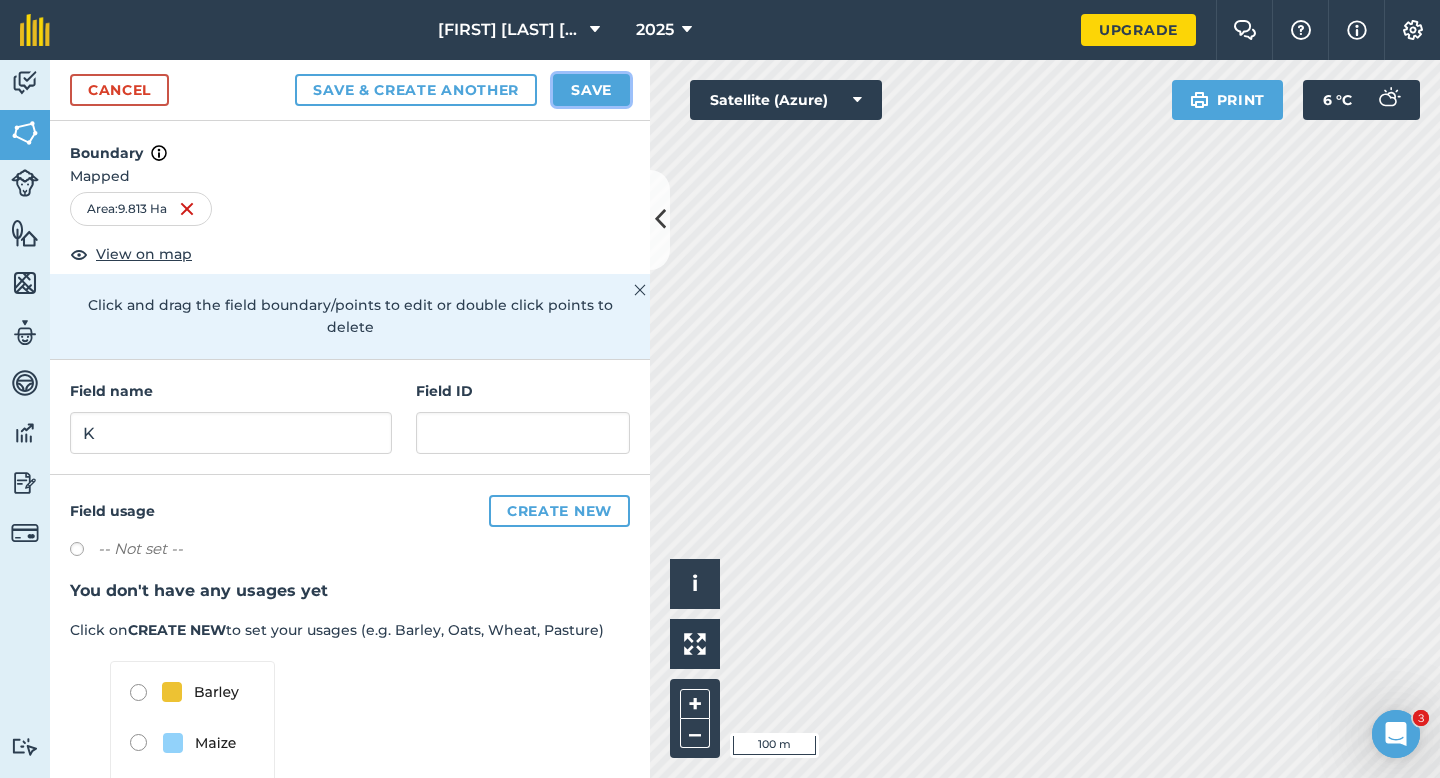 click on "Save" at bounding box center [591, 90] 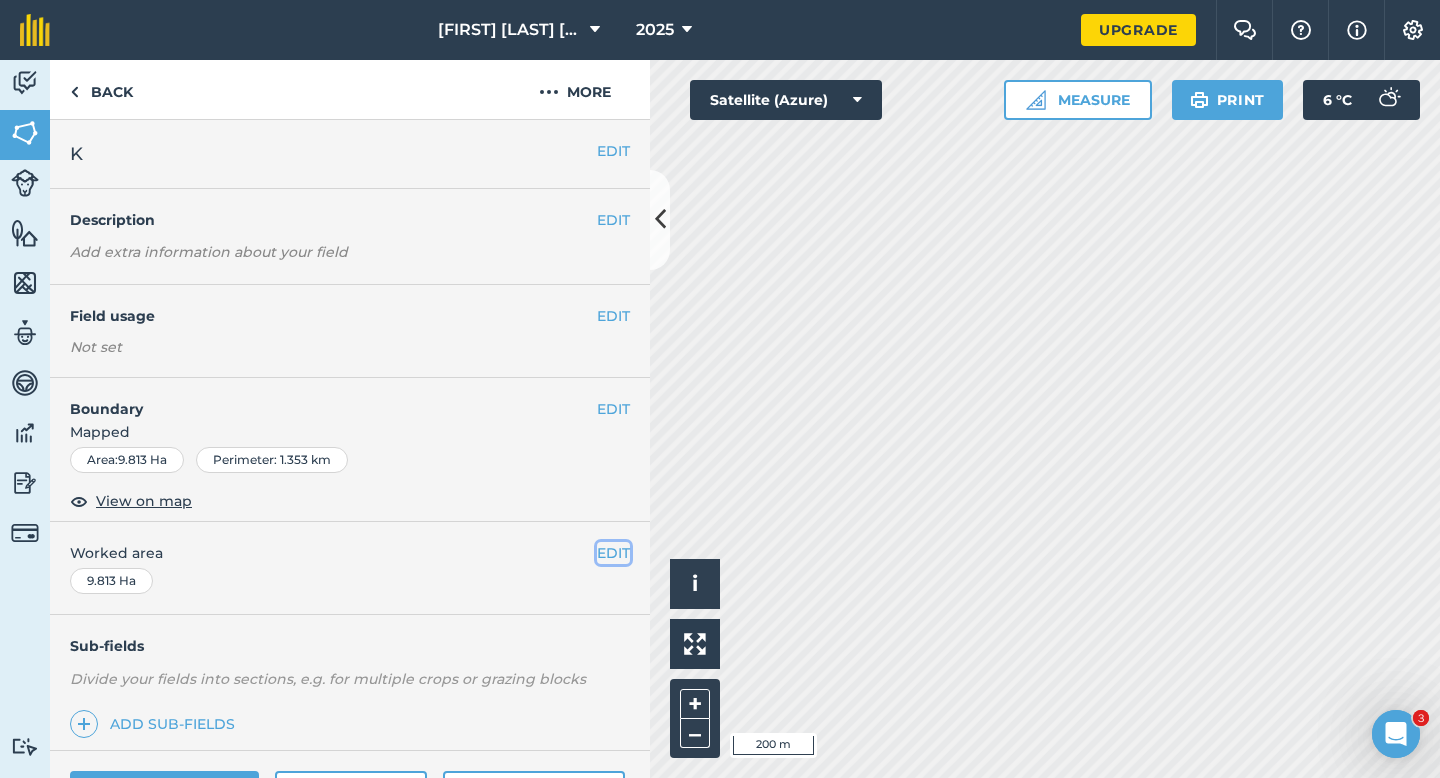 click on "EDIT" at bounding box center [613, 553] 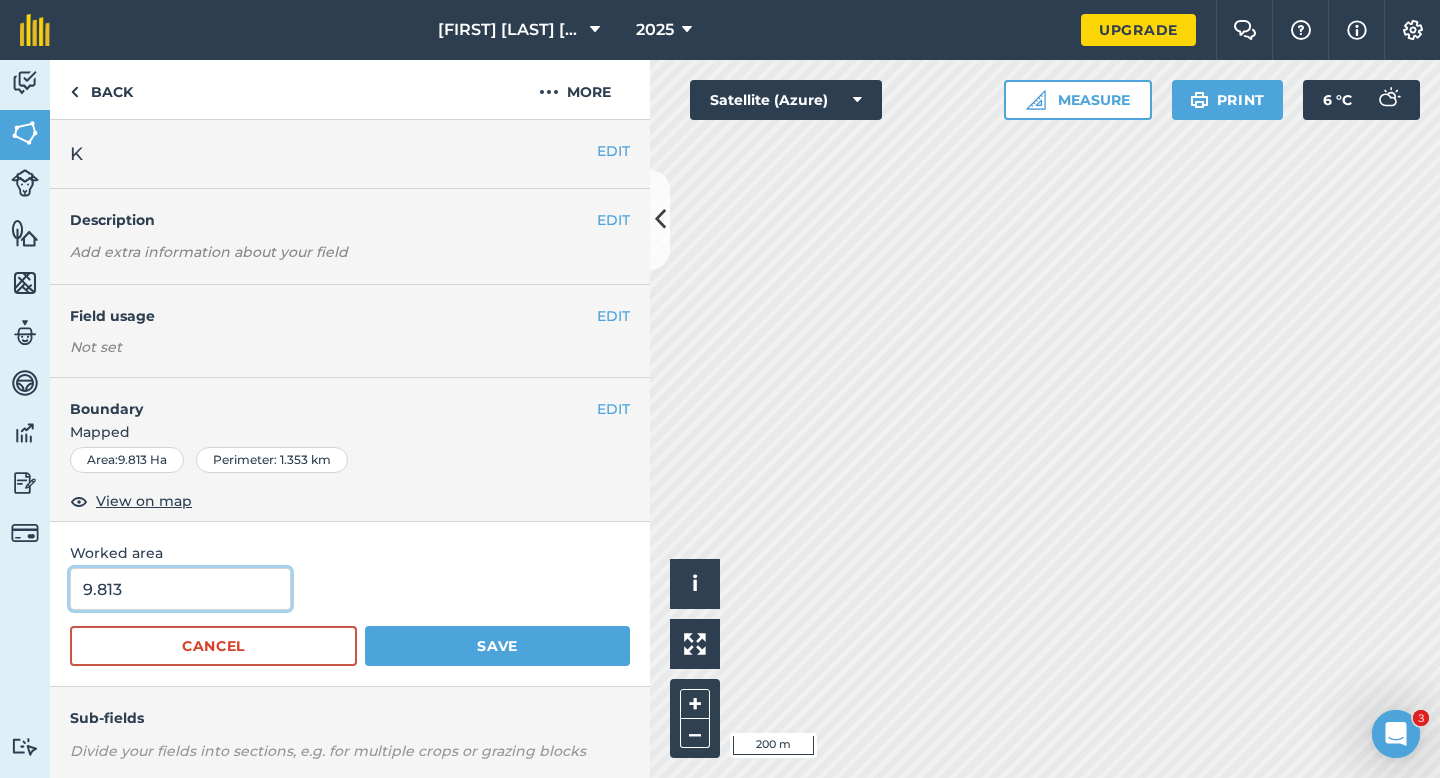click on "9.813" at bounding box center (180, 589) 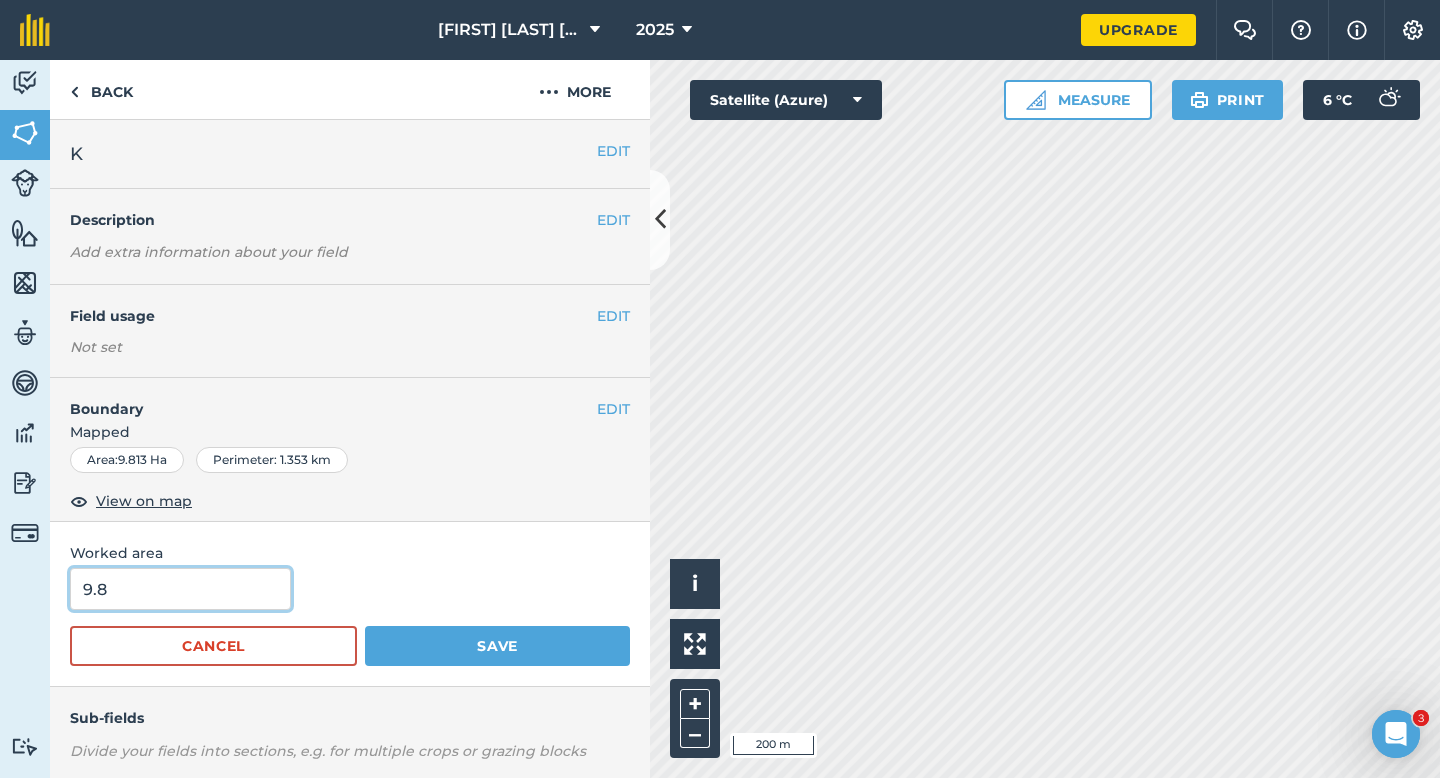 type on "9.8" 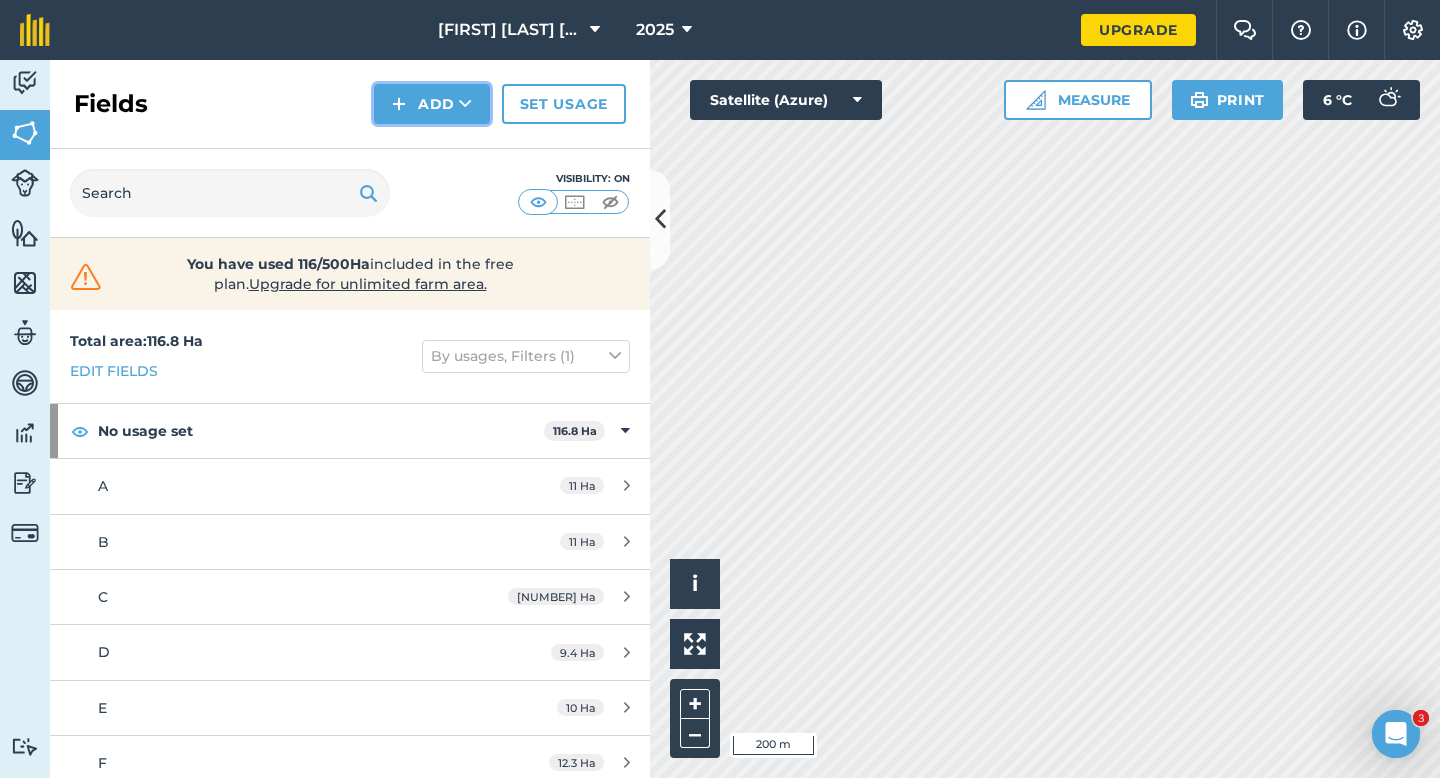 click on "Add" at bounding box center (432, 104) 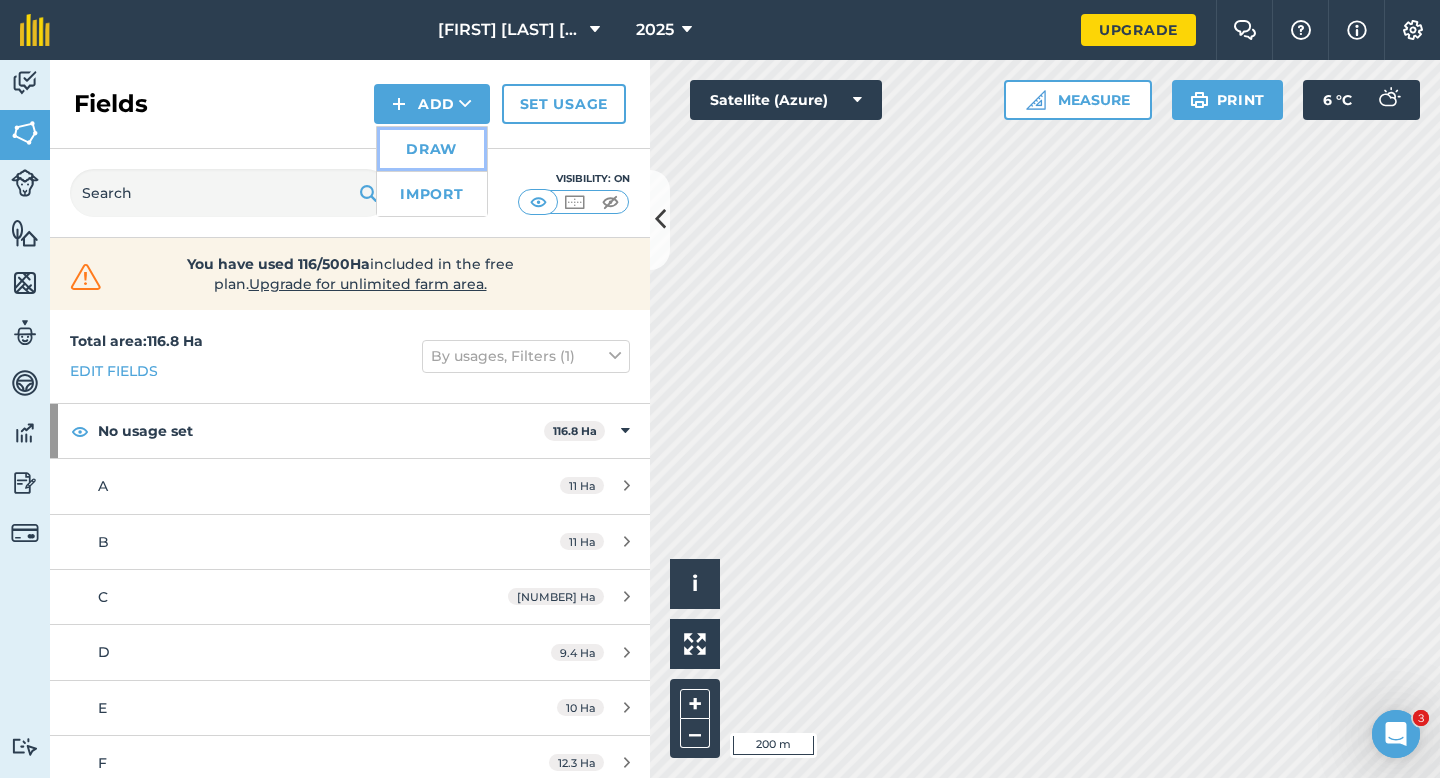 click on "Draw" at bounding box center (432, 149) 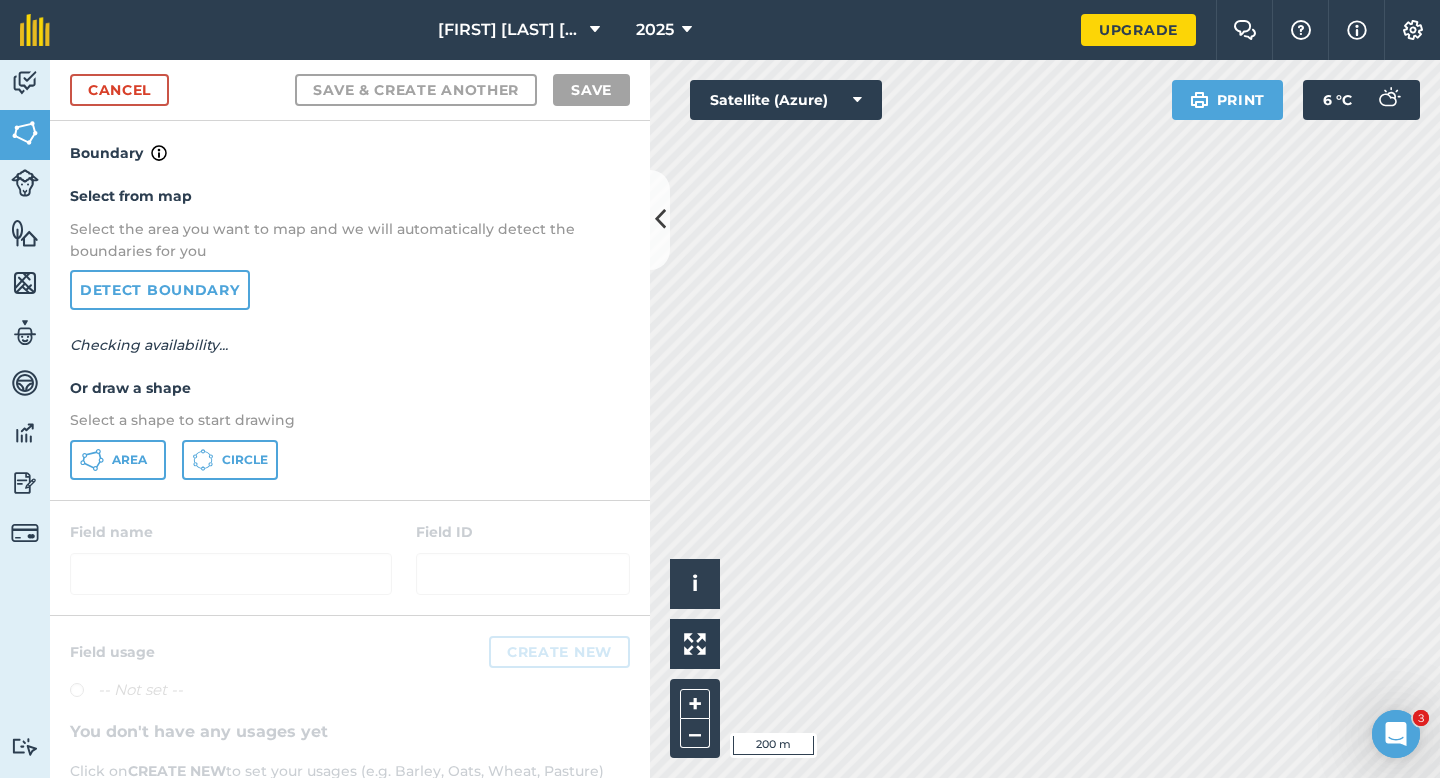click on "Select from map Select the area you want to map and we will automatically detect the boundaries for you Detect boundary Checking availability... Or draw a shape Select a shape to start drawing Area Circle" at bounding box center (350, 332) 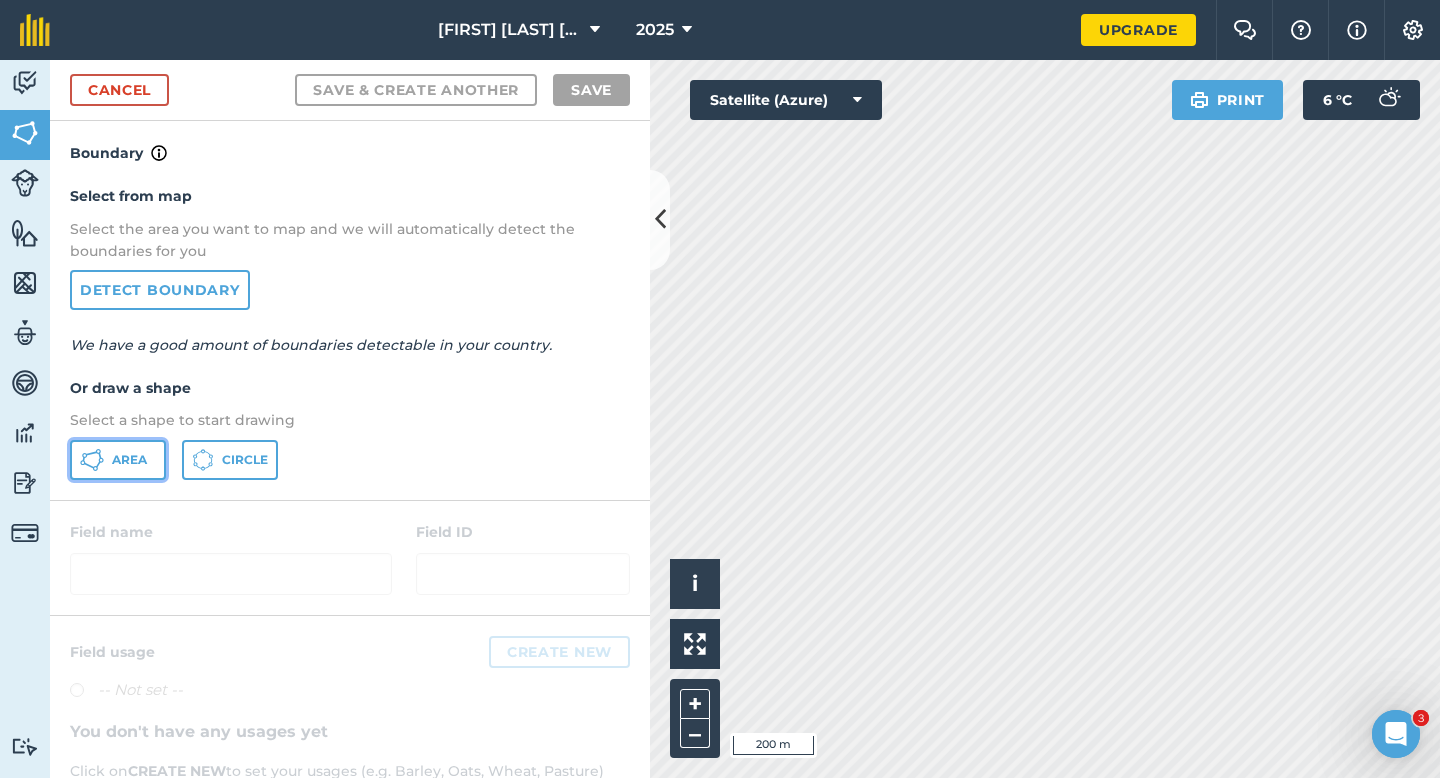 click 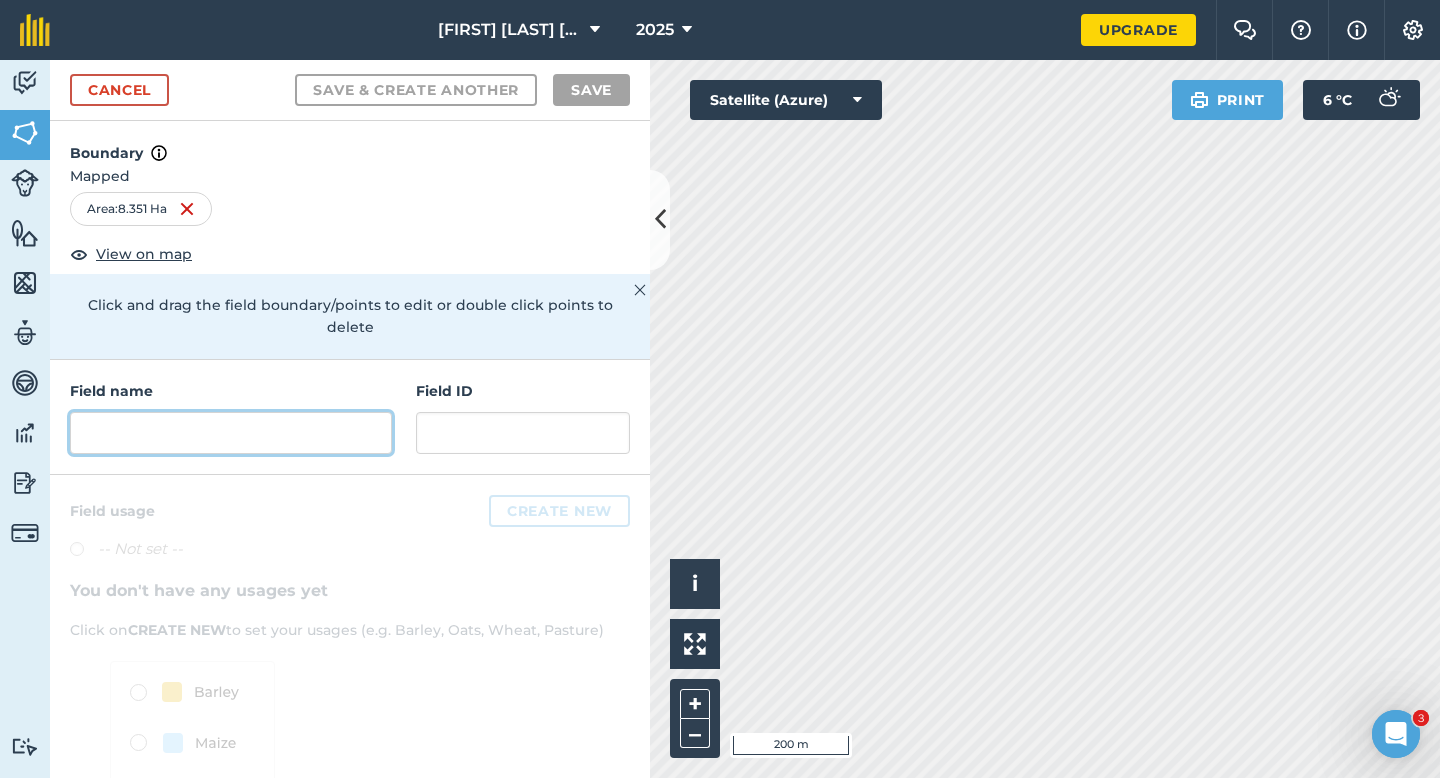 click at bounding box center (231, 433) 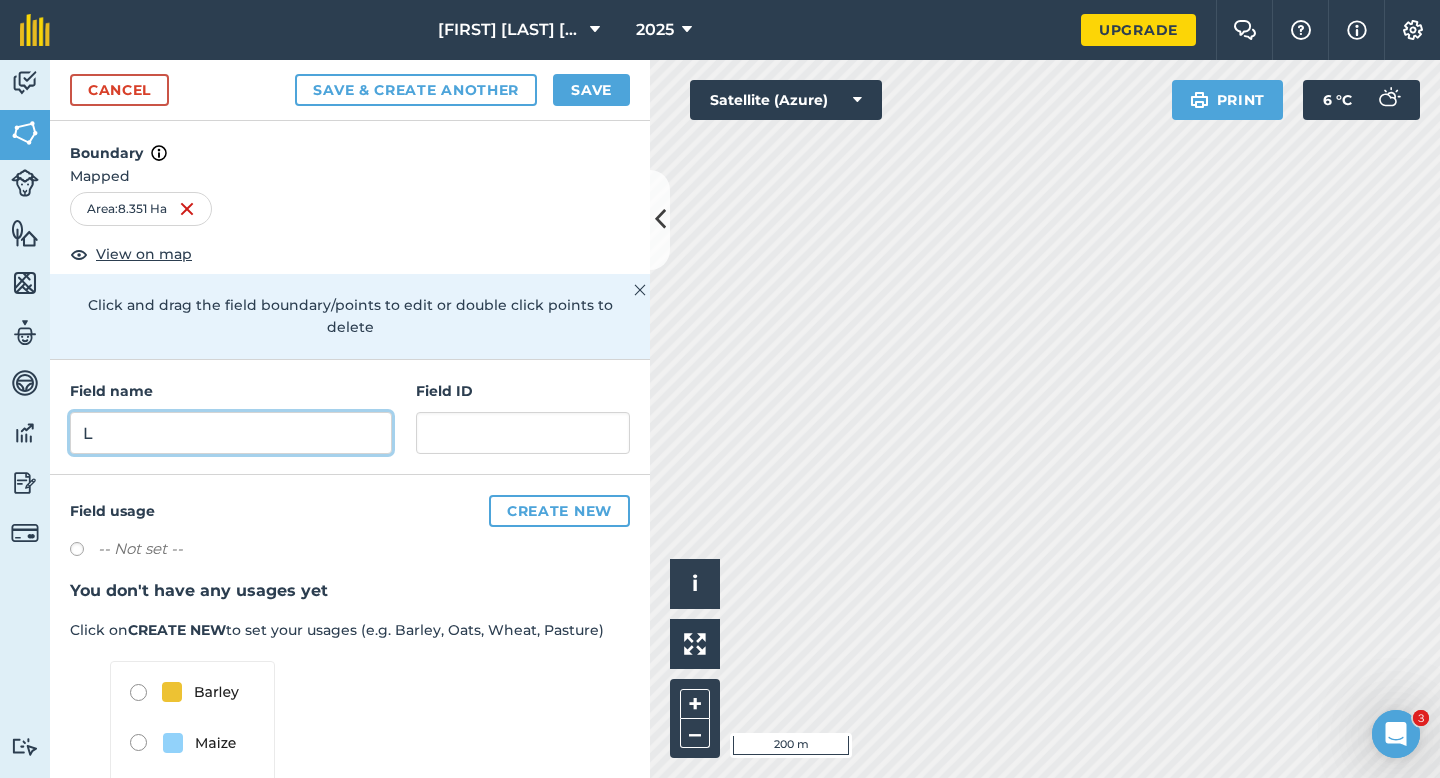 type on "L" 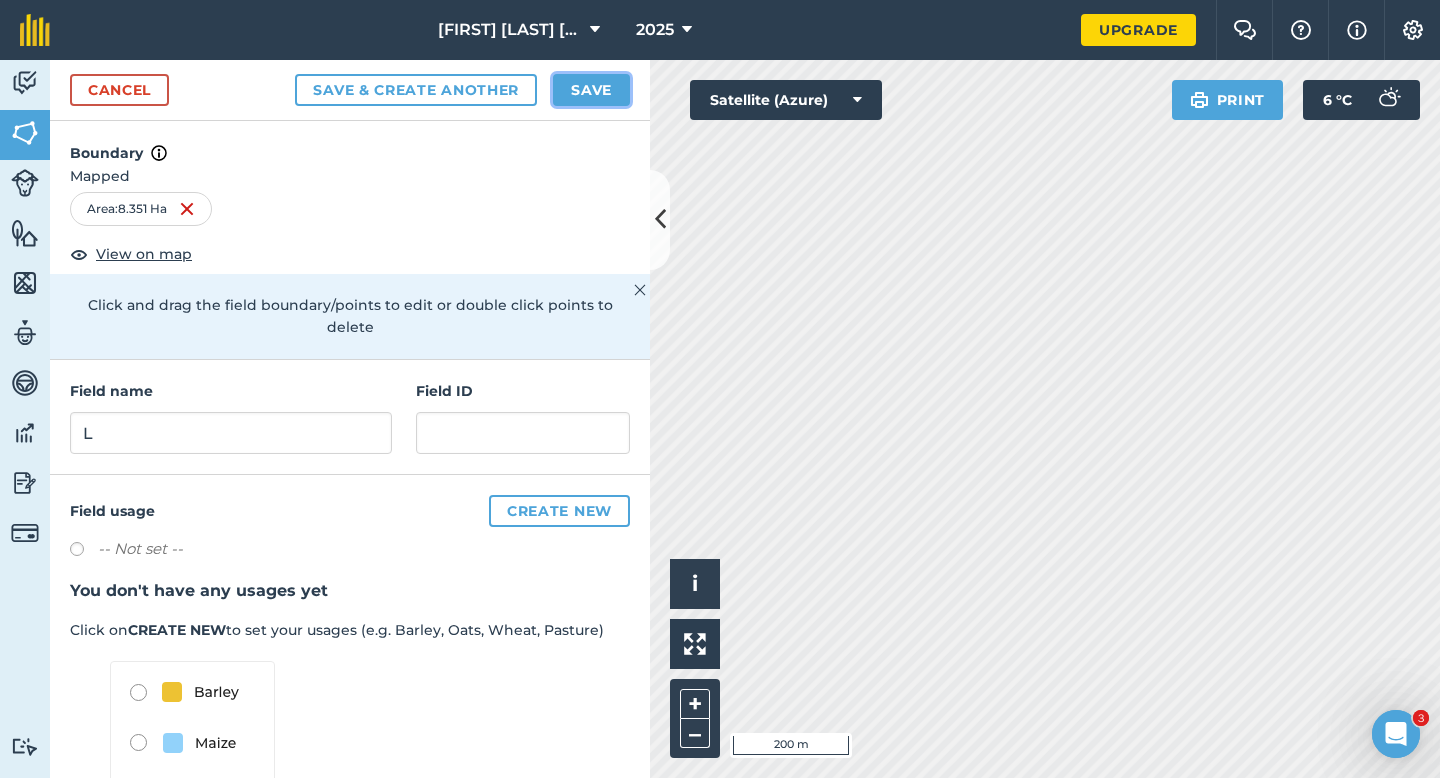 click on "Save" at bounding box center [591, 90] 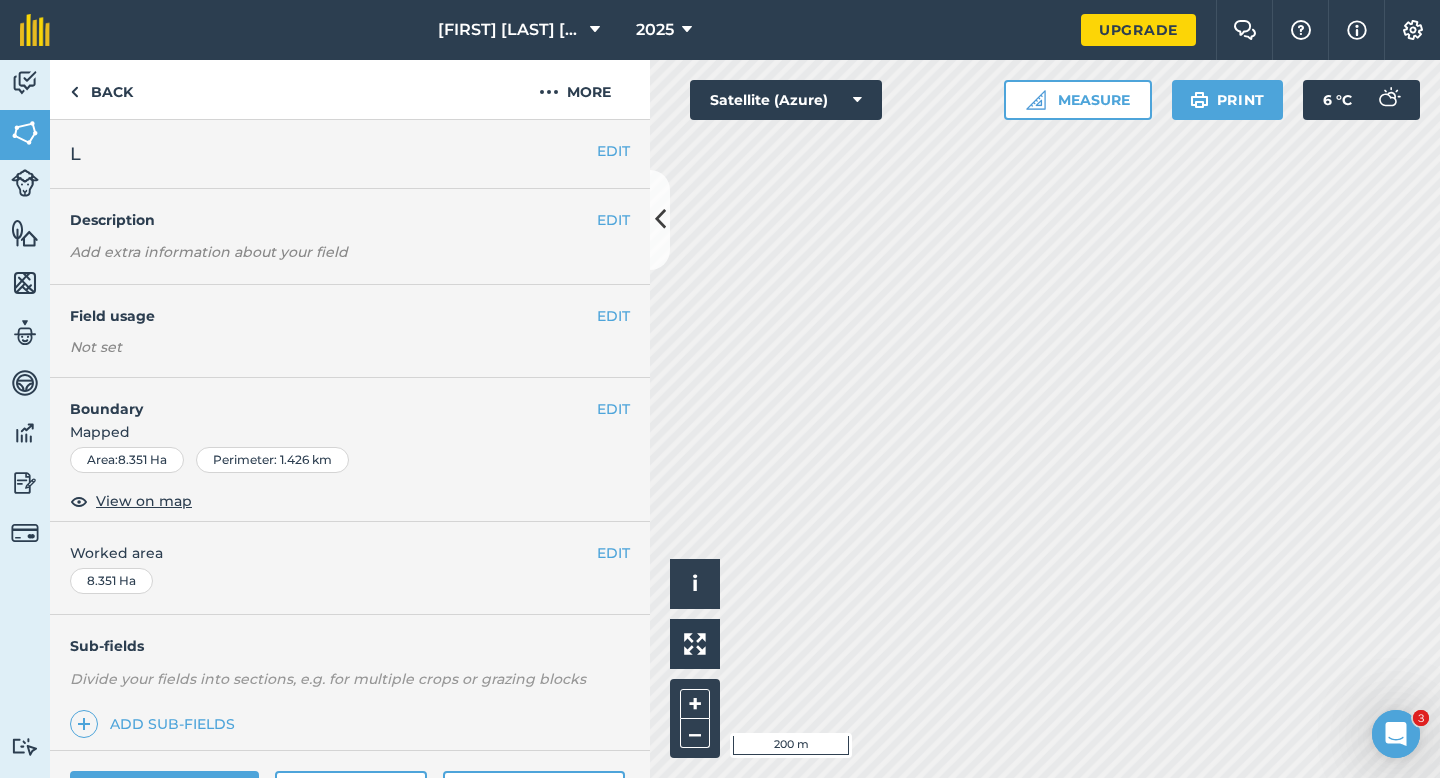 click on "Worked area" at bounding box center (350, 553) 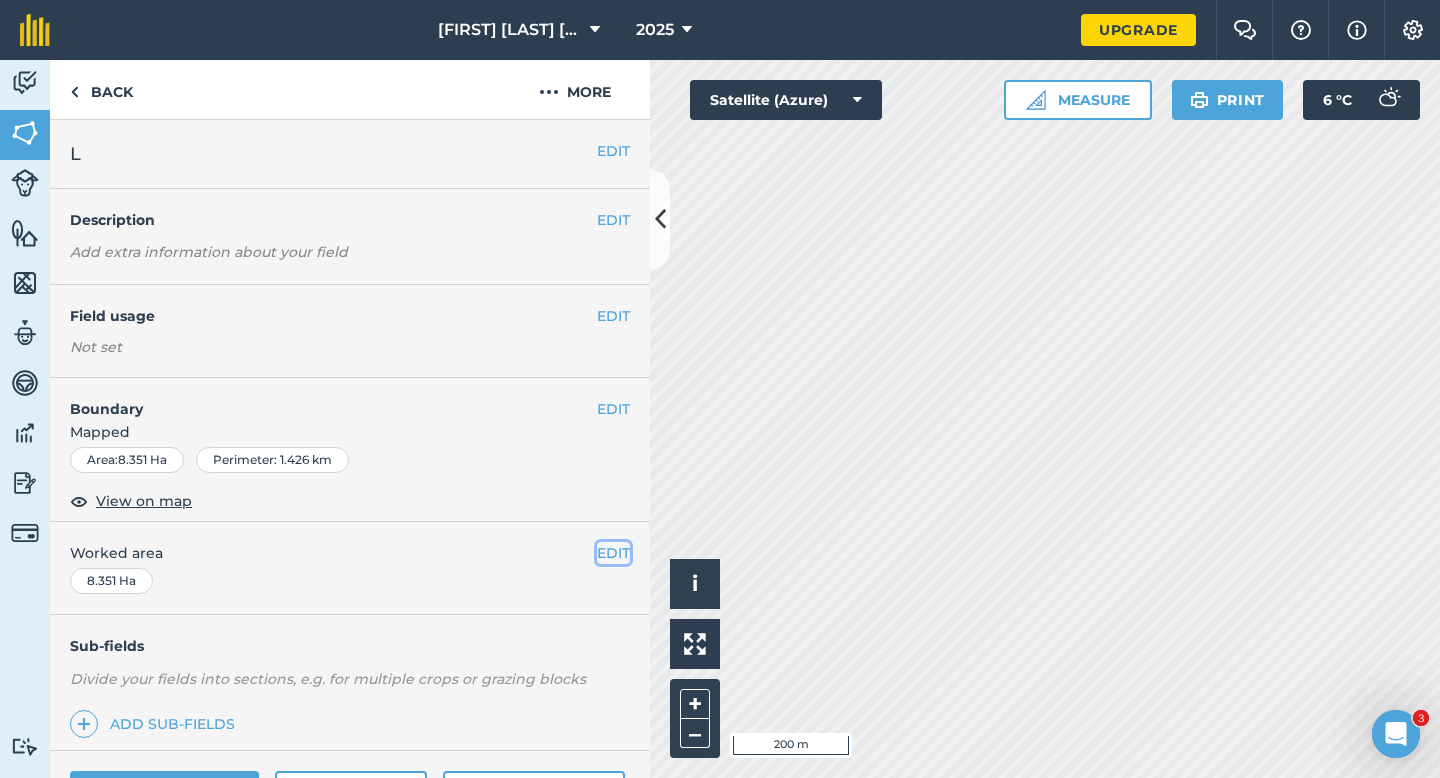 click on "EDIT" at bounding box center (613, 553) 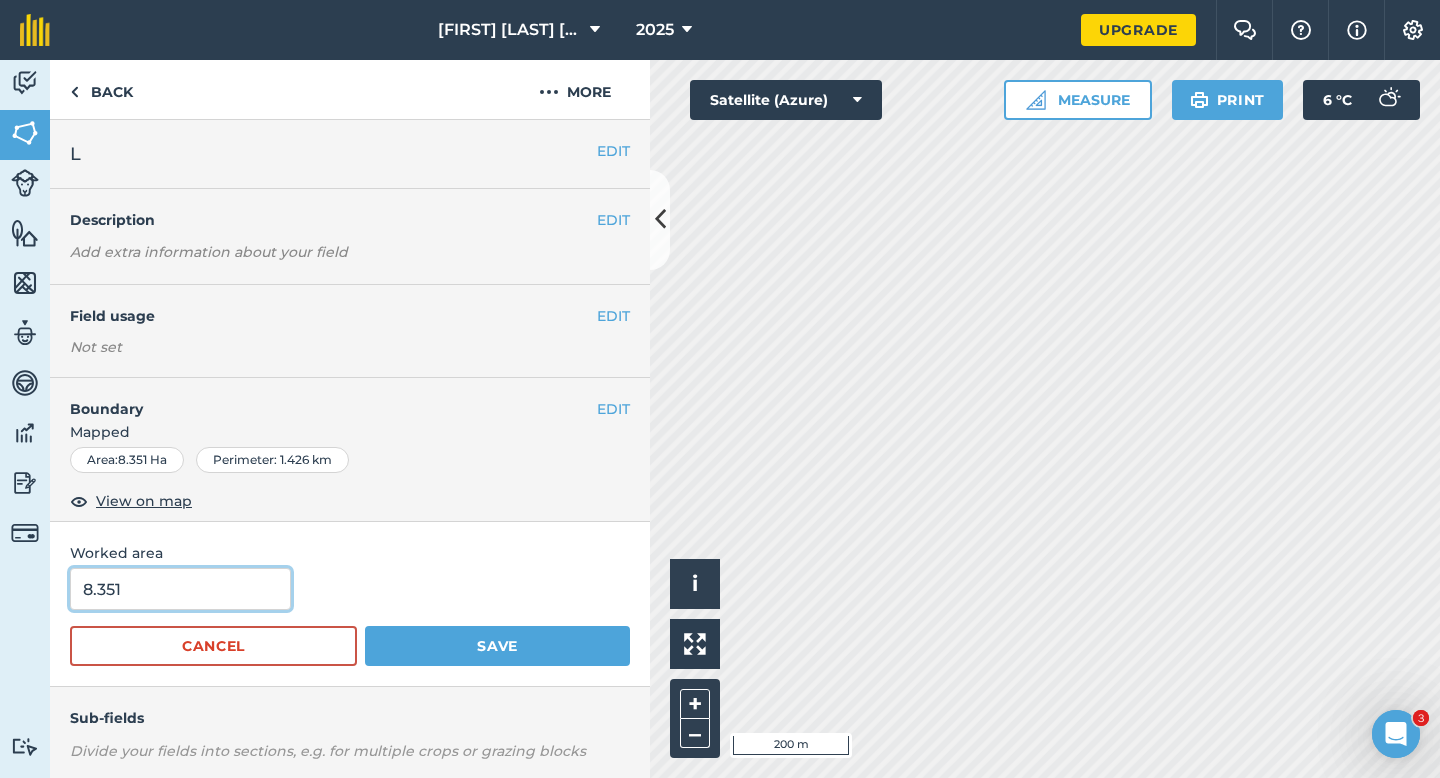 click on "8.351" at bounding box center (180, 589) 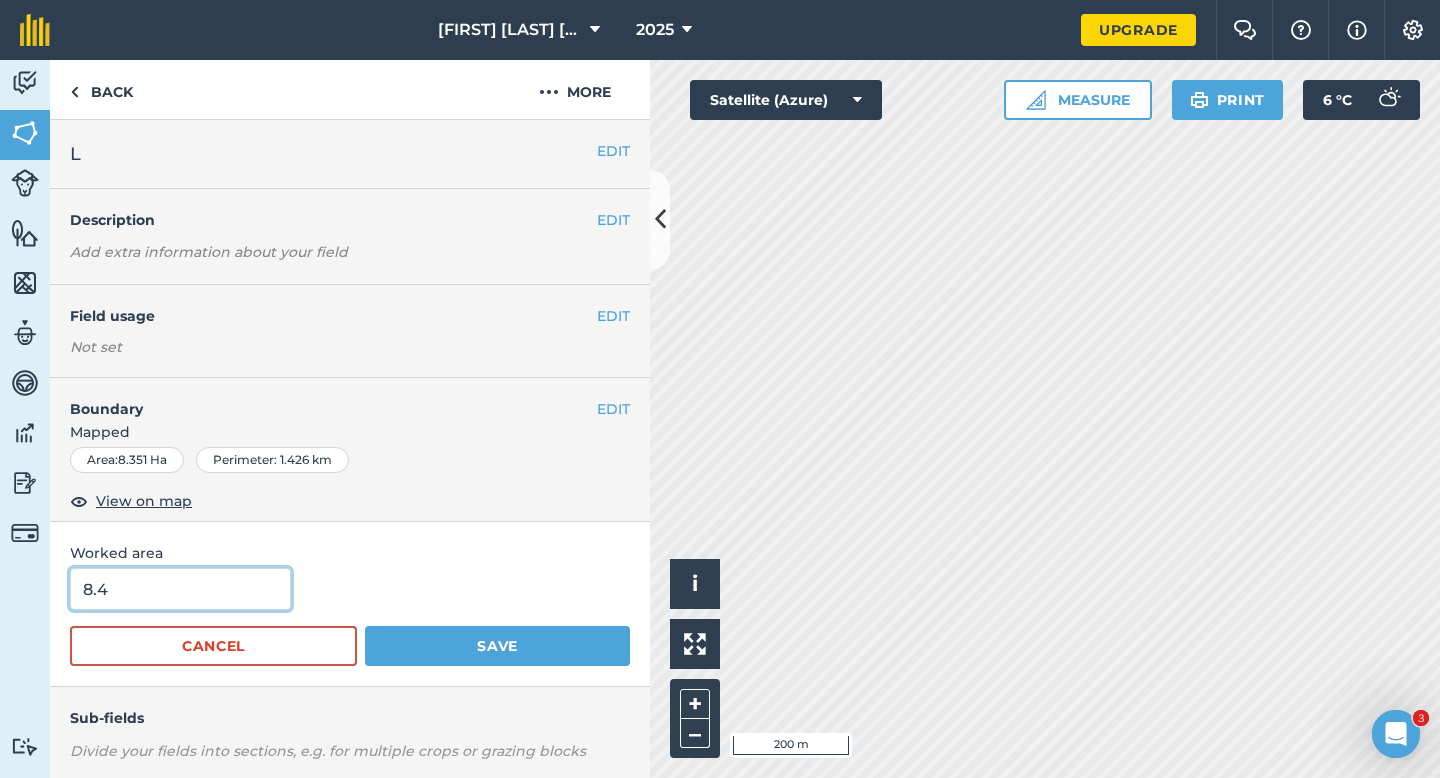 type on "8.4" 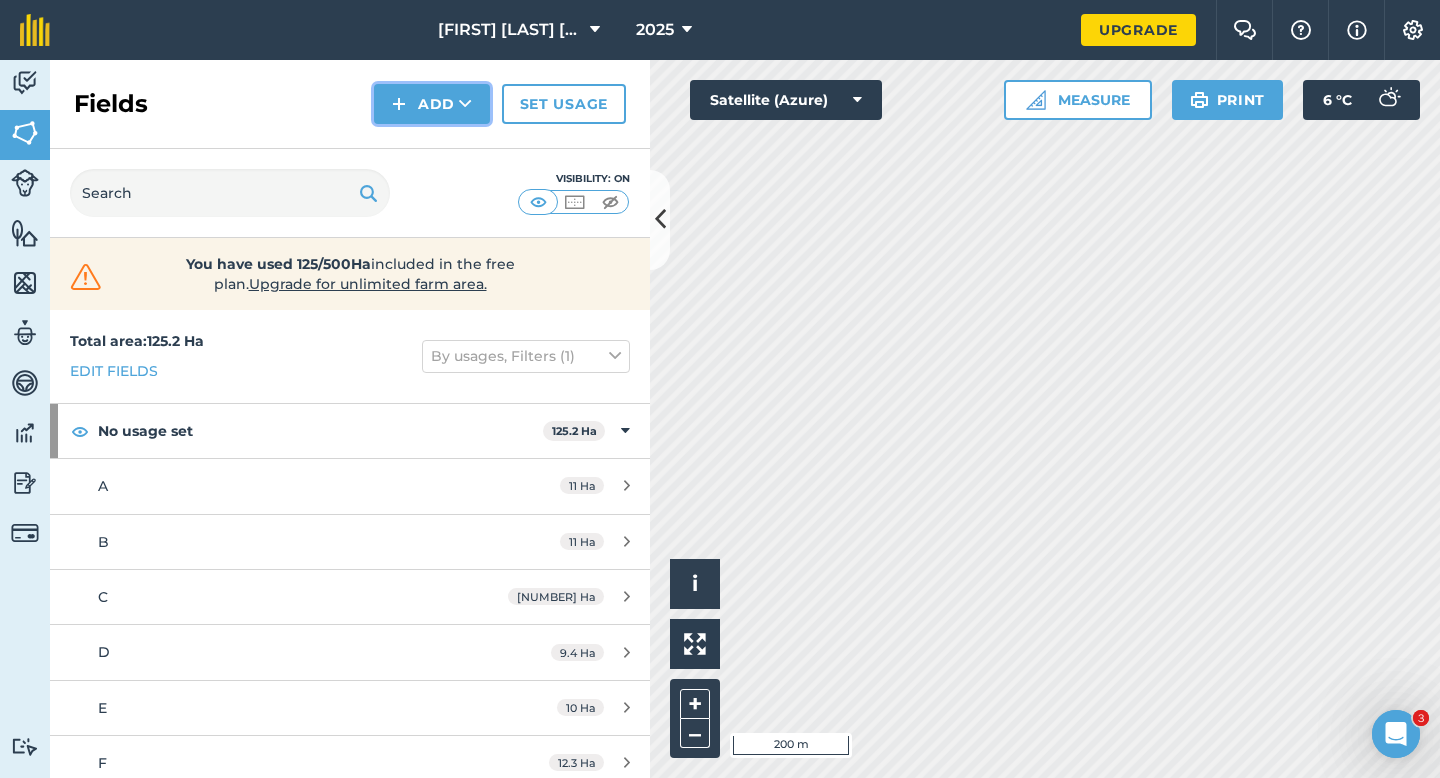 click on "Add" at bounding box center (432, 104) 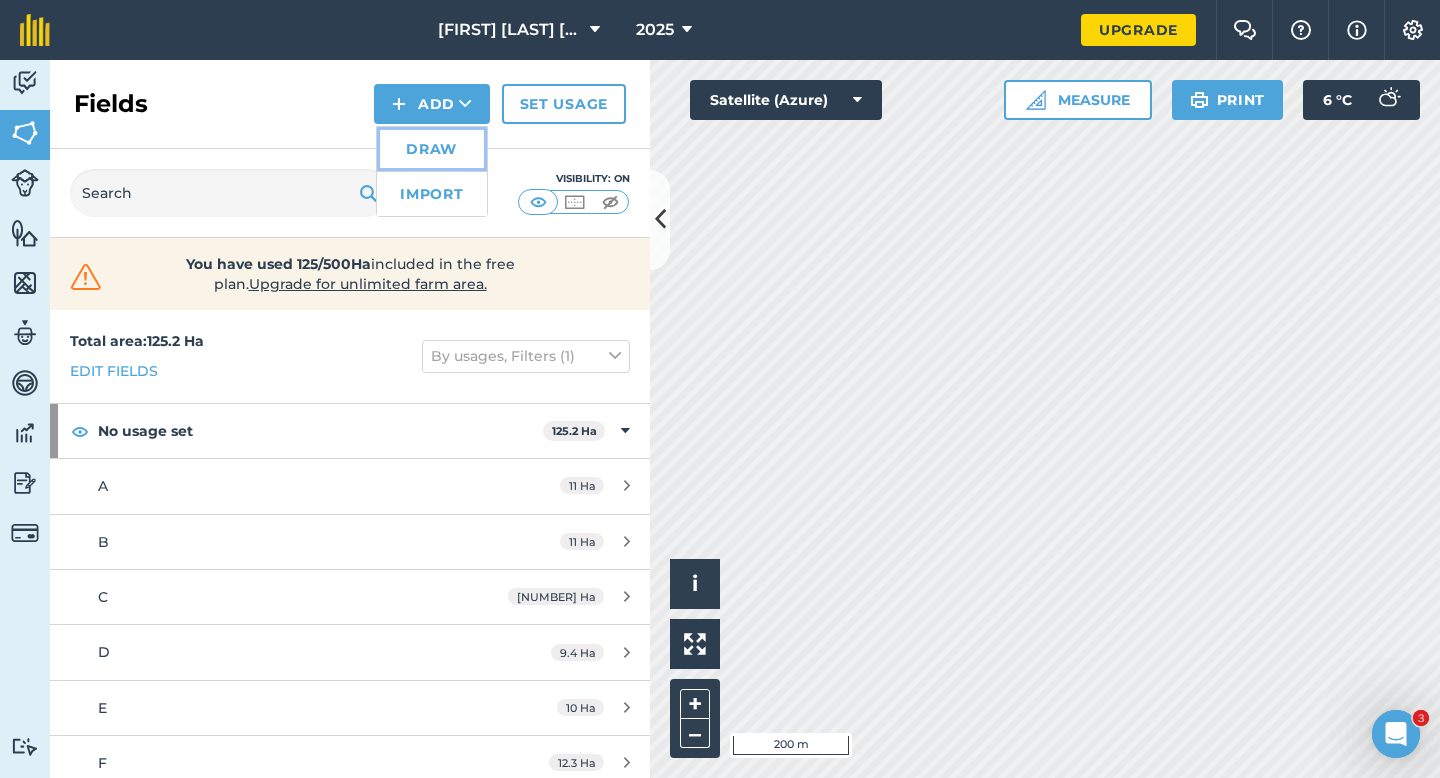 click on "Draw" at bounding box center [432, 149] 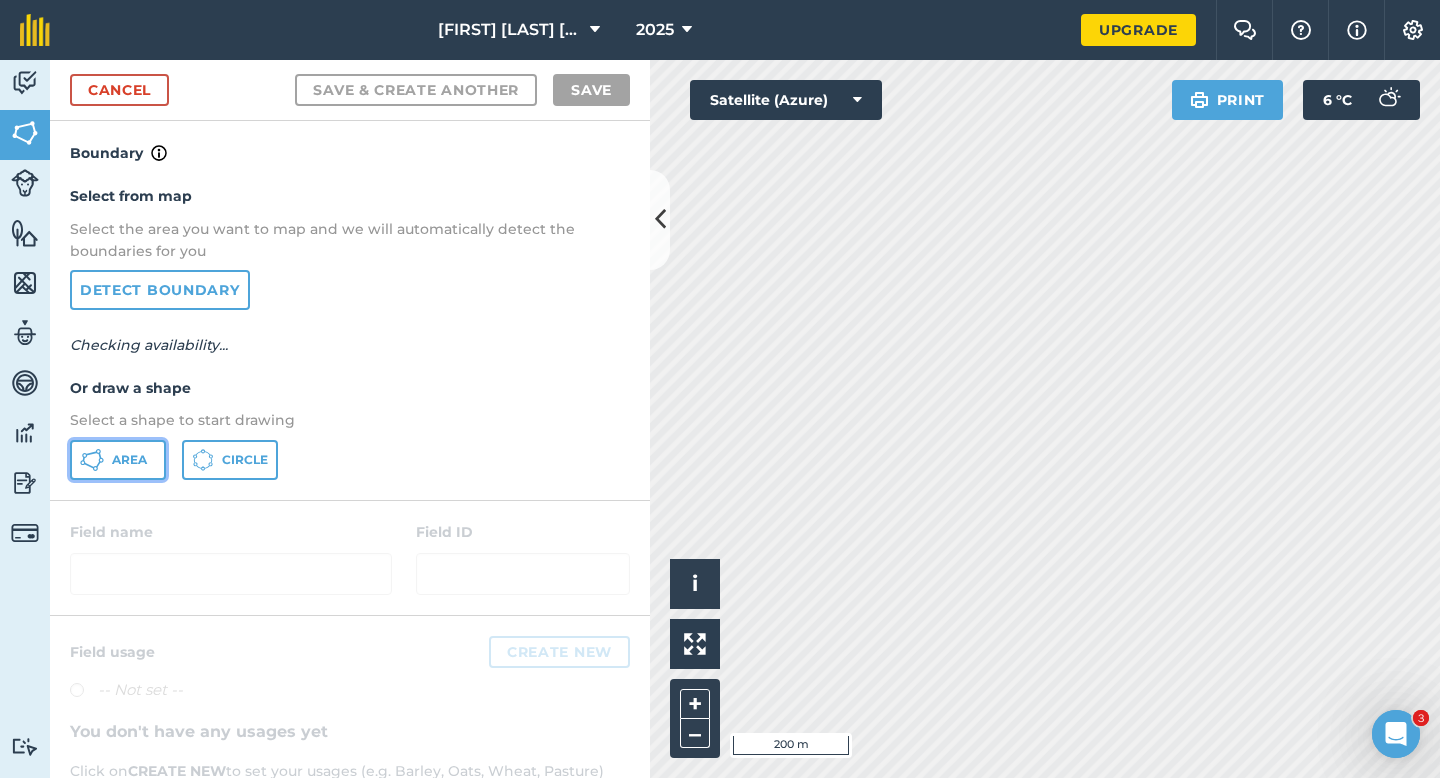 click on "Area" at bounding box center (118, 460) 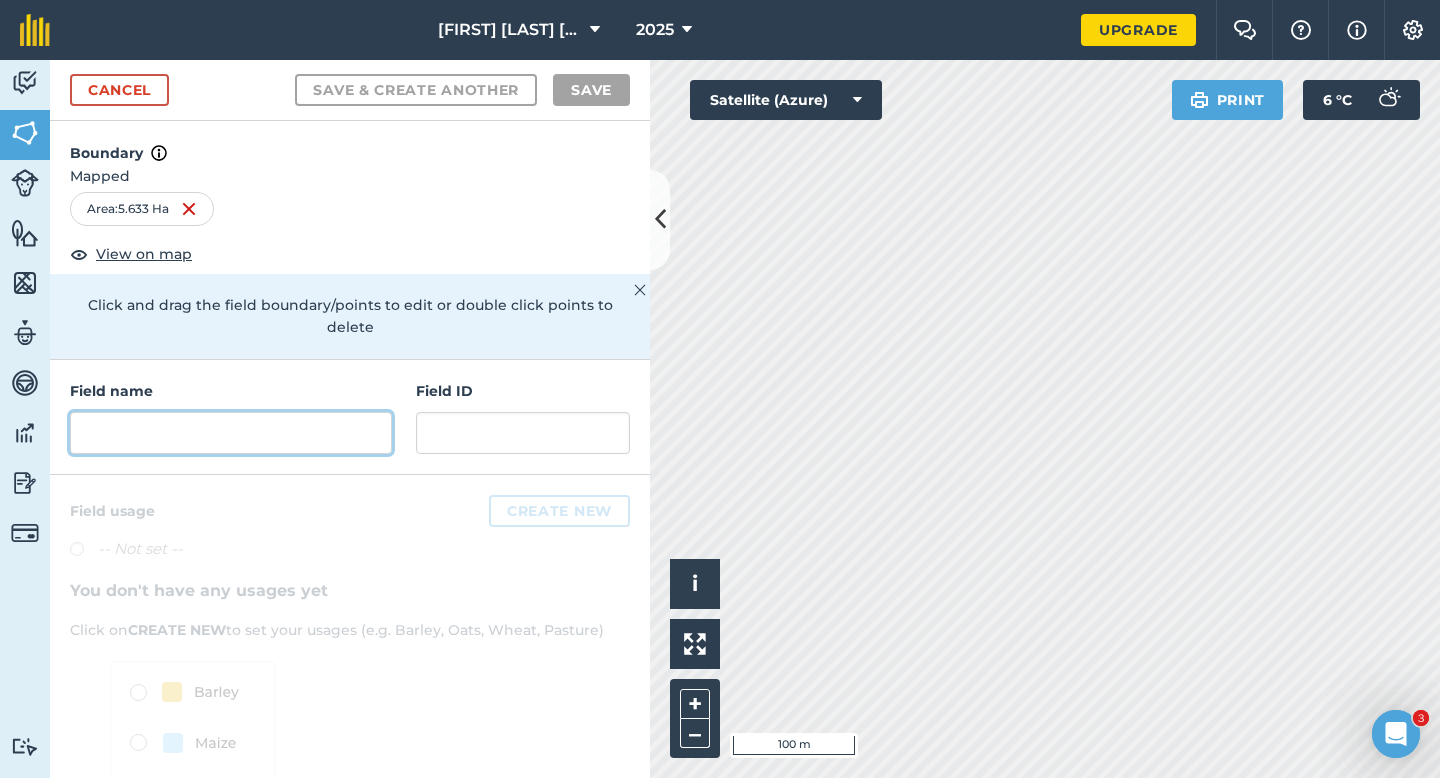 click at bounding box center [231, 433] 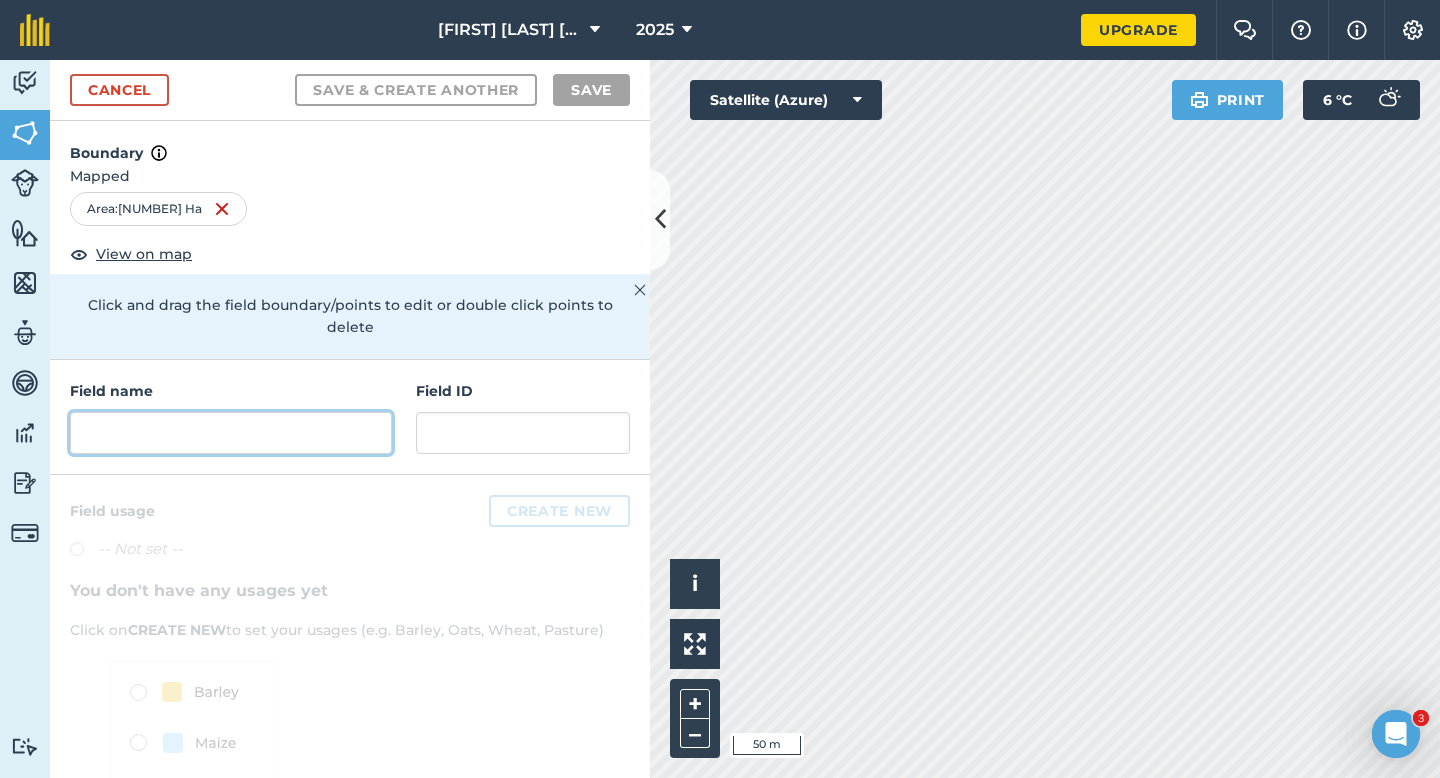 click at bounding box center (231, 433) 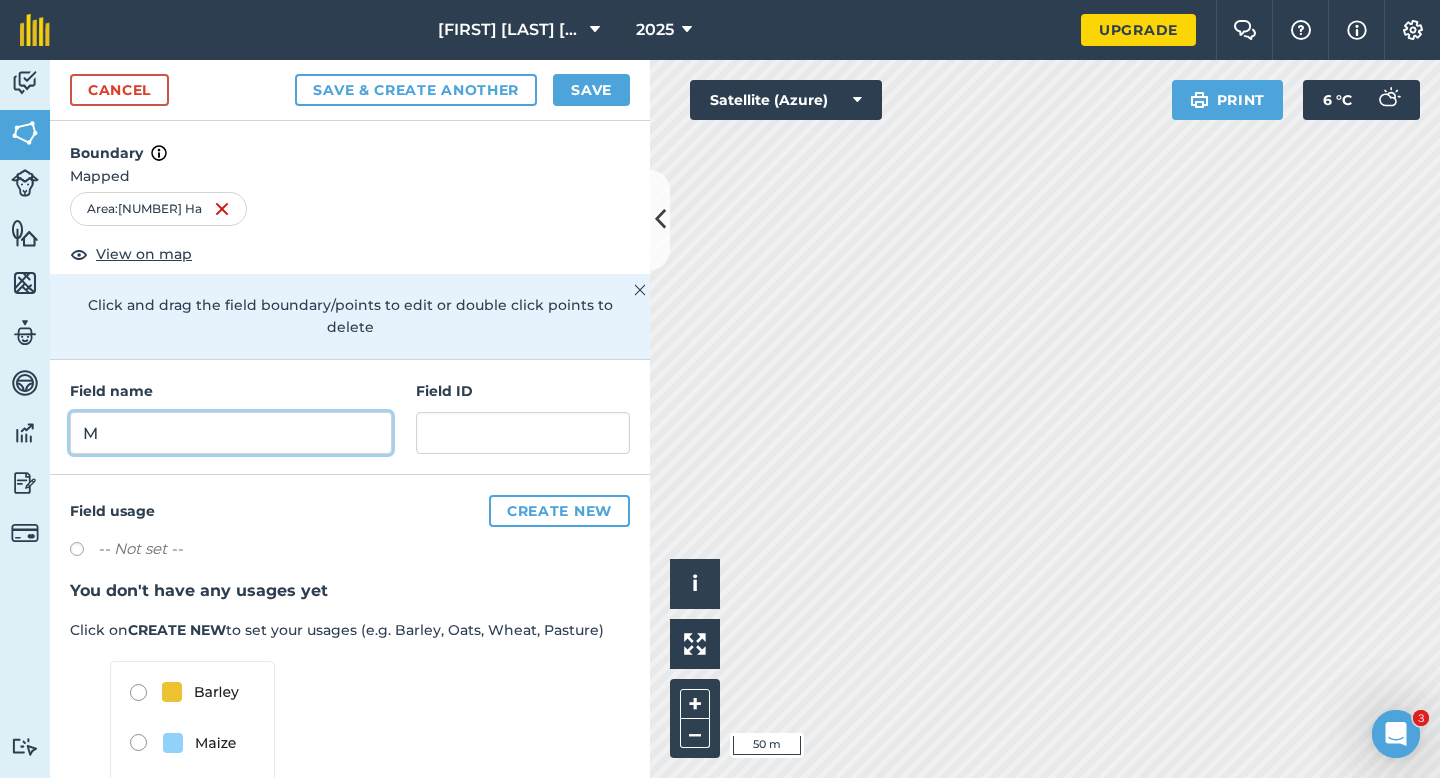 type on "M" 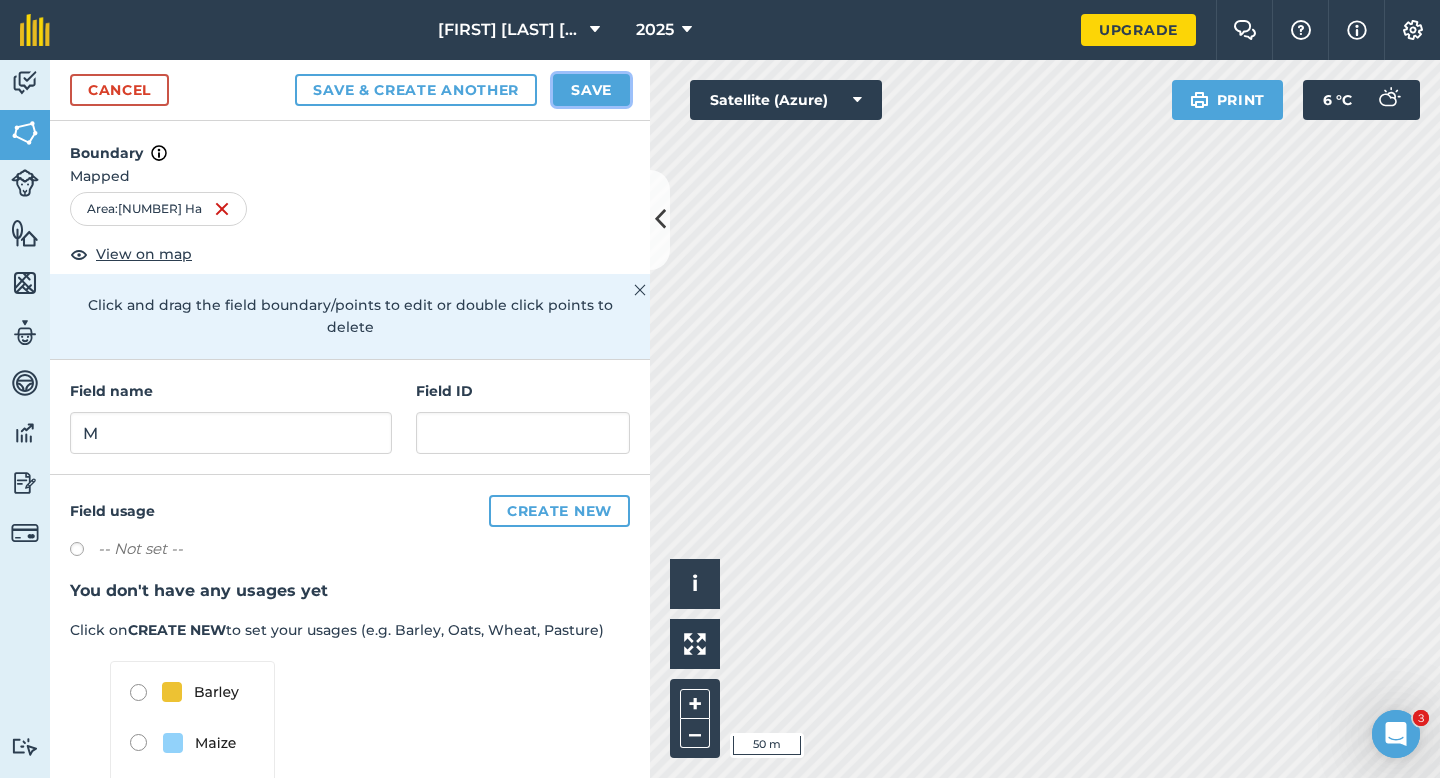 click on "Save" at bounding box center [591, 90] 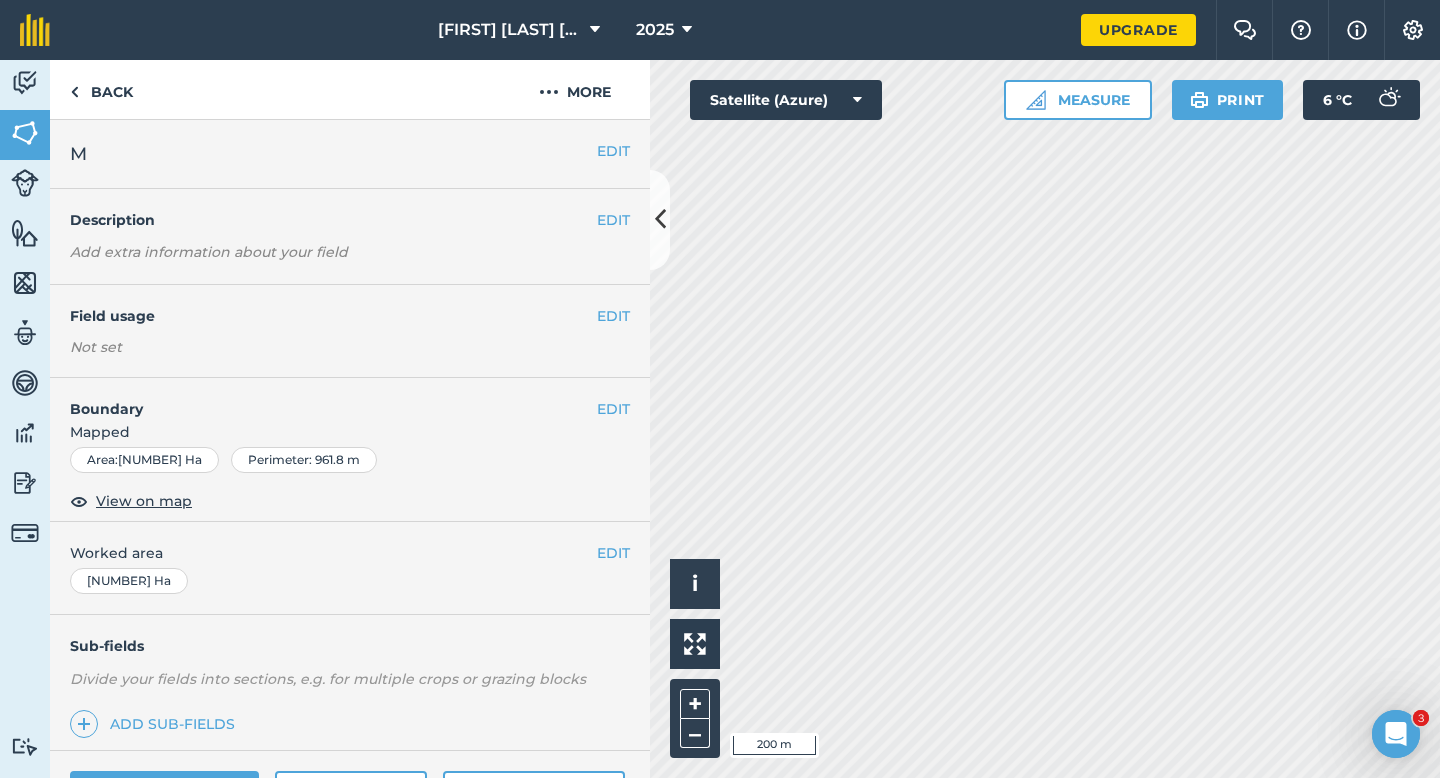 click on "EDIT Worked area [NUMBER] Ha" at bounding box center (350, 568) 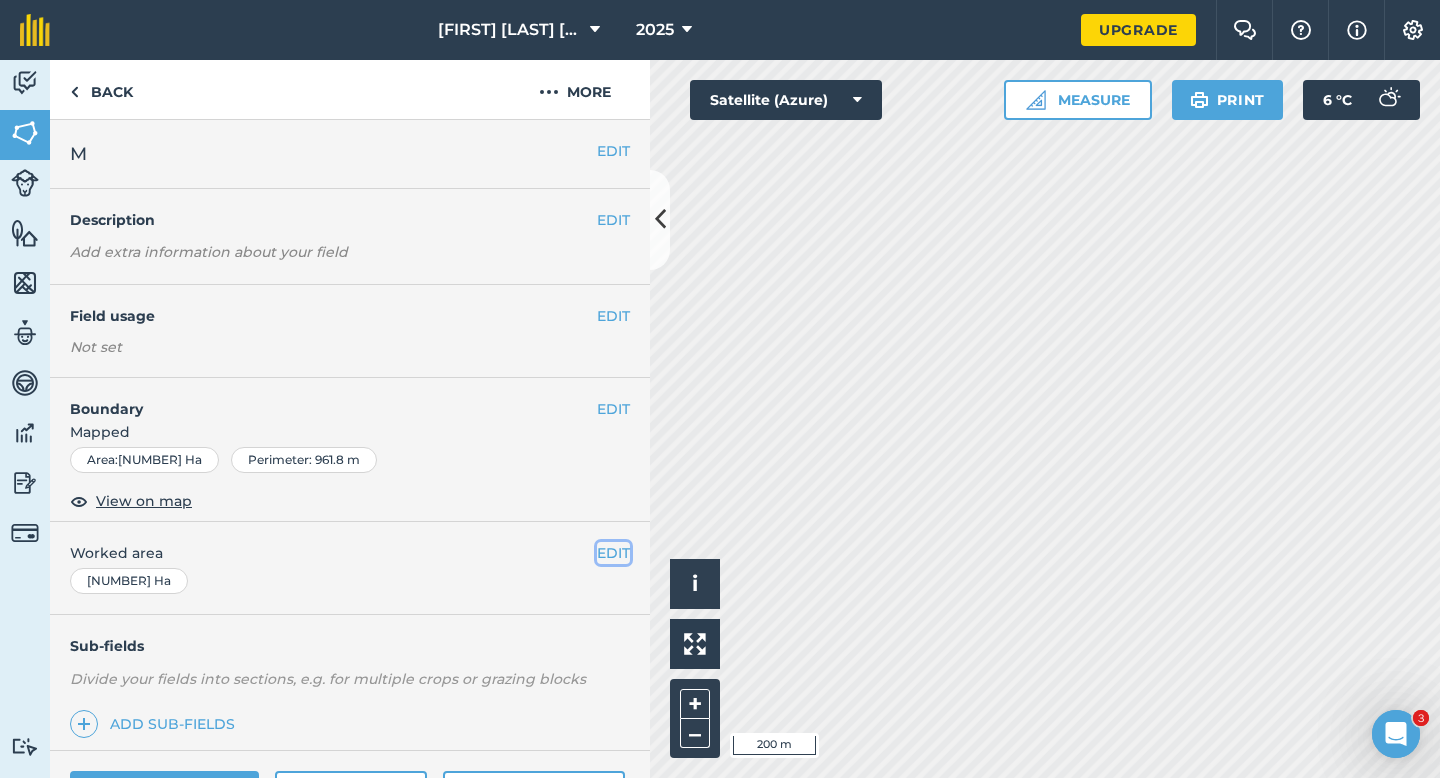 click on "EDIT" at bounding box center [613, 553] 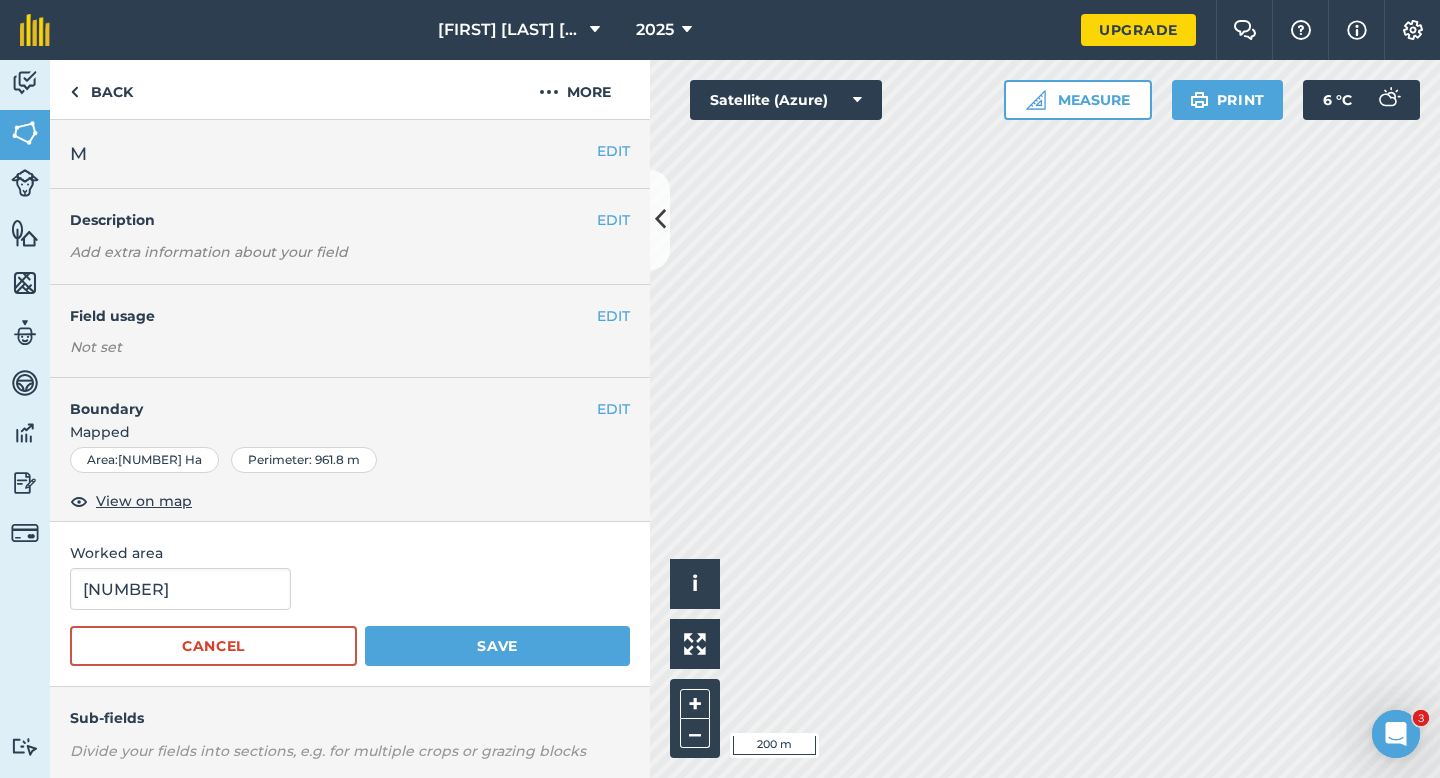 click on "5.446 Cancel Save" at bounding box center (350, 617) 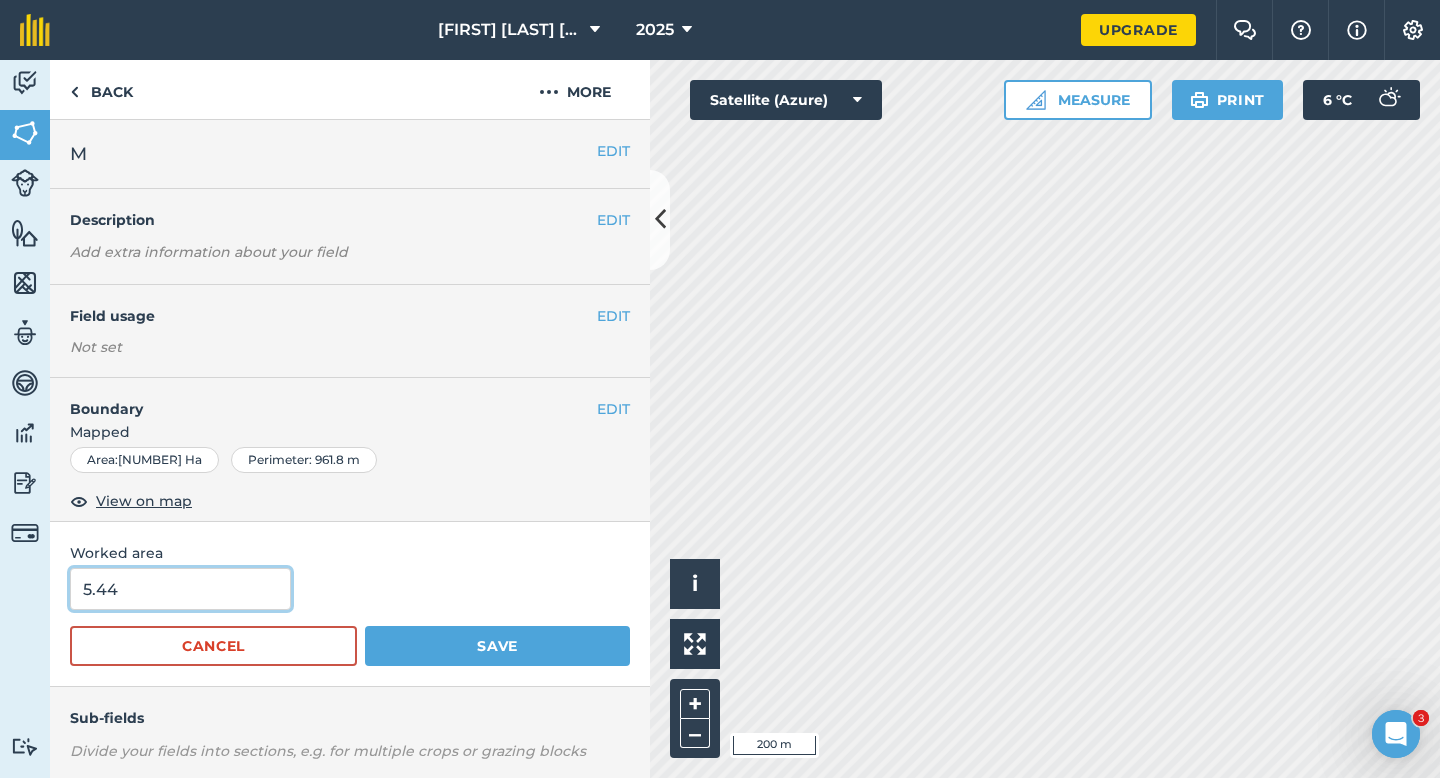 click on "5.44" at bounding box center [180, 589] 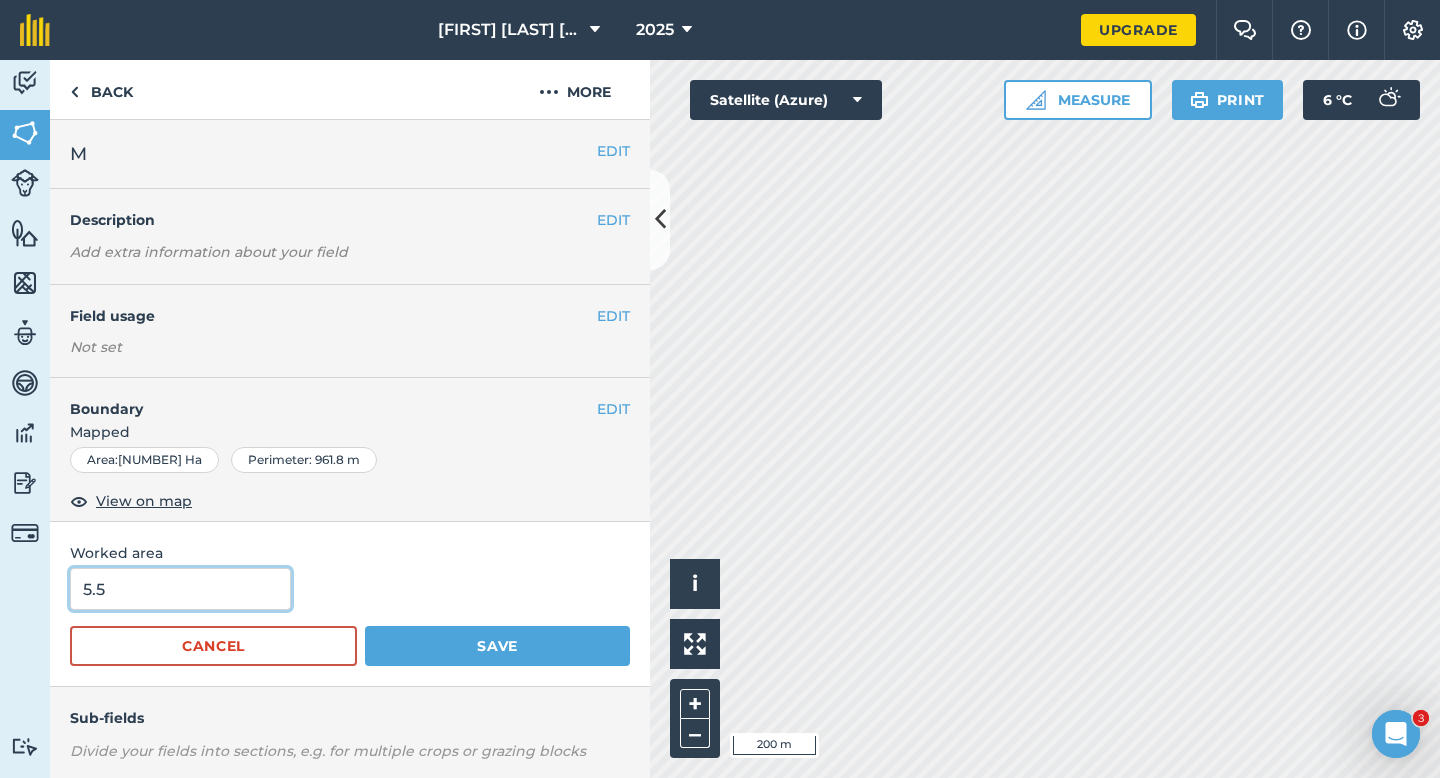 type on "5.5" 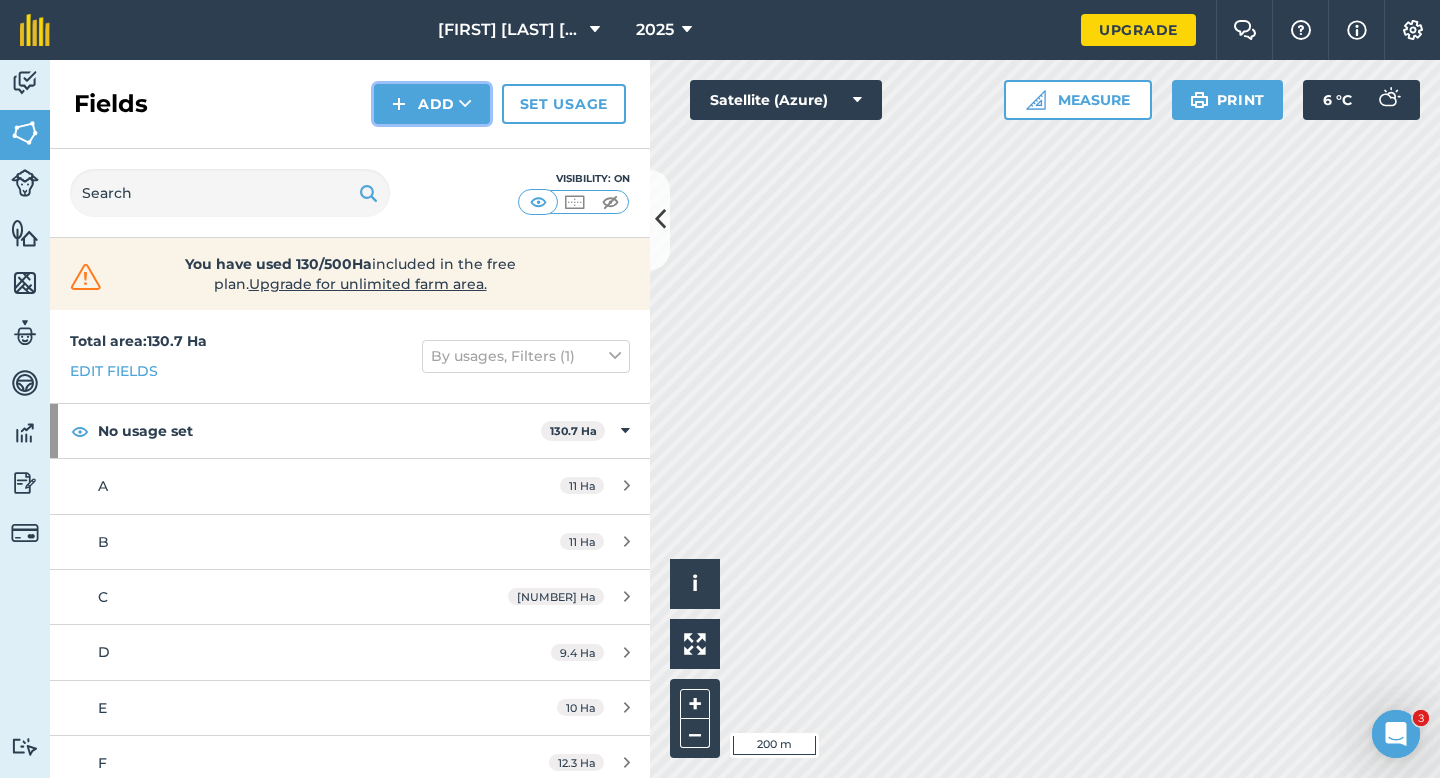 click on "Add" at bounding box center [432, 104] 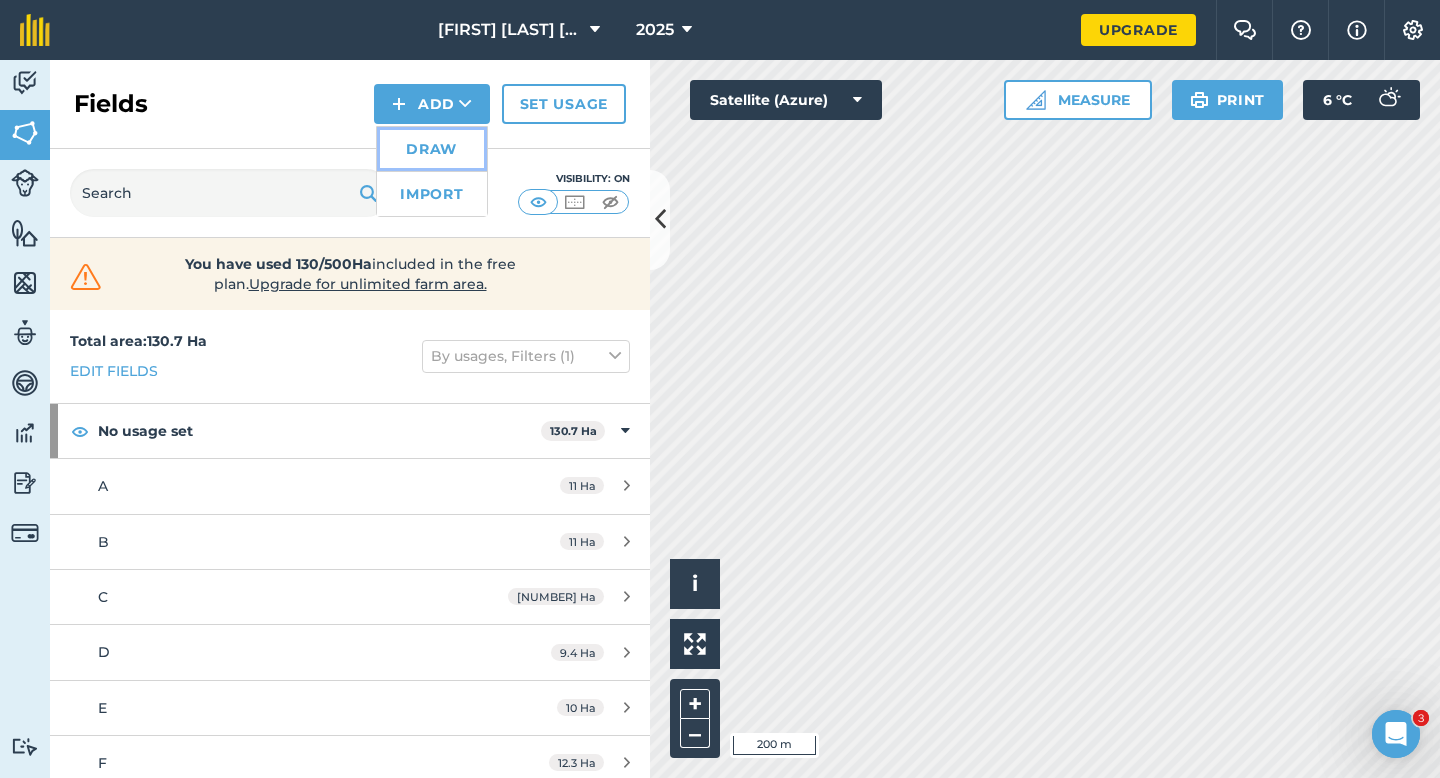 click on "Draw" at bounding box center (432, 149) 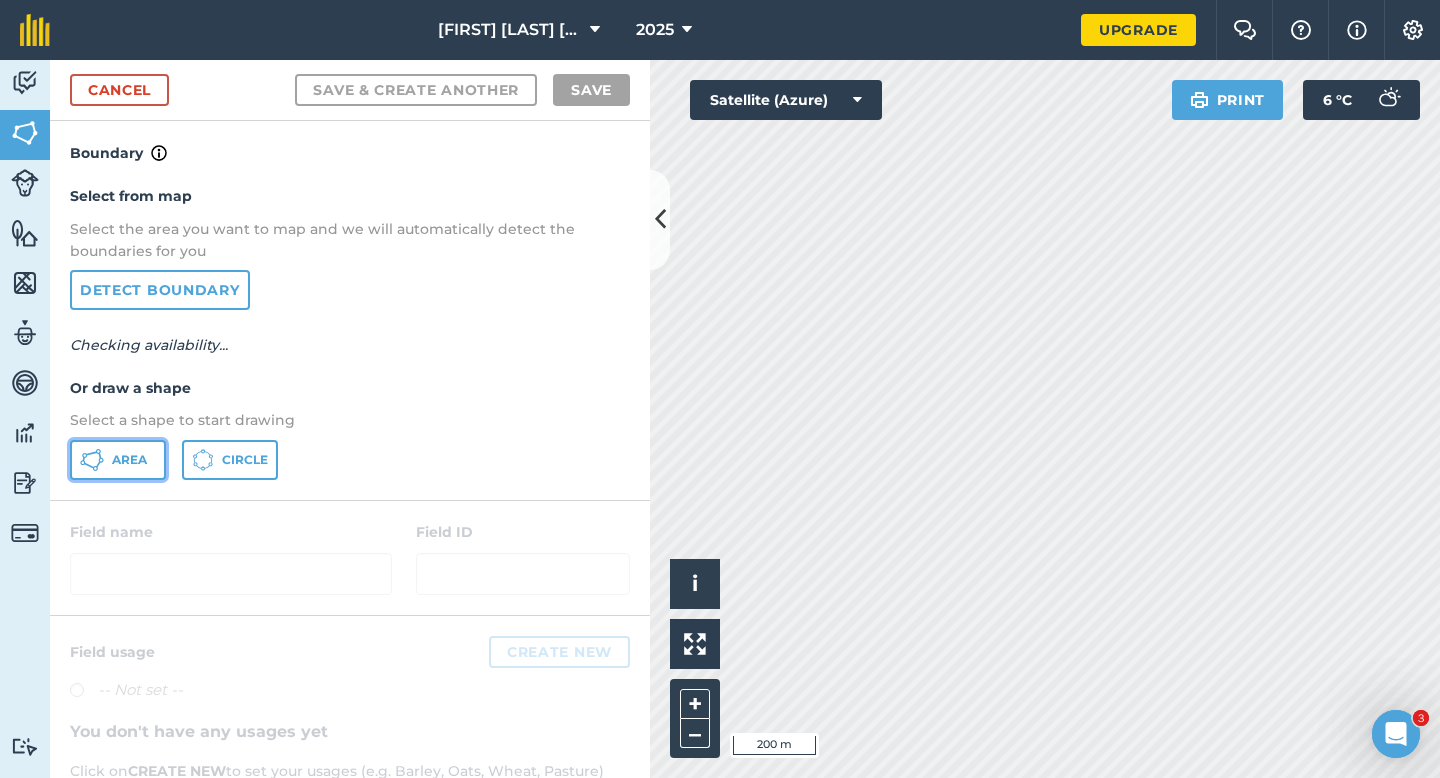click on "Area" at bounding box center [118, 460] 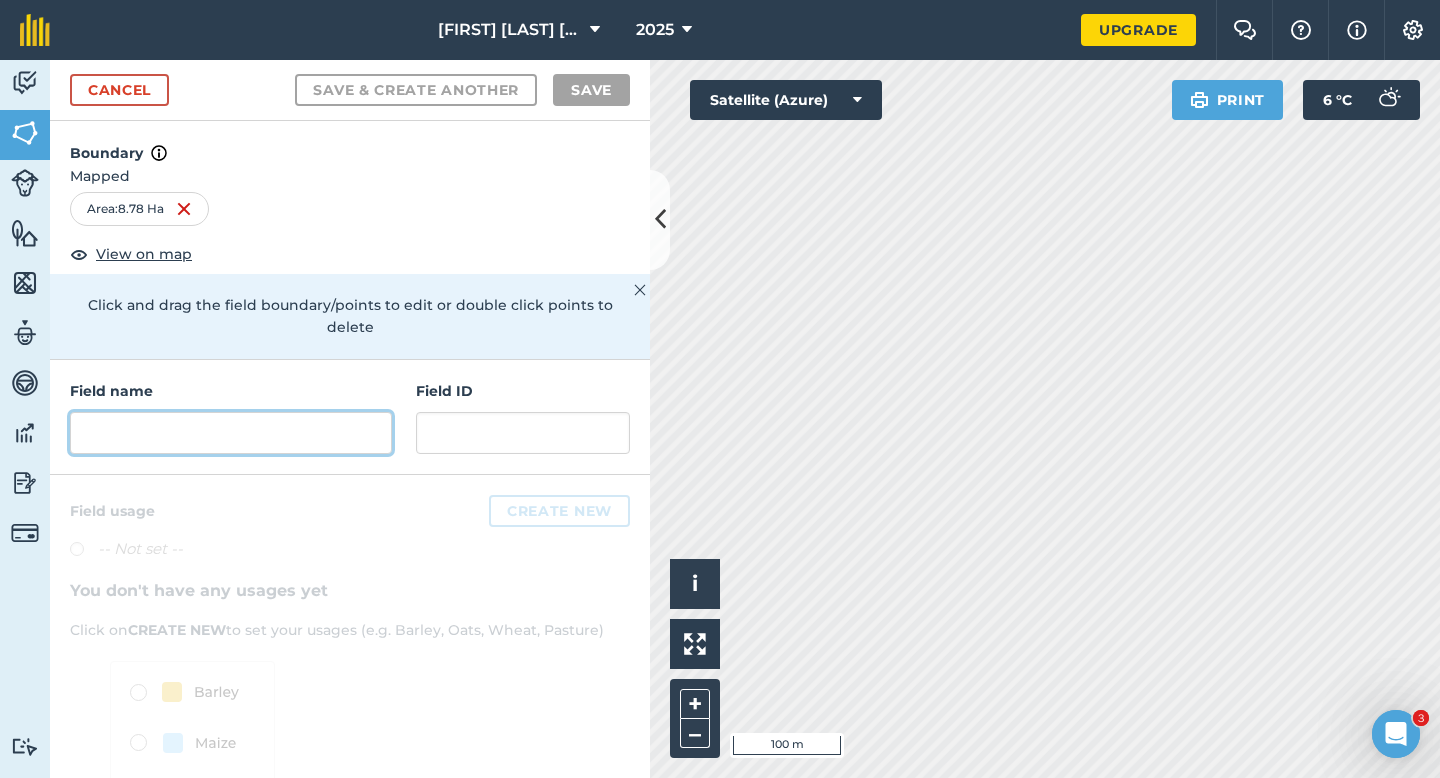 click at bounding box center (231, 433) 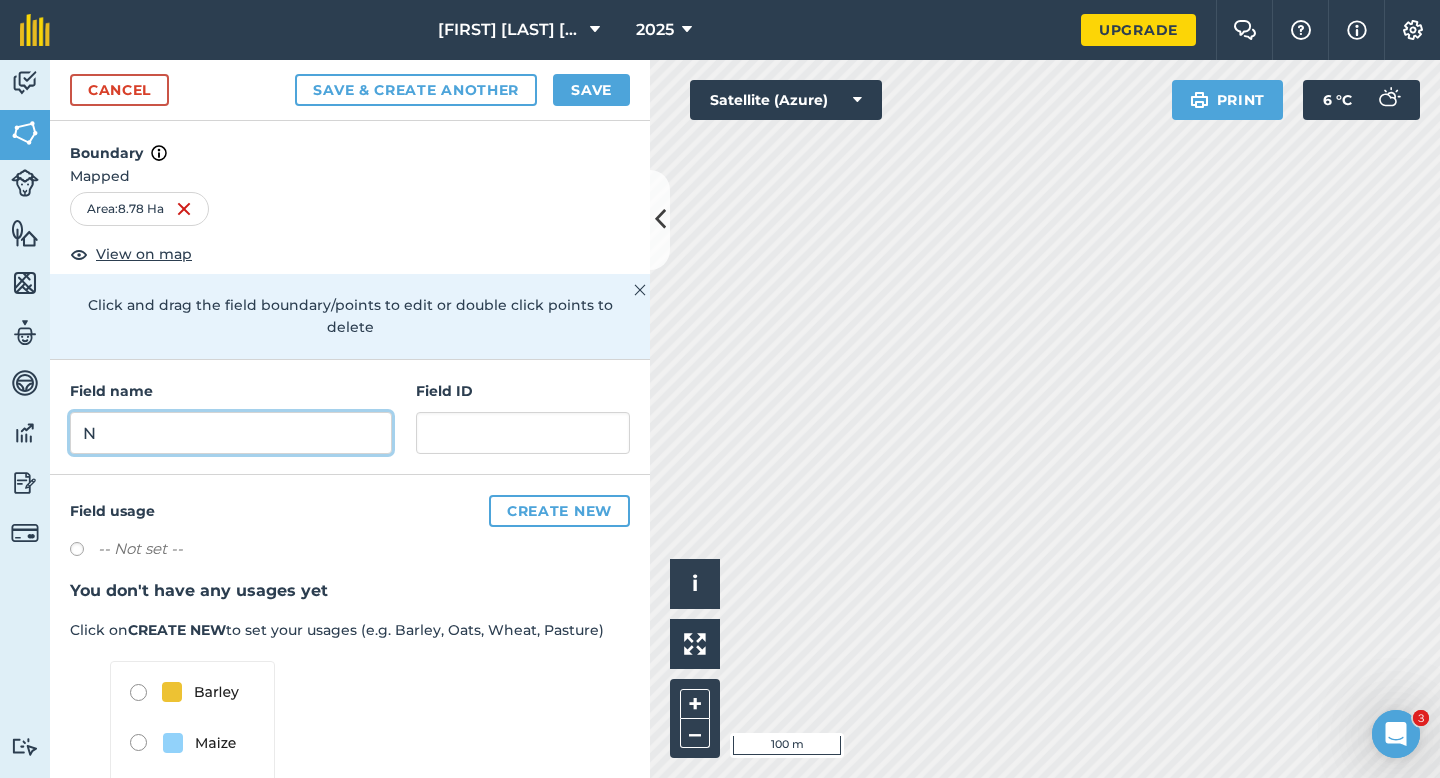 type on "N" 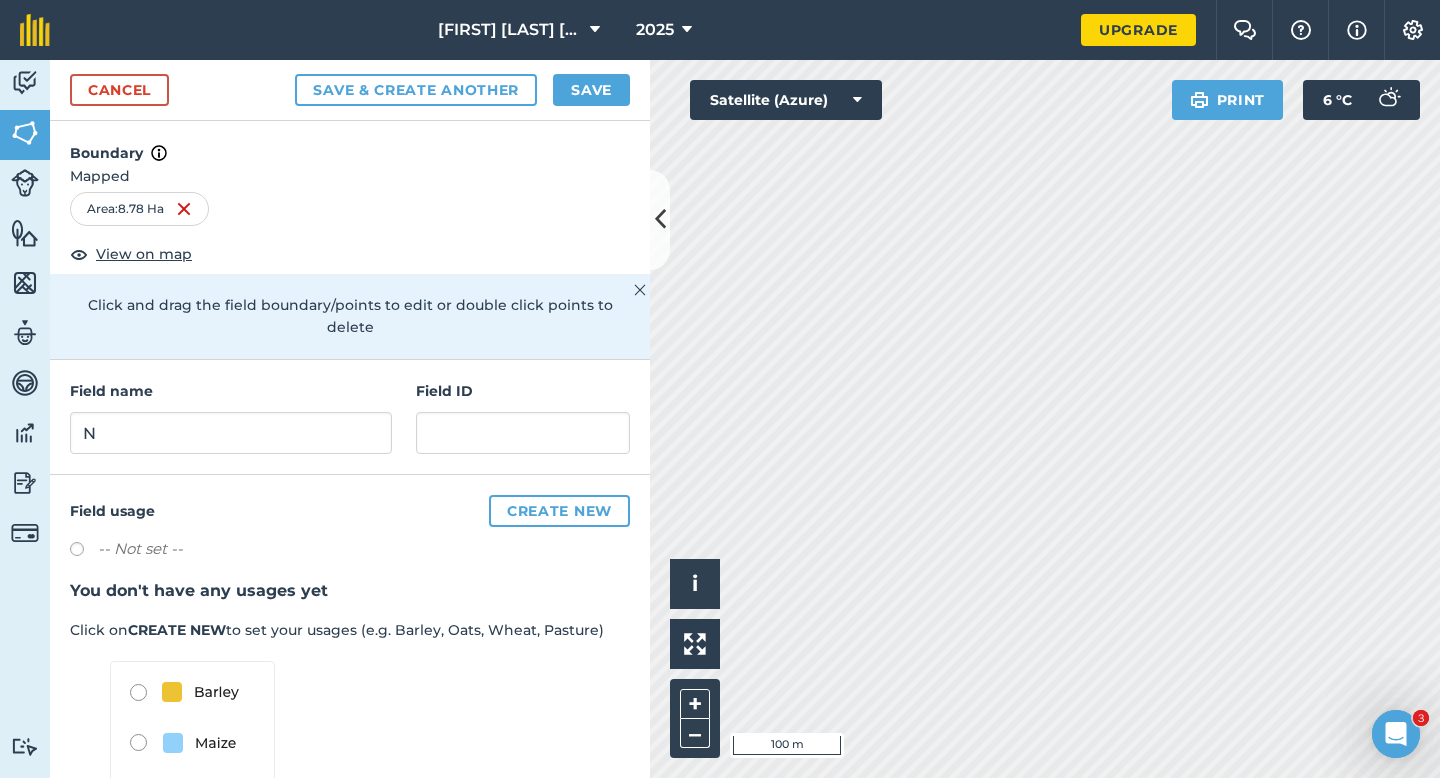 click on "Cancel Save & Create Another Save" at bounding box center (350, 90) 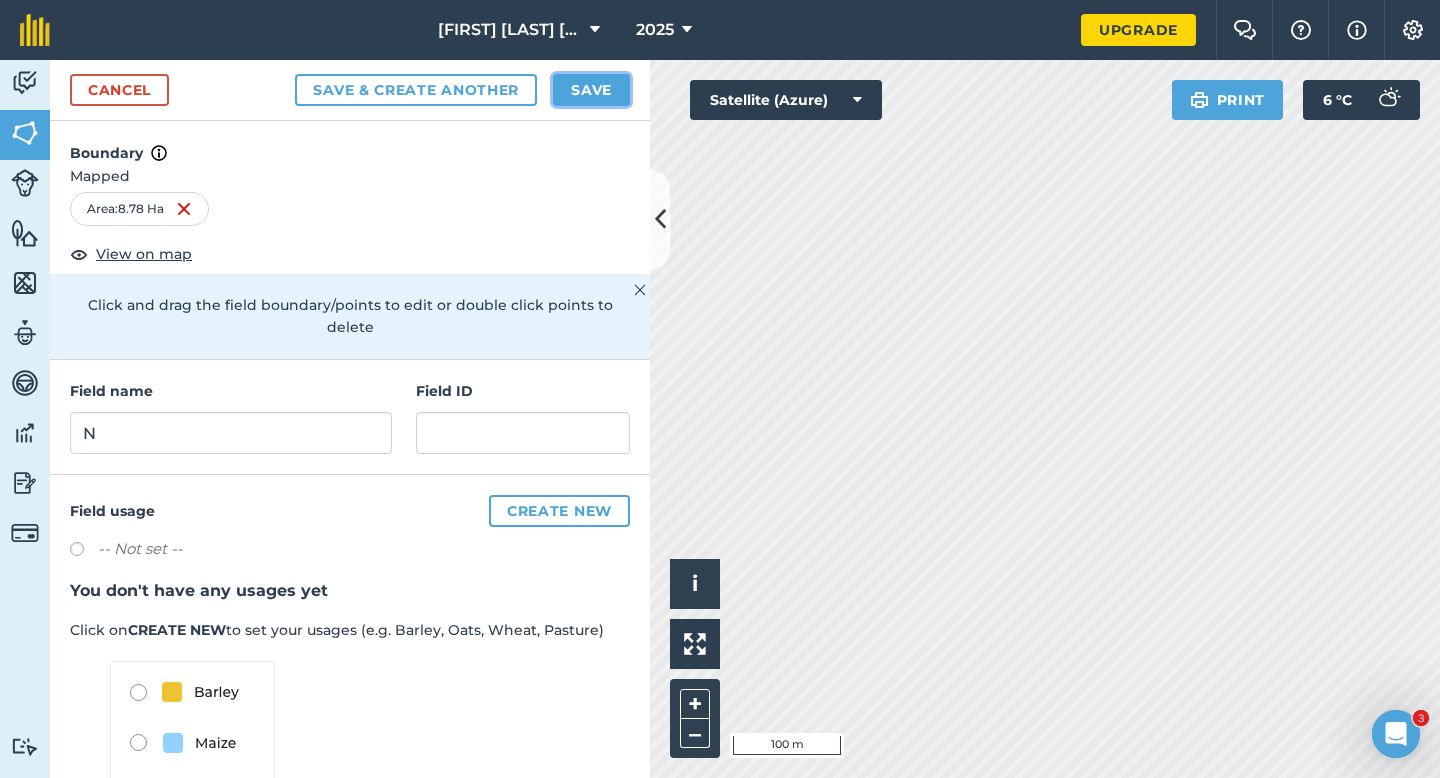 click on "Save" at bounding box center (591, 90) 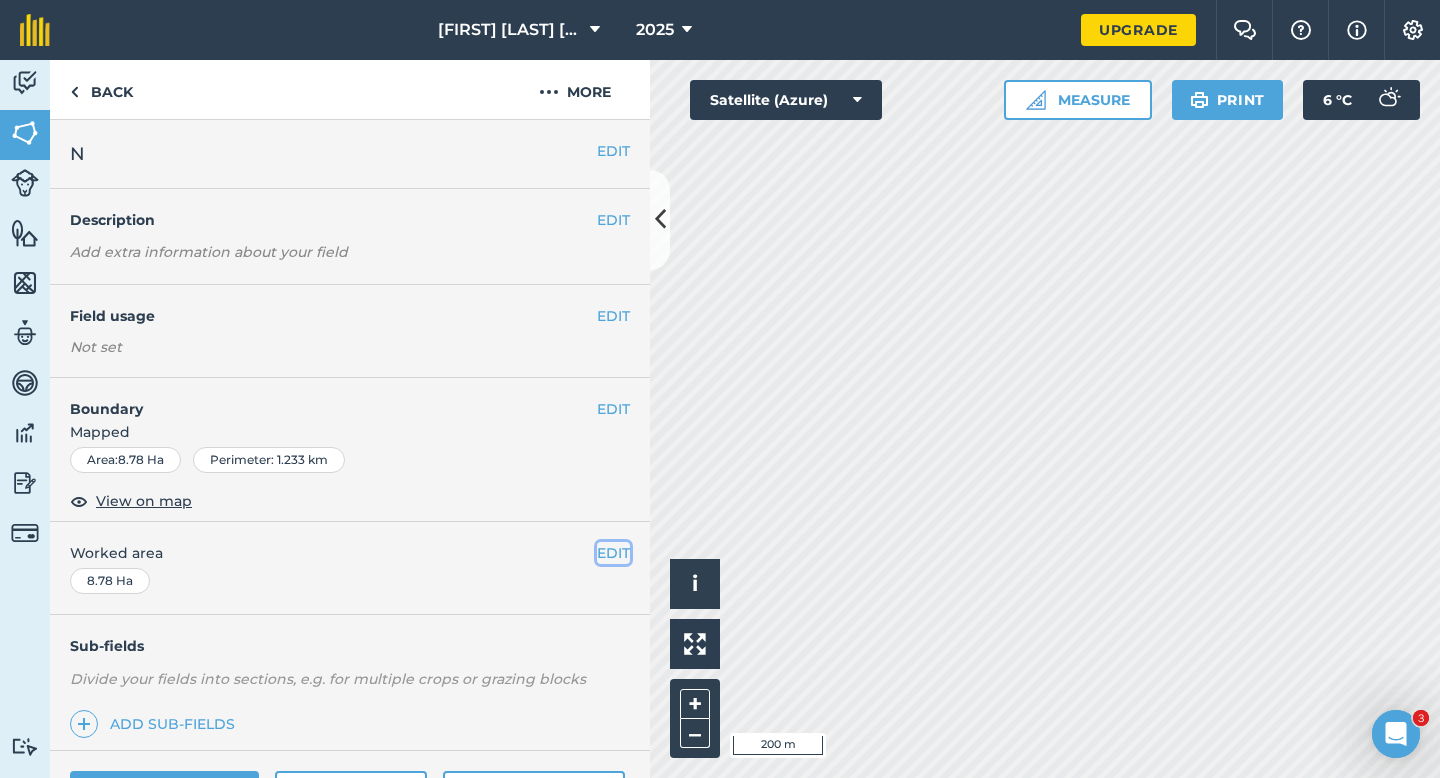 click on "EDIT" at bounding box center (613, 553) 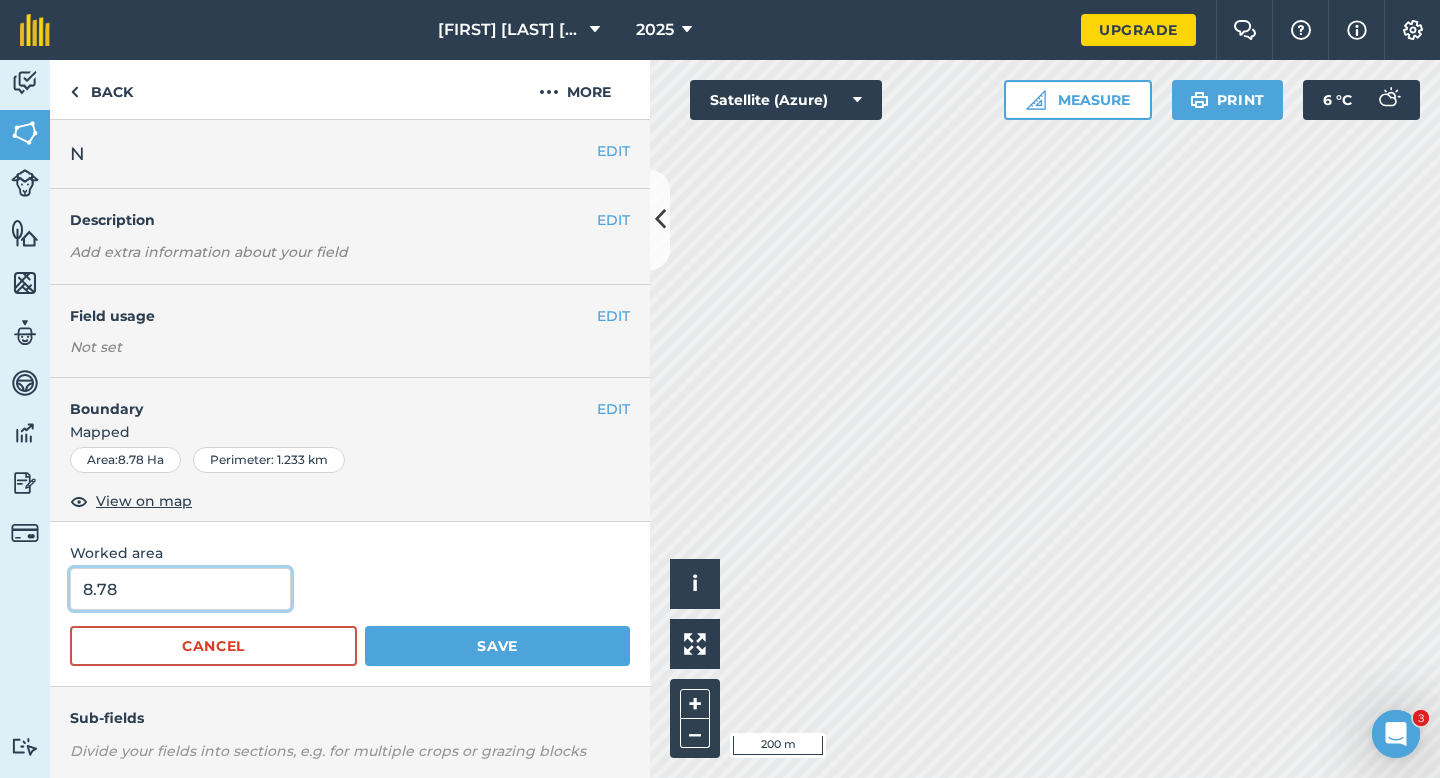 click on "8.78" at bounding box center (180, 589) 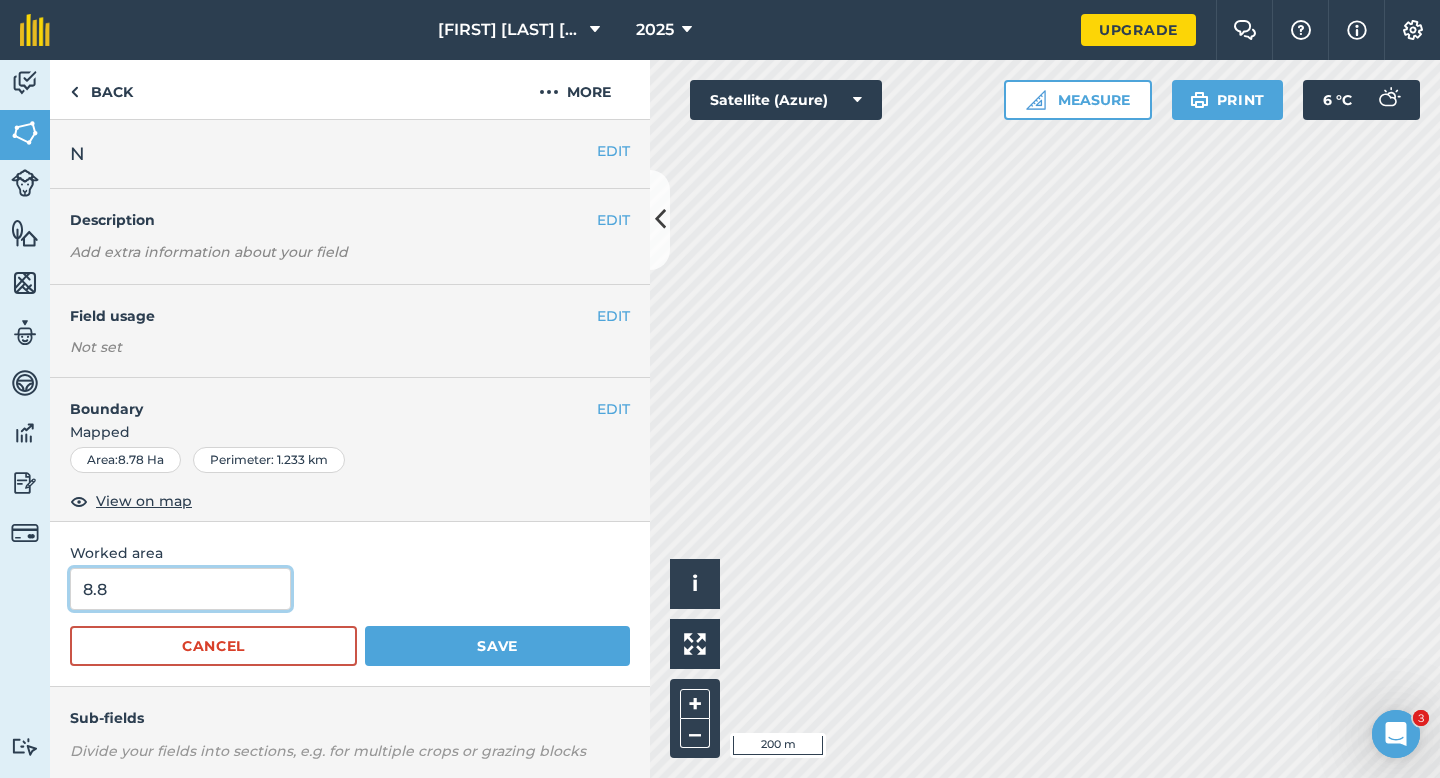 type on "8.8" 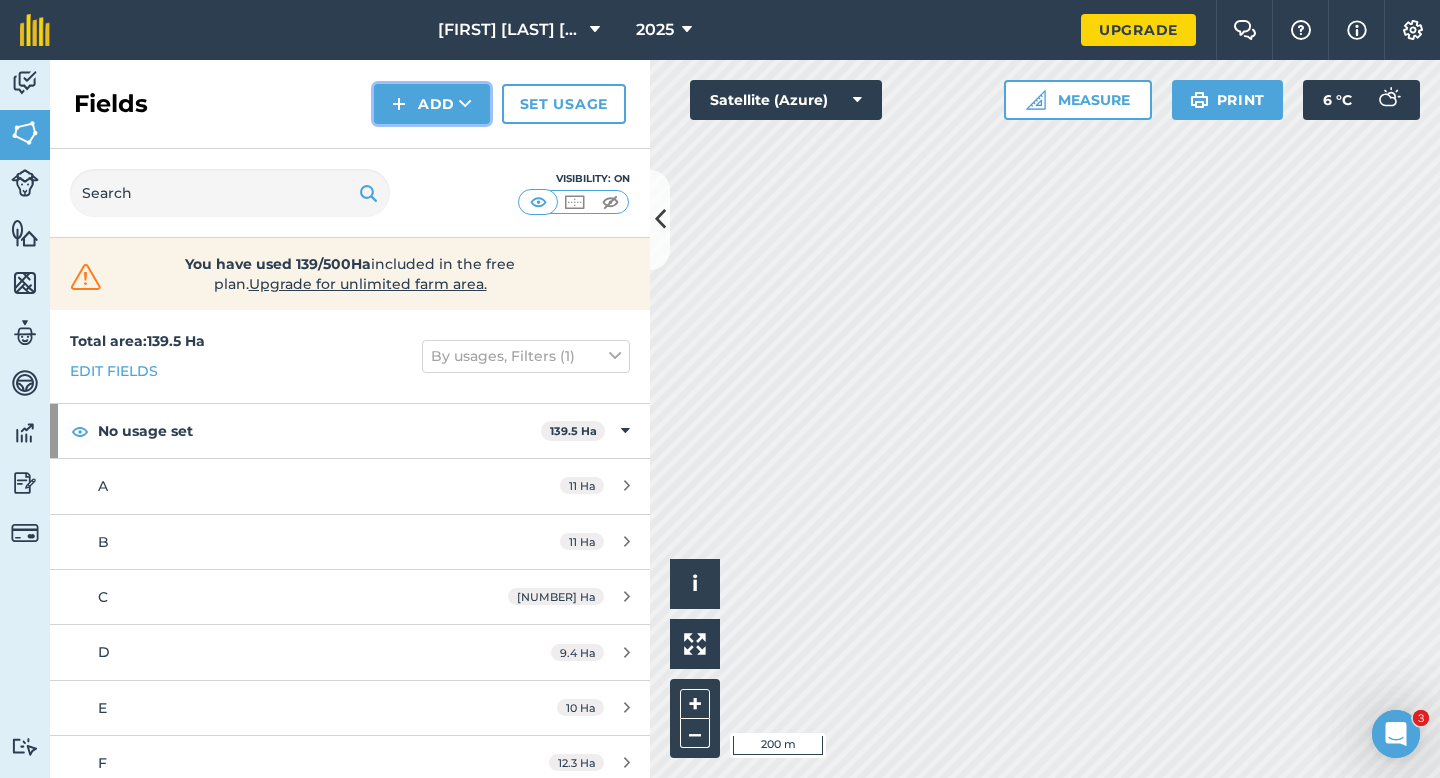 click on "Add" at bounding box center (432, 104) 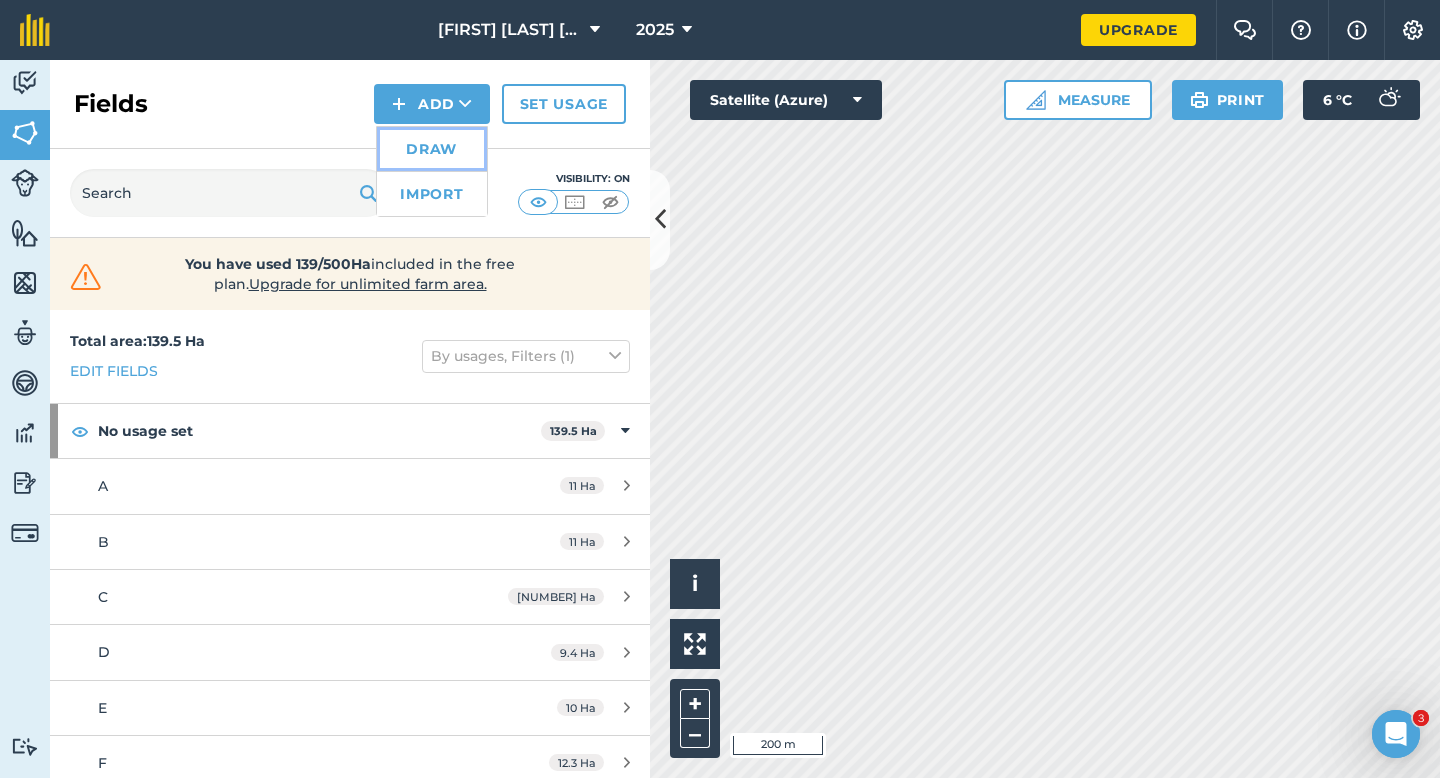 click on "Draw" at bounding box center [432, 149] 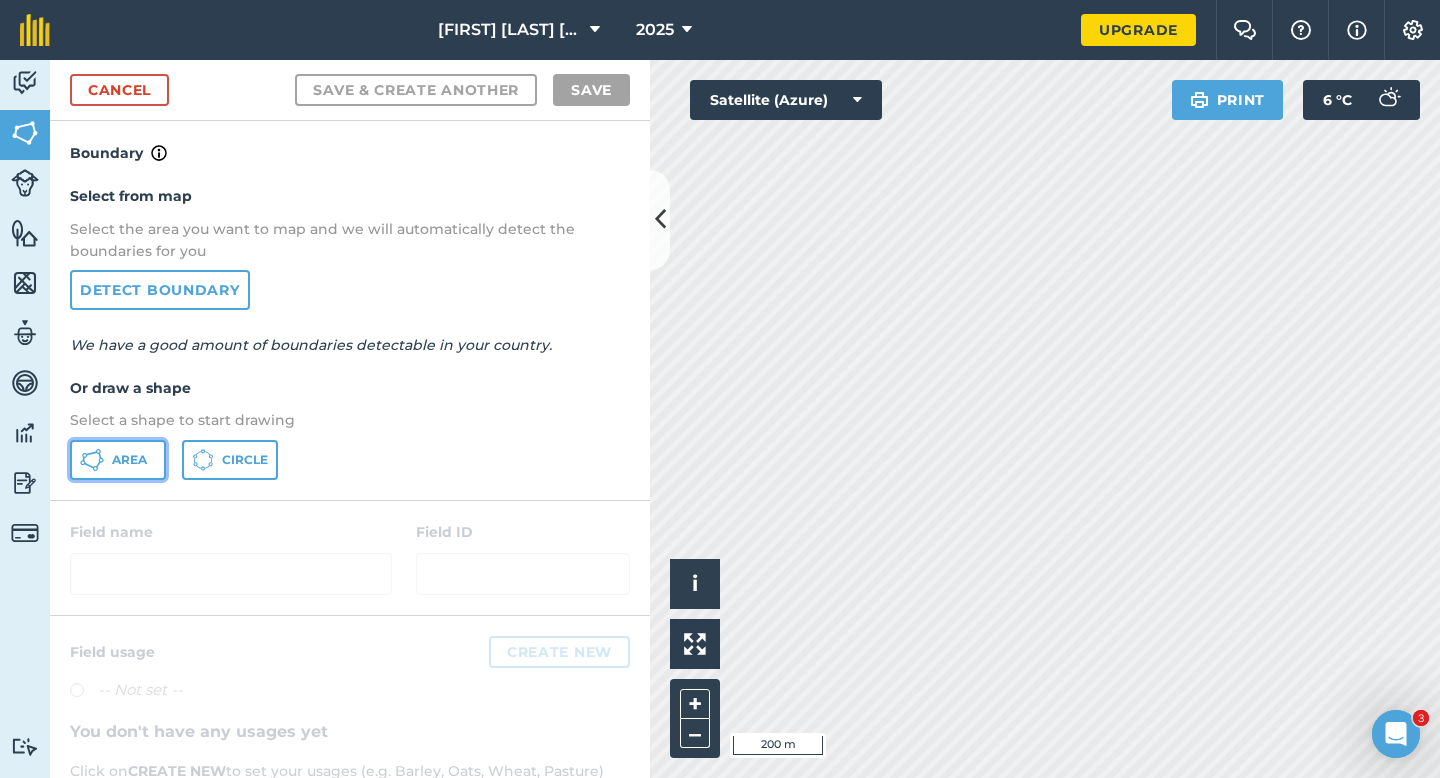click on "Area" at bounding box center [129, 460] 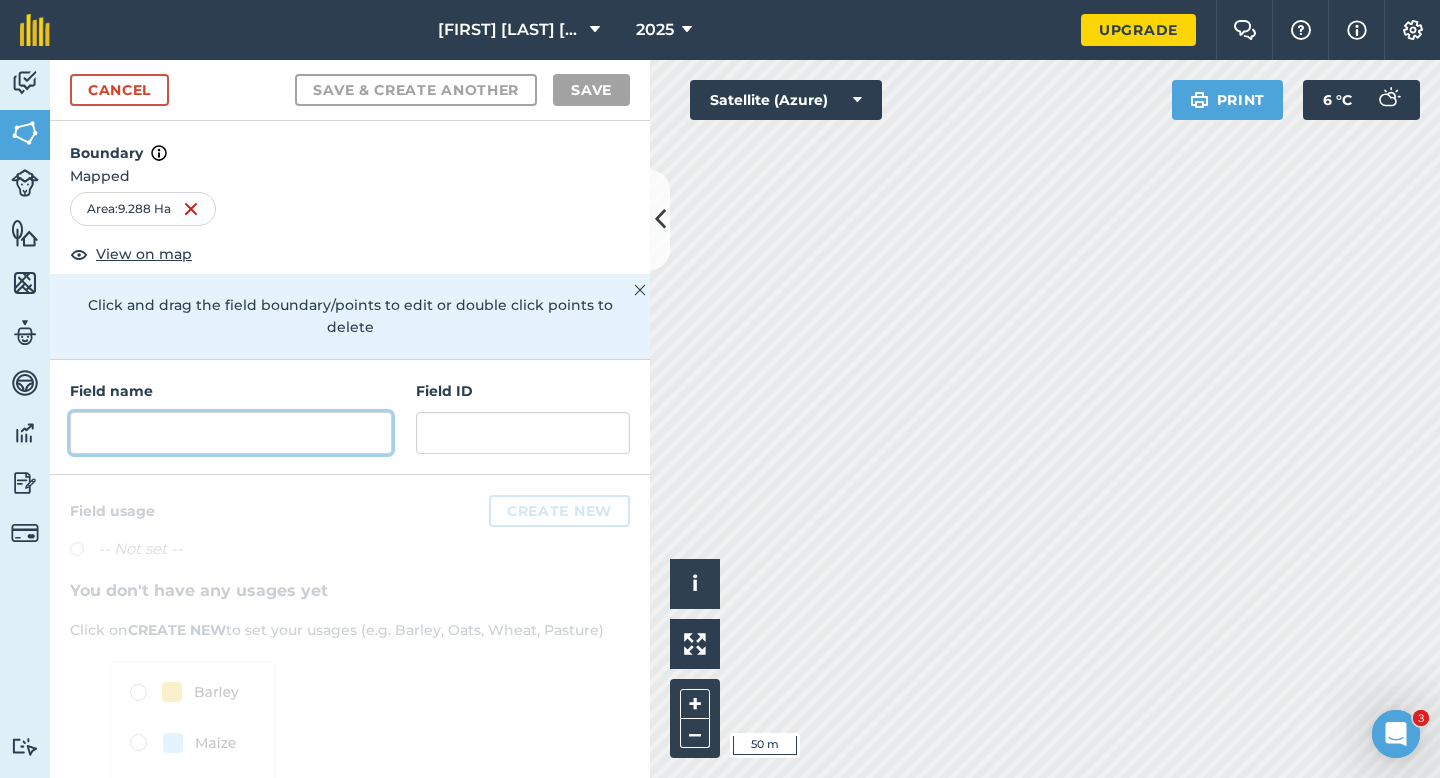 click at bounding box center [231, 433] 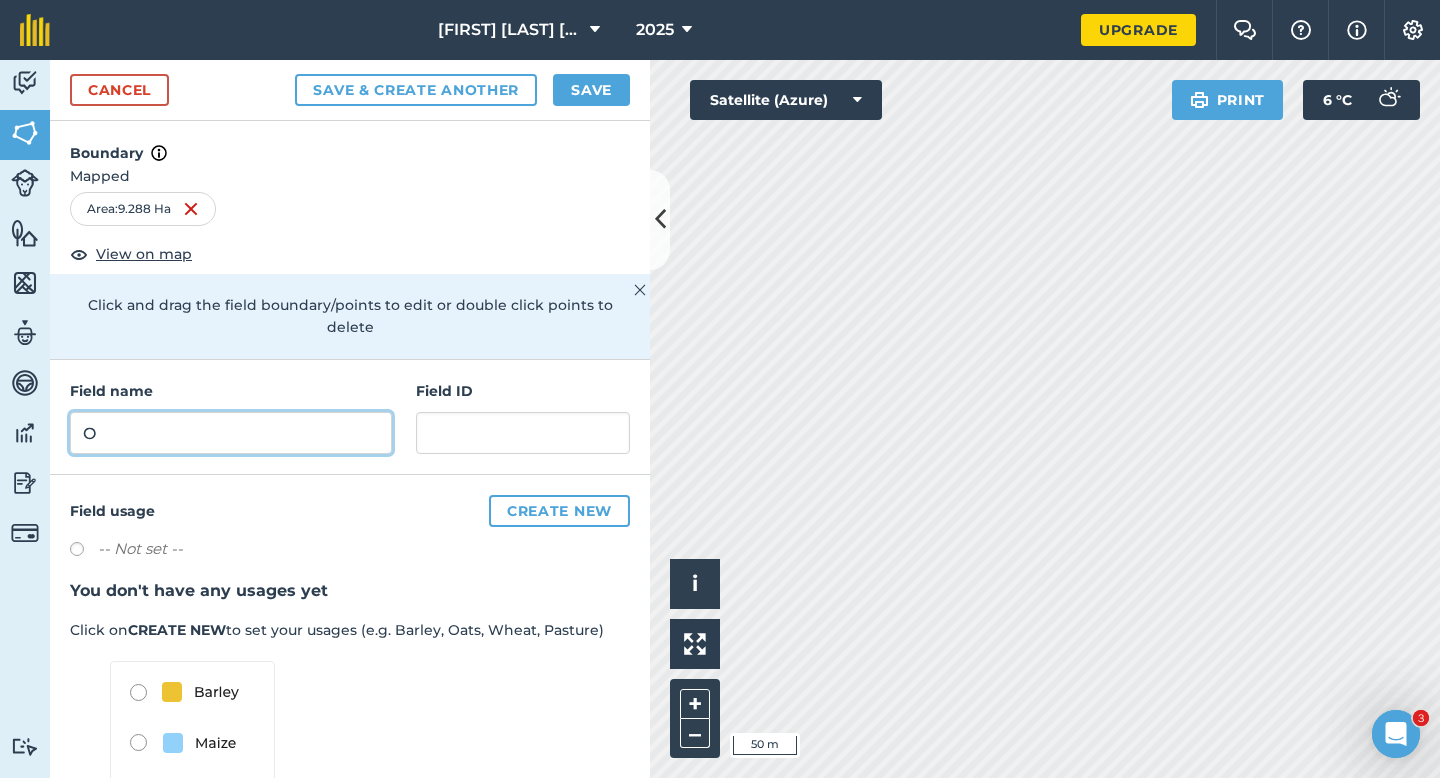 type on "O" 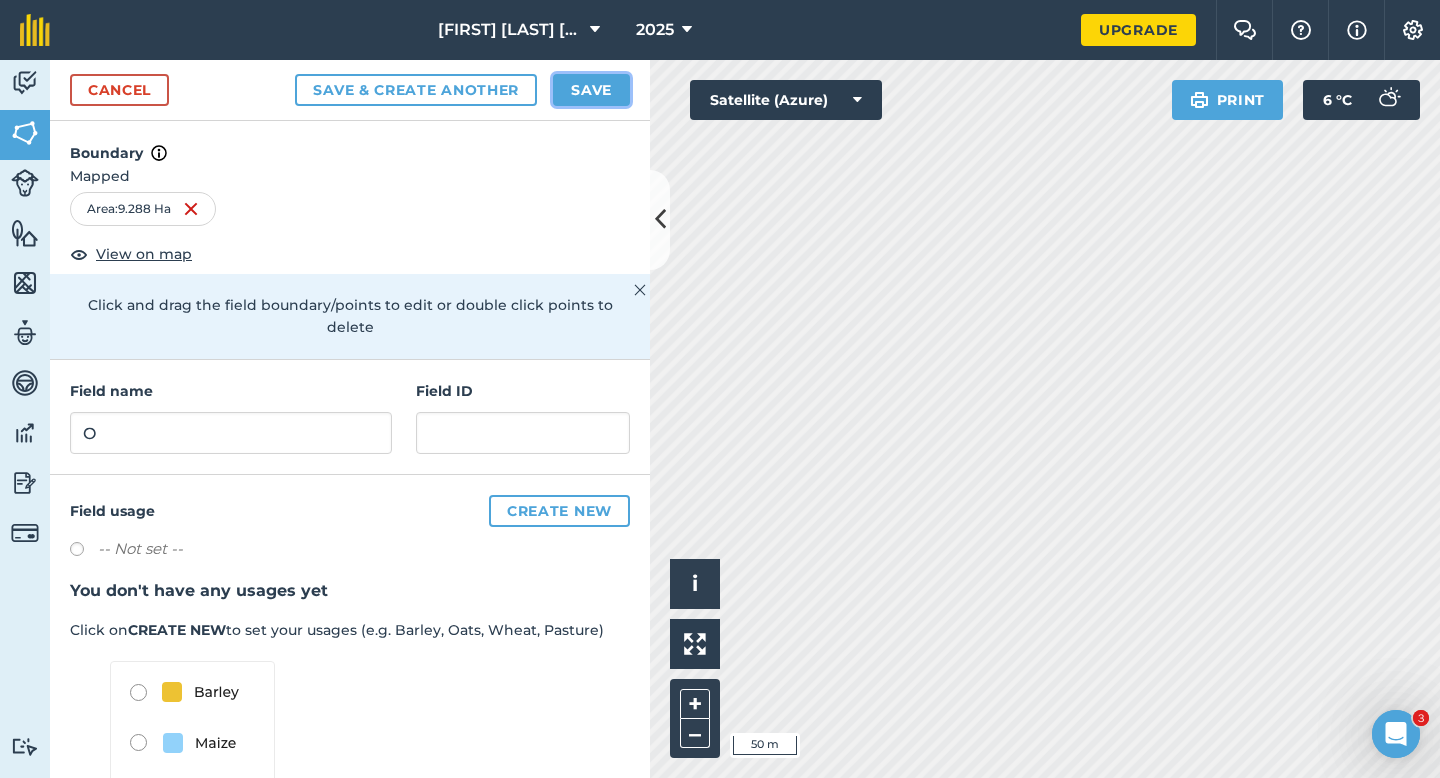 click on "Save" at bounding box center (591, 90) 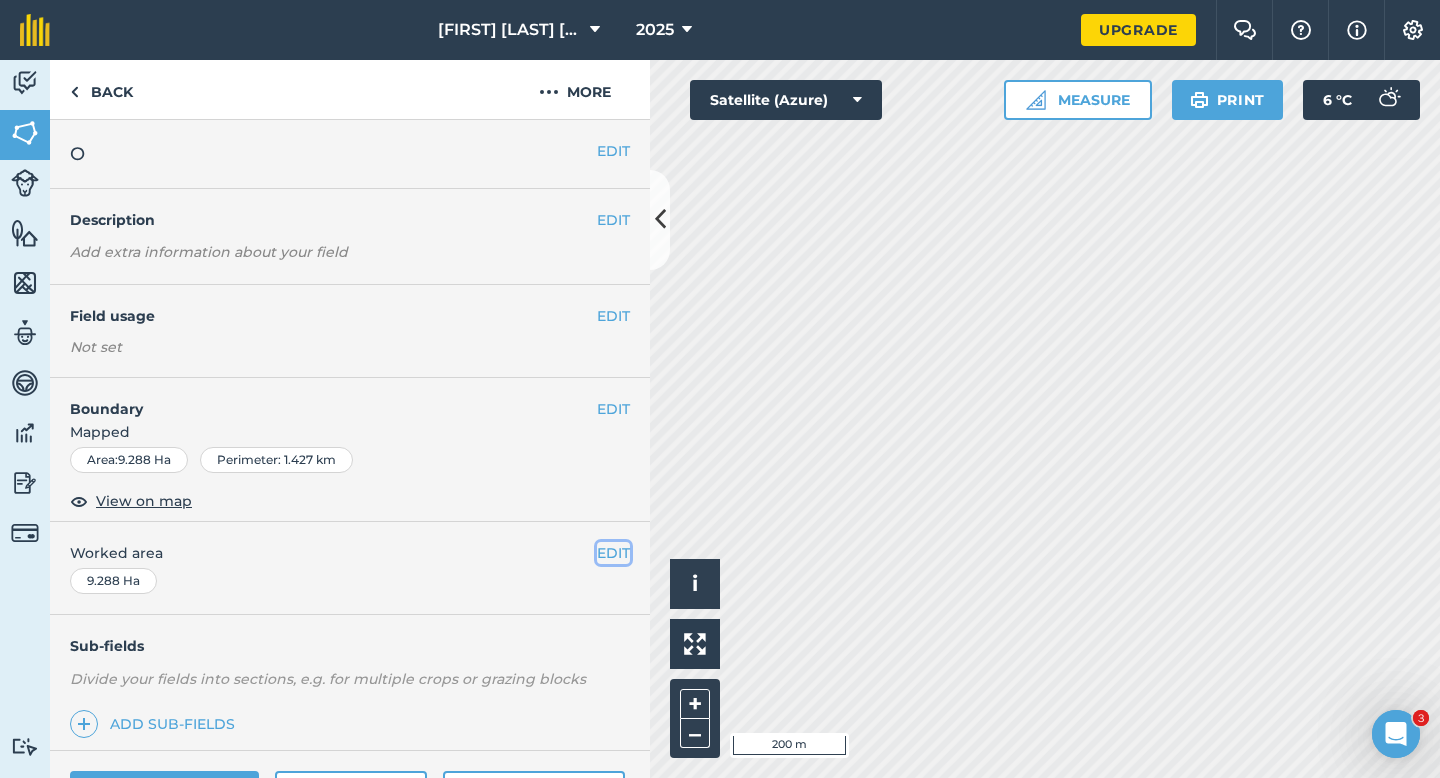 click on "EDIT" at bounding box center [613, 553] 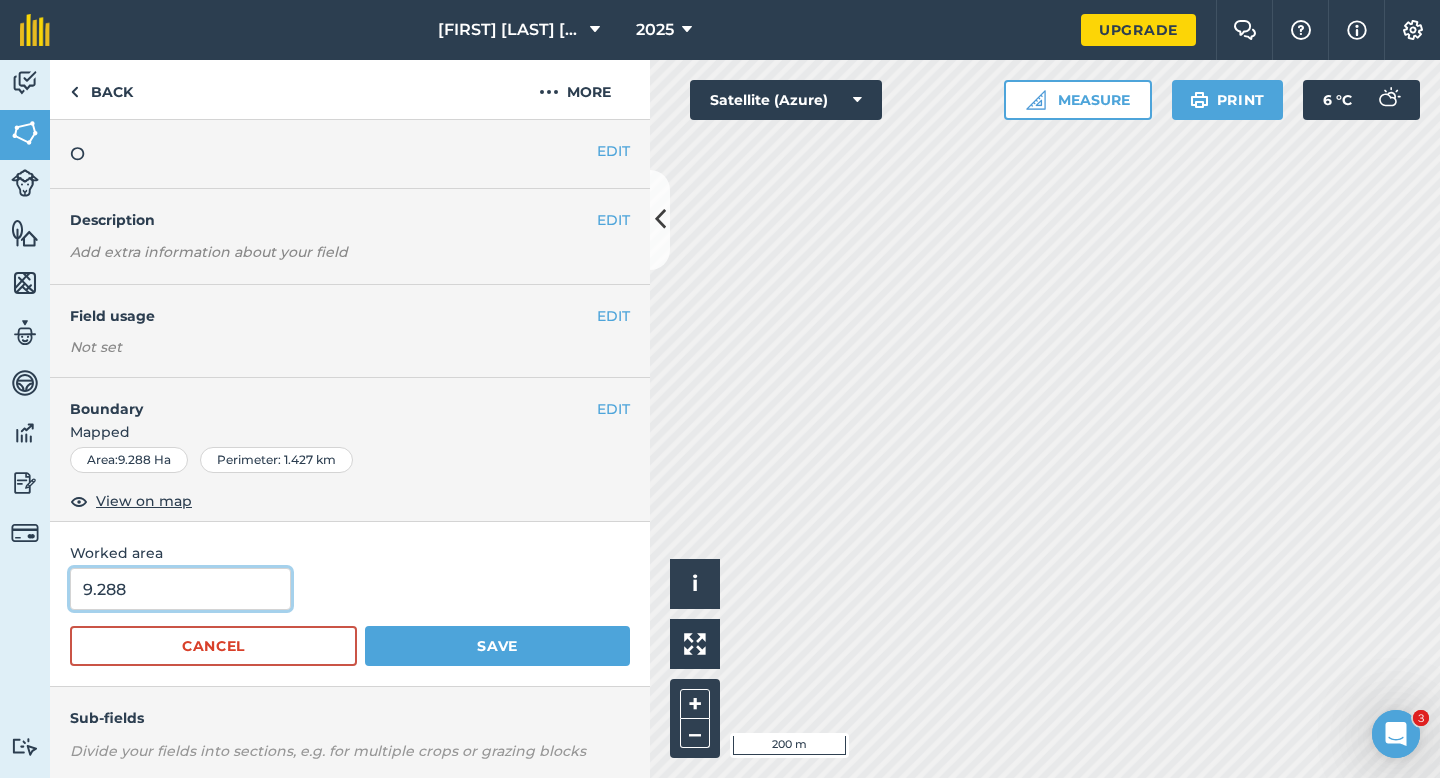 click on "9.288" at bounding box center (180, 589) 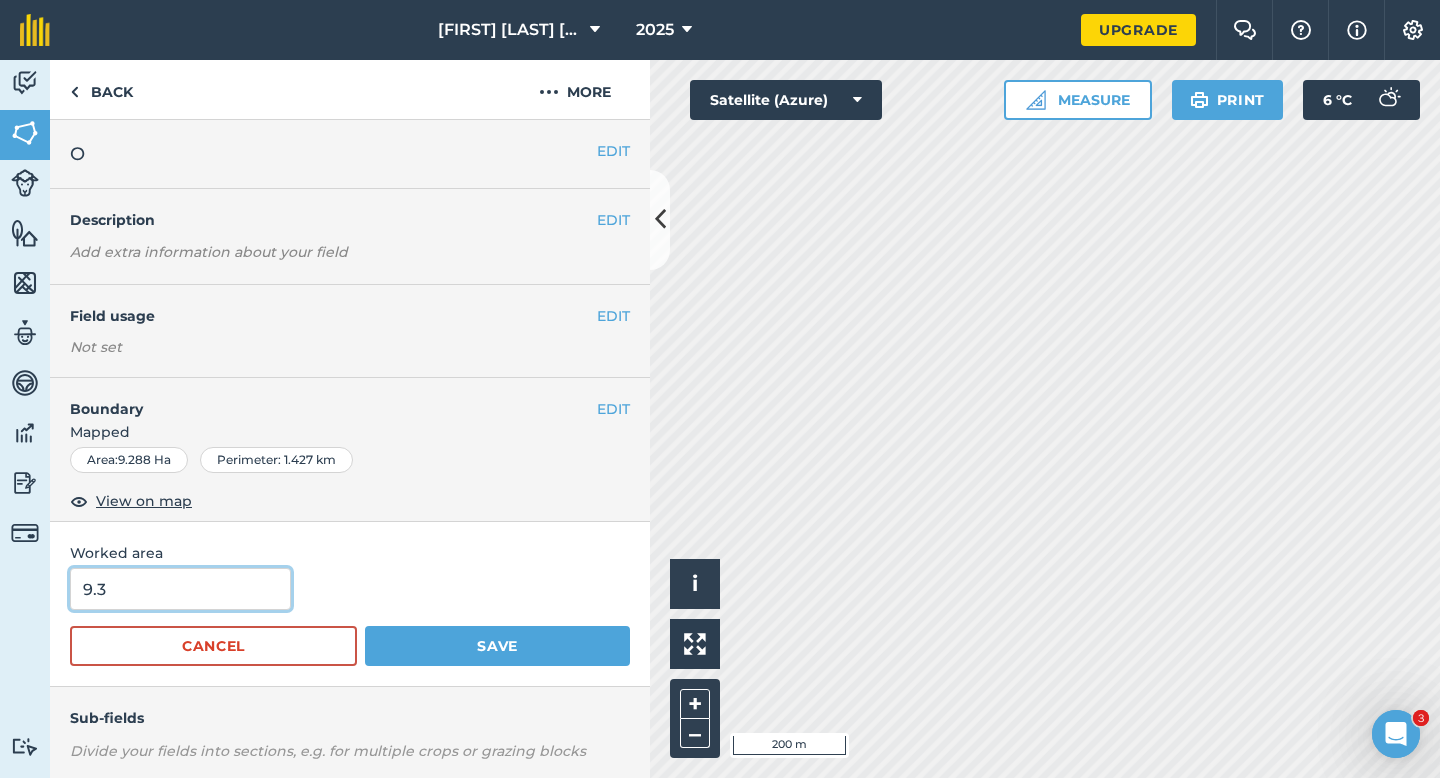 type on "9.3" 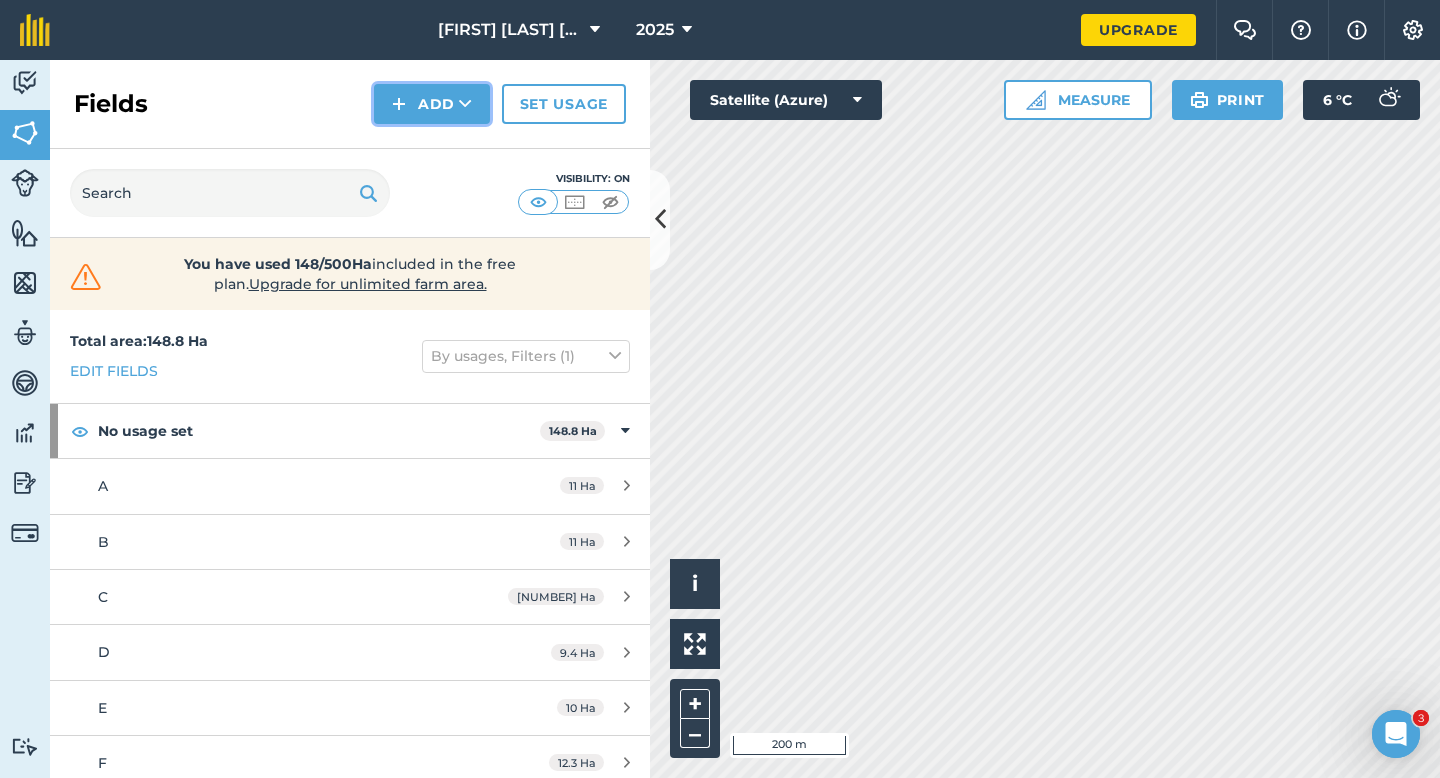 click on "Add" at bounding box center [432, 104] 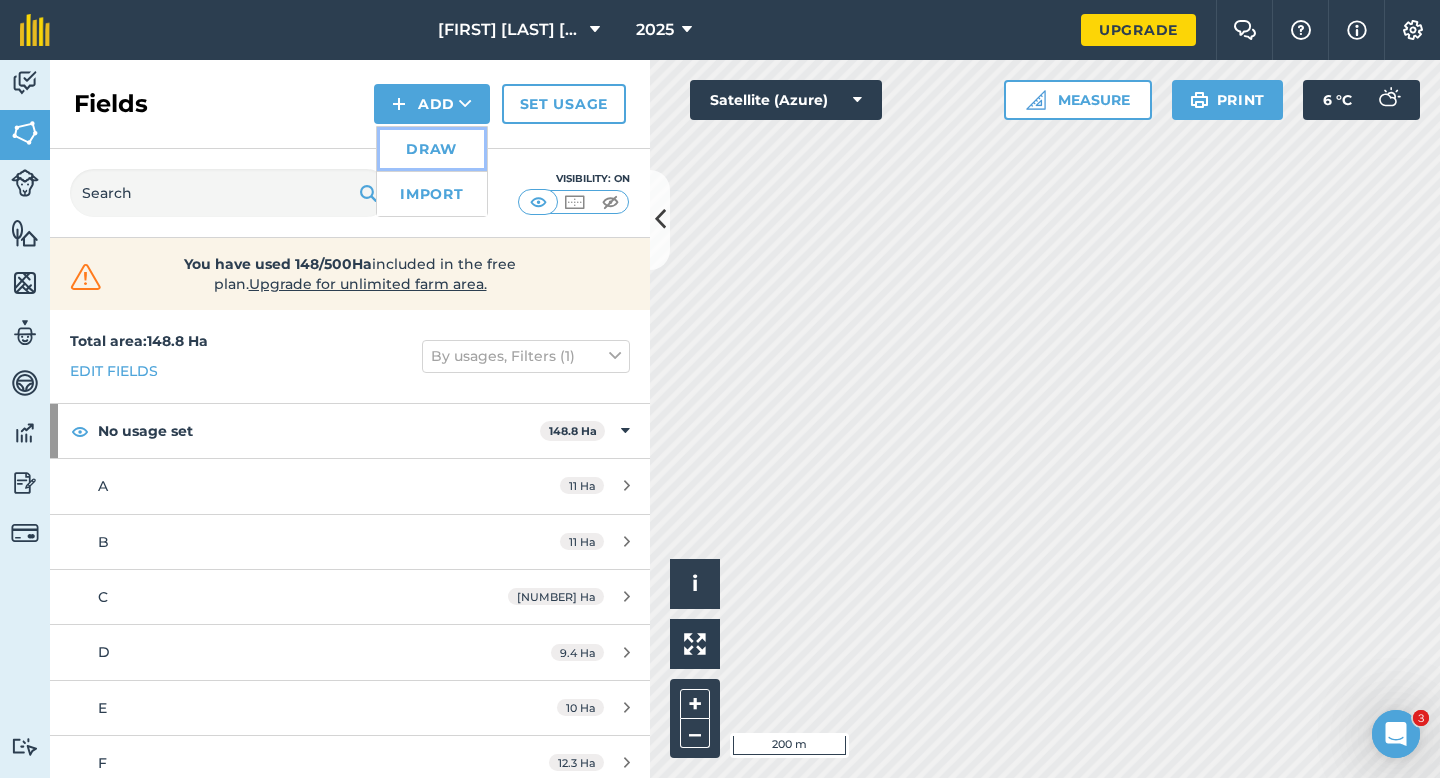 click on "Draw" at bounding box center (432, 149) 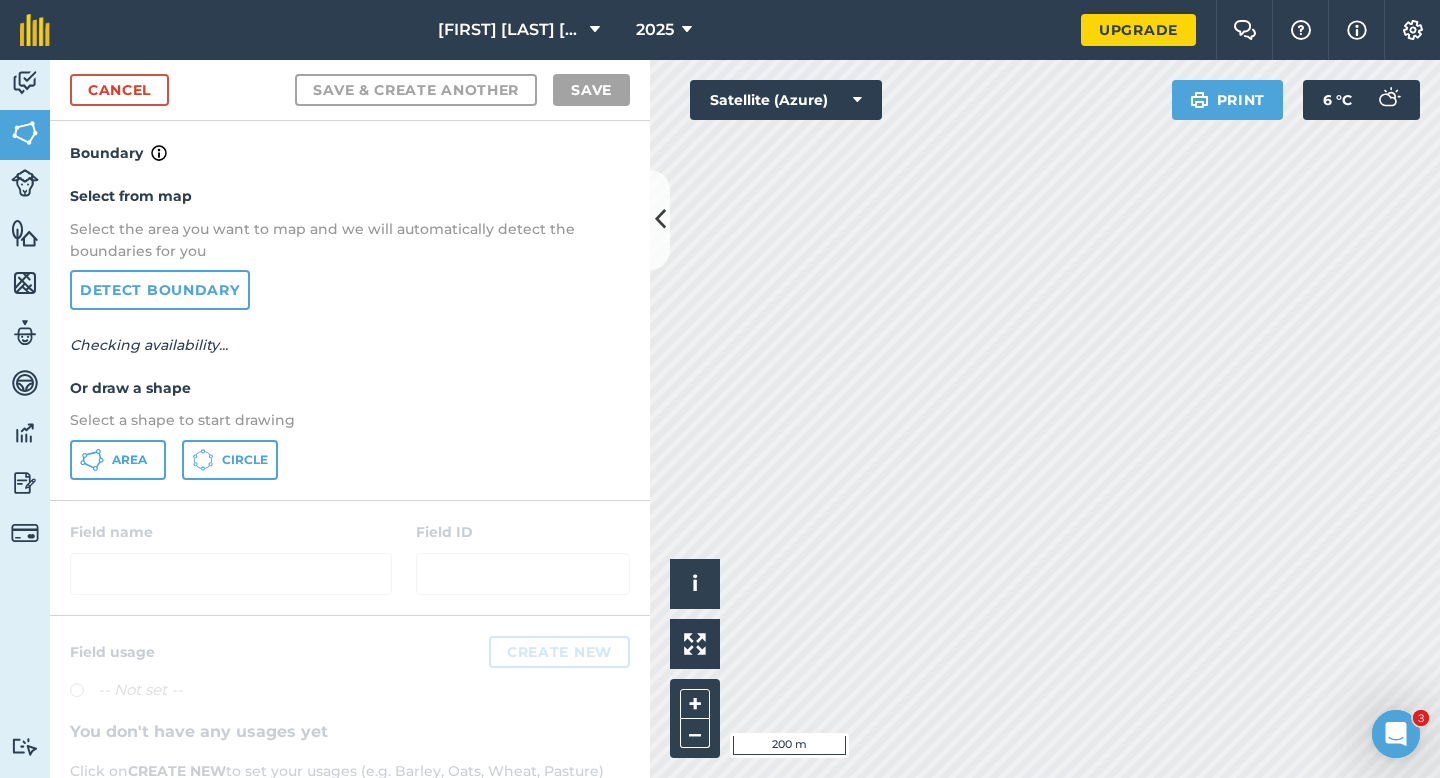 click on "Select from map Select the area you want to map and we will automatically detect the boundaries for you Detect boundary Checking availability... Or draw a shape Select a shape to start drawing Area Circle" at bounding box center (350, 332) 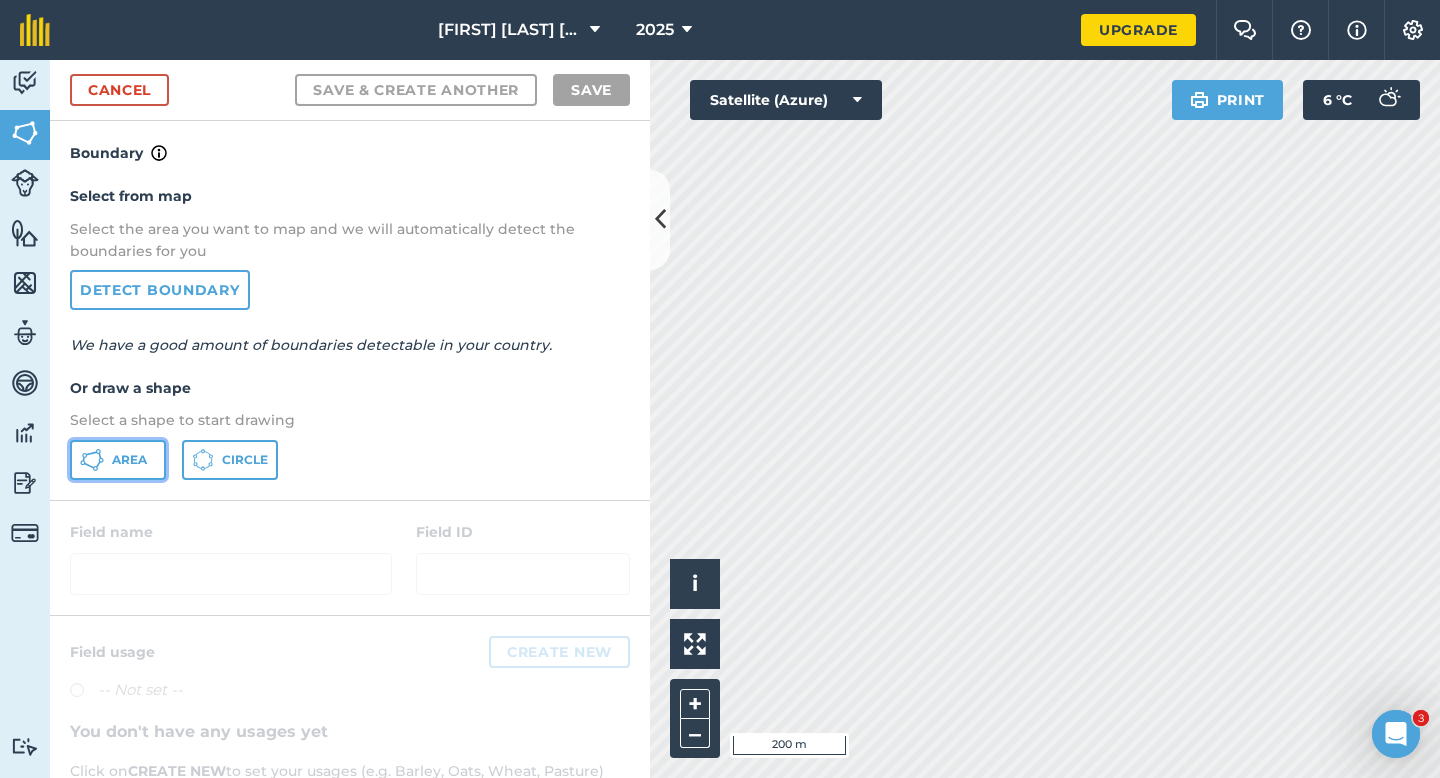 click on "Area" at bounding box center (118, 460) 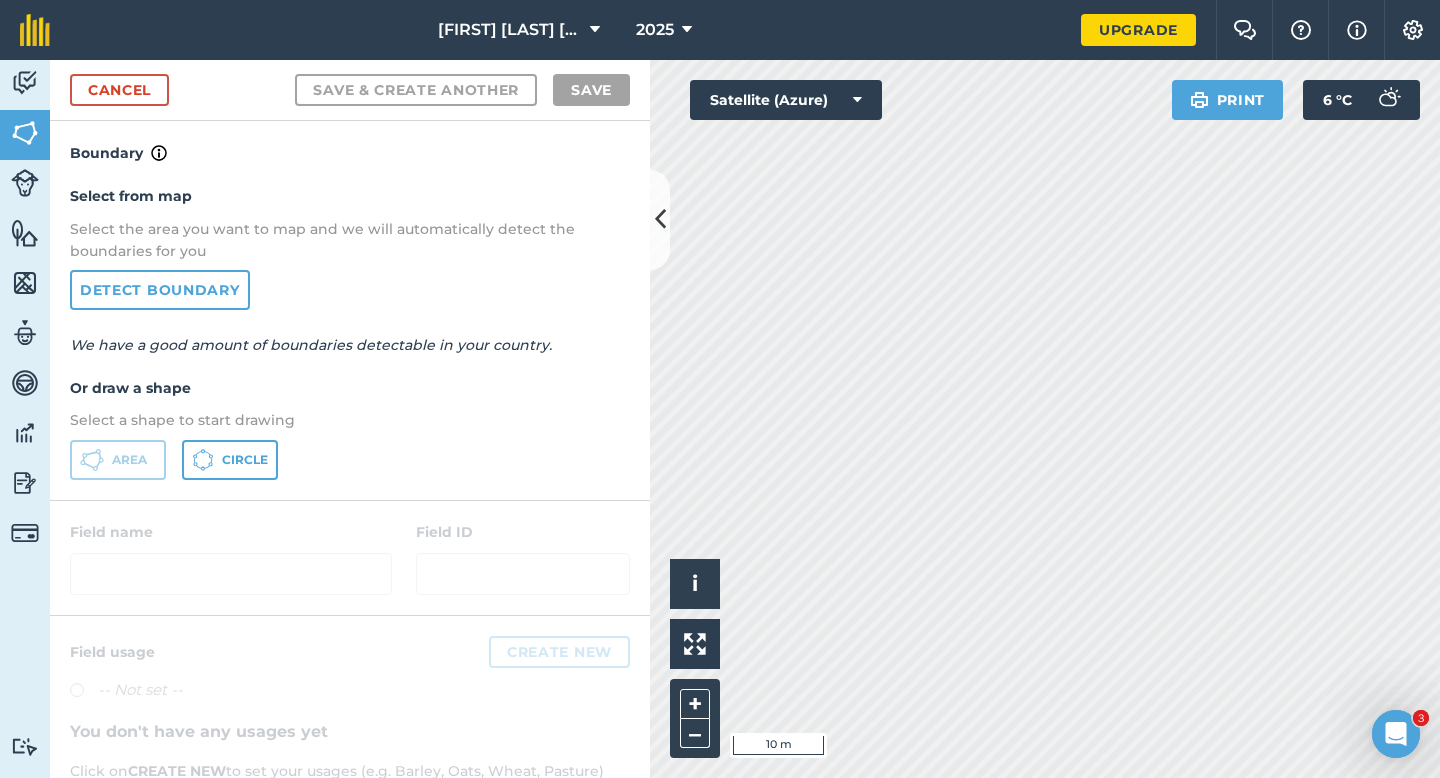 click on "Cancel Save & Create Another Save" at bounding box center [350, 90] 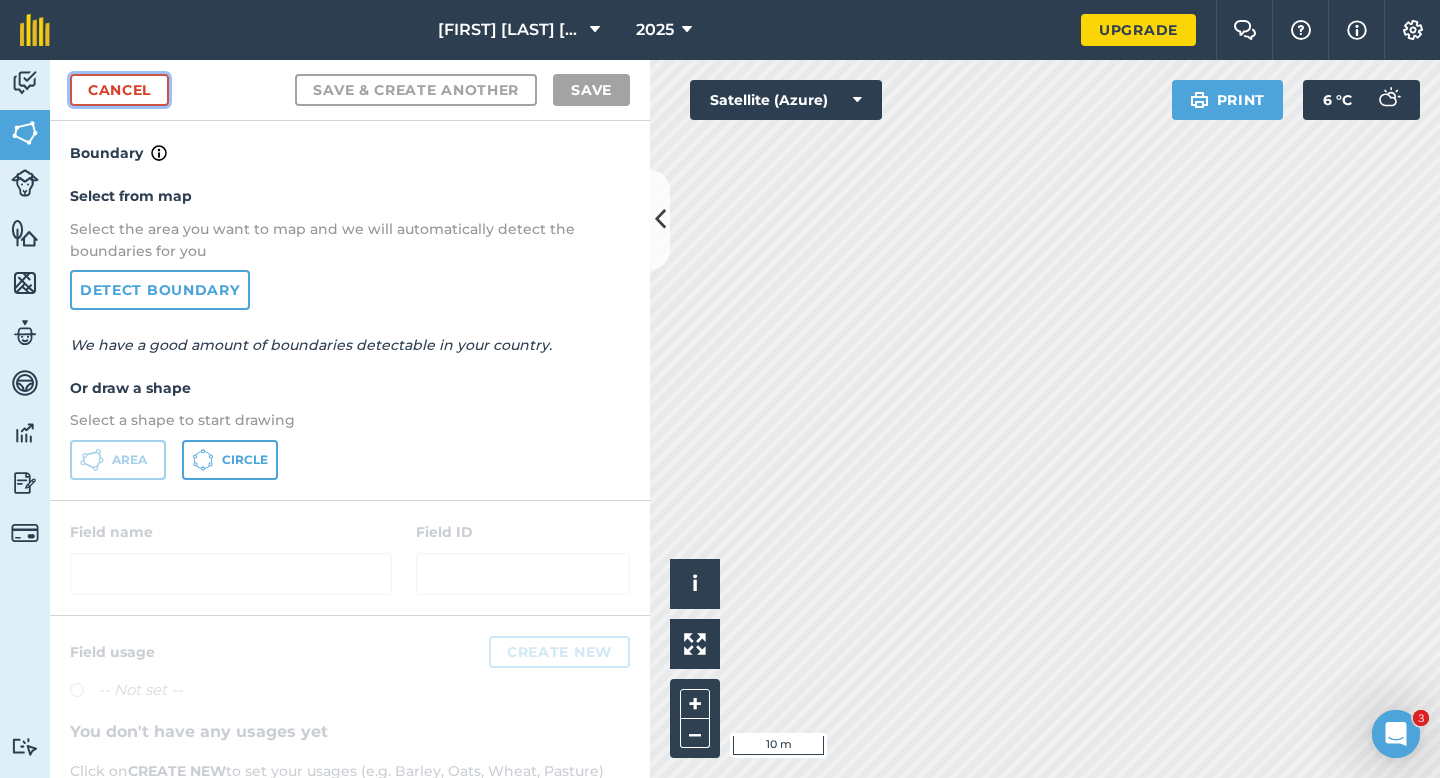 click on "Cancel" at bounding box center [119, 90] 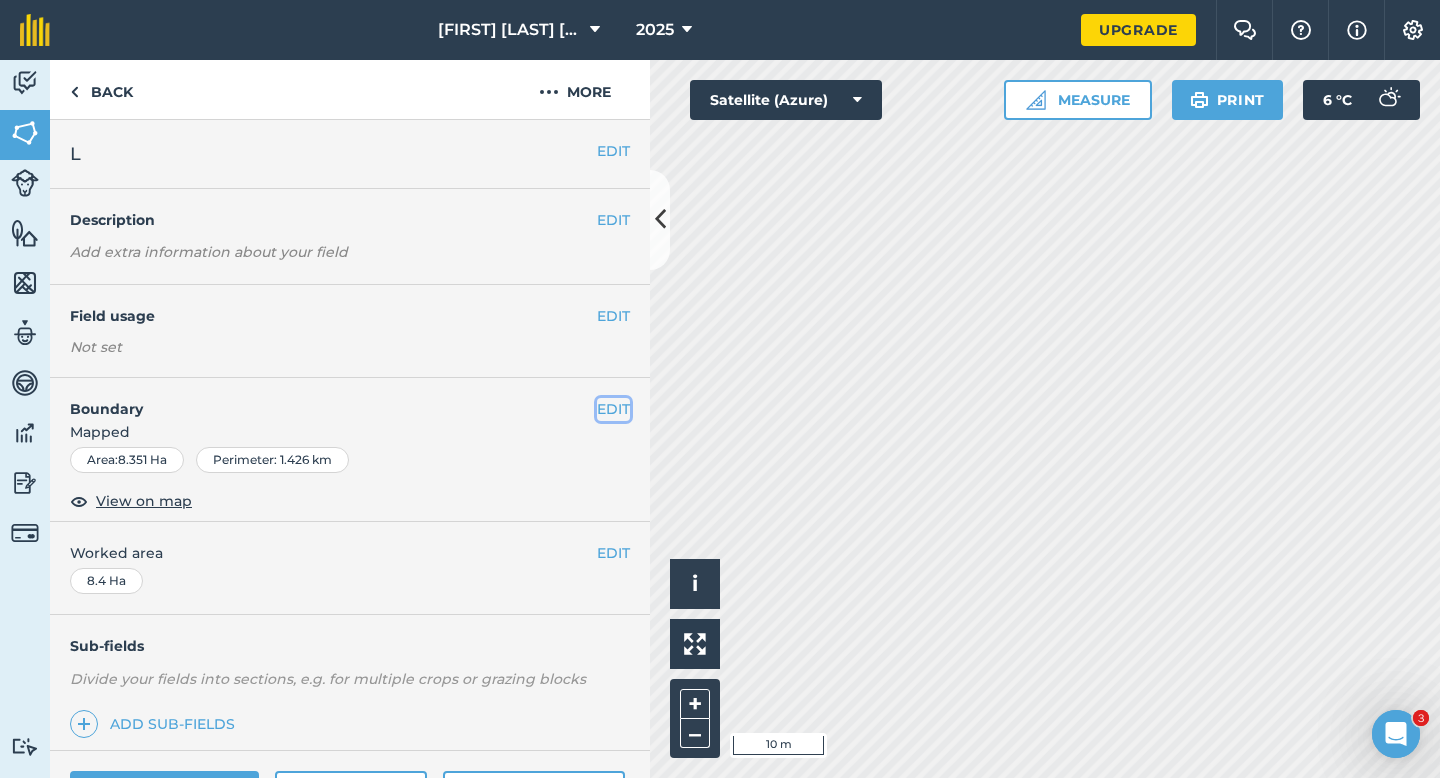click on "EDIT" at bounding box center [613, 409] 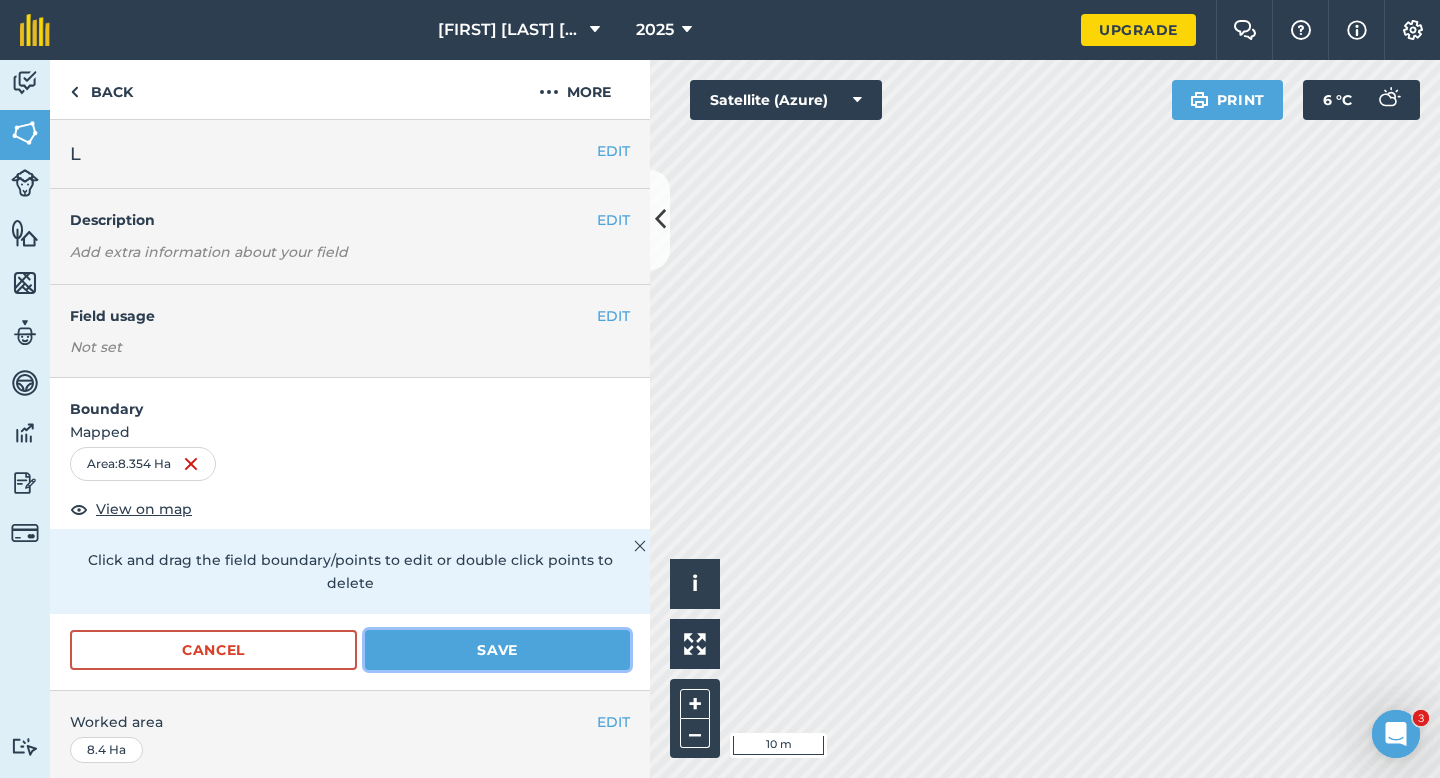 click on "Save" at bounding box center (497, 650) 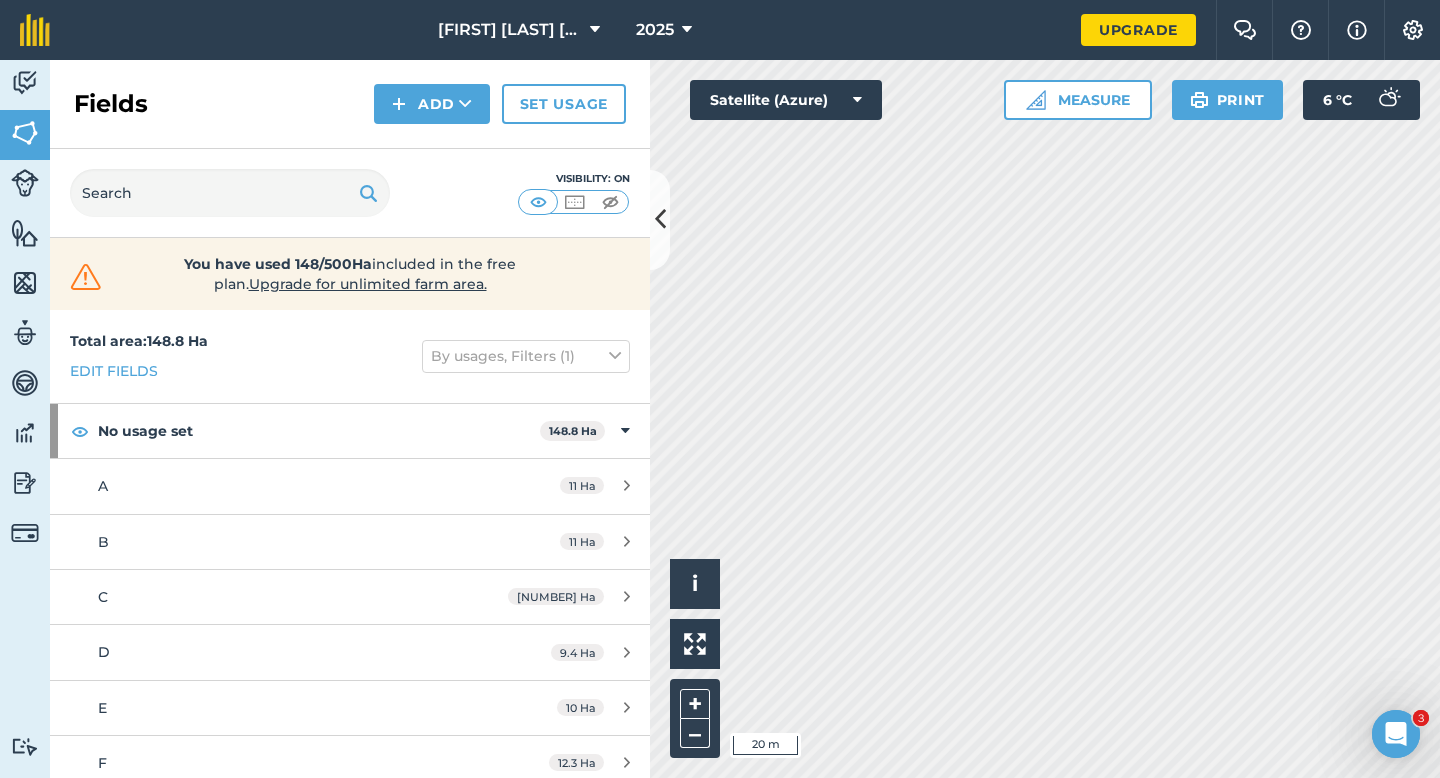 click on "Fields   Add   Set usage" at bounding box center (350, 104) 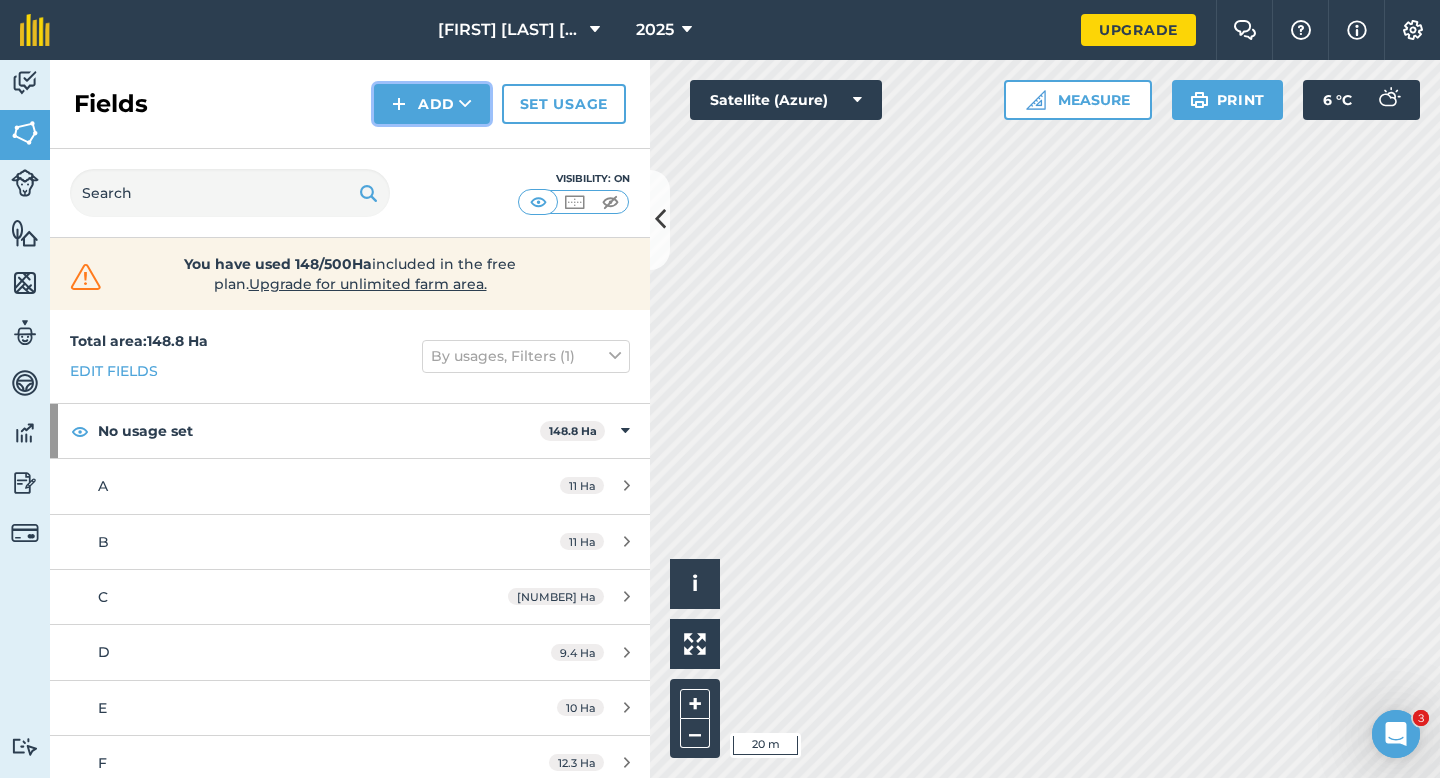 click on "Add" at bounding box center (432, 104) 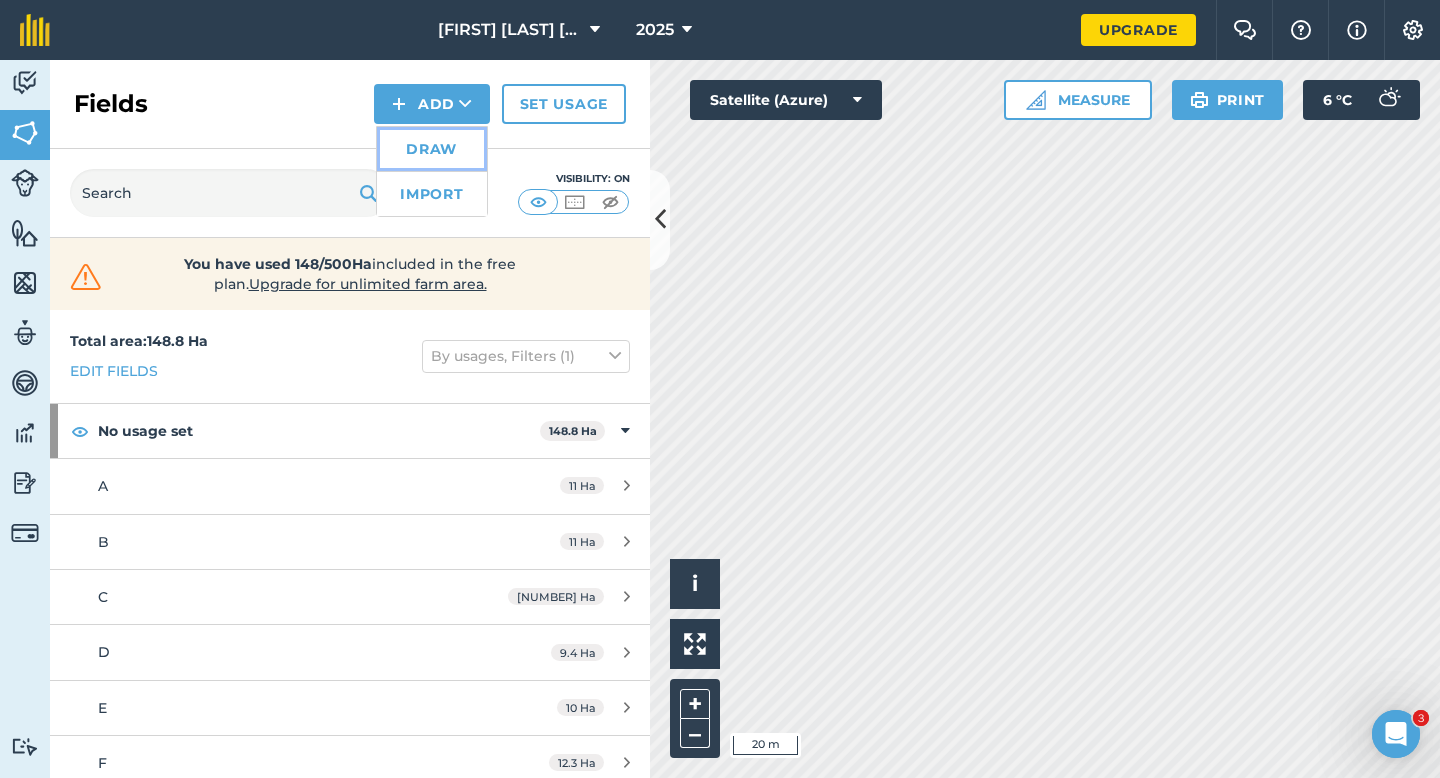 click on "Draw" at bounding box center [432, 149] 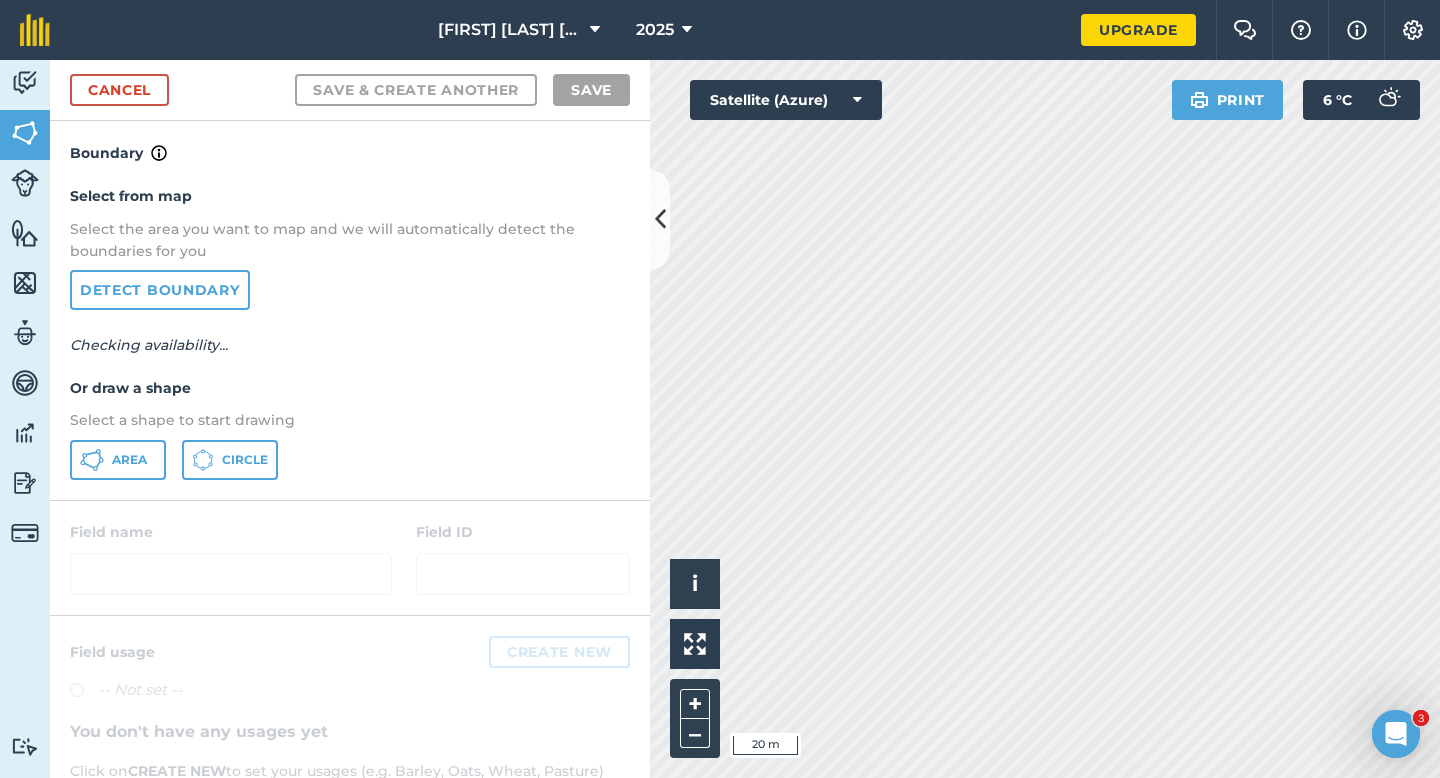 click on "Select from map Select the area you want to map and we will automatically detect the boundaries for you Detect boundary Checking availability... Or draw a shape Select a shape to start drawing Area Circle" at bounding box center [350, 332] 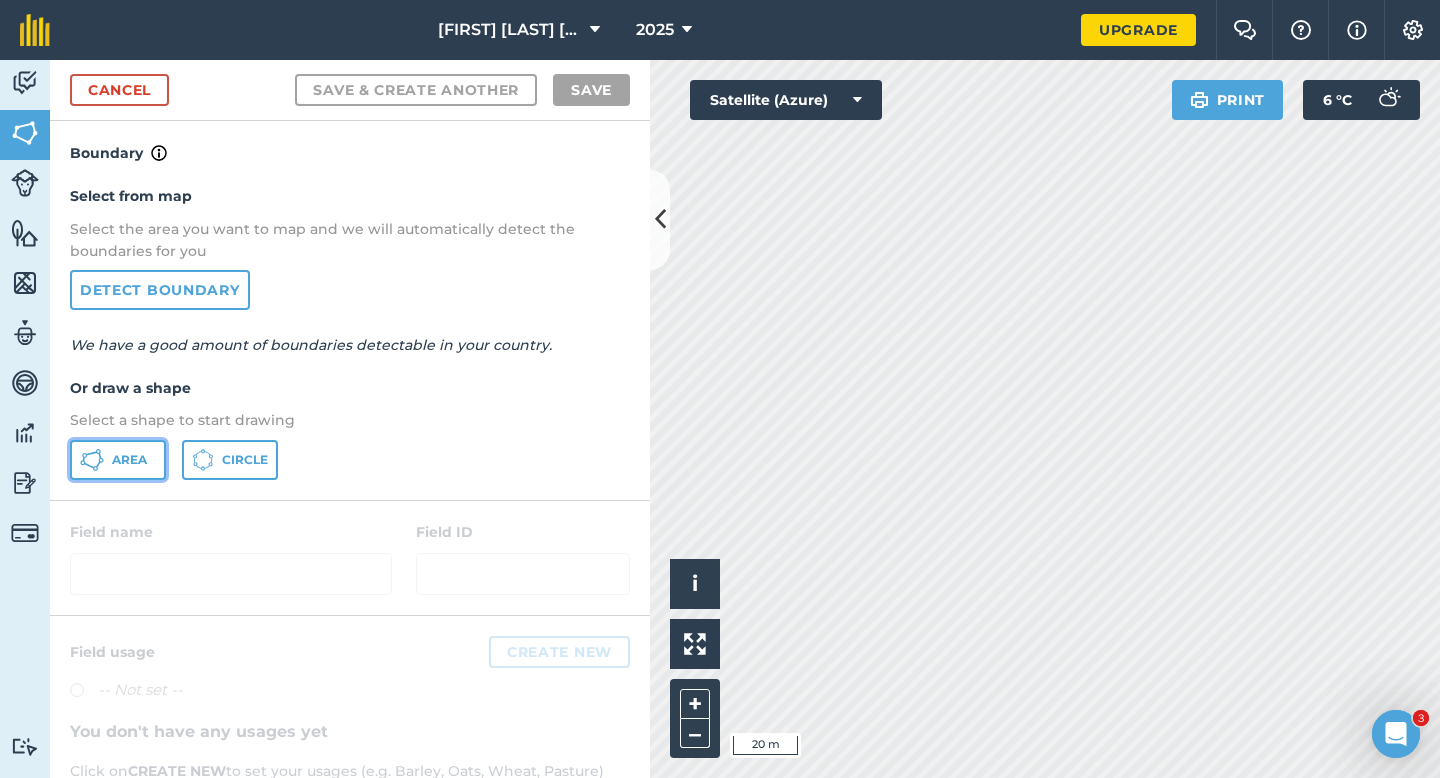 click on "Area" at bounding box center [118, 460] 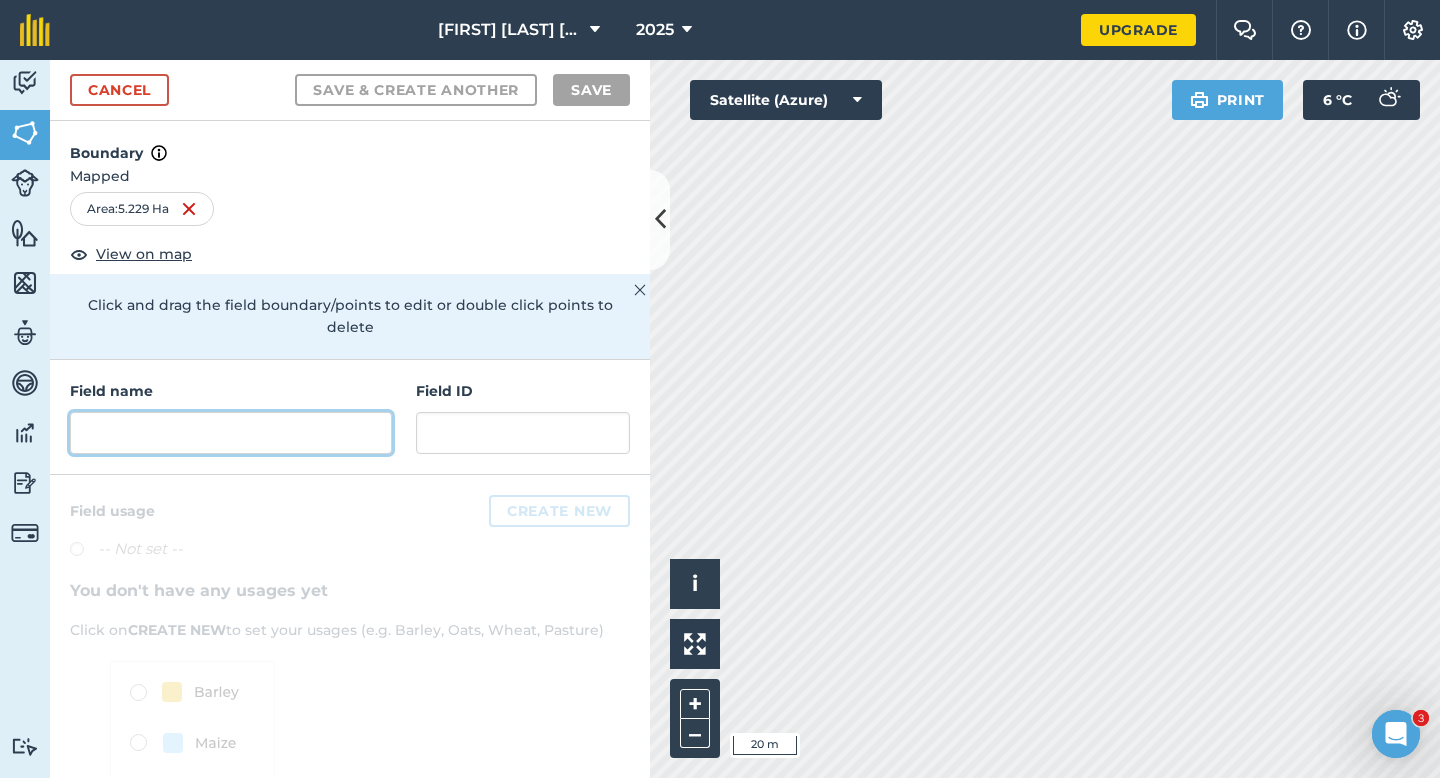 click at bounding box center (231, 433) 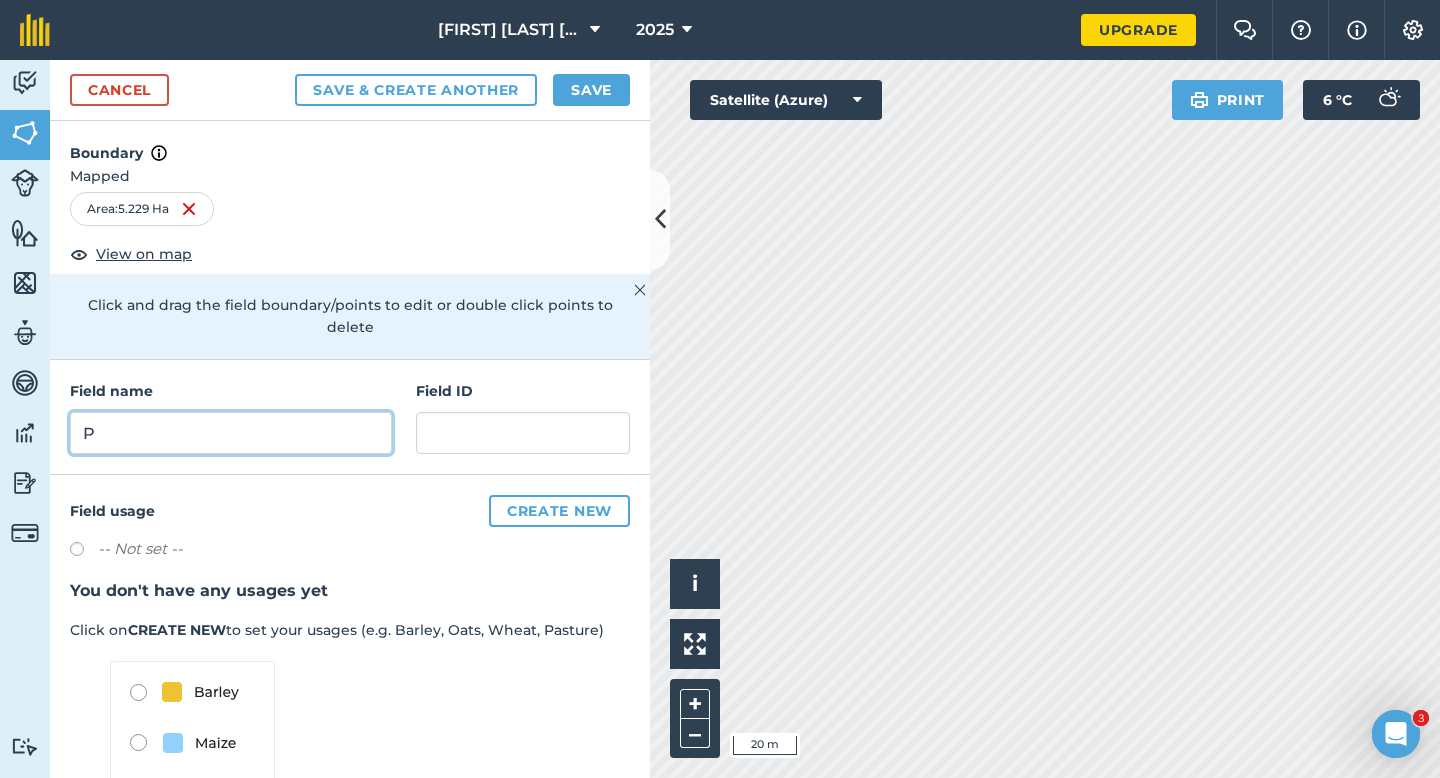 type on "P" 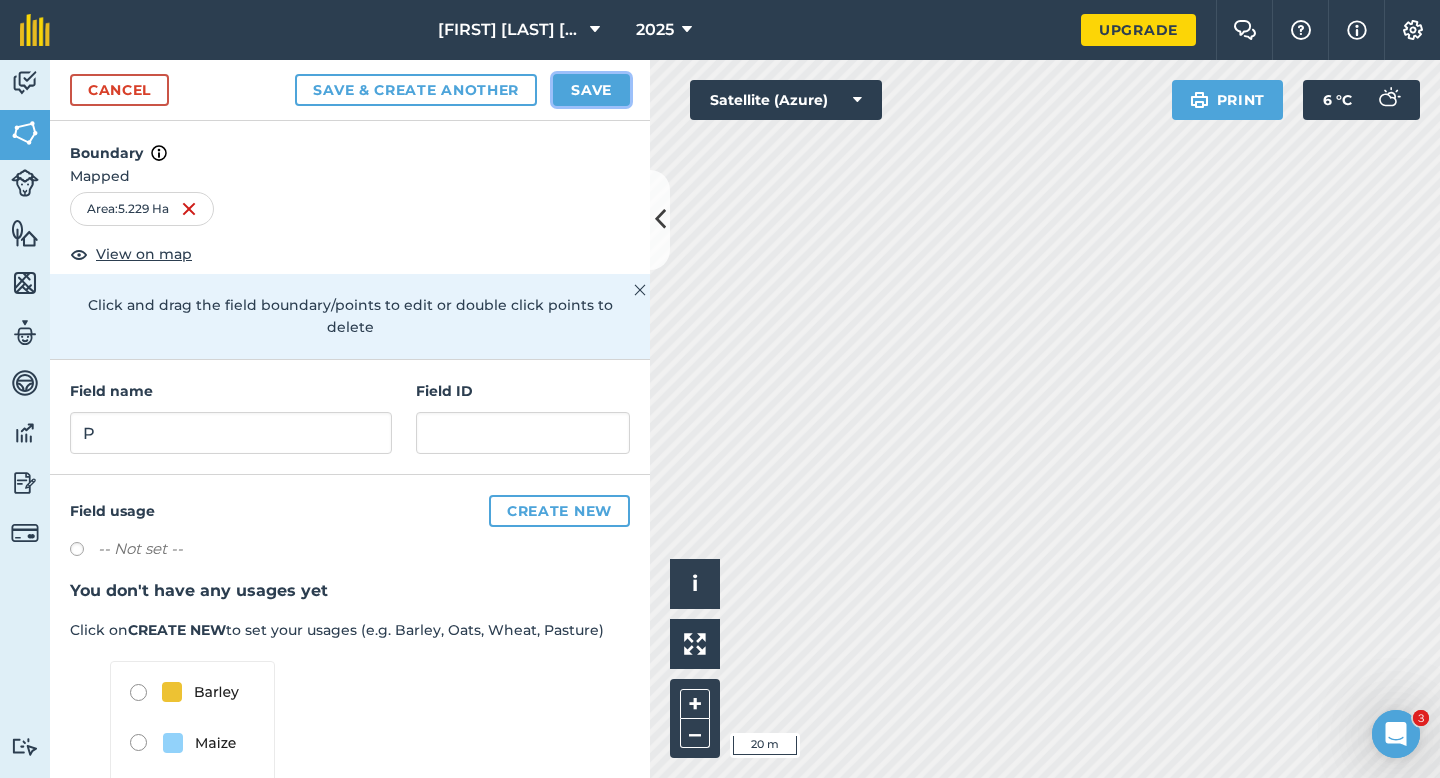 click on "Save" at bounding box center (591, 90) 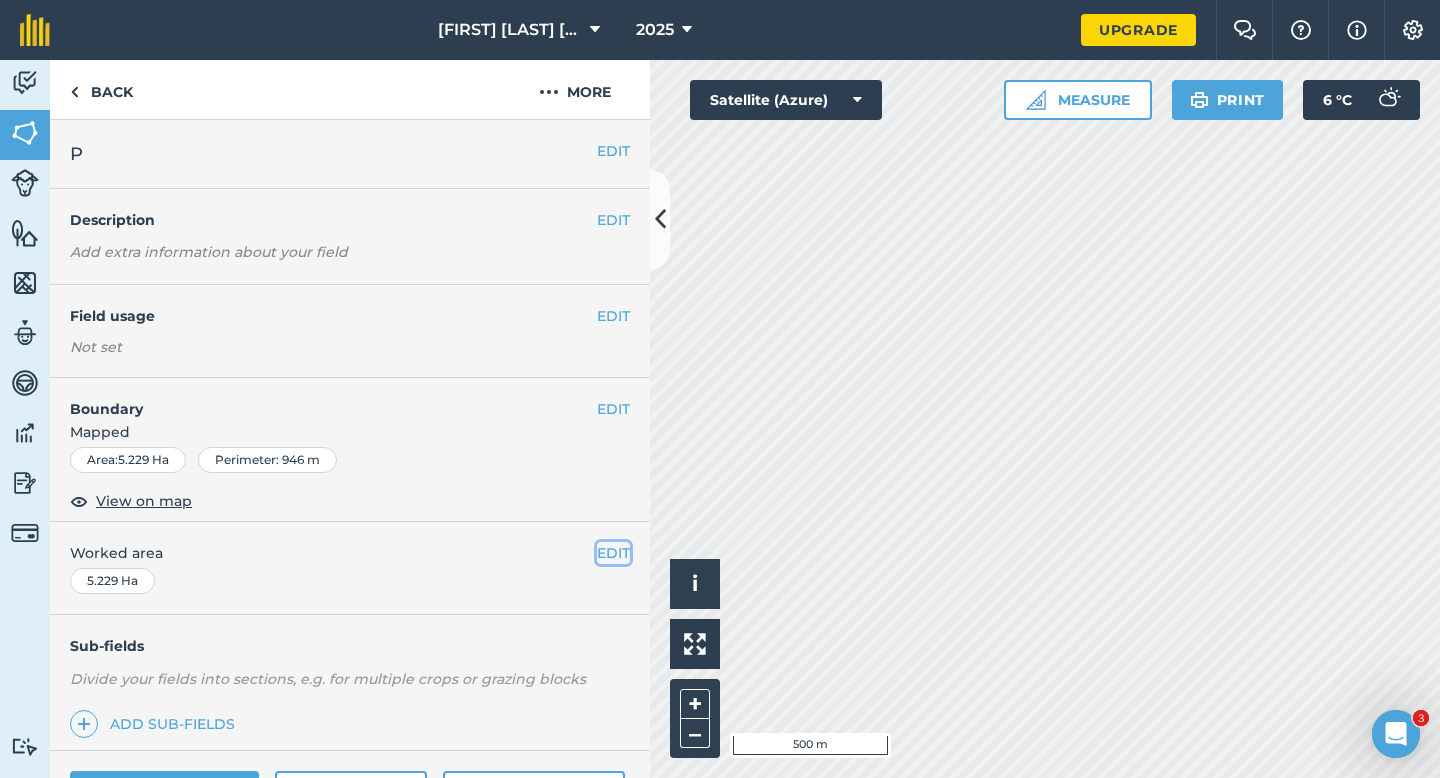click on "EDIT" at bounding box center (613, 553) 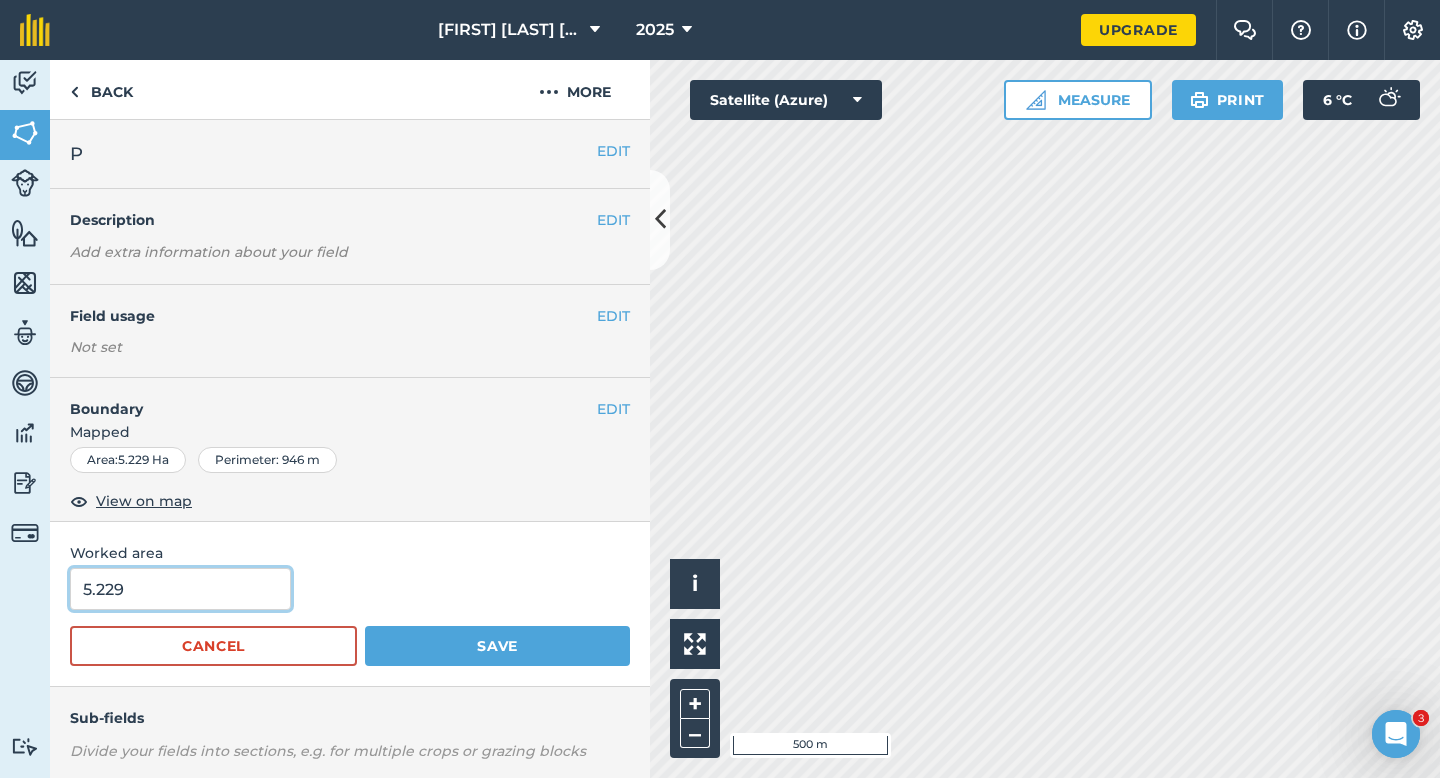 click on "5.229" at bounding box center (180, 589) 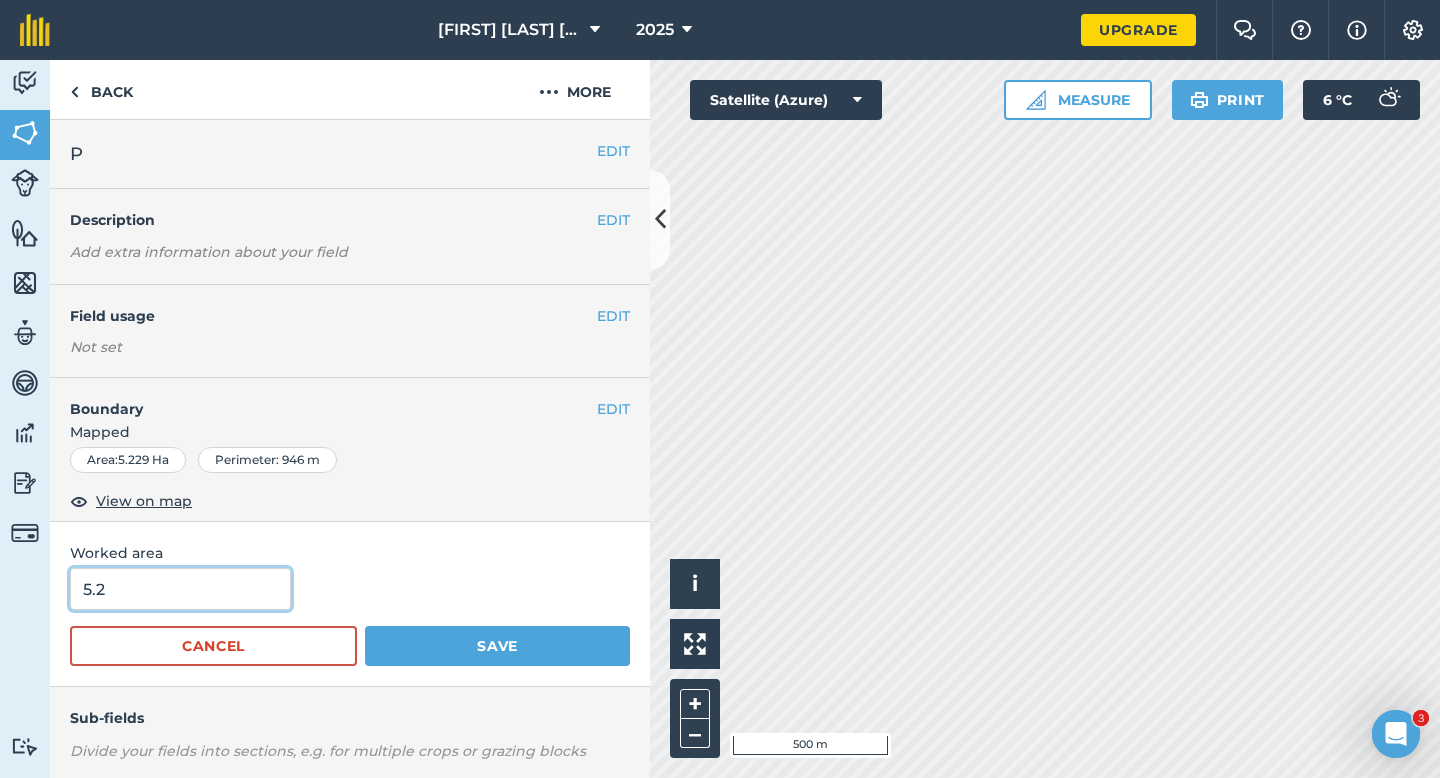 type on "5.2" 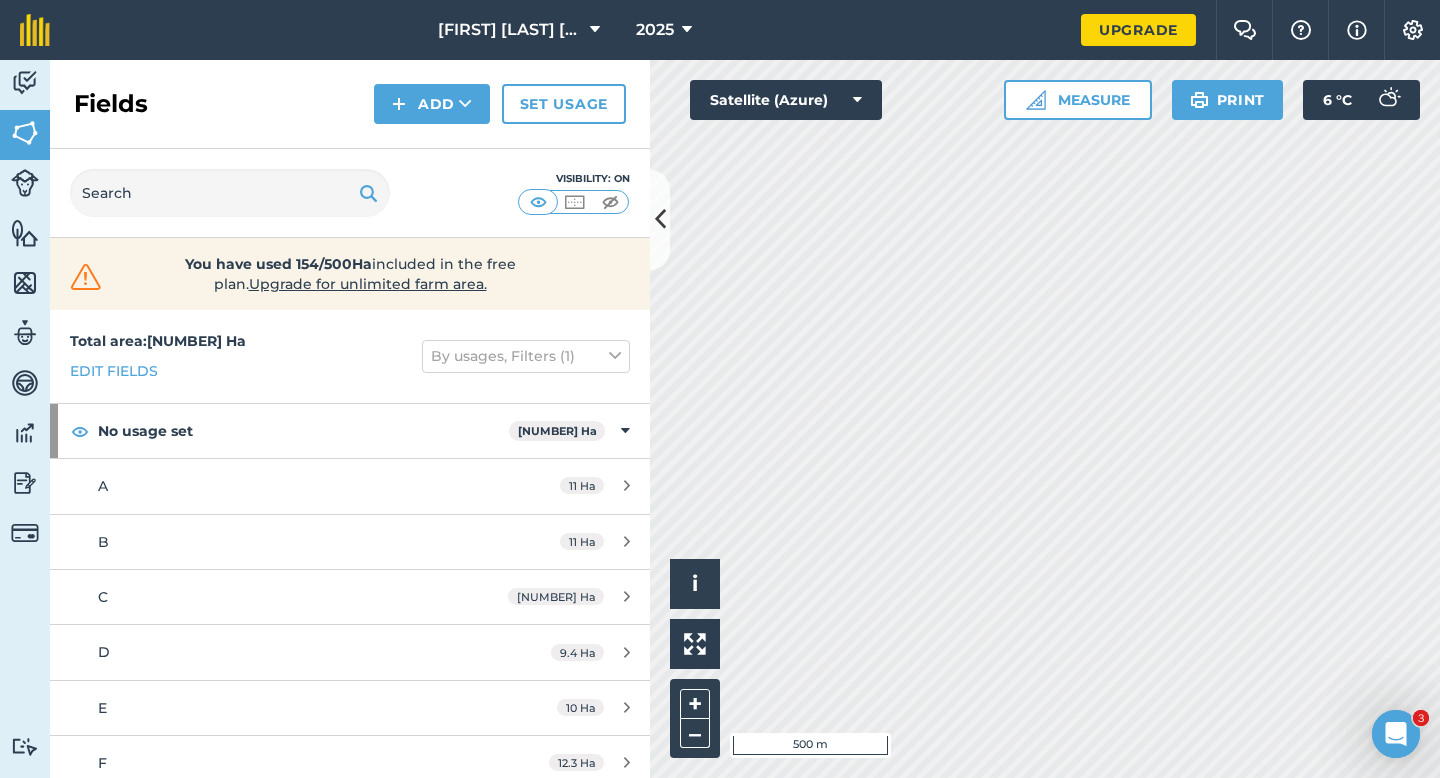 click on "Fields   Add   Set usage" at bounding box center (350, 104) 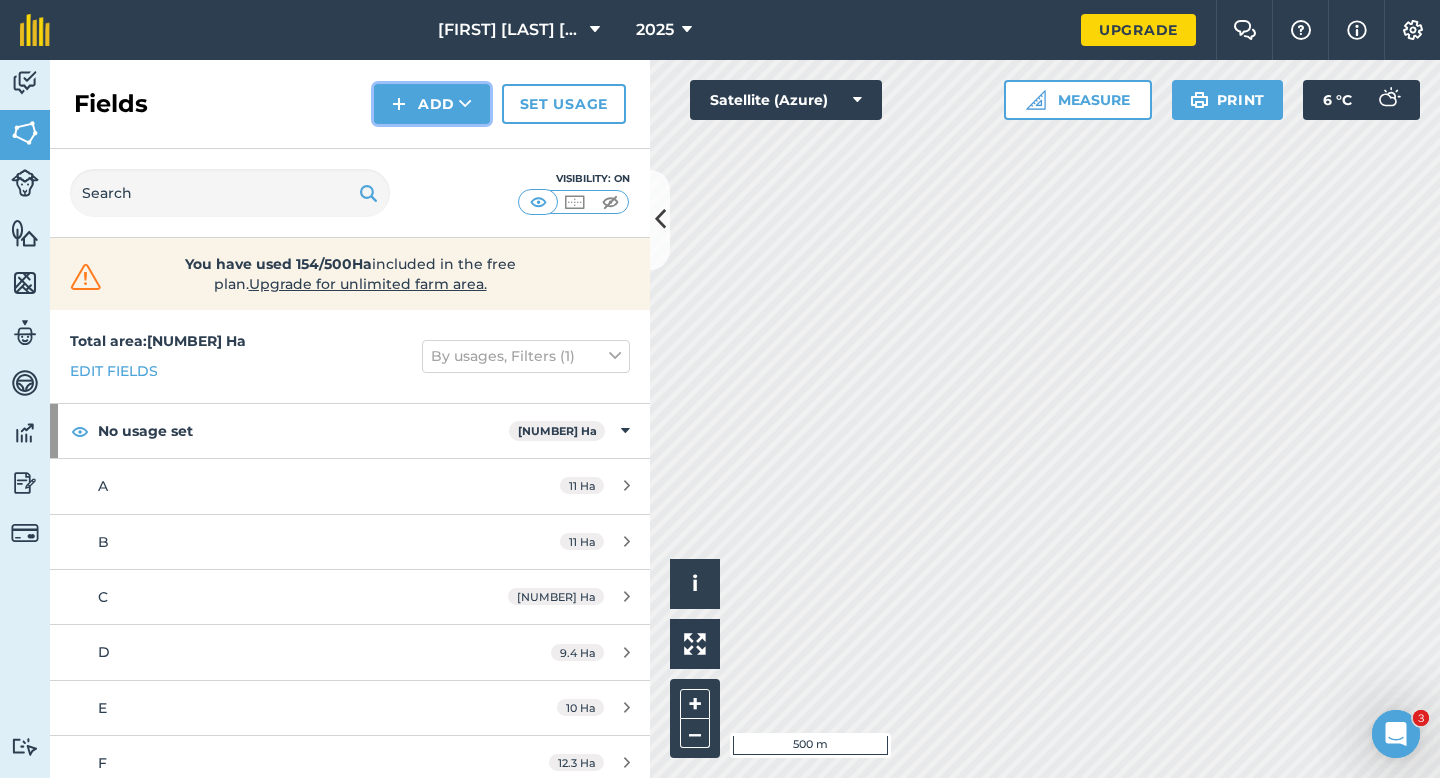 click on "Add" at bounding box center [432, 104] 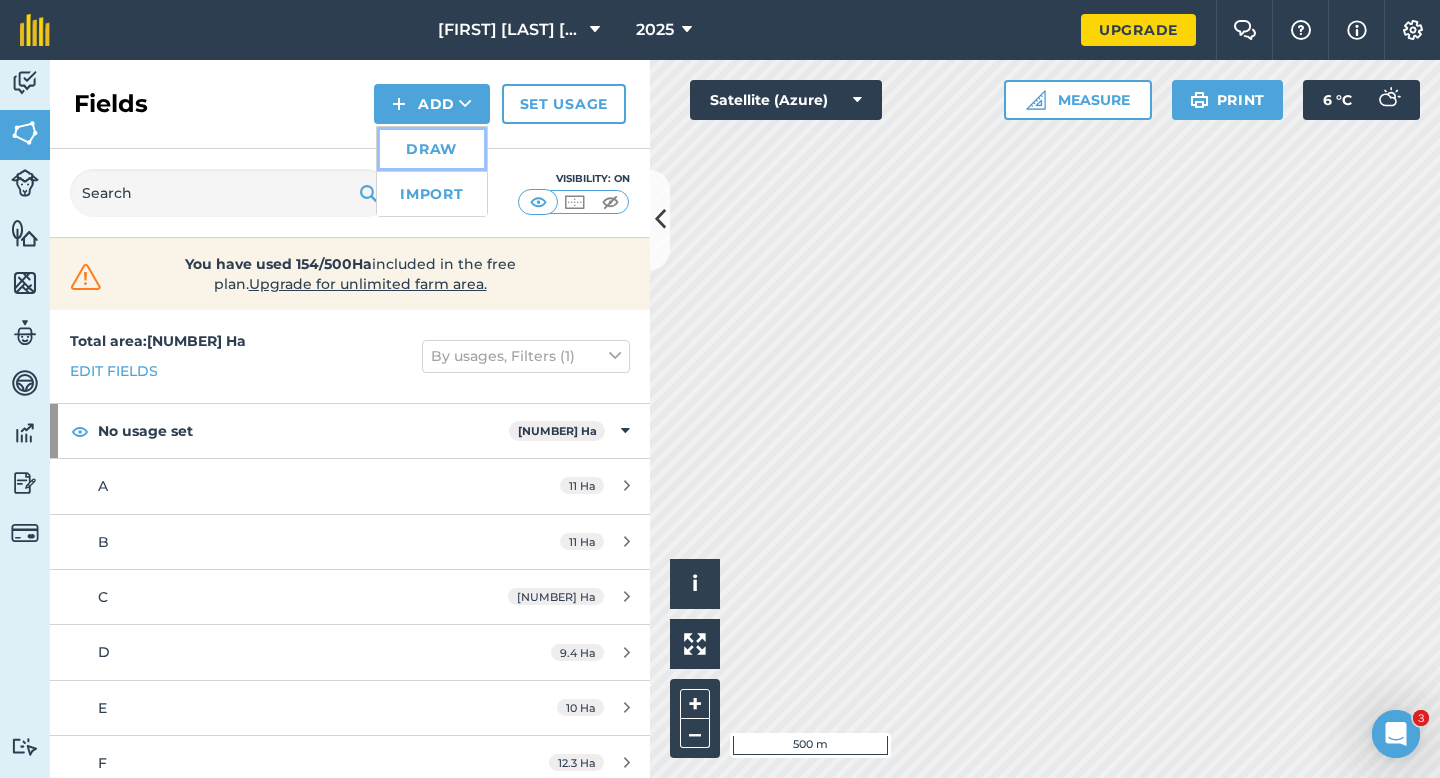 click on "Draw" at bounding box center (432, 149) 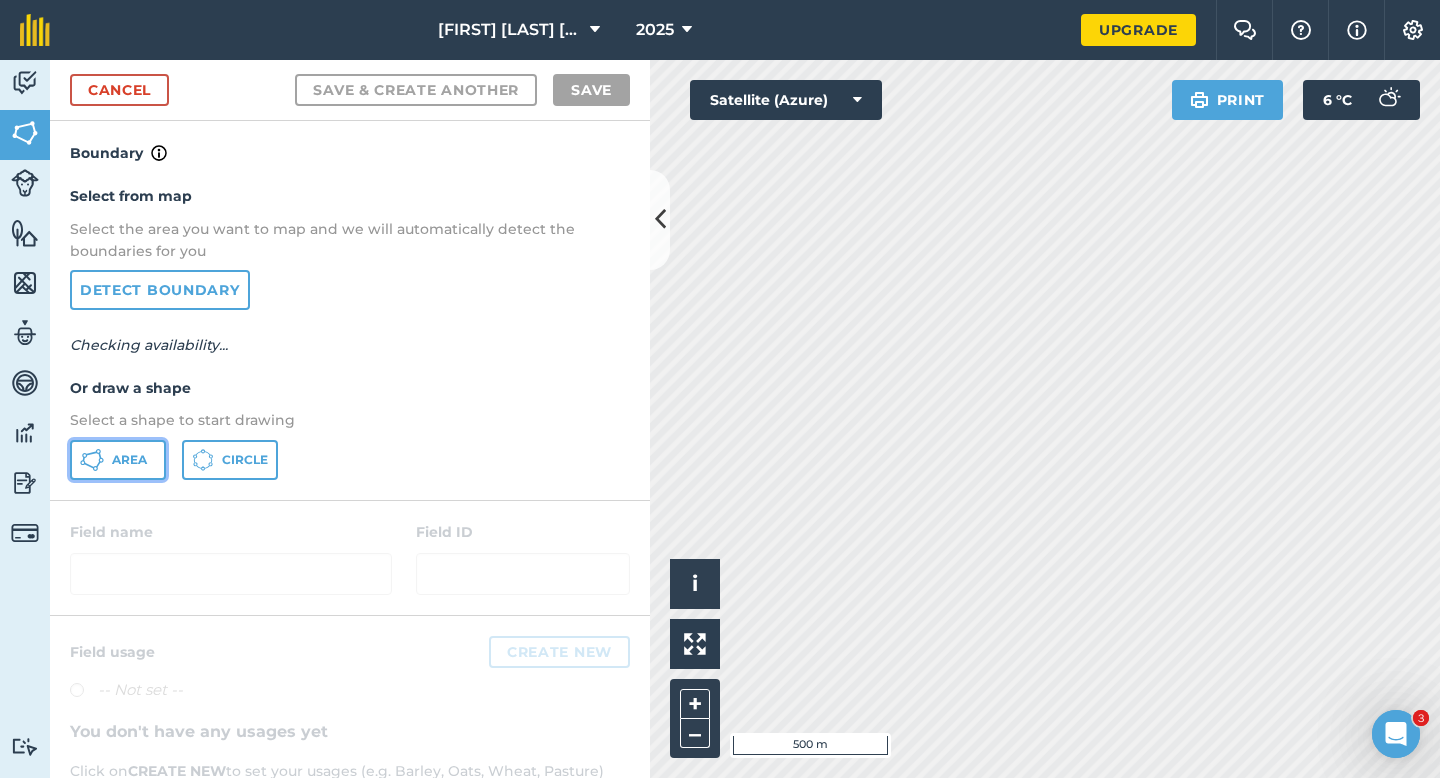 click on "Area" at bounding box center (129, 460) 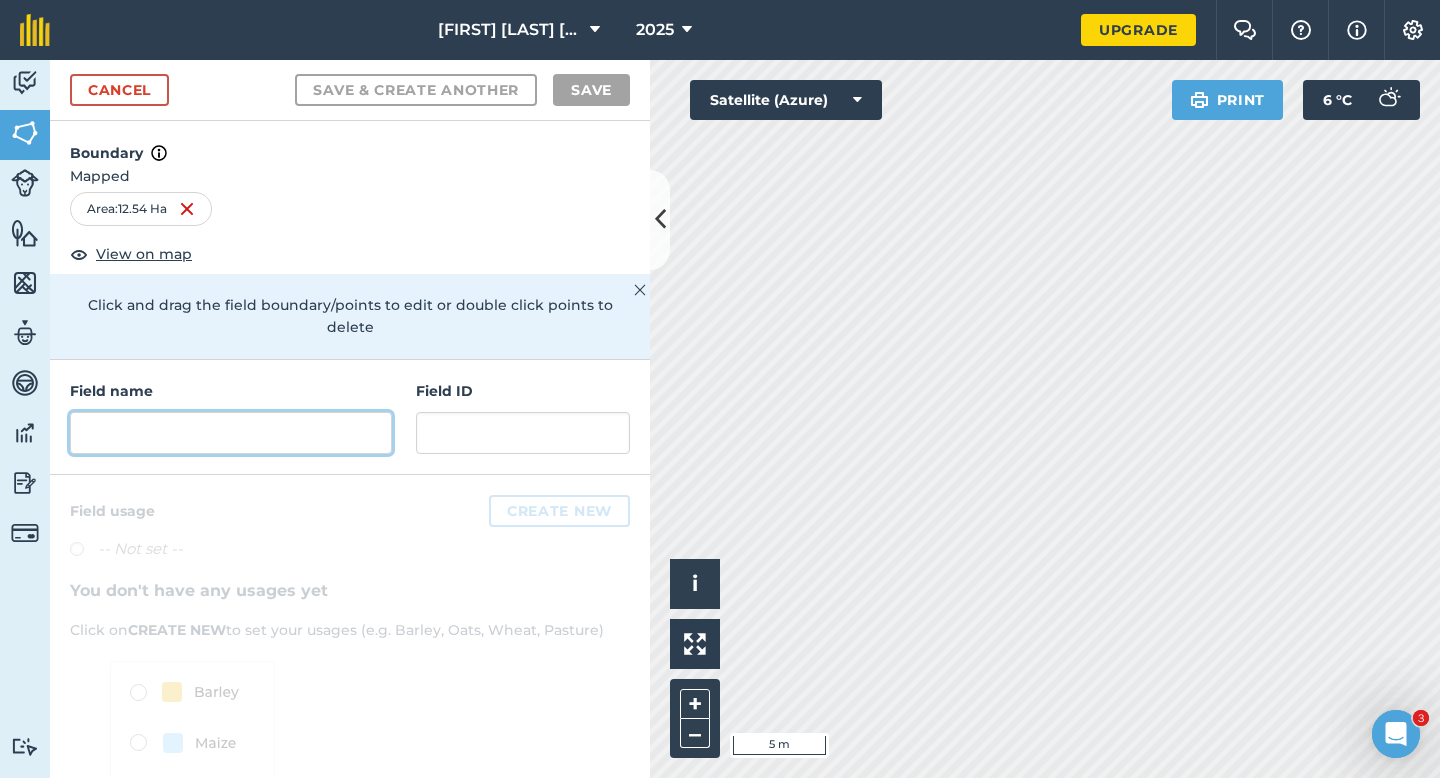 click at bounding box center (231, 433) 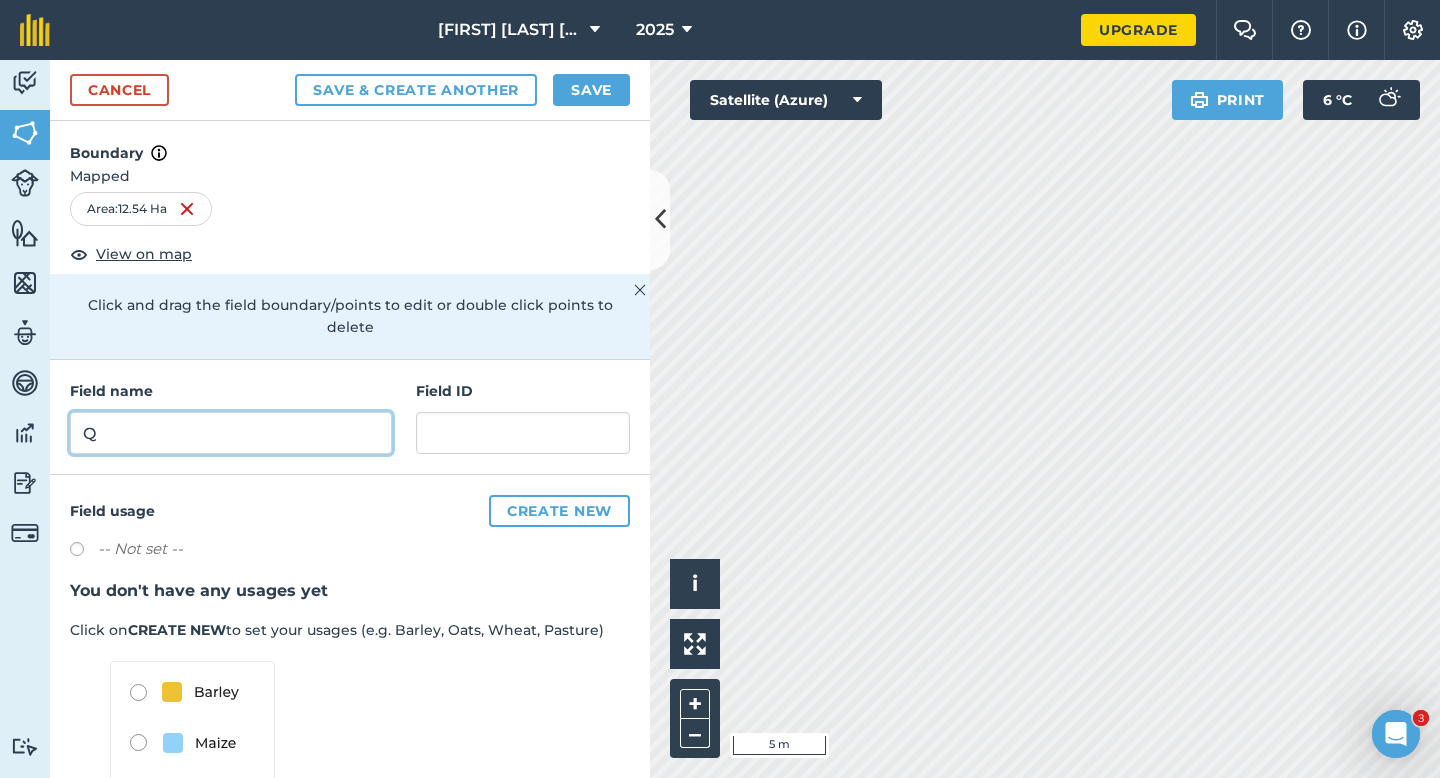 type on "Q" 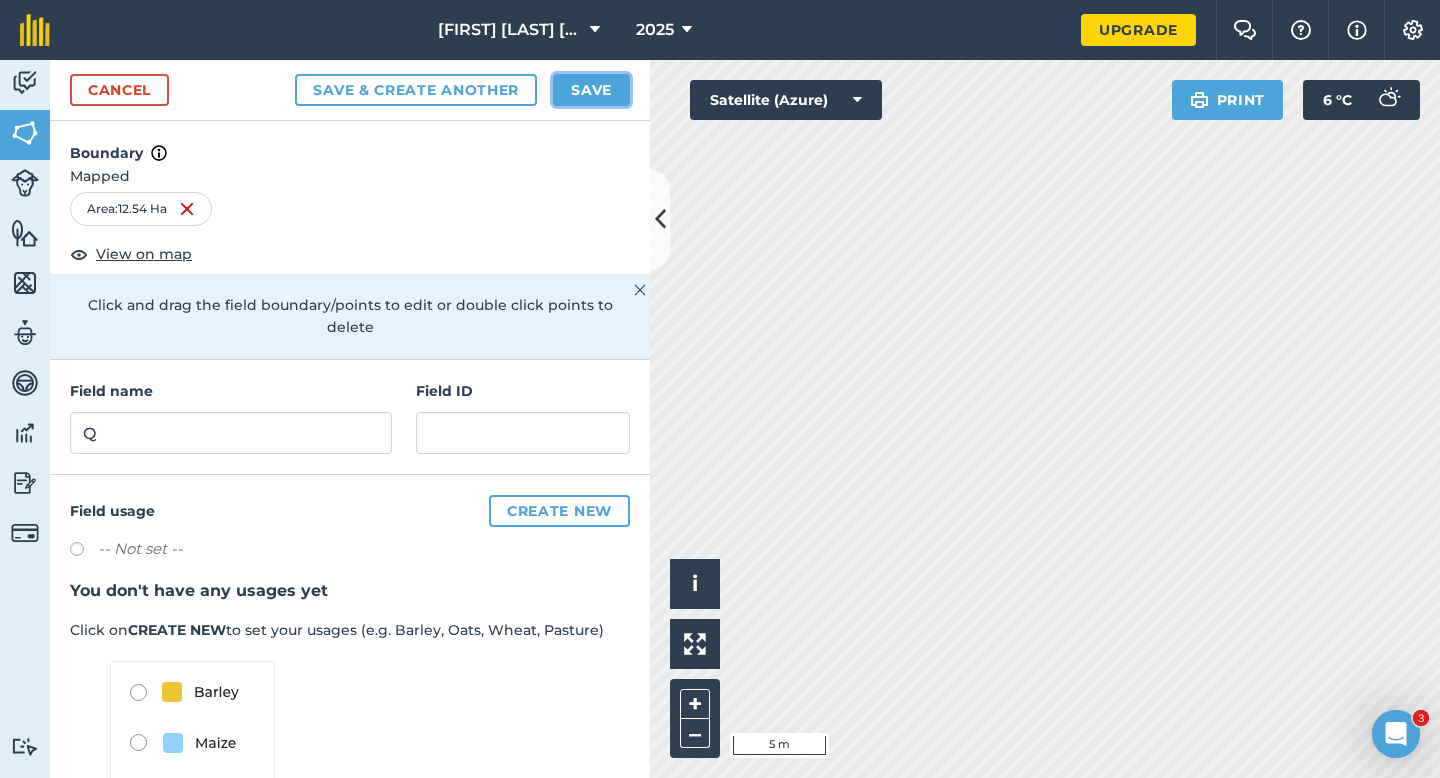 click on "Save" at bounding box center [591, 90] 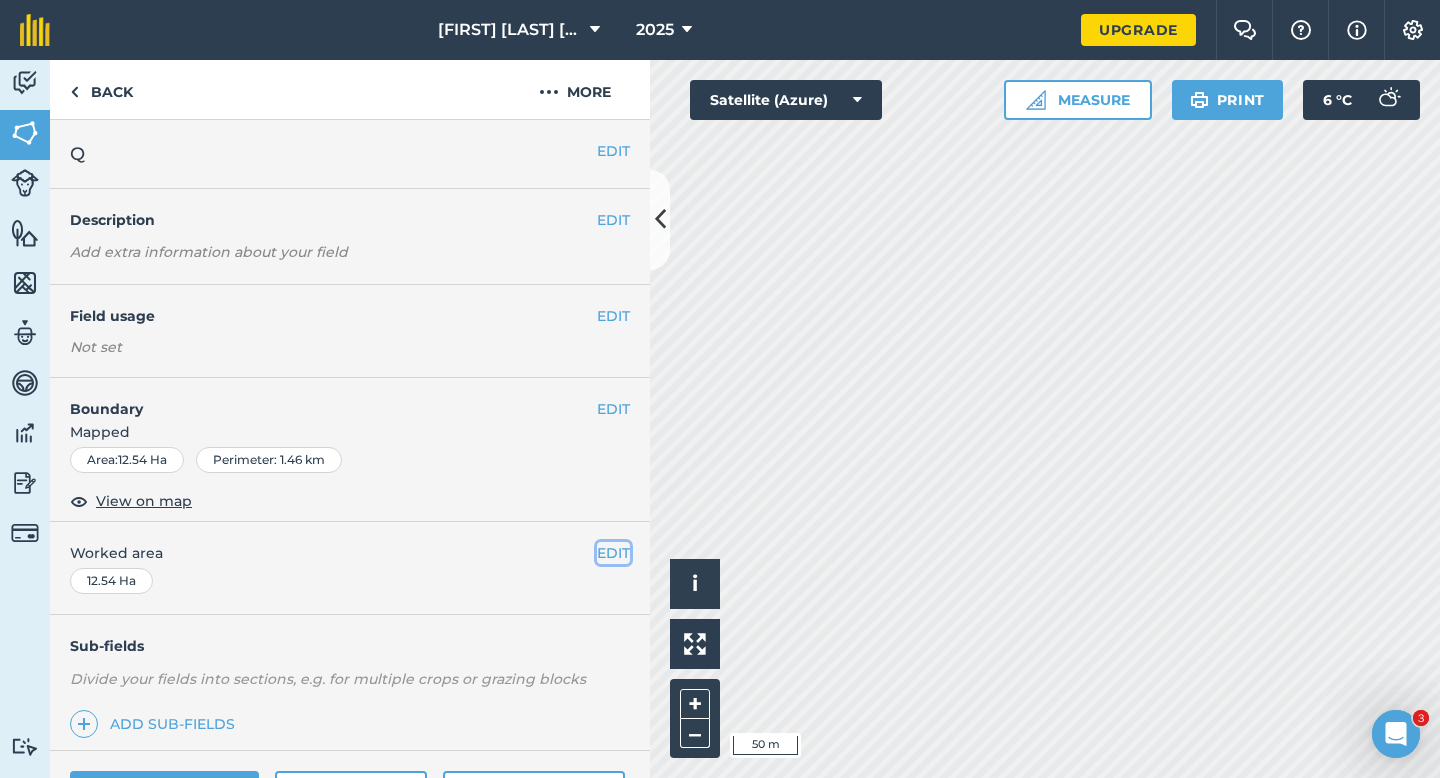 click on "EDIT" at bounding box center [613, 553] 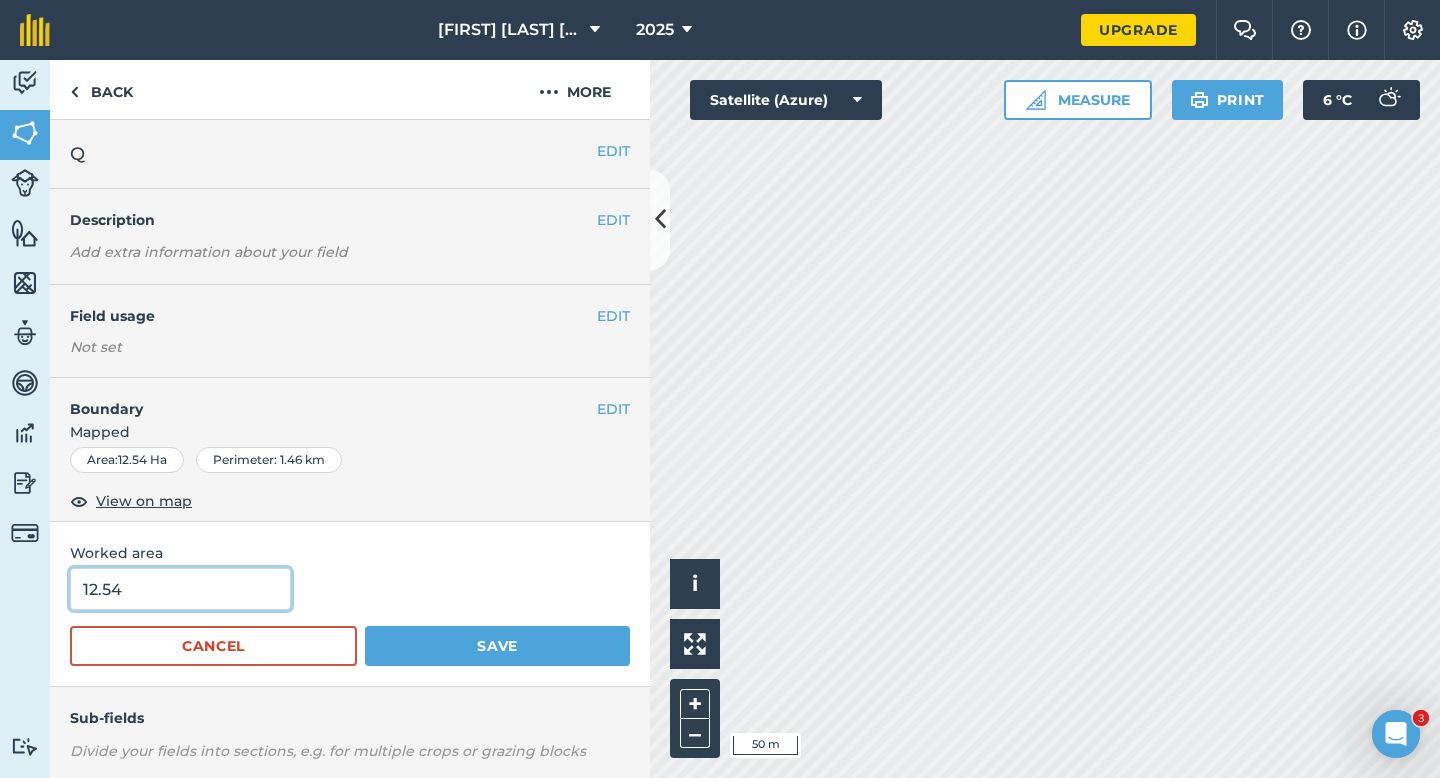 click on "12.54" at bounding box center (180, 589) 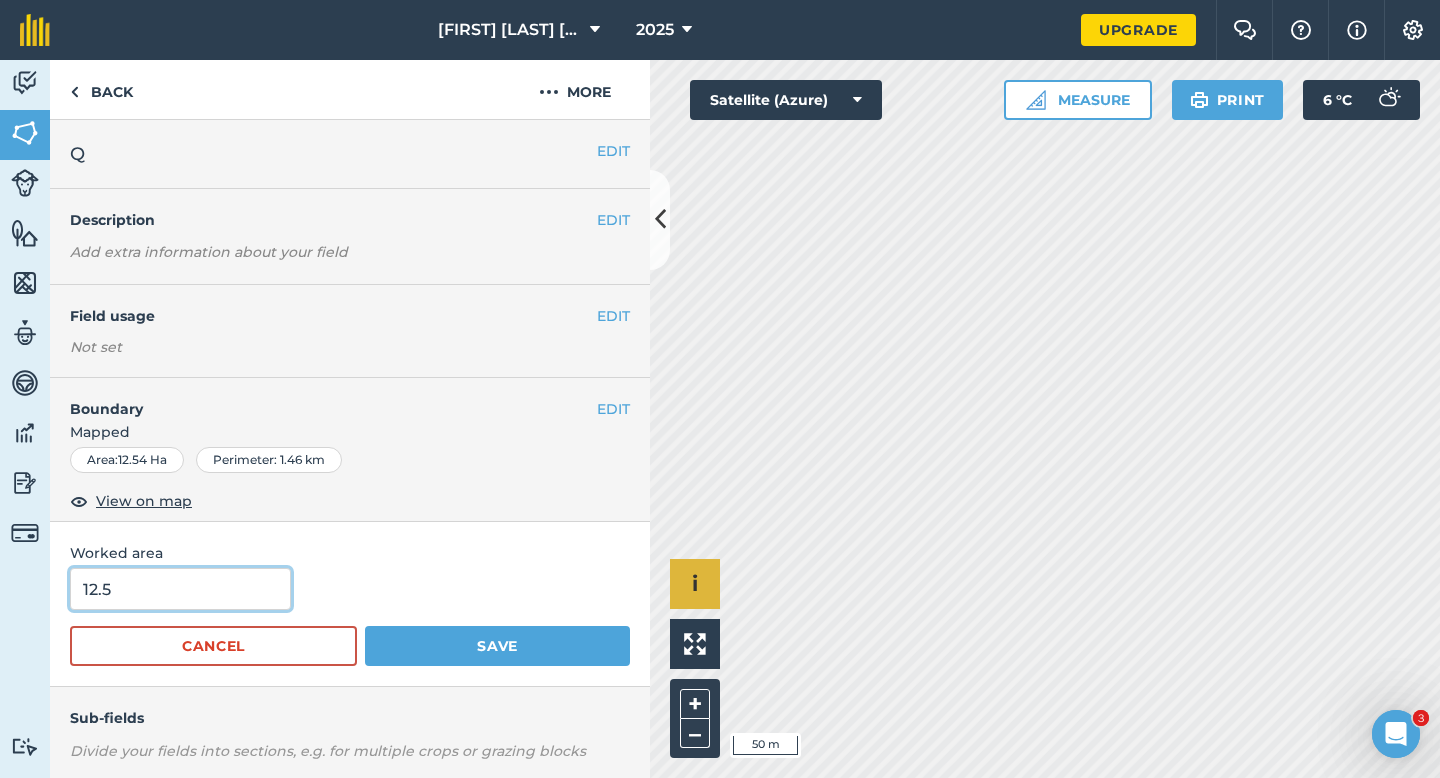 type on "12.5" 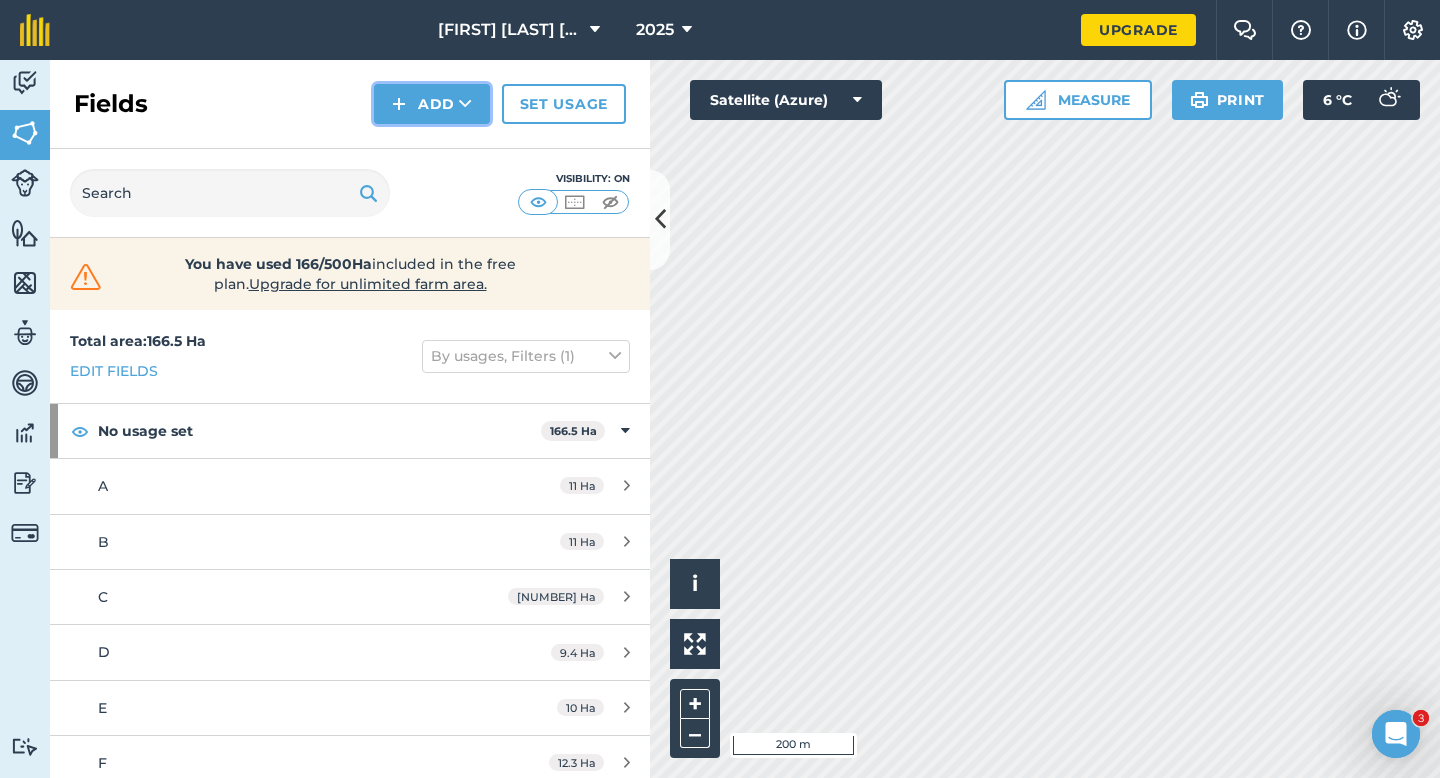 click on "Add" at bounding box center (432, 104) 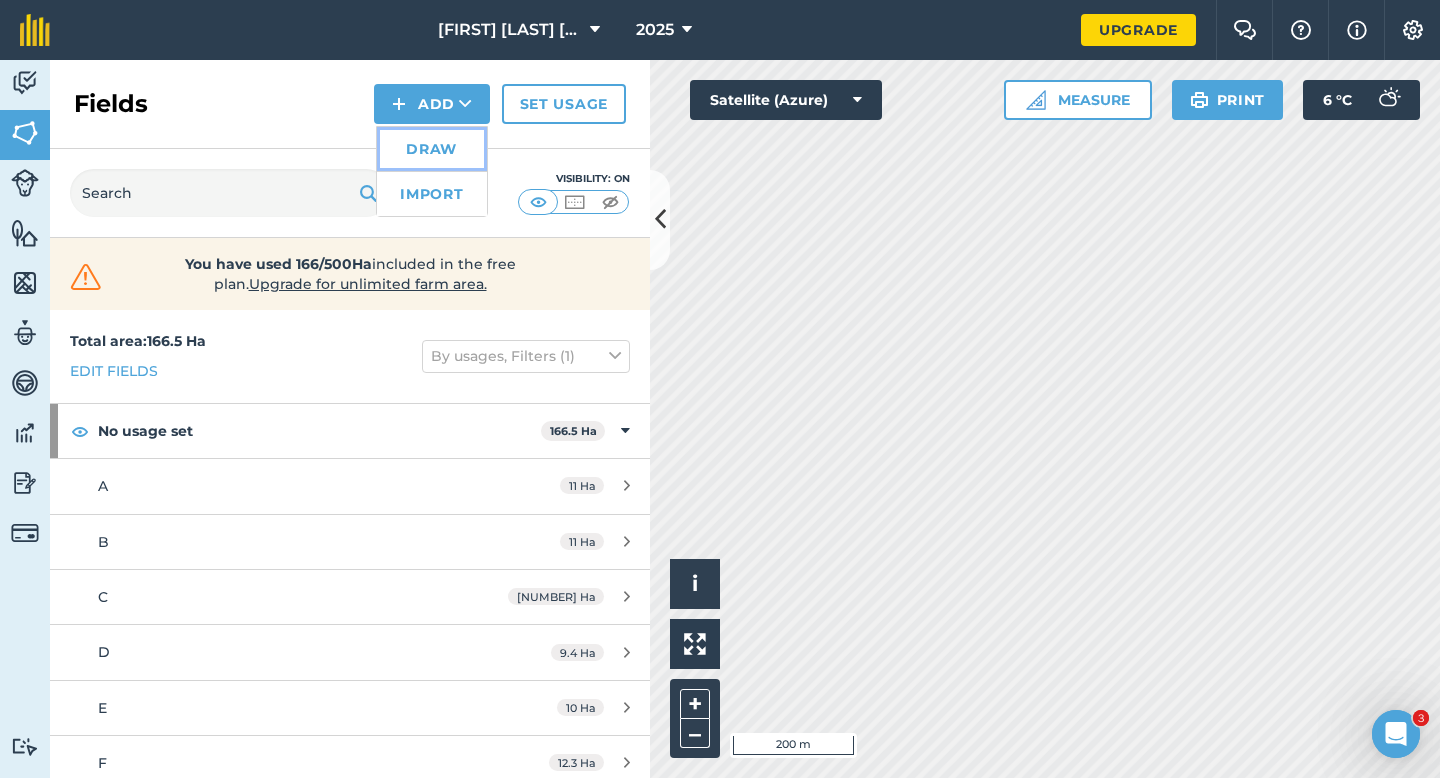 click on "Draw" at bounding box center (432, 149) 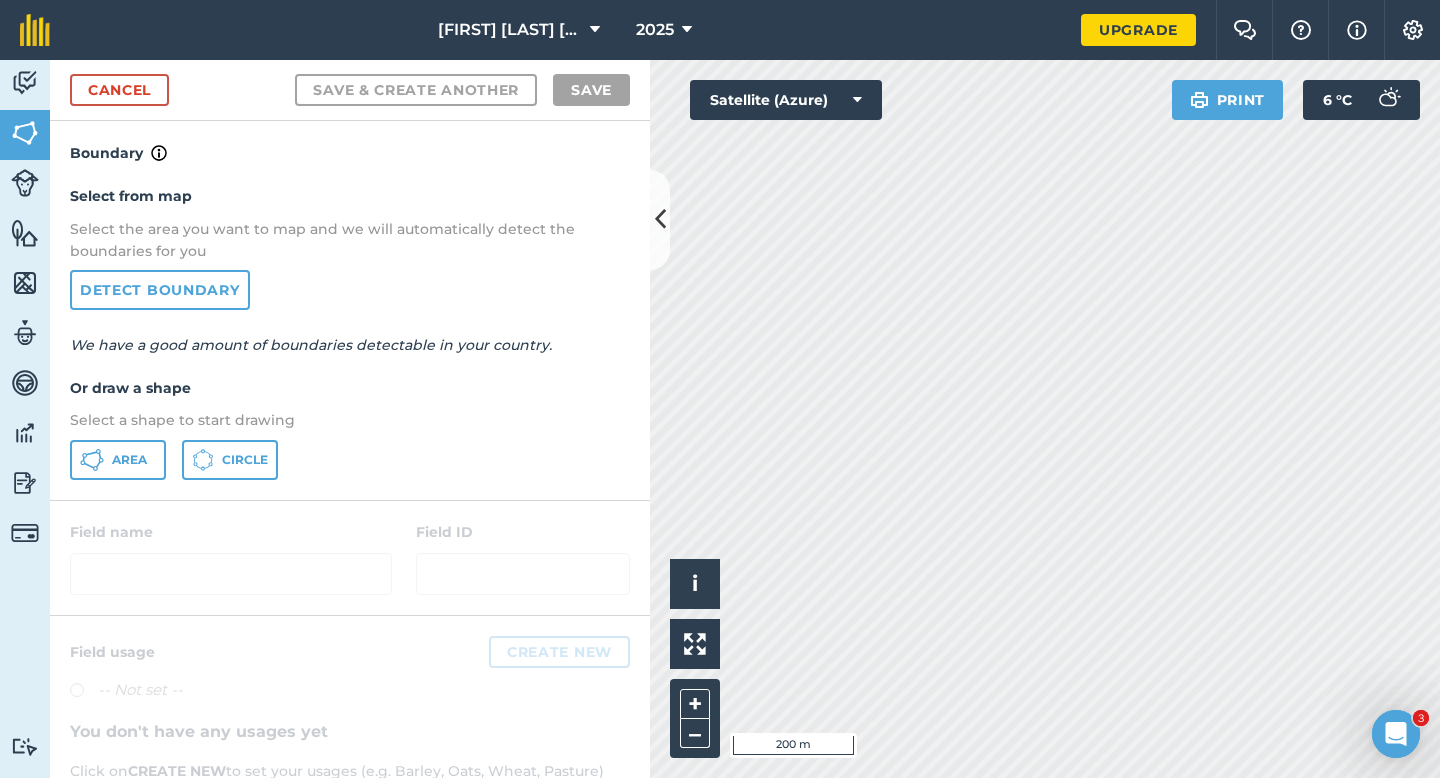 click on "Select from map Select the area you want to map and we will automatically detect the boundaries for you Detect boundary We have a good amount of boundaries detectable in your country. Or draw a shape Select a shape to start drawing Area Circle" at bounding box center [350, 332] 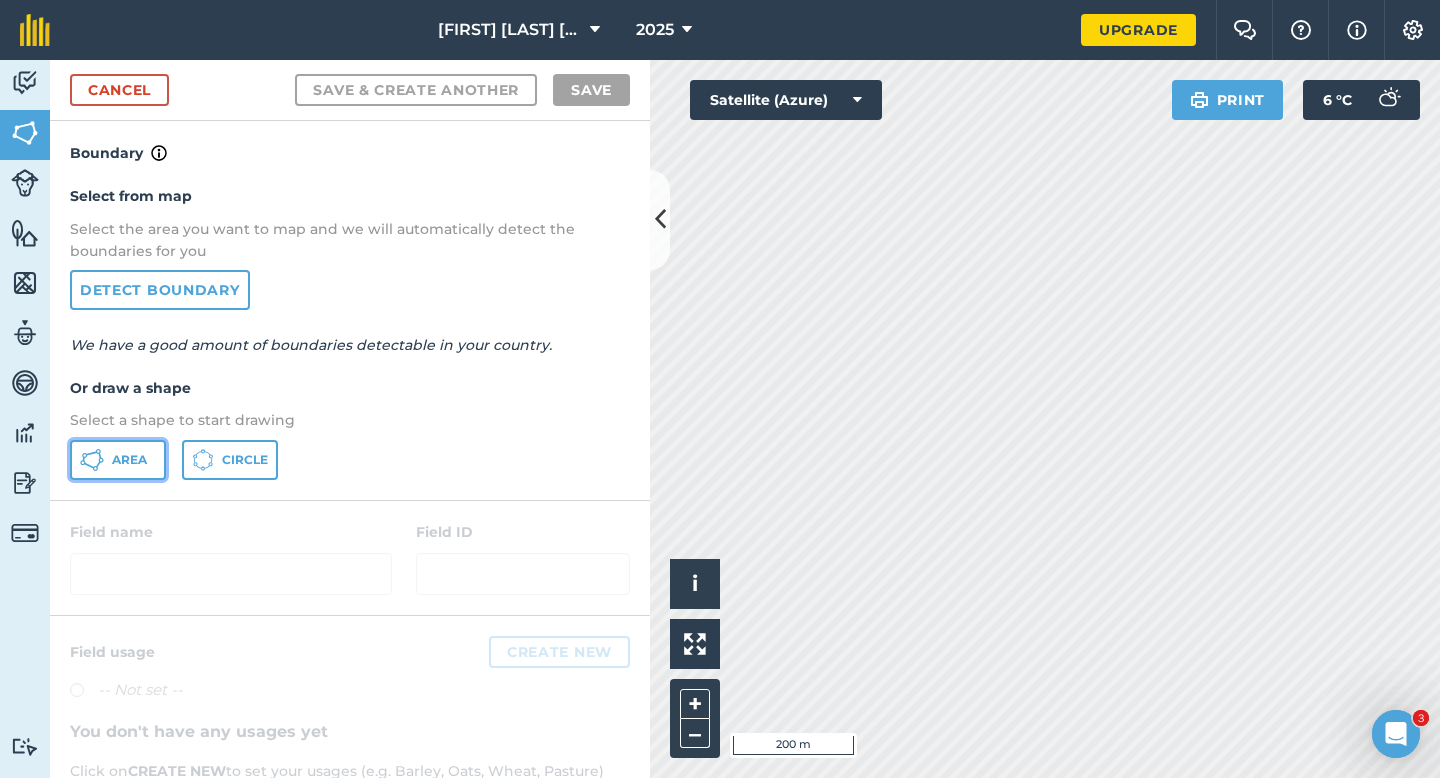 click on "Area" at bounding box center (118, 460) 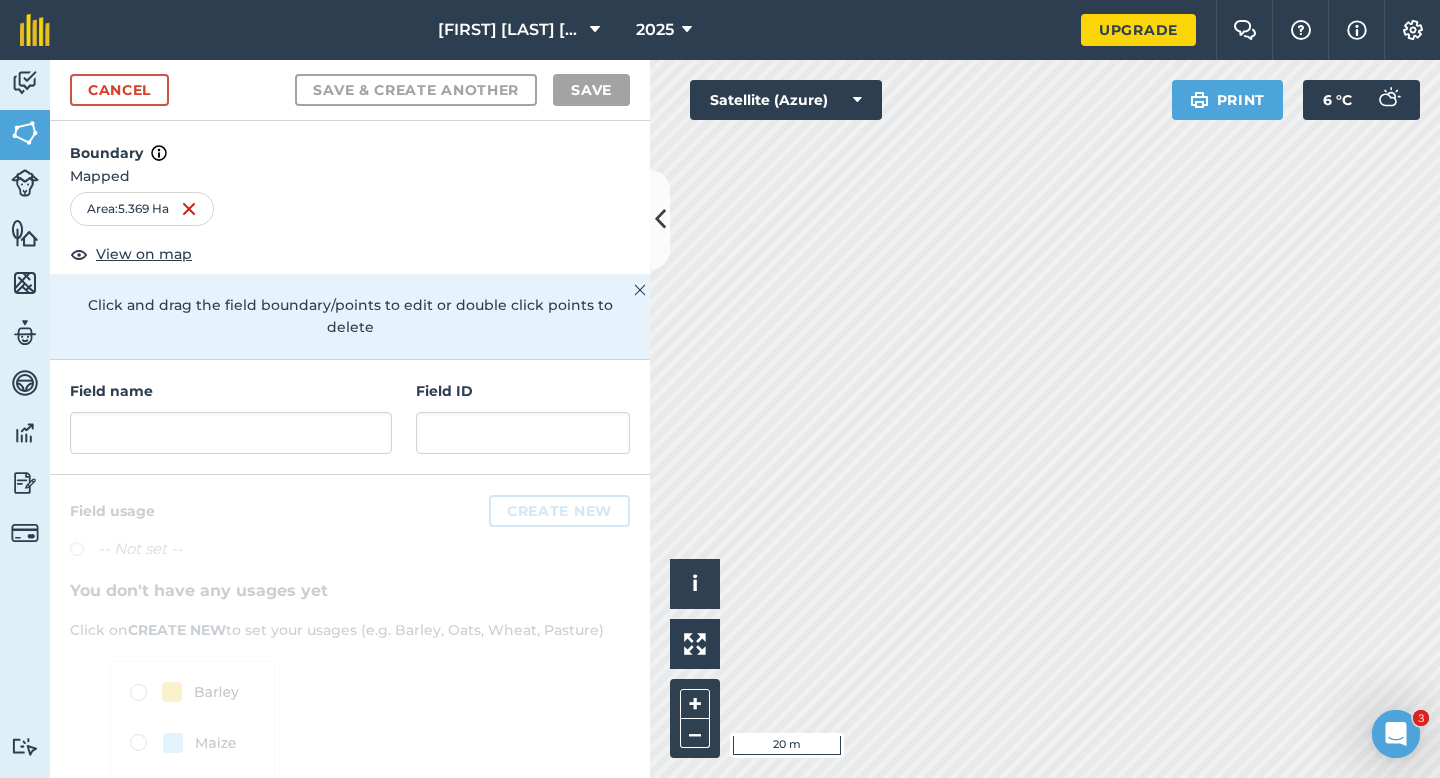 click on "Activity Fields Livestock Features Maps Team Vehicles Data Reporting Billing Tutorials Tutorials Cancel Save & Create Another Save Boundary   Mapped Area :  5.369   Ha   View on map Click and drag the field boundary/points to edit or double click points to delete Field name Field ID Field usage   Create new -- Not set -- You don't have any usages yet Click on  CREATE NEW  to set your usages (e.g. Barley, Oats, Wheat, Pasture) Click to start drawing i © 2025 TomTom, Microsoft 20 m + – Satellite (Azure) Print 6   ° C" at bounding box center (720, 419) 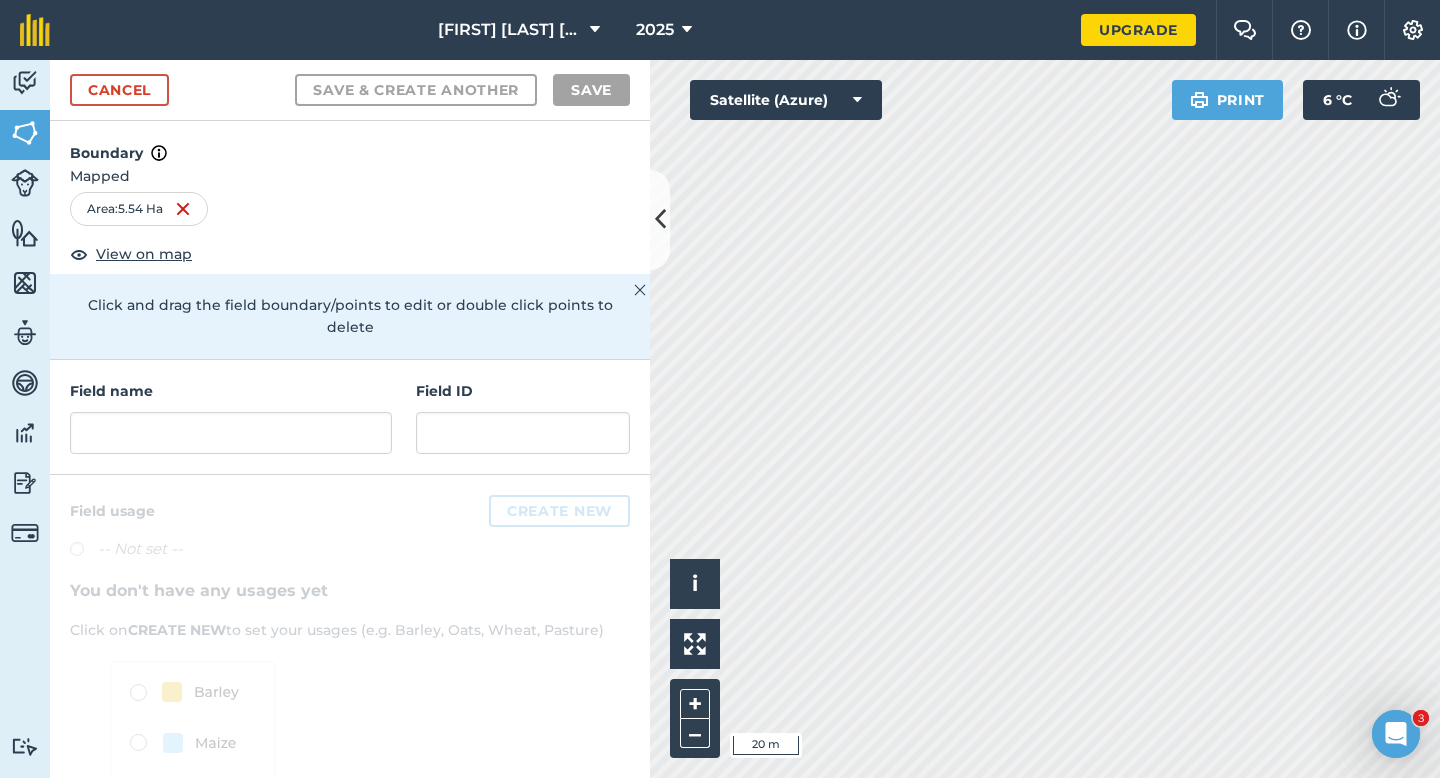 click on "[NAME] Pa Farming LTD 2025 Upgrade Farm Chat Help Info Settings Map printing is not available on our free plan Please upgrade to our Essentials, Plus or Pro plan to access this feature. Activity Fields Livestock Features Maps Team Vehicles Data Reporting Billing Tutorials Tutorials Cancel Save & Create Another Save Boundary Mapped Area : 5.54 Ha View on map Click and drag the field boundary/points to edit or double click points to delete Field name Field ID Field usage Create new -- Not set -- You don't have any usages yet Click on CREATE NEW to set your usages (e.g. Barley, Oats, Wheat, Pasture) Click to start drawing i © 2025 TomTom, Microsoft 20 m + – Satellite (Azure) Print 6 ° C" at bounding box center [720, 389] 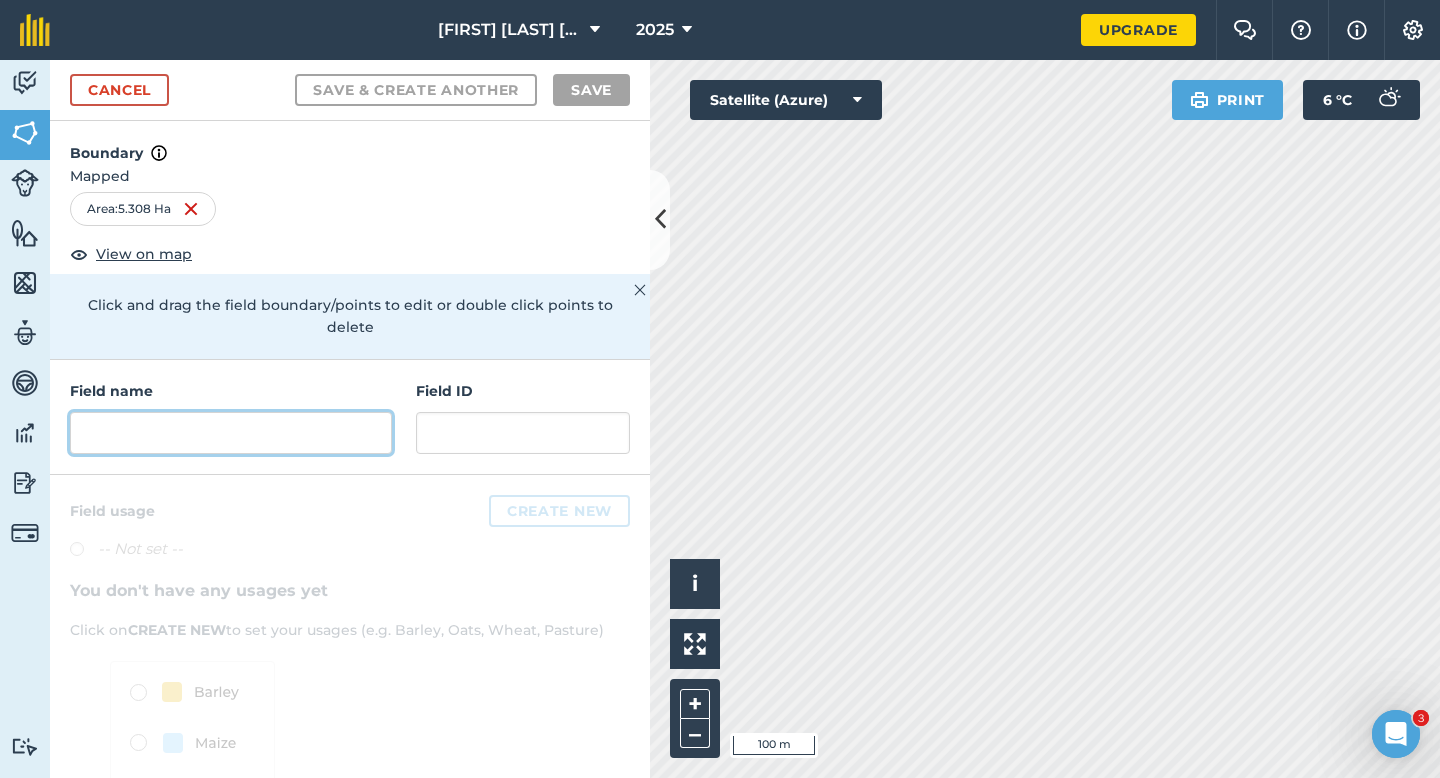 click at bounding box center (231, 433) 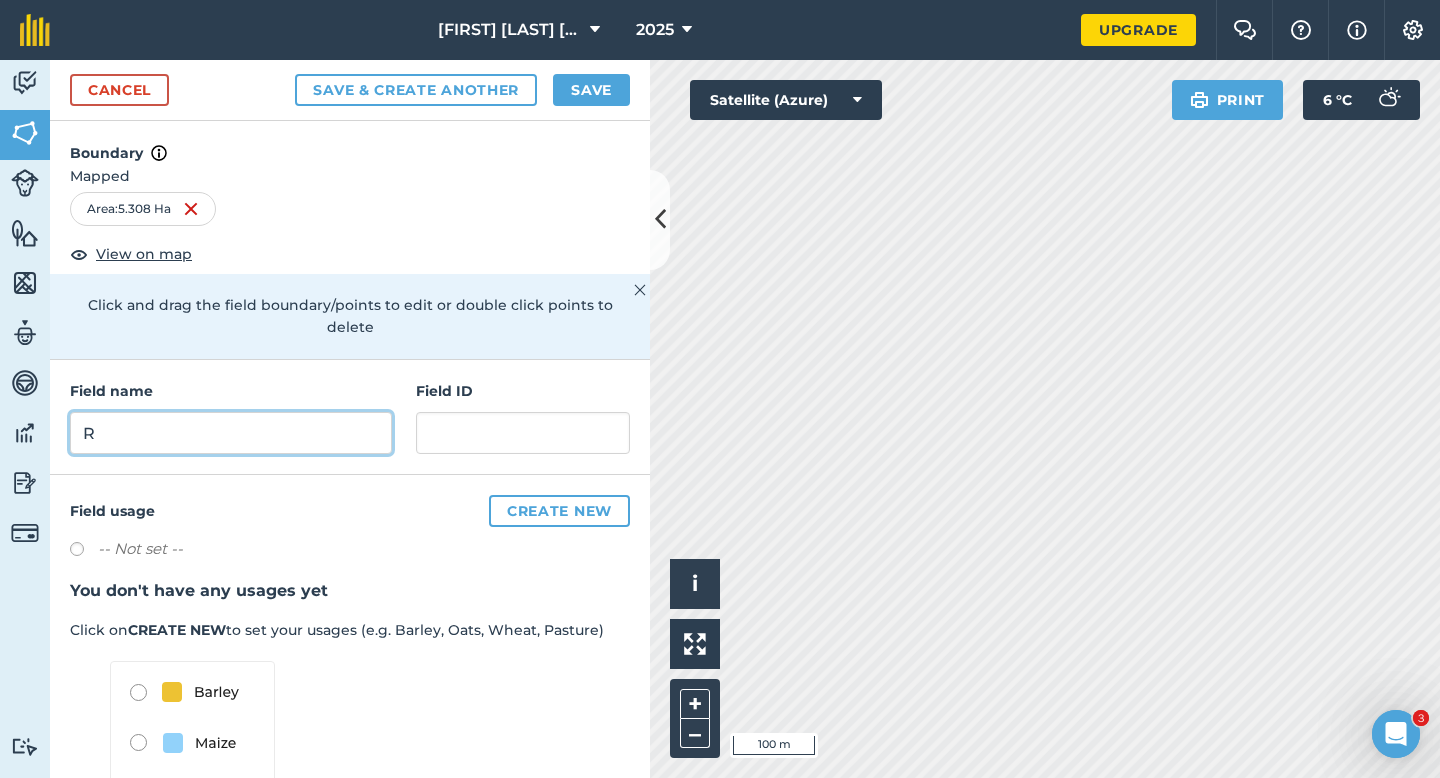 type on "R" 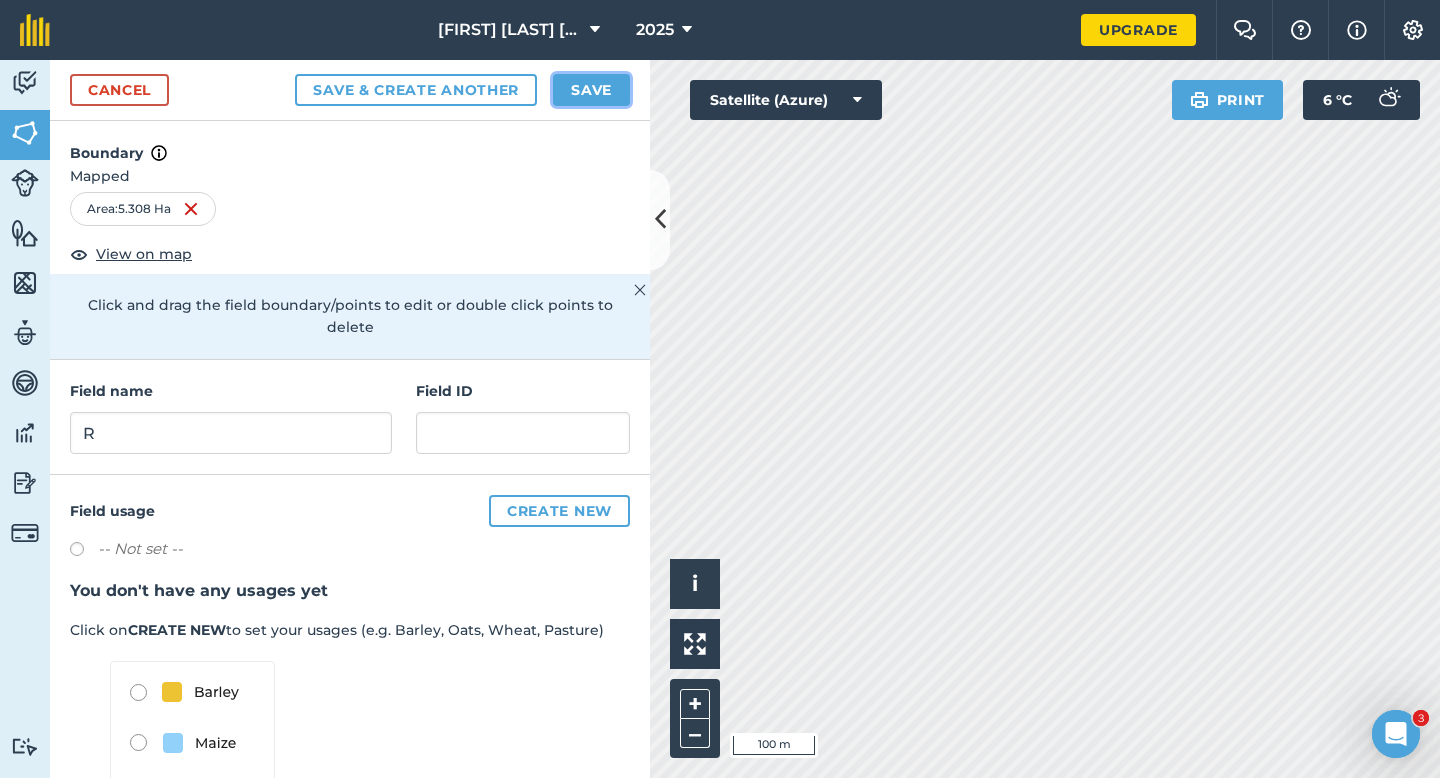 click on "Save" at bounding box center [591, 90] 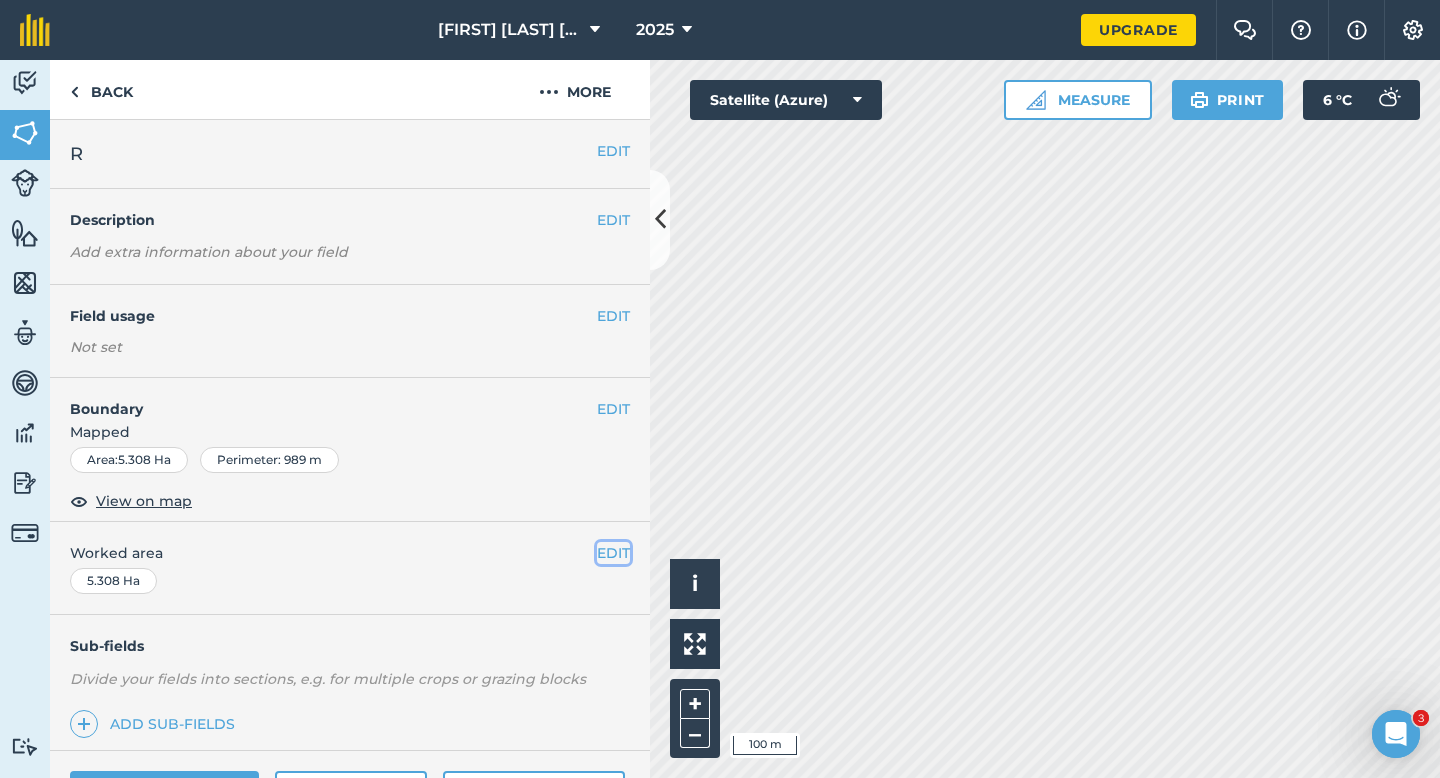 click on "EDIT" at bounding box center (613, 553) 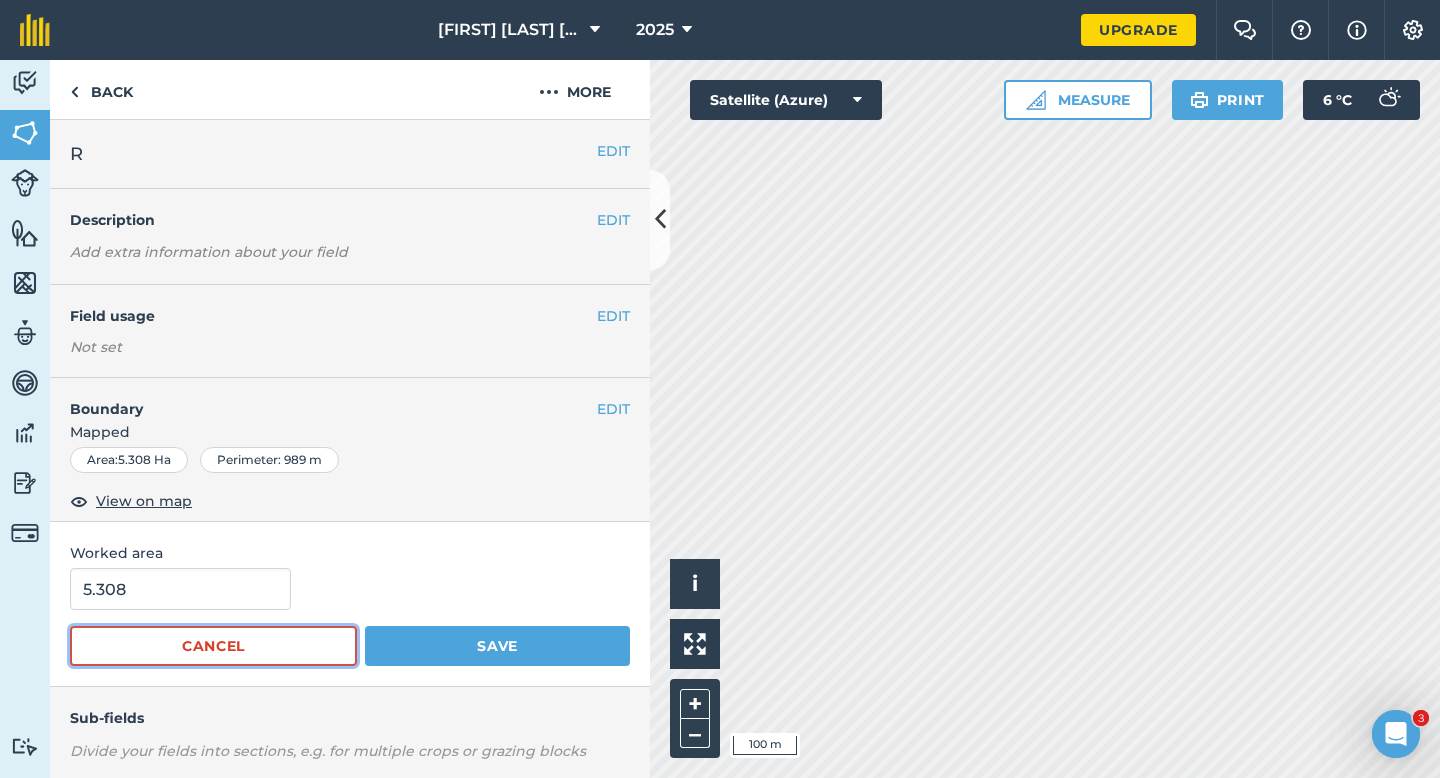 click on "Cancel" at bounding box center (213, 646) 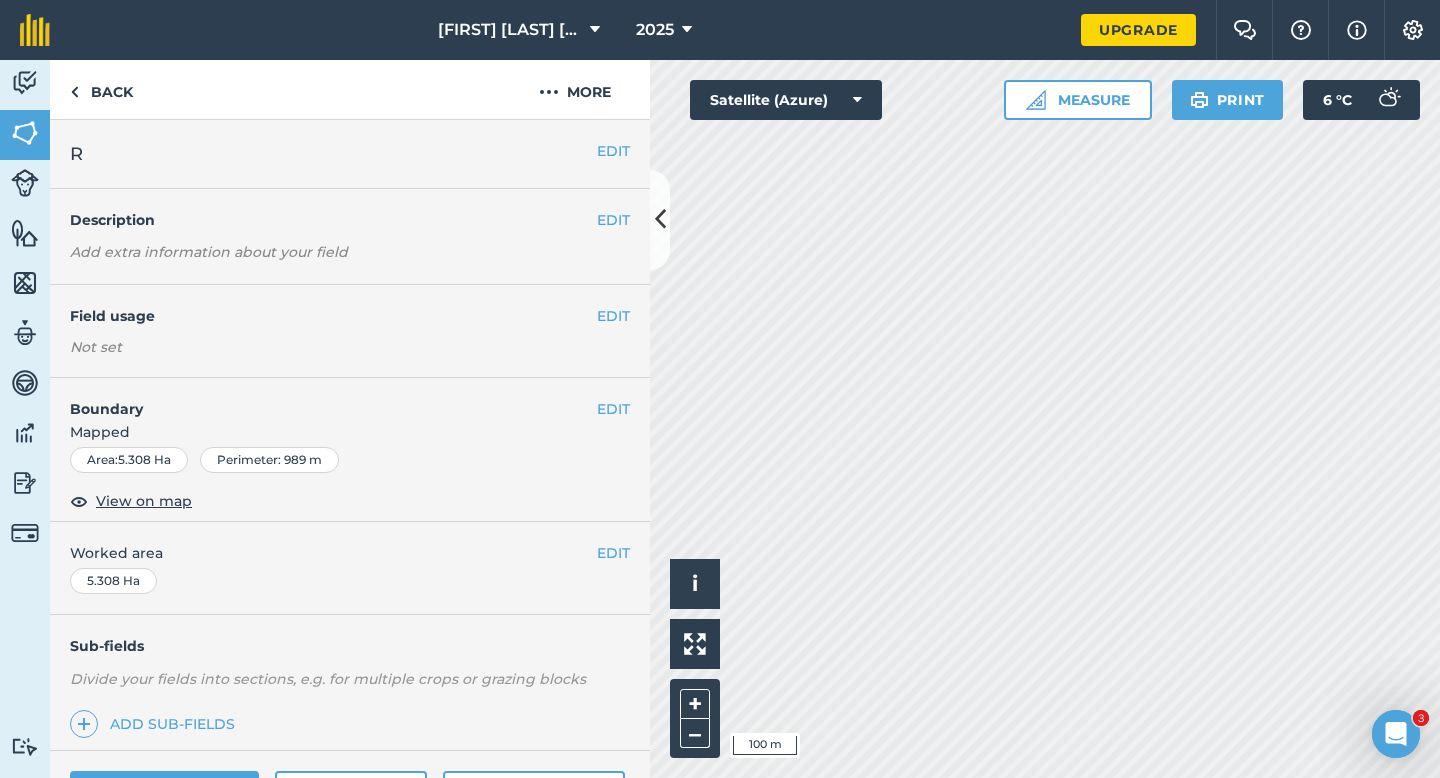 click on "EDIT Worked area 5.308   Ha" at bounding box center (350, 568) 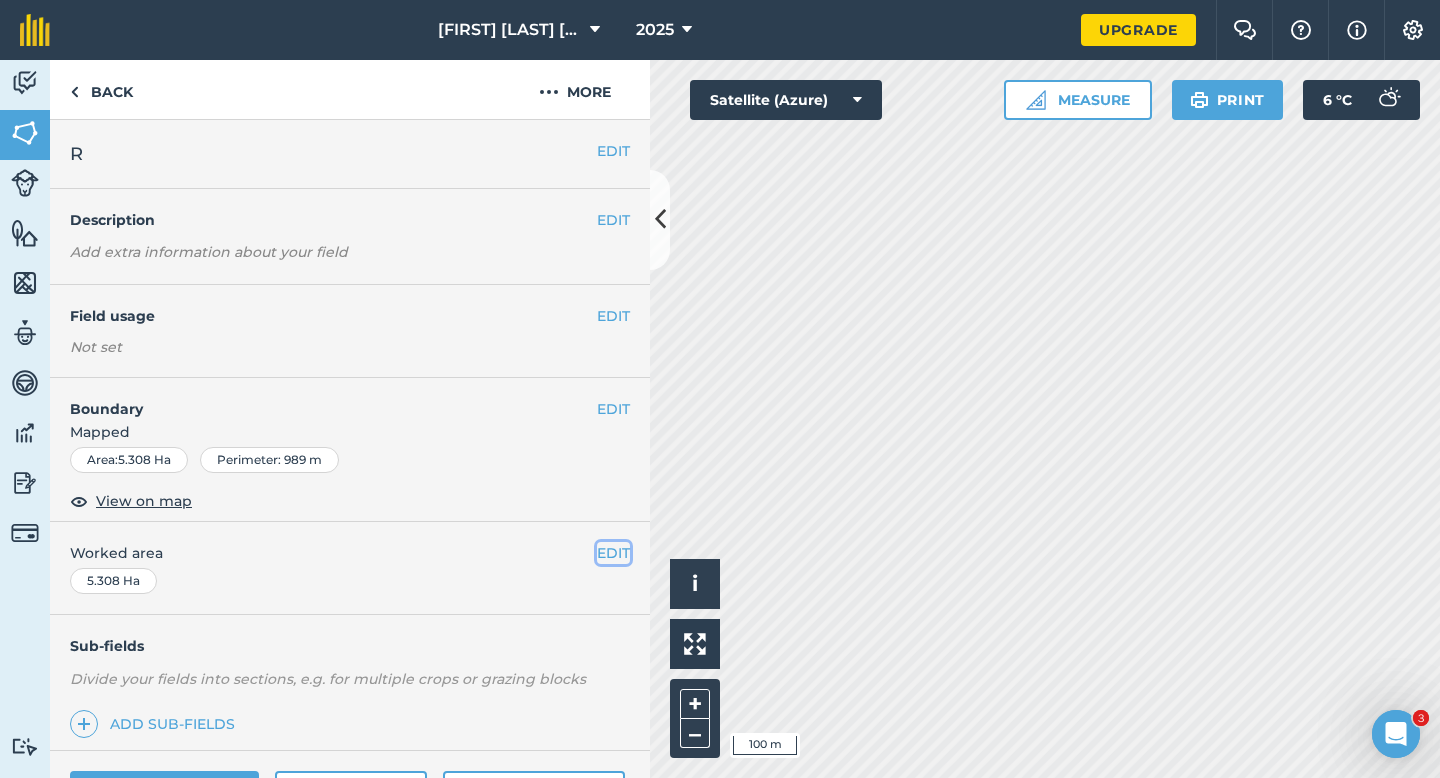 click on "EDIT" at bounding box center (613, 553) 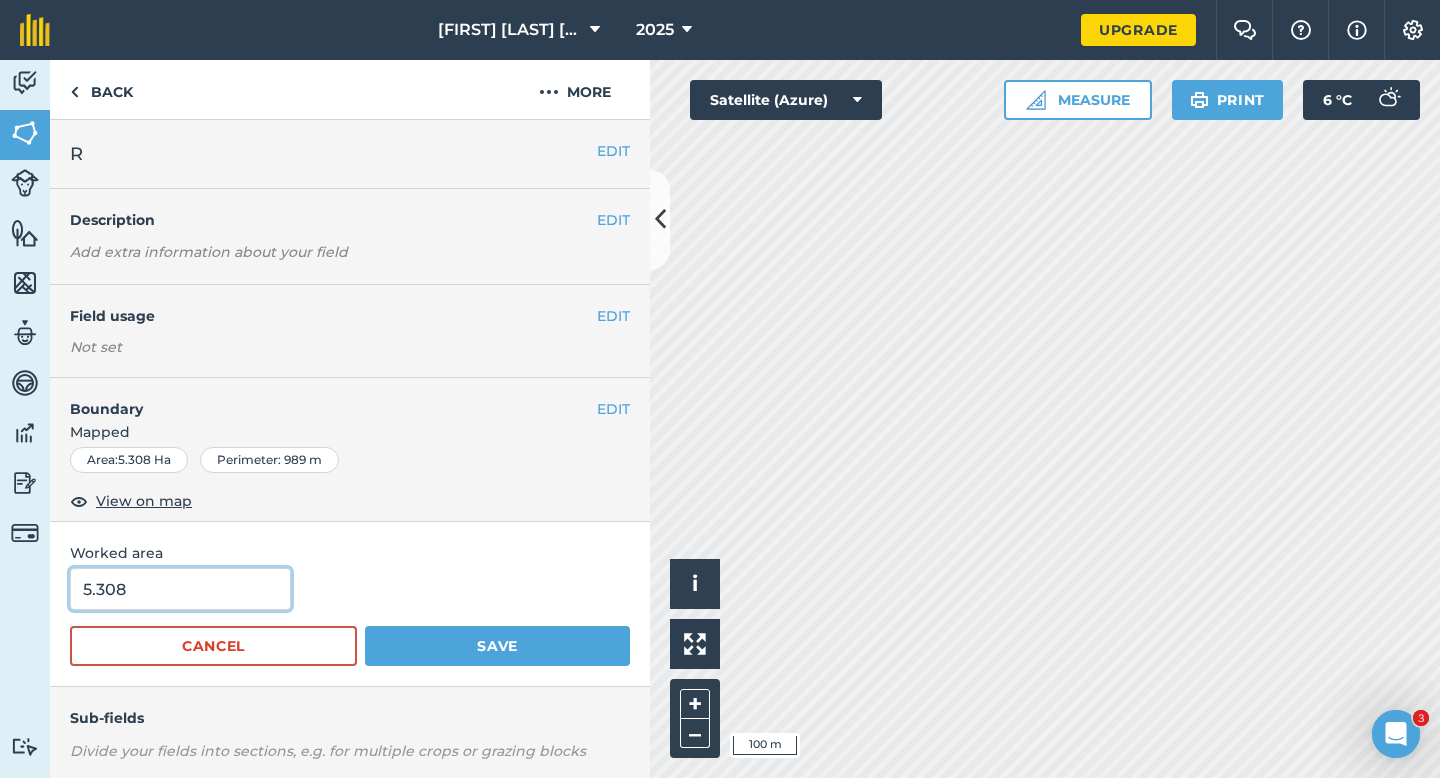 click on "5.308" at bounding box center (180, 589) 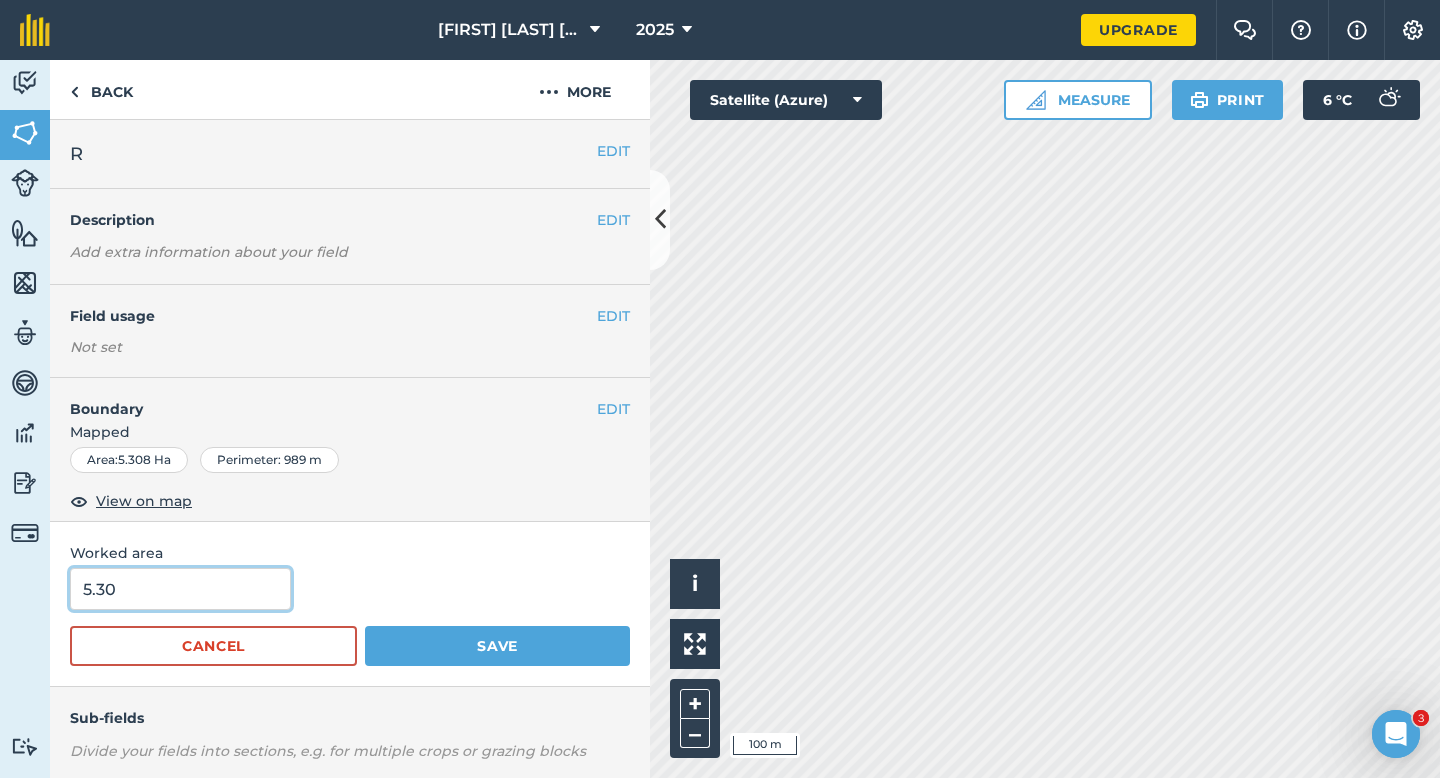 type on "5.3" 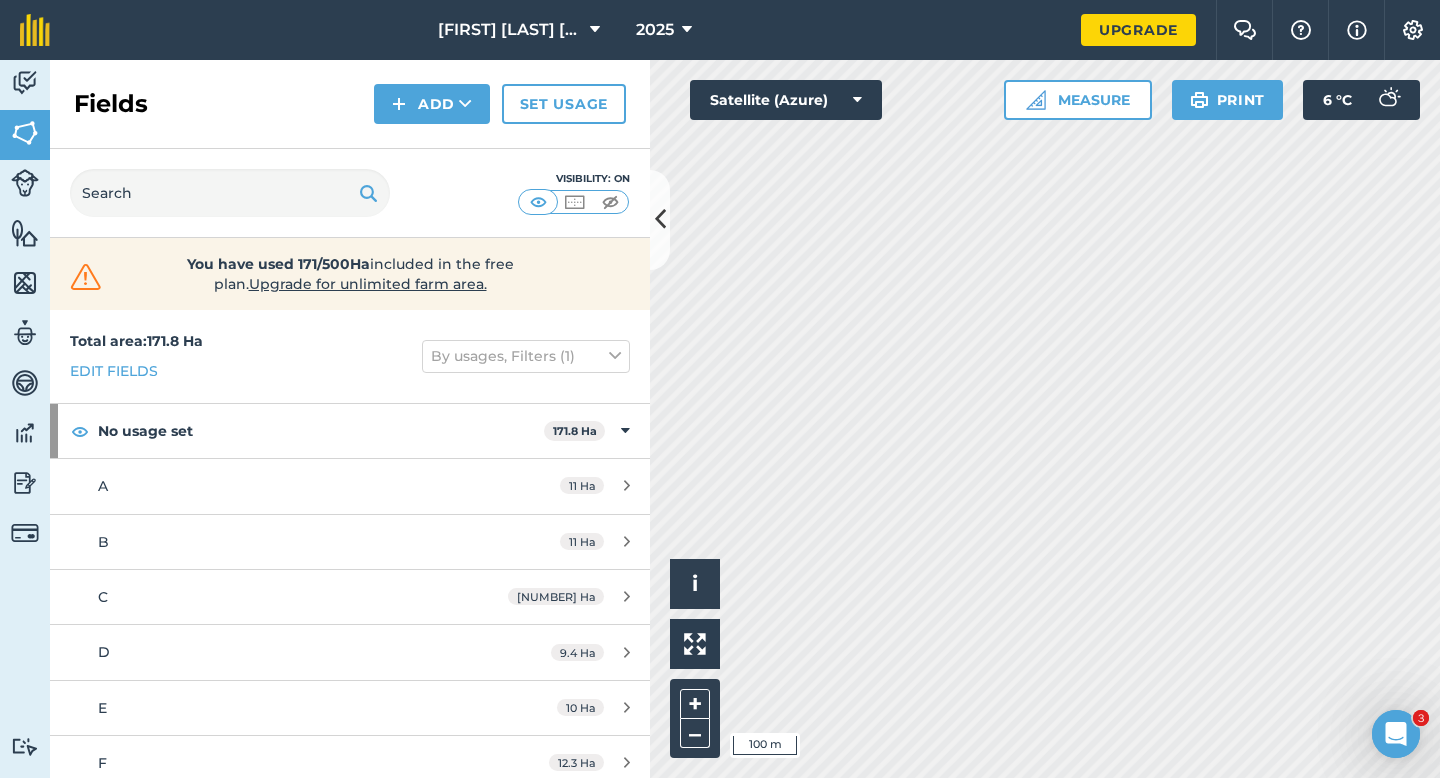 click on "Fields   Add   Set usage" at bounding box center (350, 104) 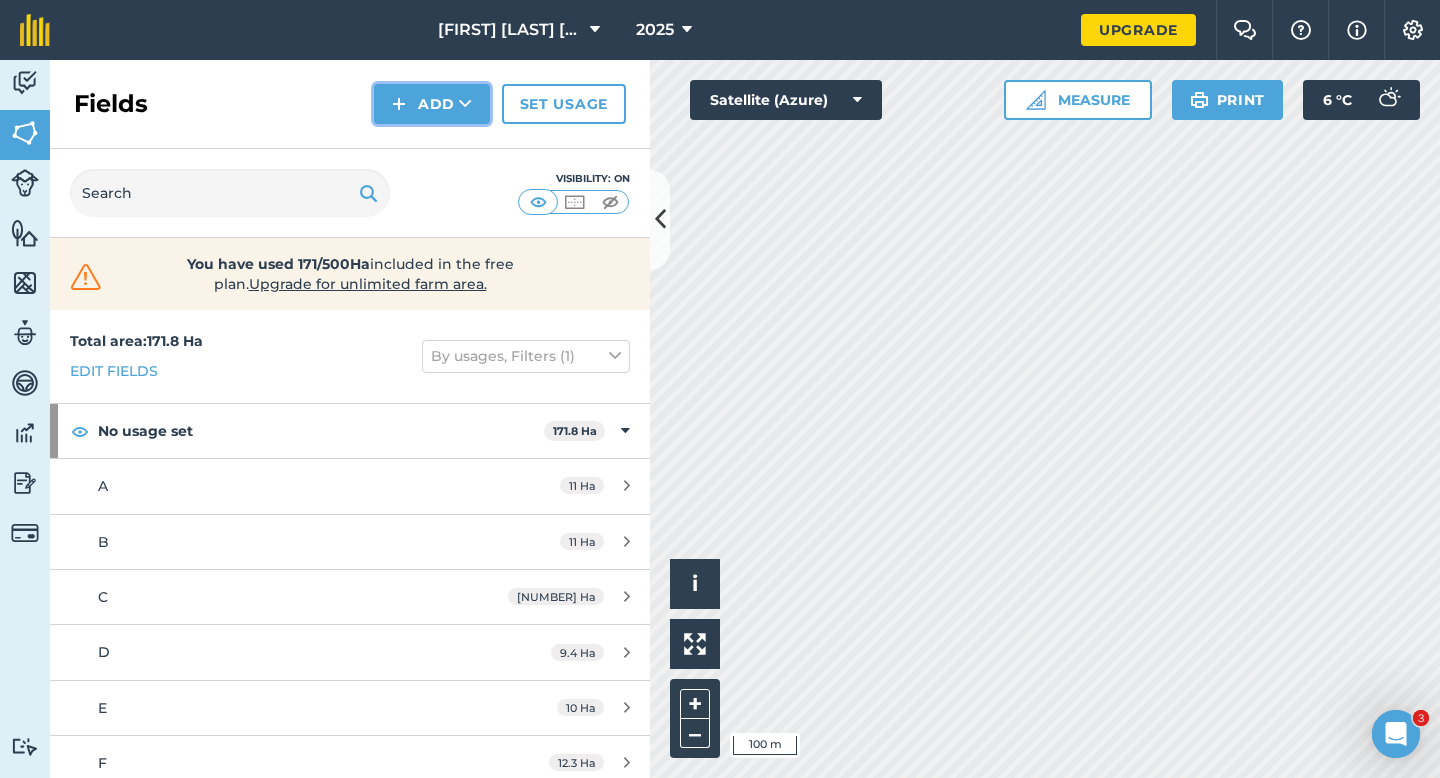 click on "Add" at bounding box center (432, 104) 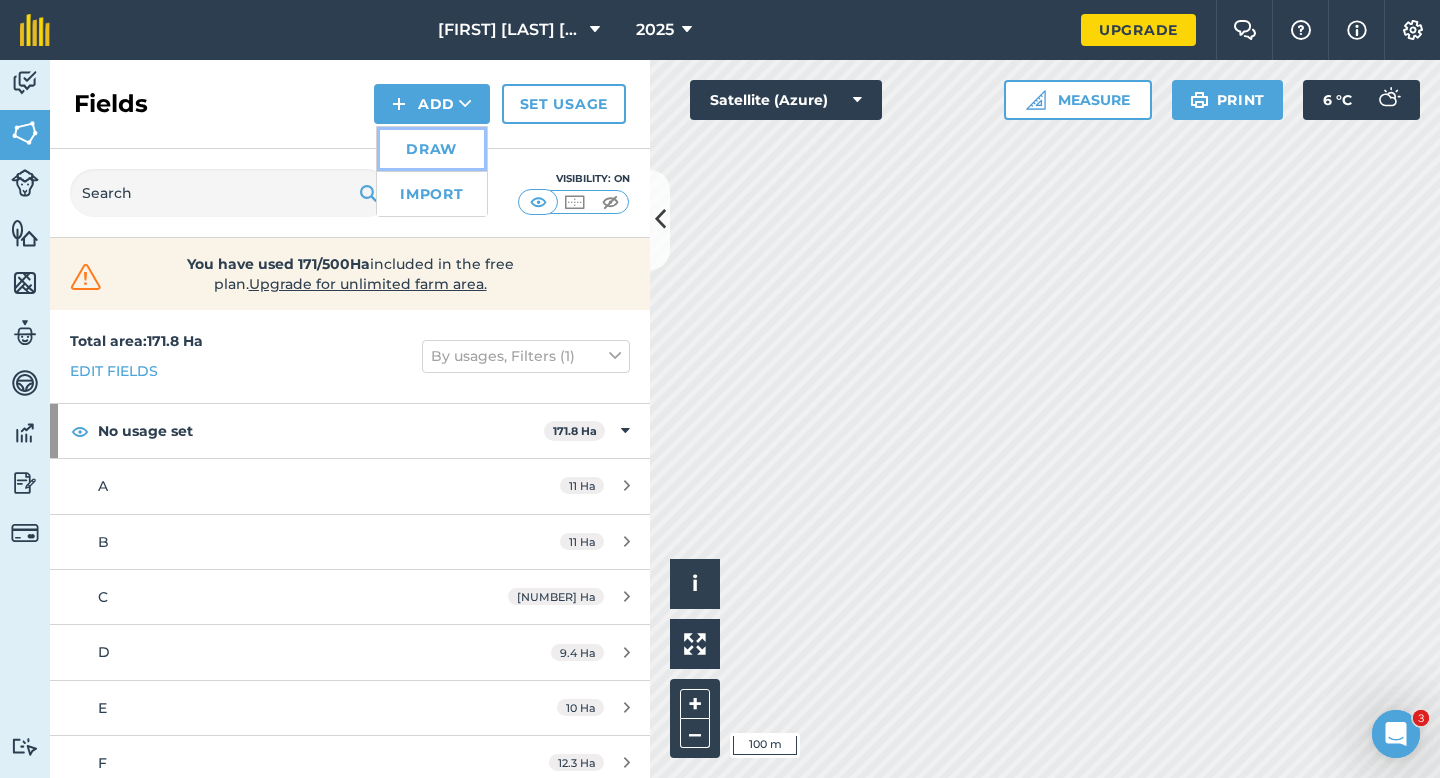 click on "Draw" at bounding box center (432, 149) 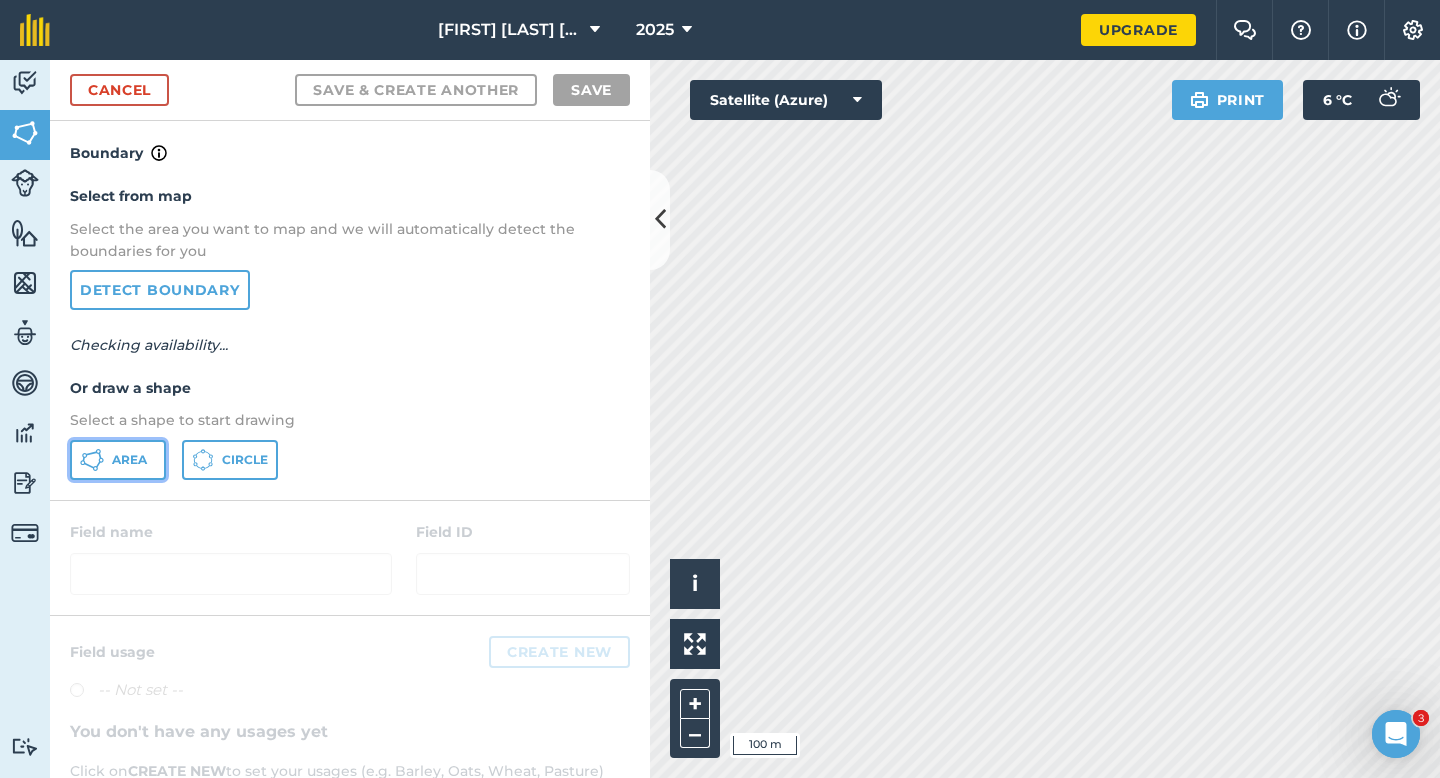 click on "Area" at bounding box center (118, 460) 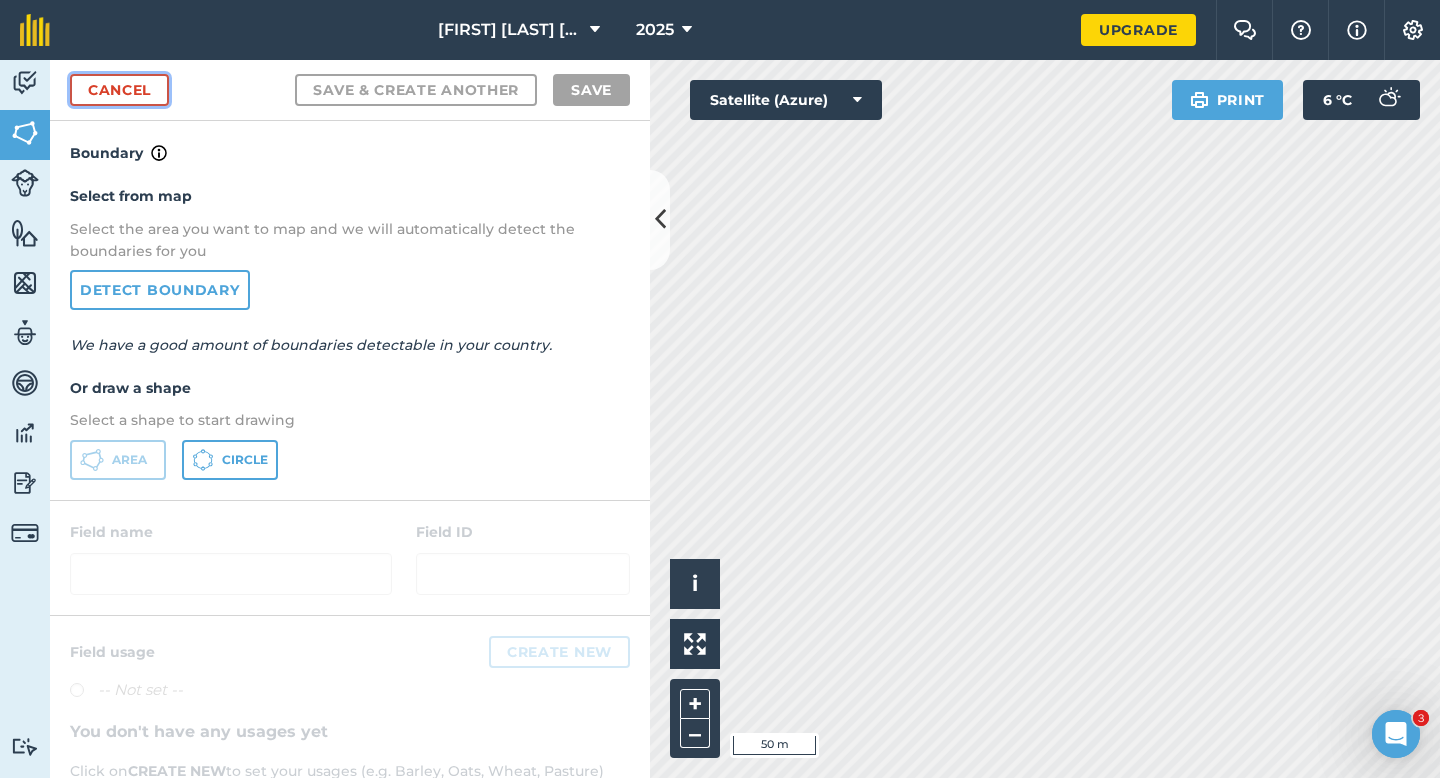click on "Cancel" at bounding box center [119, 90] 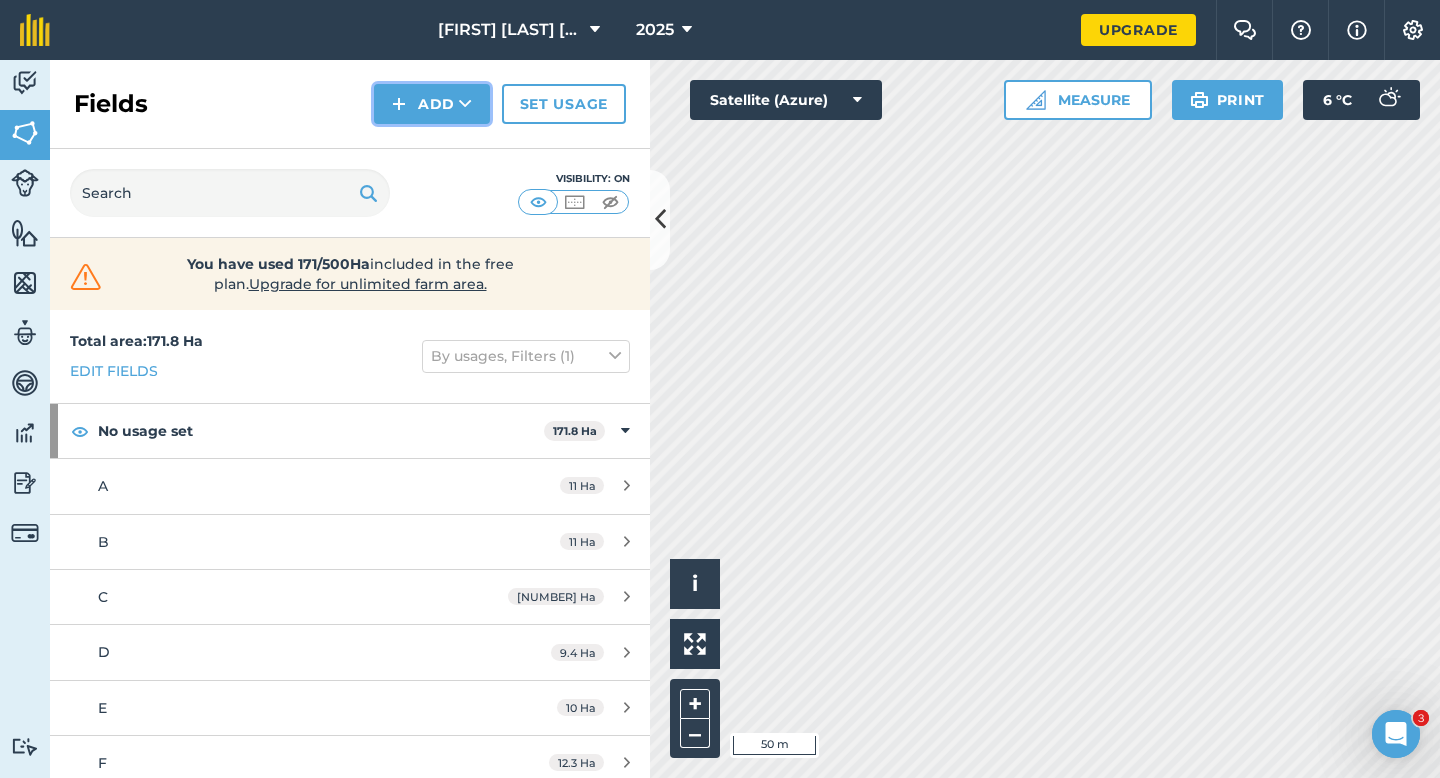 click on "Add" at bounding box center [432, 104] 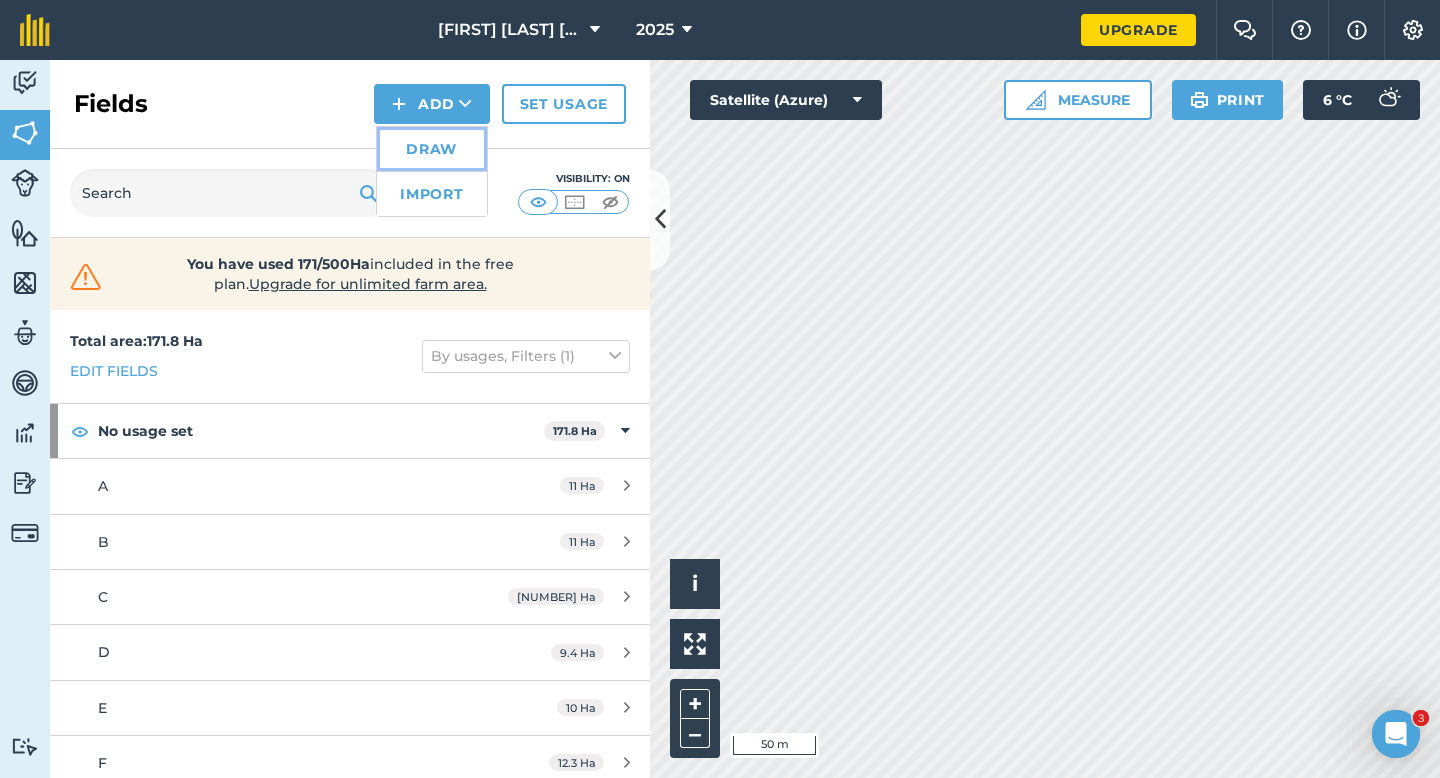 click on "Draw" at bounding box center [432, 149] 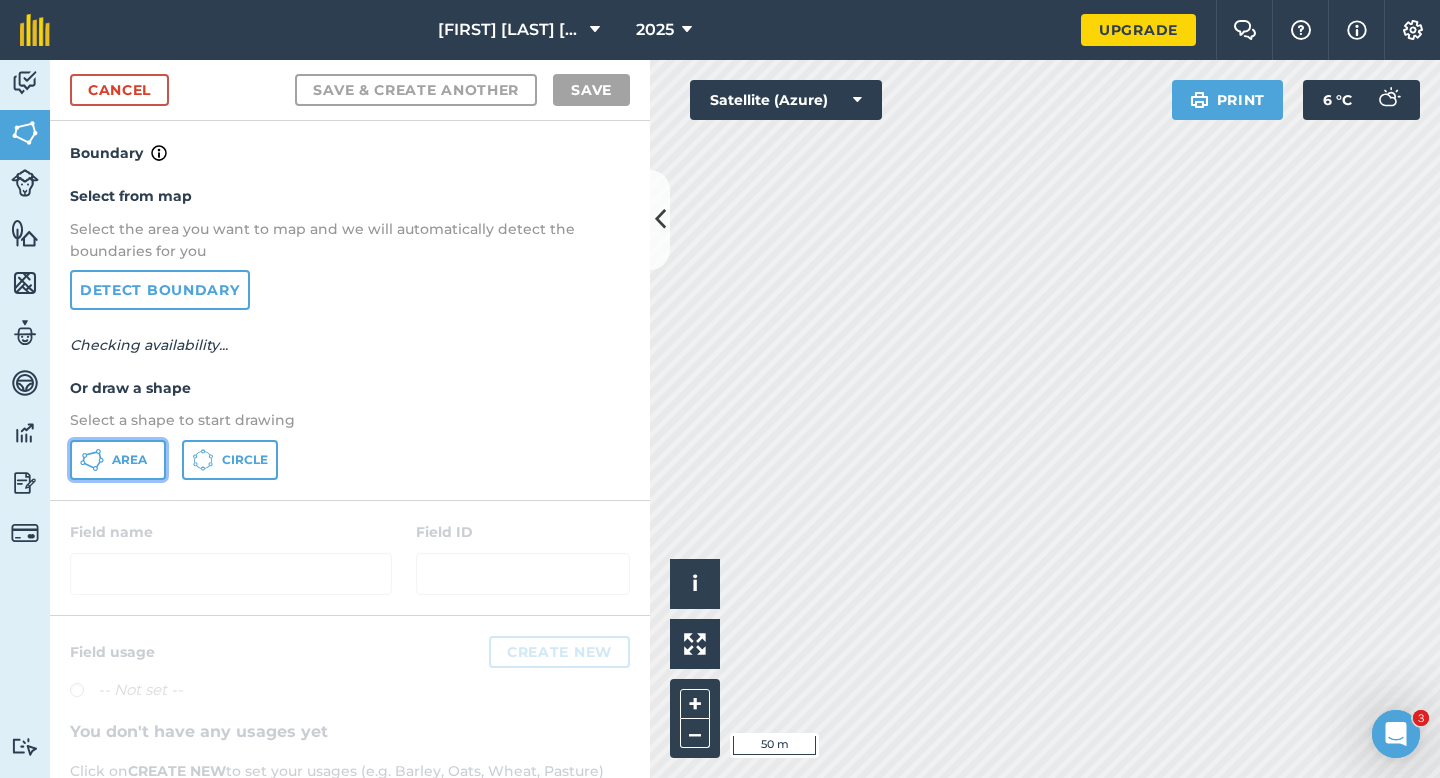 click on "Area" at bounding box center [129, 460] 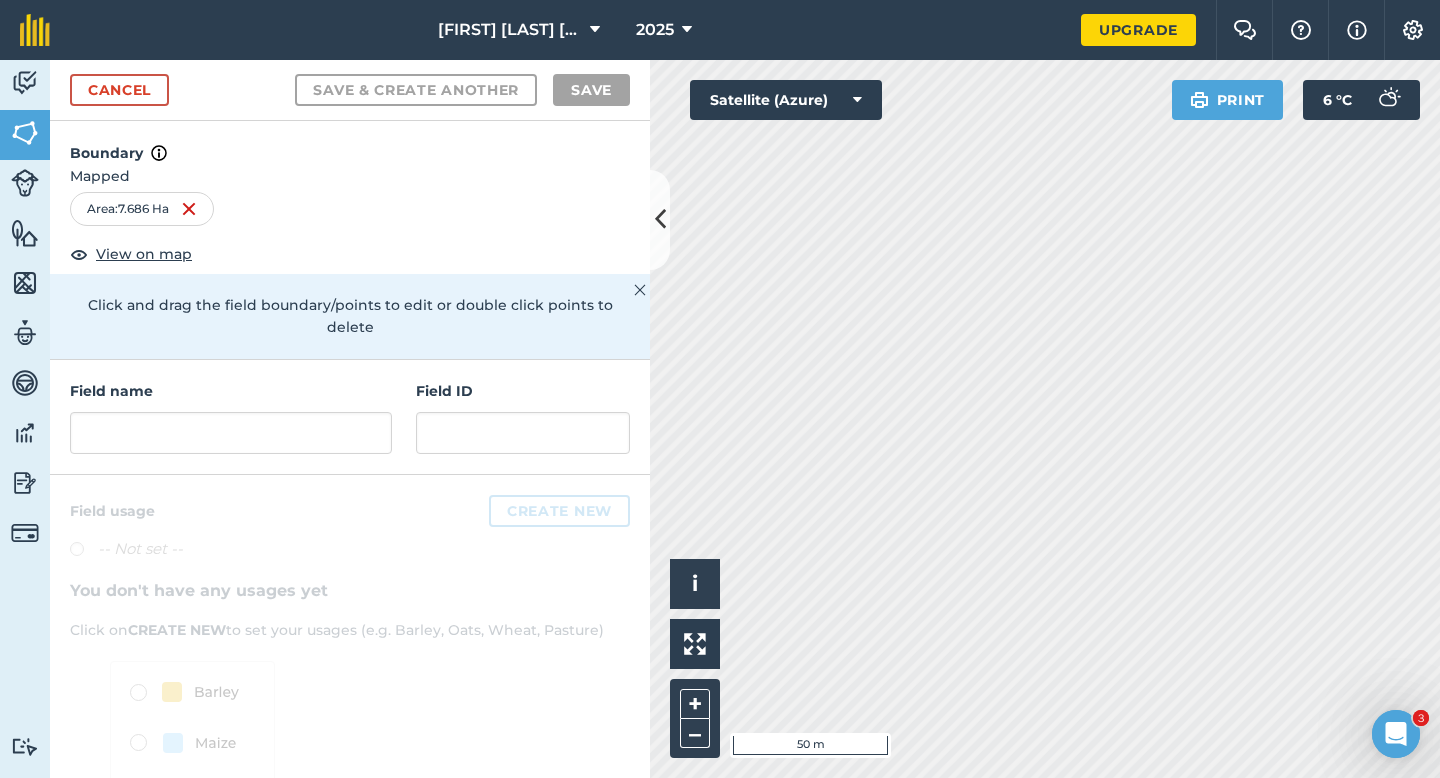 click on "Field name Field ID" at bounding box center [350, 417] 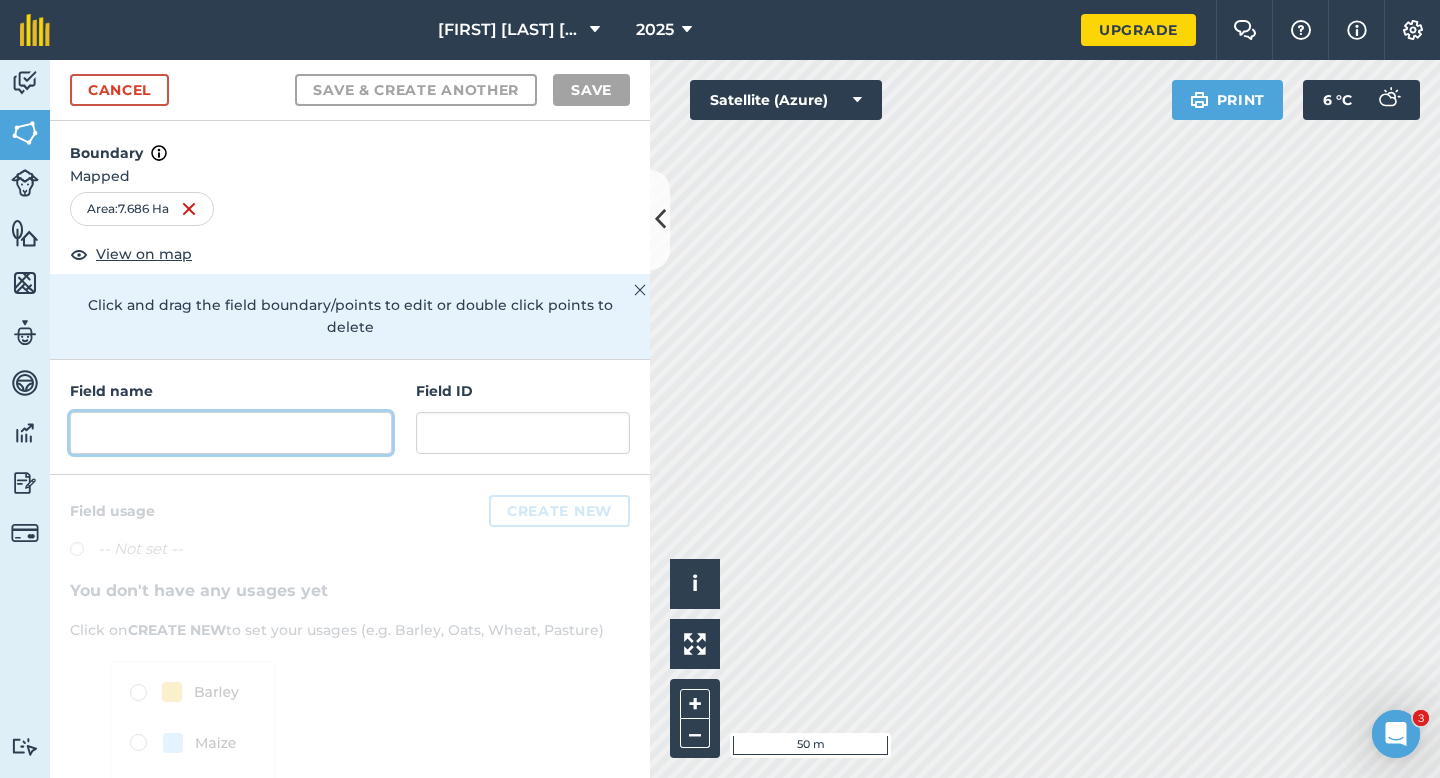 click at bounding box center [231, 433] 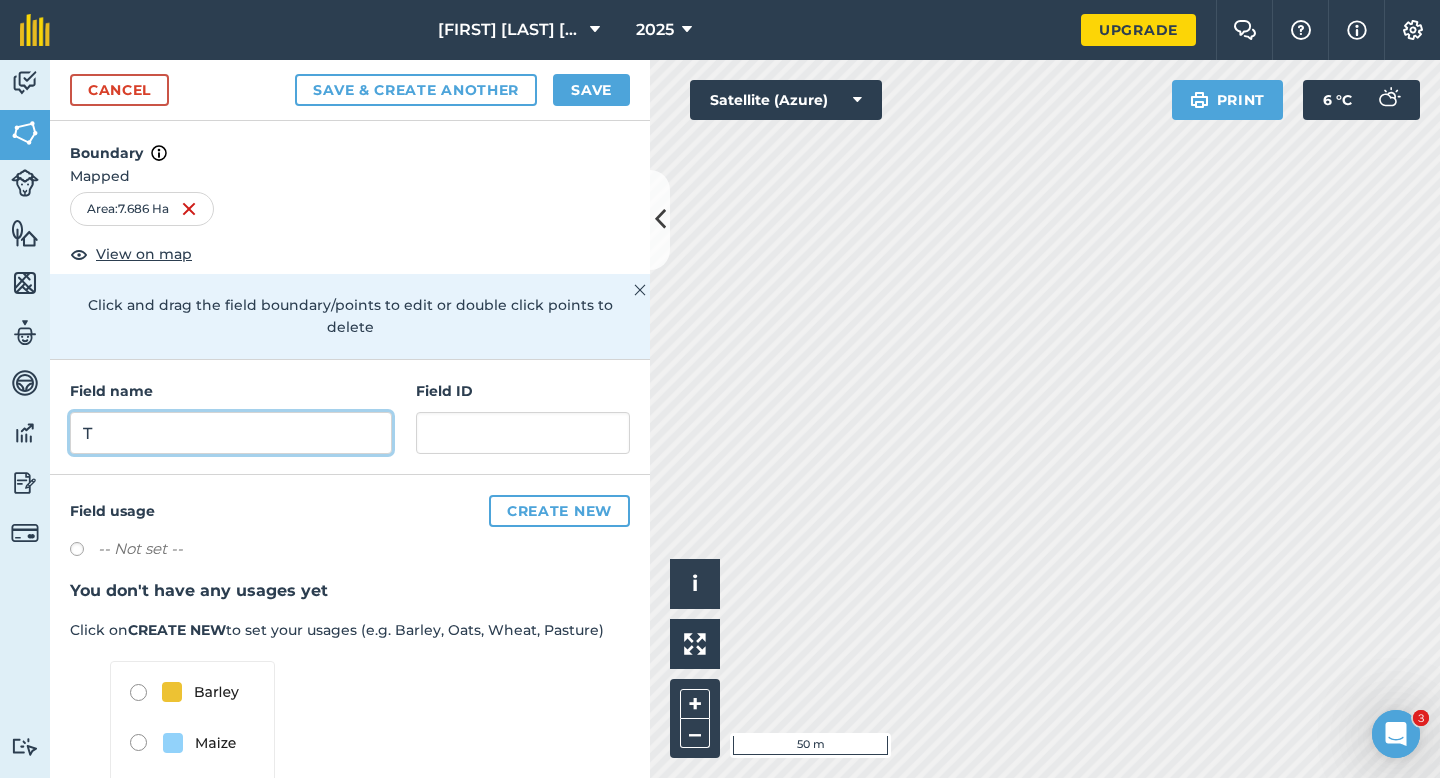 type on "T" 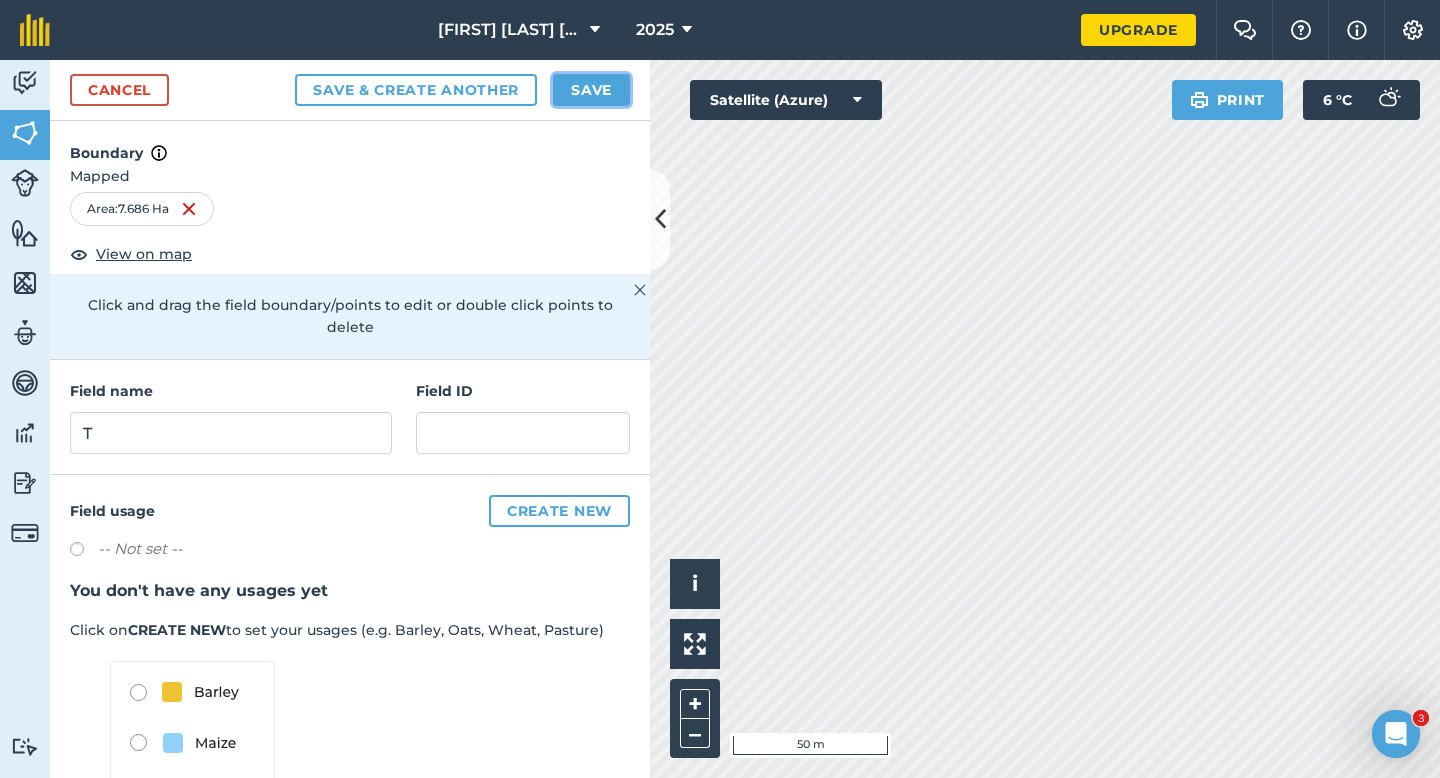 click on "Save" at bounding box center [591, 90] 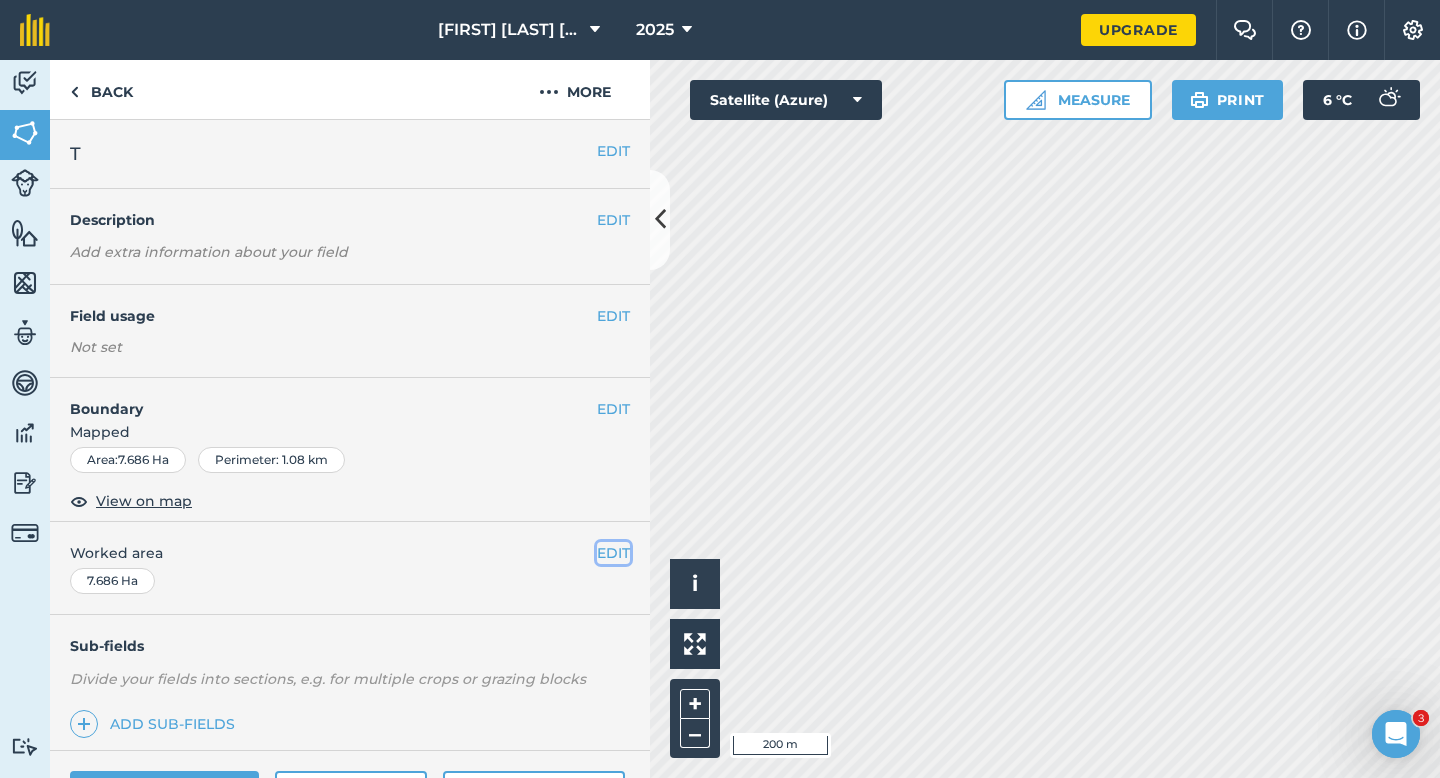 click on "EDIT" at bounding box center (613, 553) 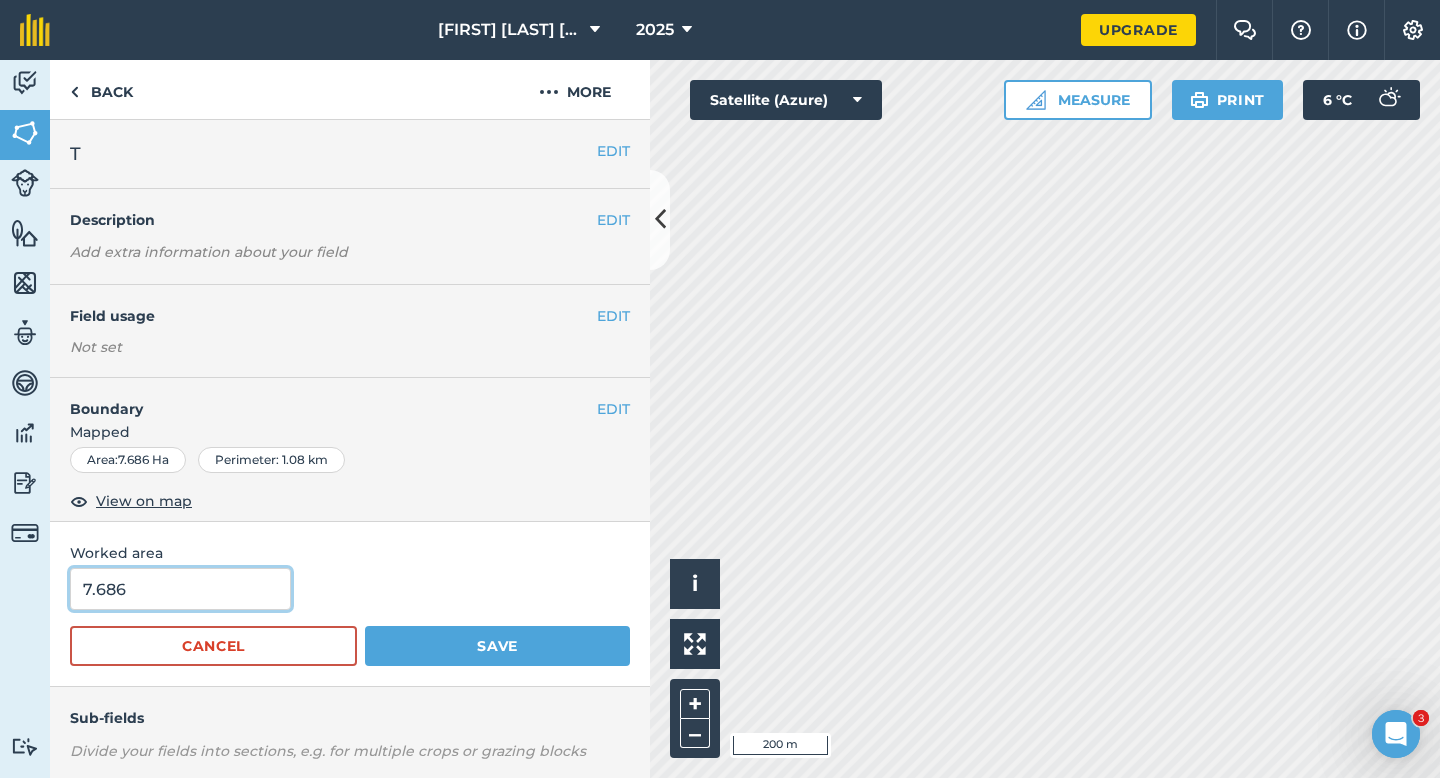 click on "7.686" at bounding box center [180, 589] 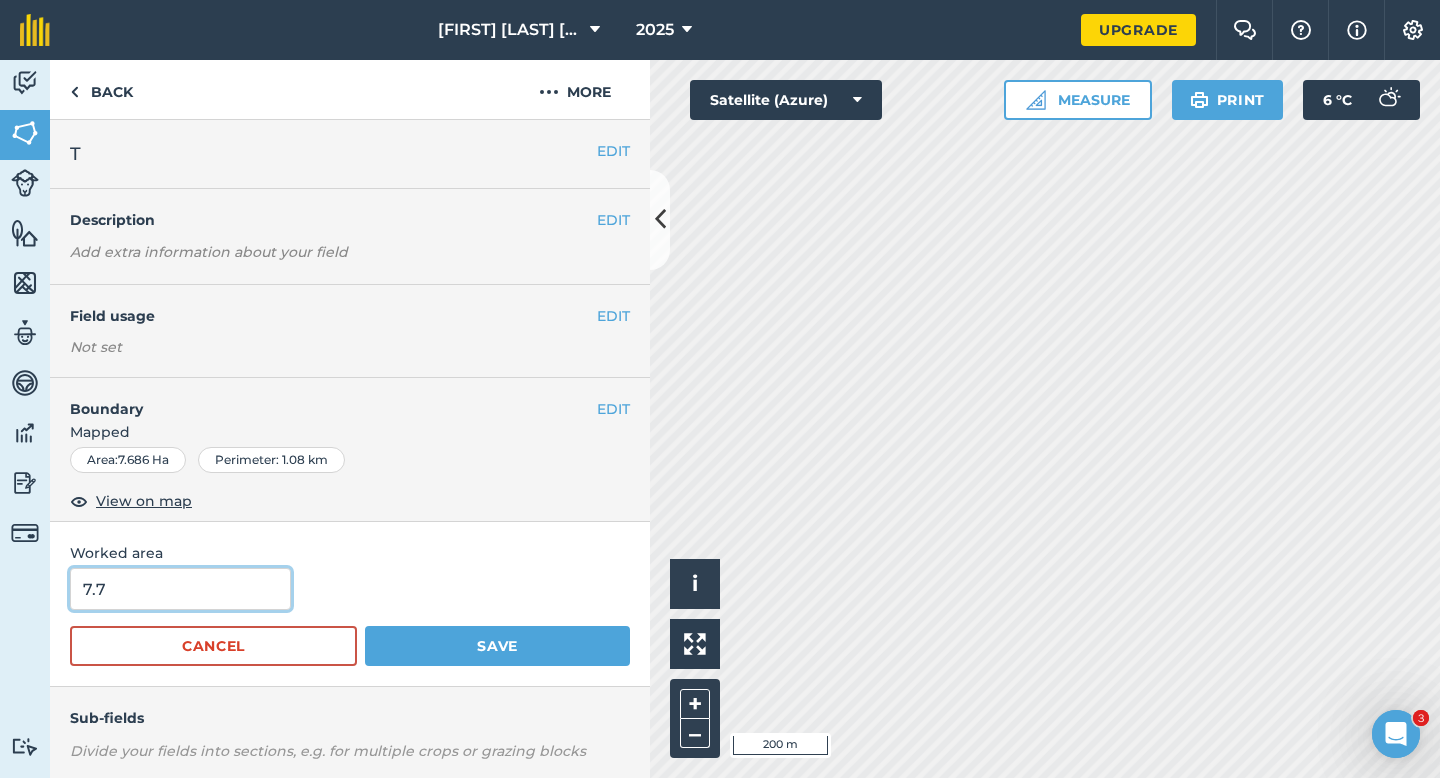 type on "7.7" 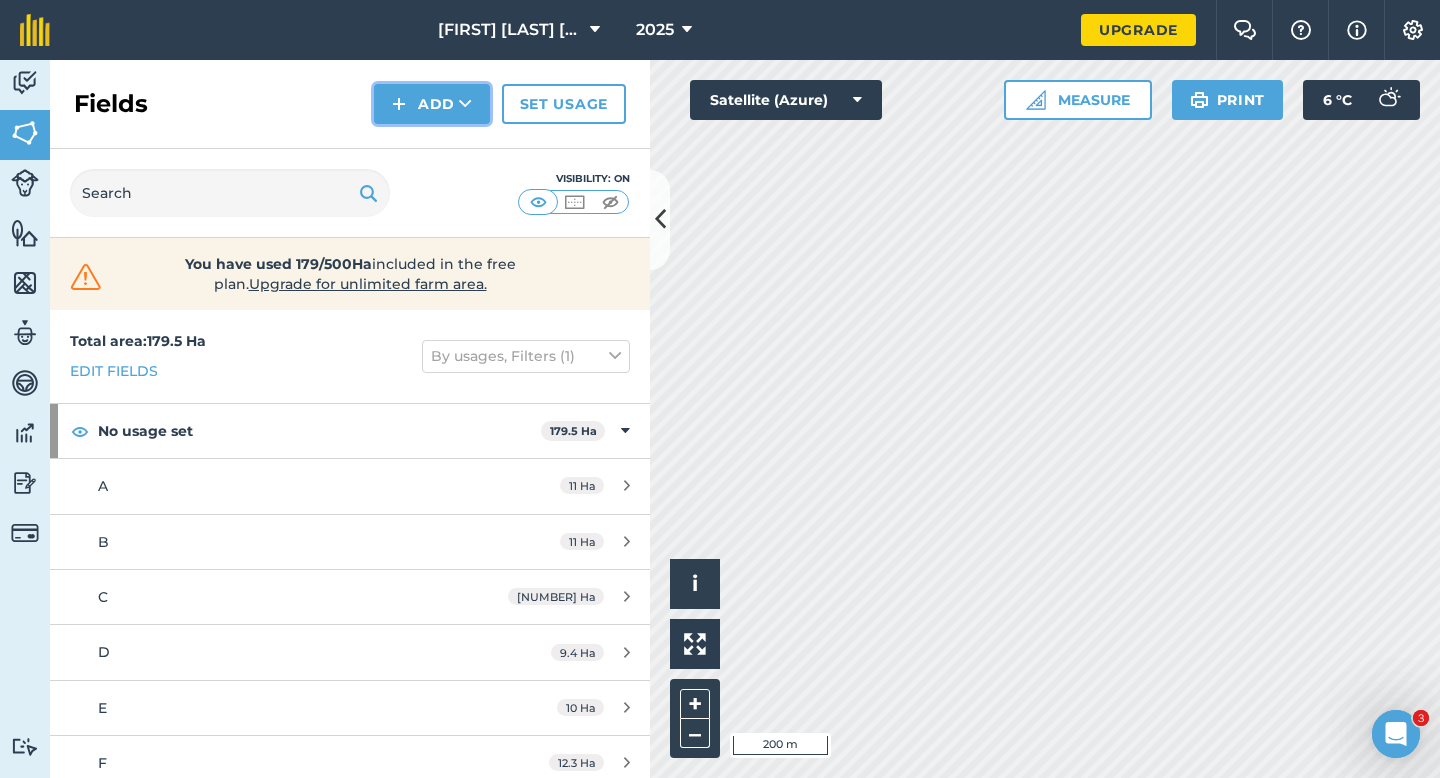 click on "Add" at bounding box center [432, 104] 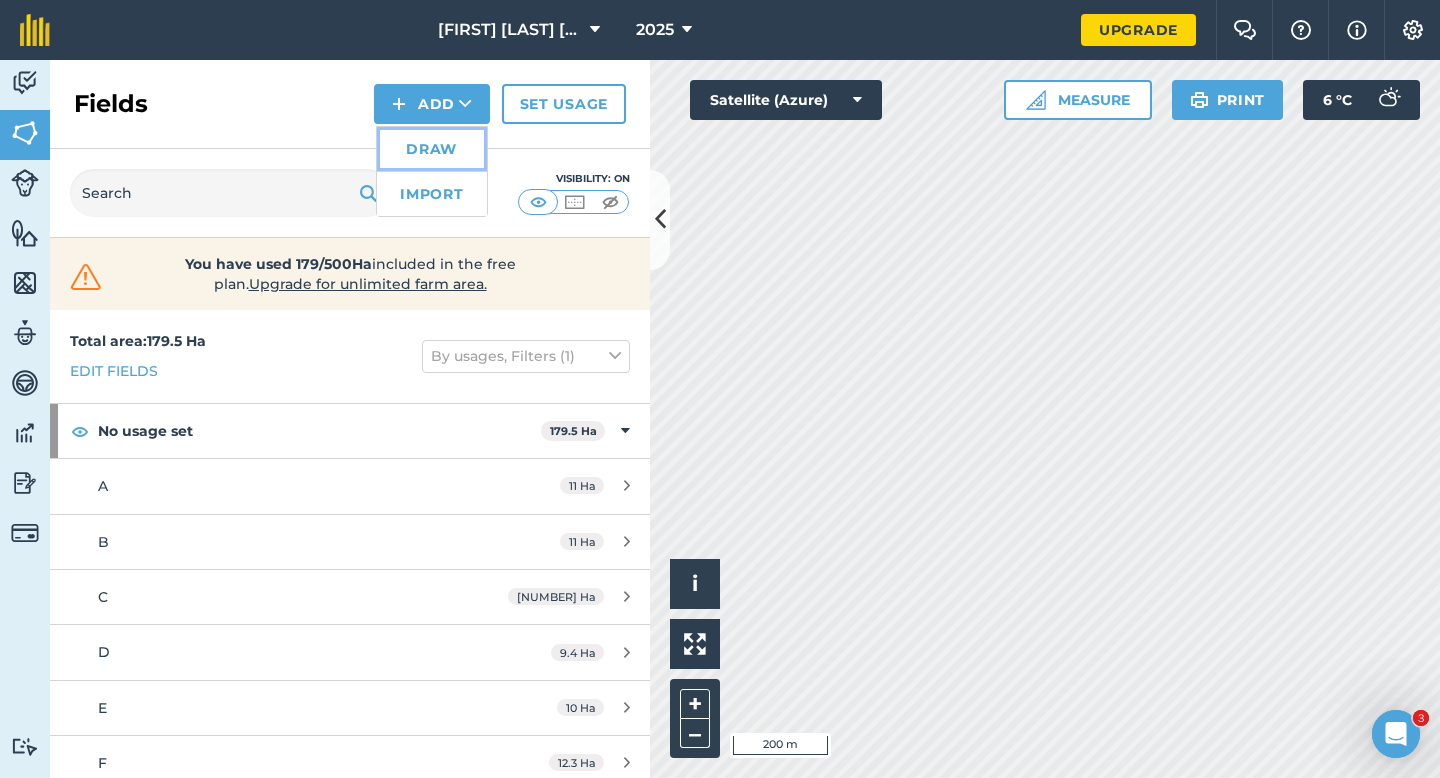 click on "Draw" at bounding box center (432, 149) 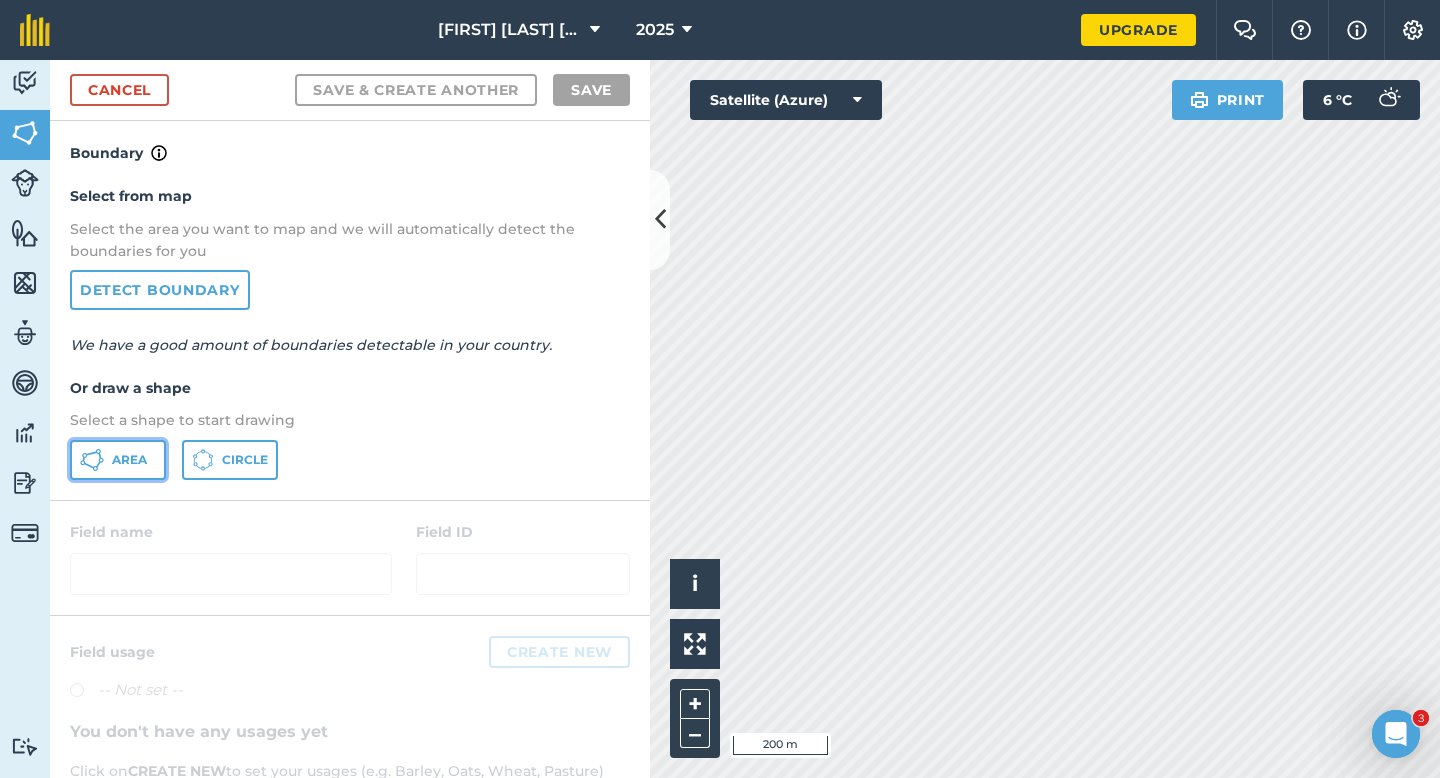 click on "Area" at bounding box center [118, 460] 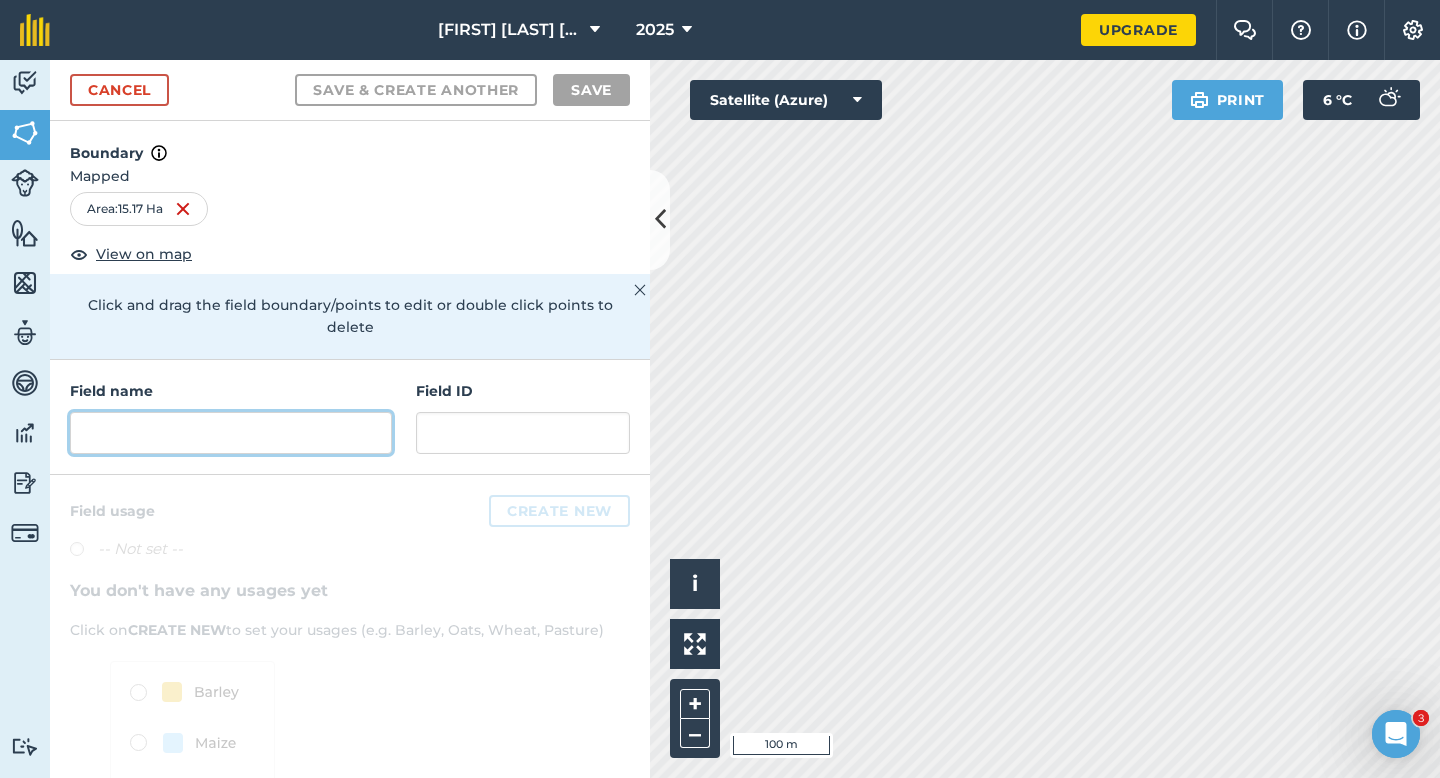 click at bounding box center (231, 433) 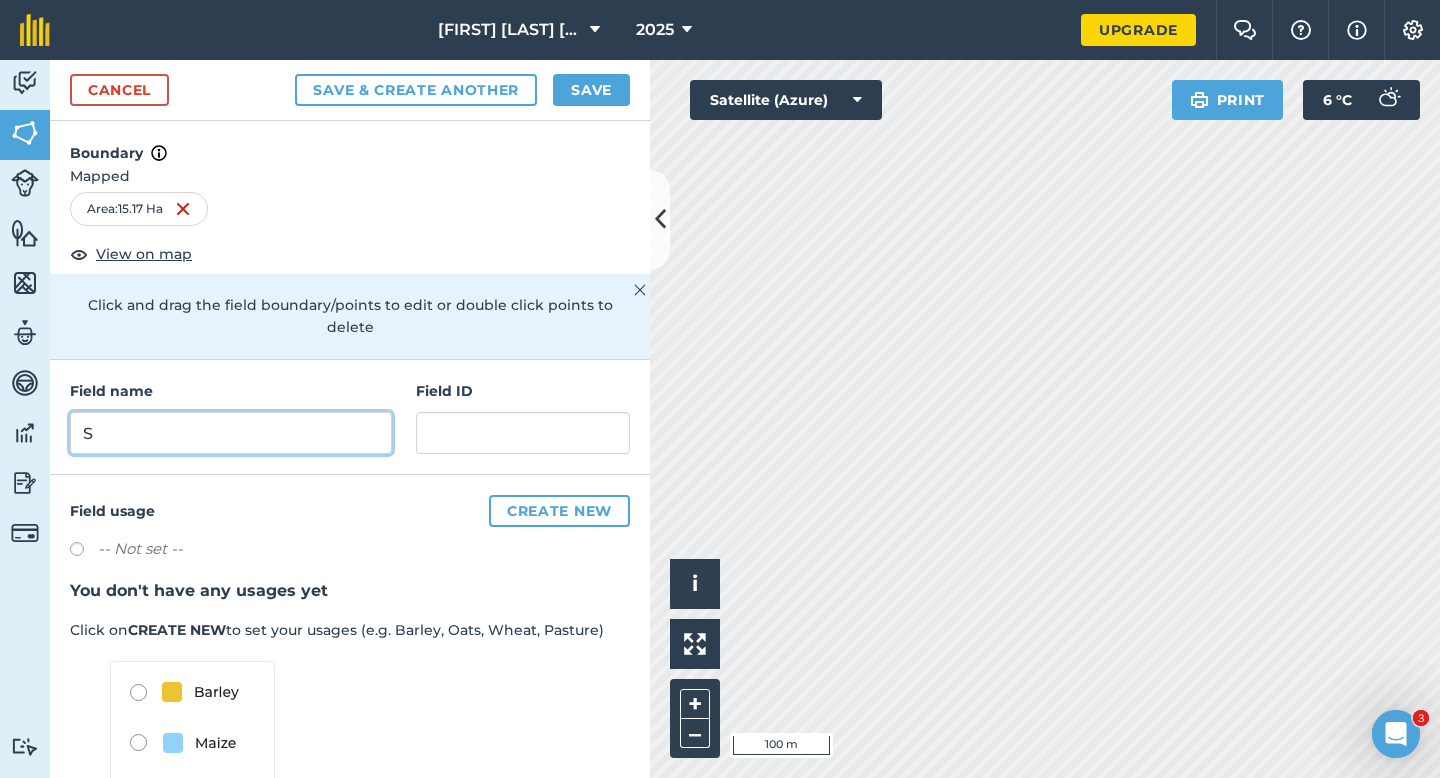 type on "S" 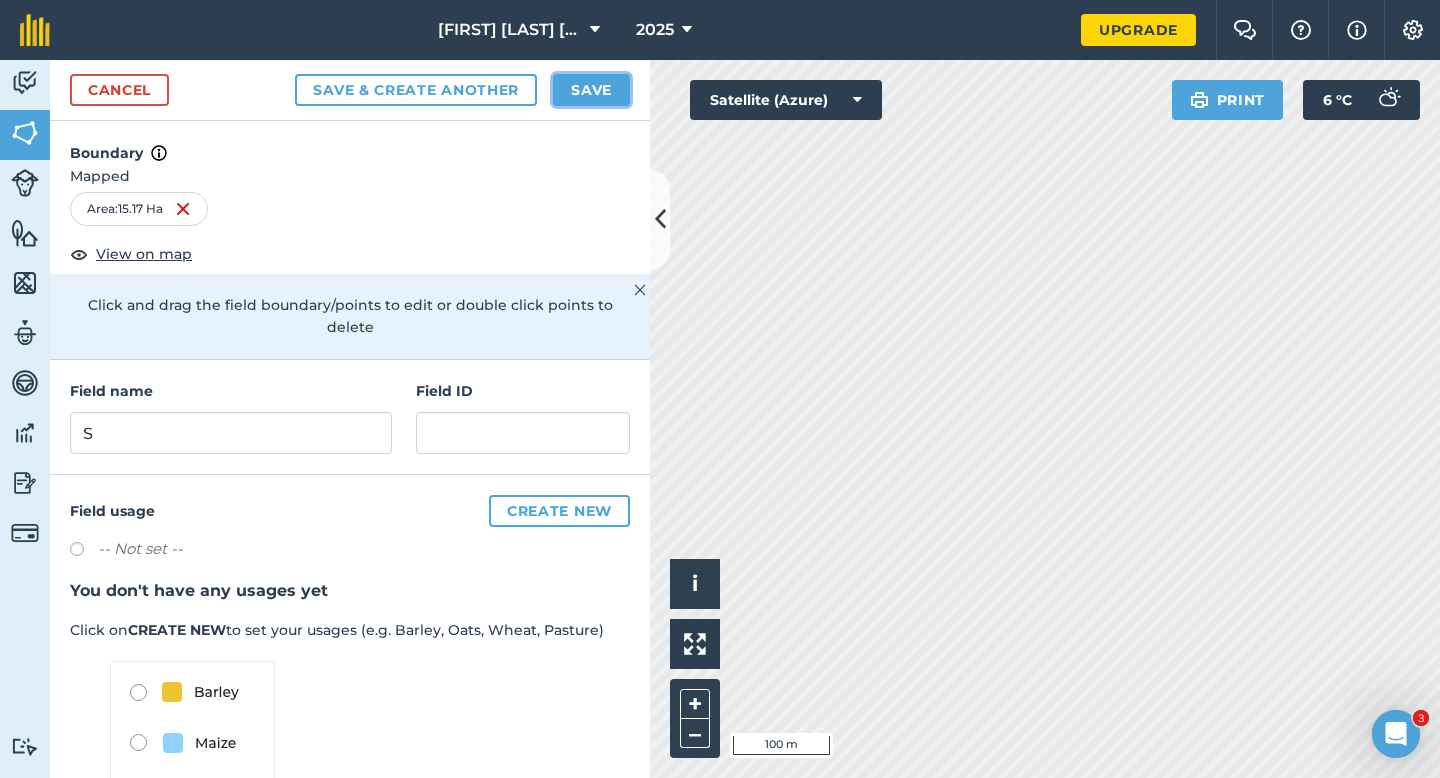 click on "Save" at bounding box center (591, 90) 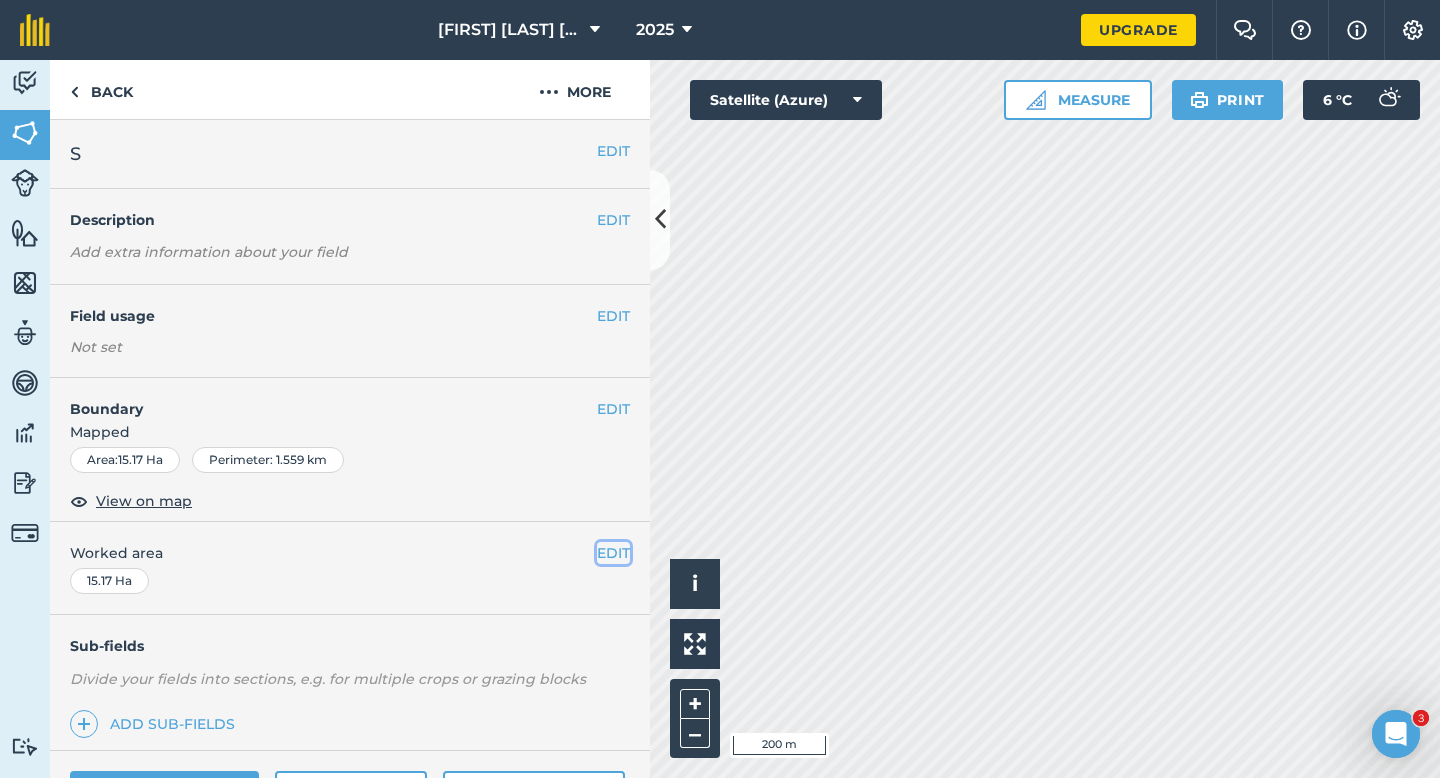 click on "EDIT" at bounding box center (613, 553) 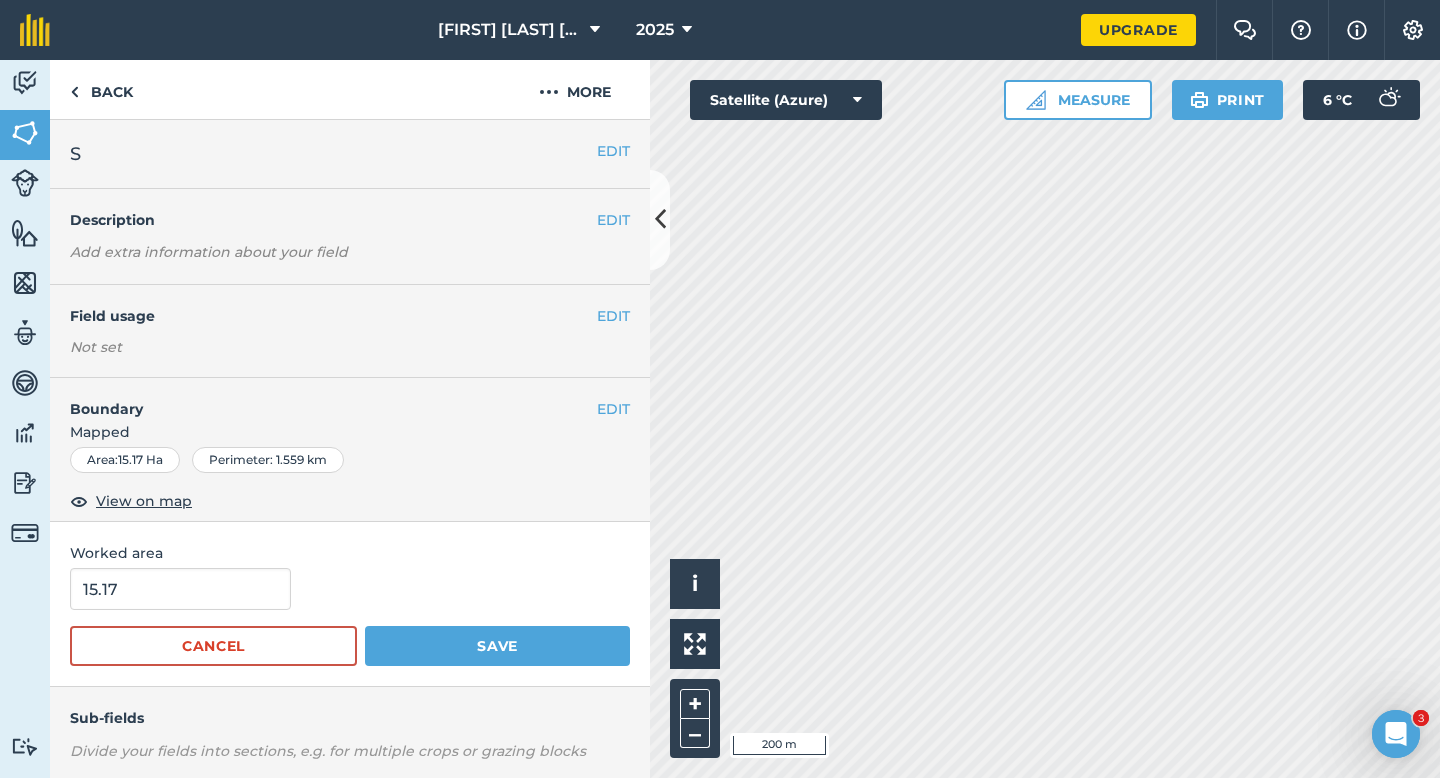 click on "Worked area" at bounding box center (350, 553) 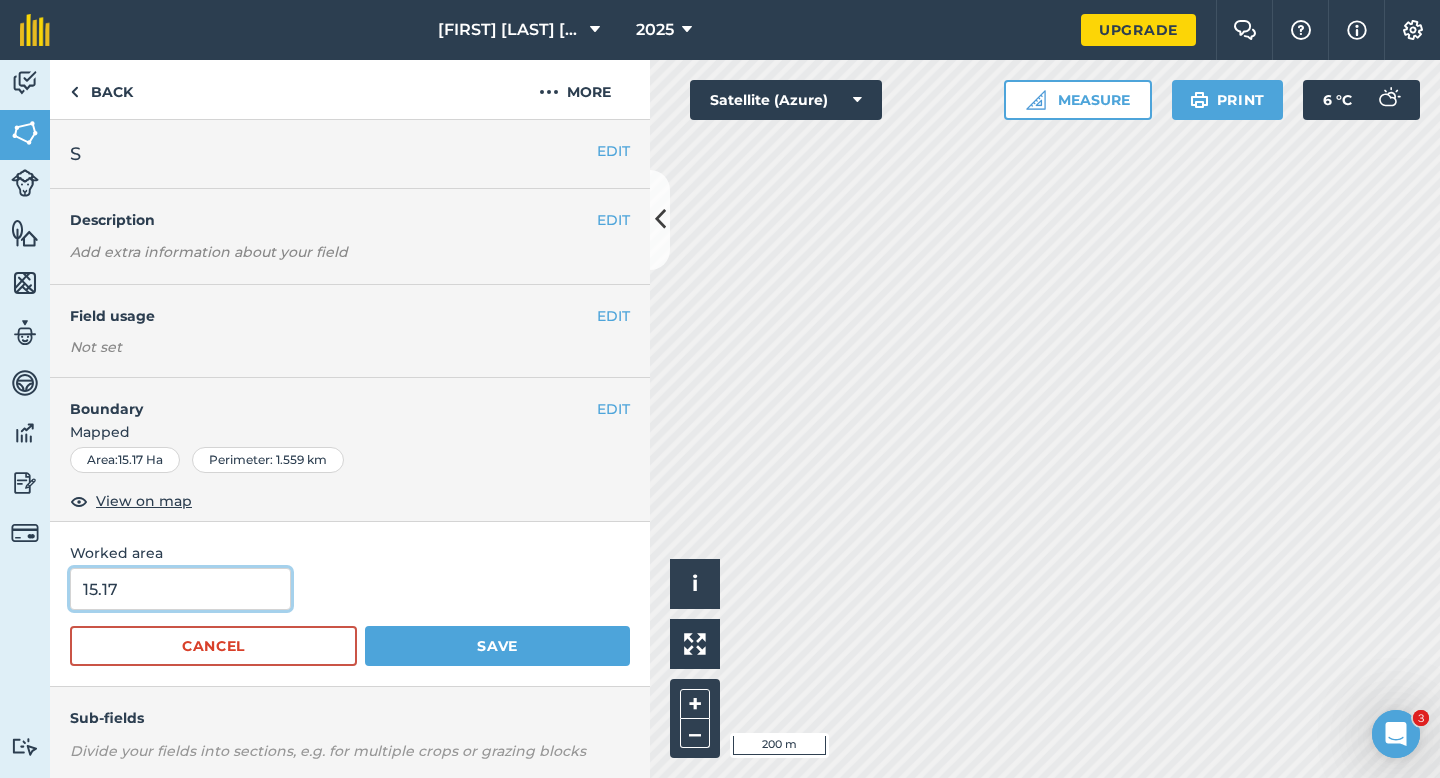 click on "15.17" at bounding box center [180, 589] 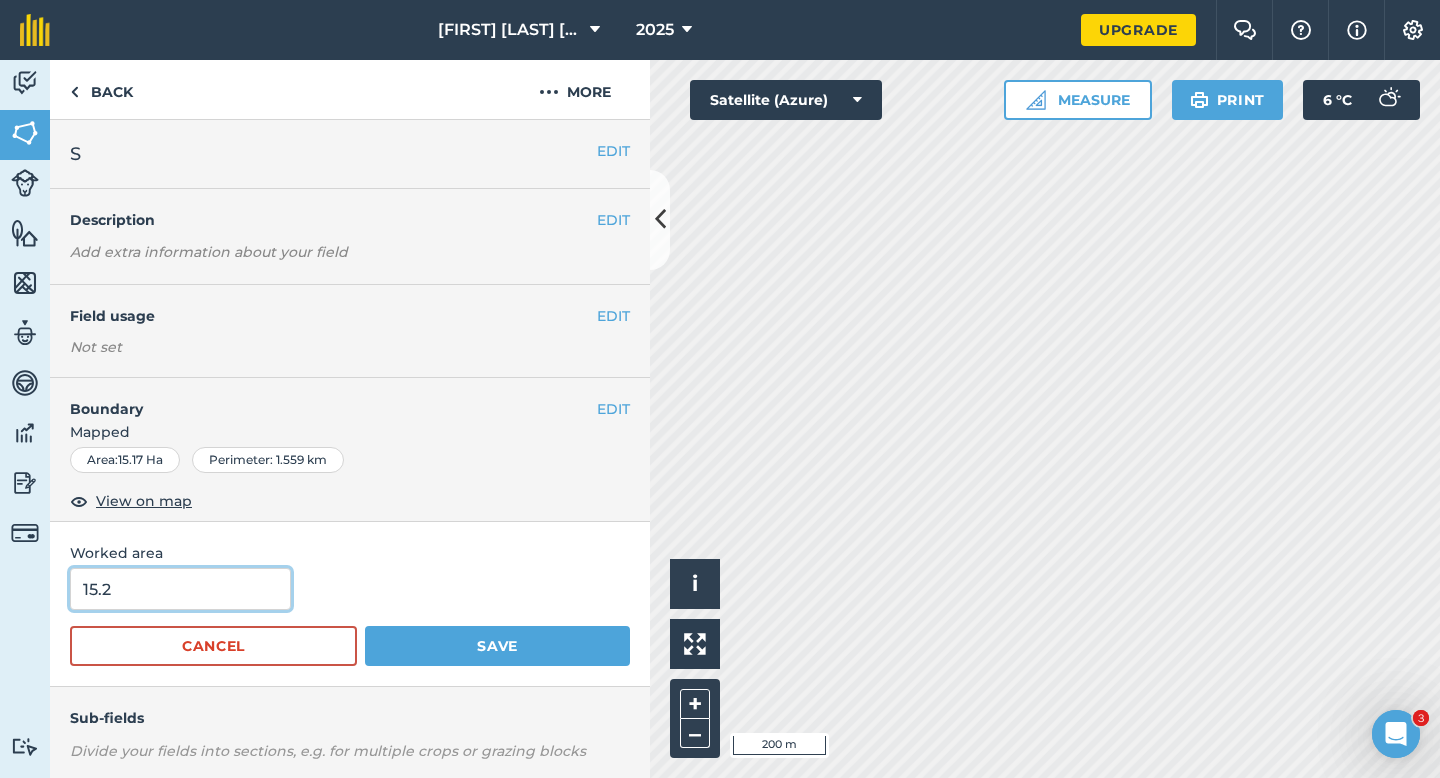 type on "15.2" 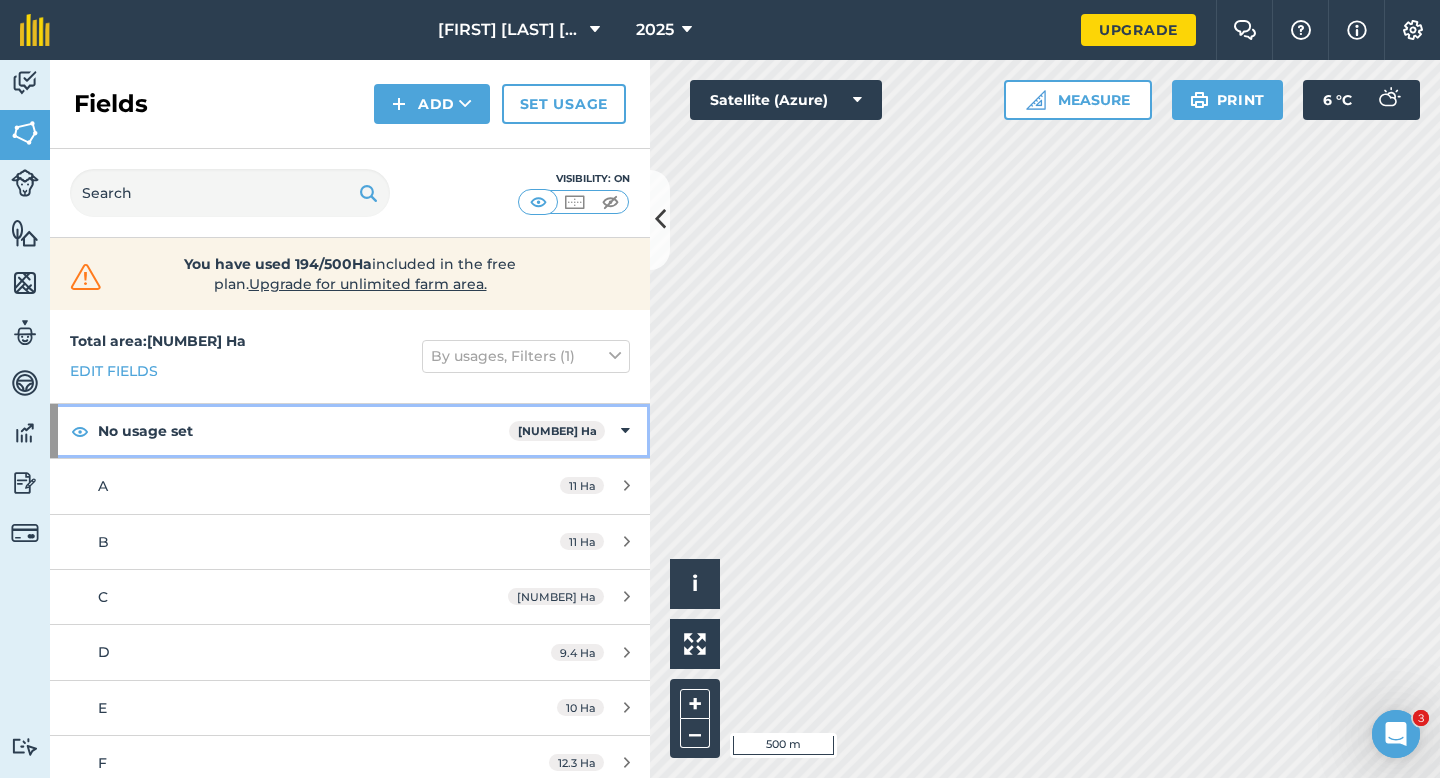 click on "No usage set 194.7   Ha" at bounding box center [350, 431] 